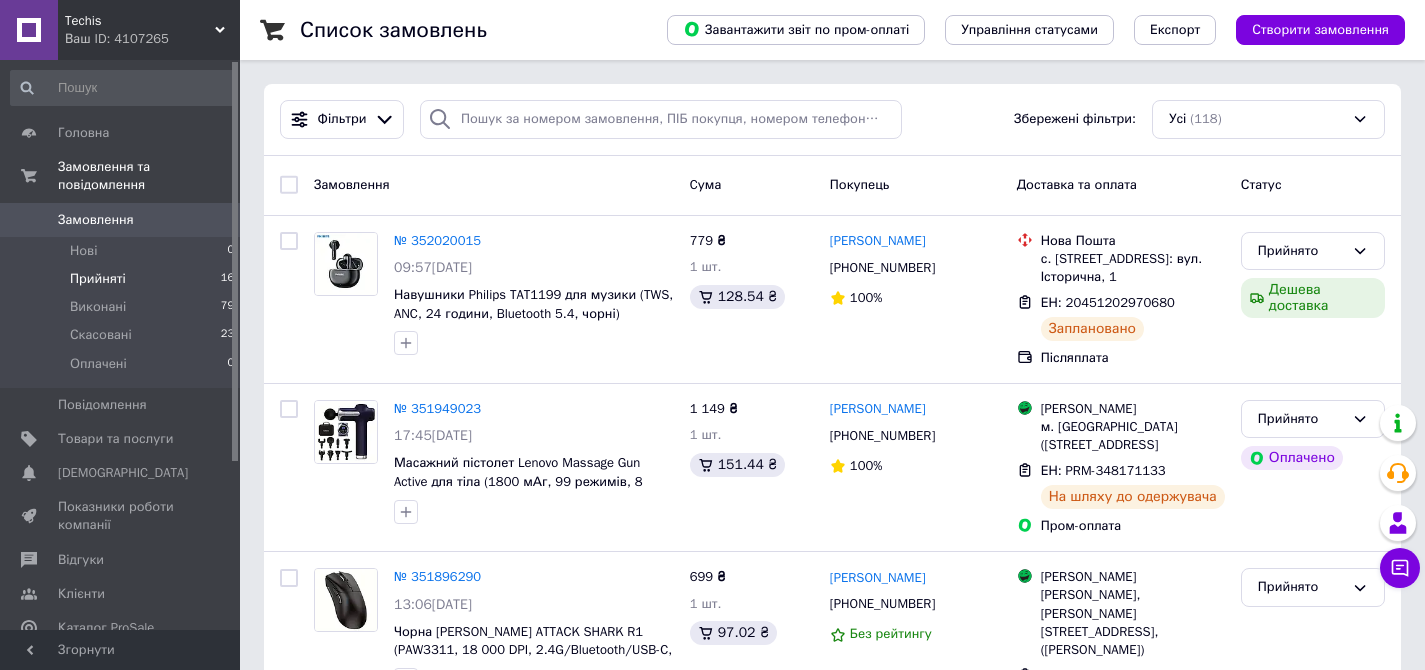 scroll, scrollTop: 0, scrollLeft: 0, axis: both 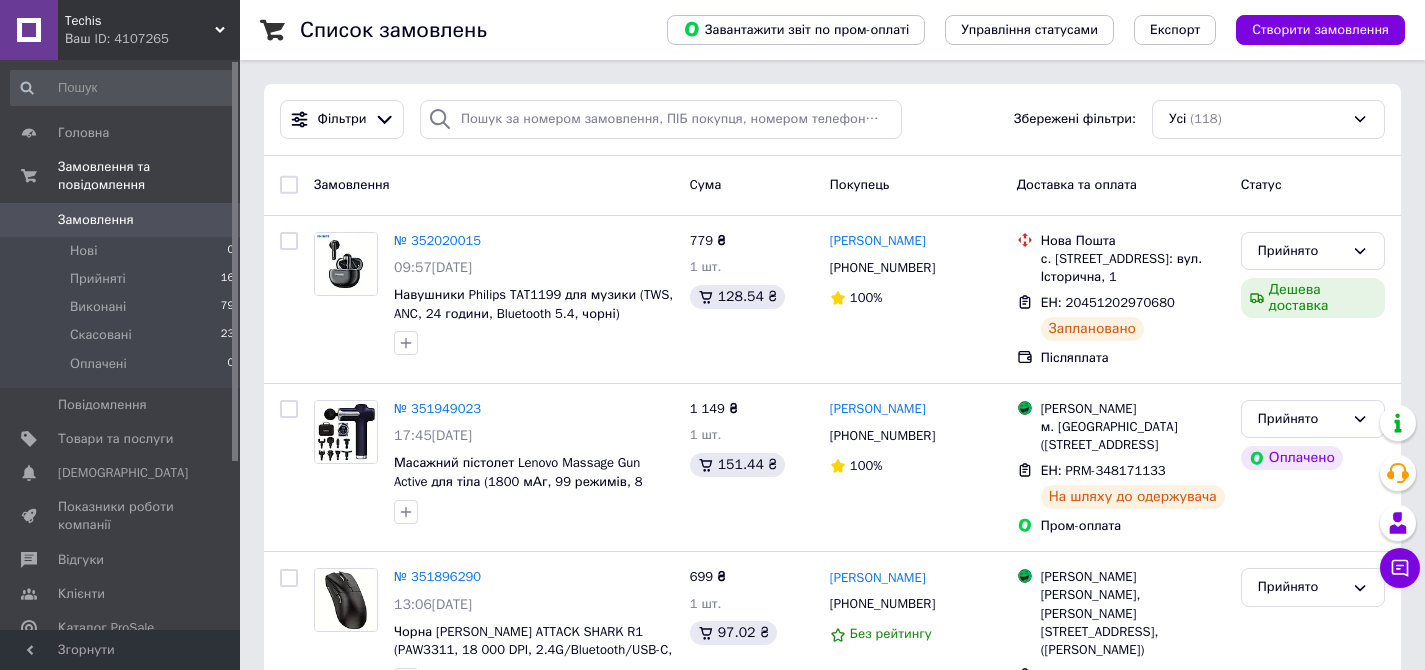 drag, startPoint x: 117, startPoint y: 434, endPoint x: 298, endPoint y: 376, distance: 190.06578 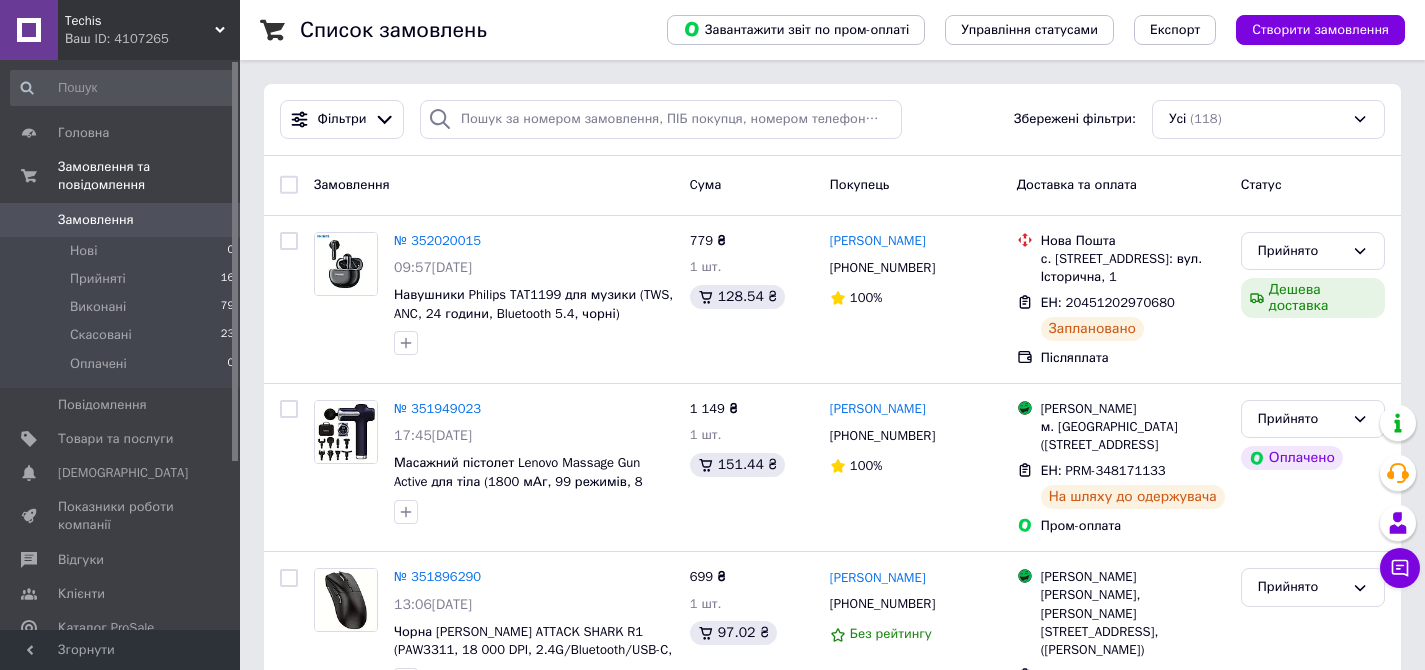 click on "Товари та послуги" at bounding box center [115, 439] 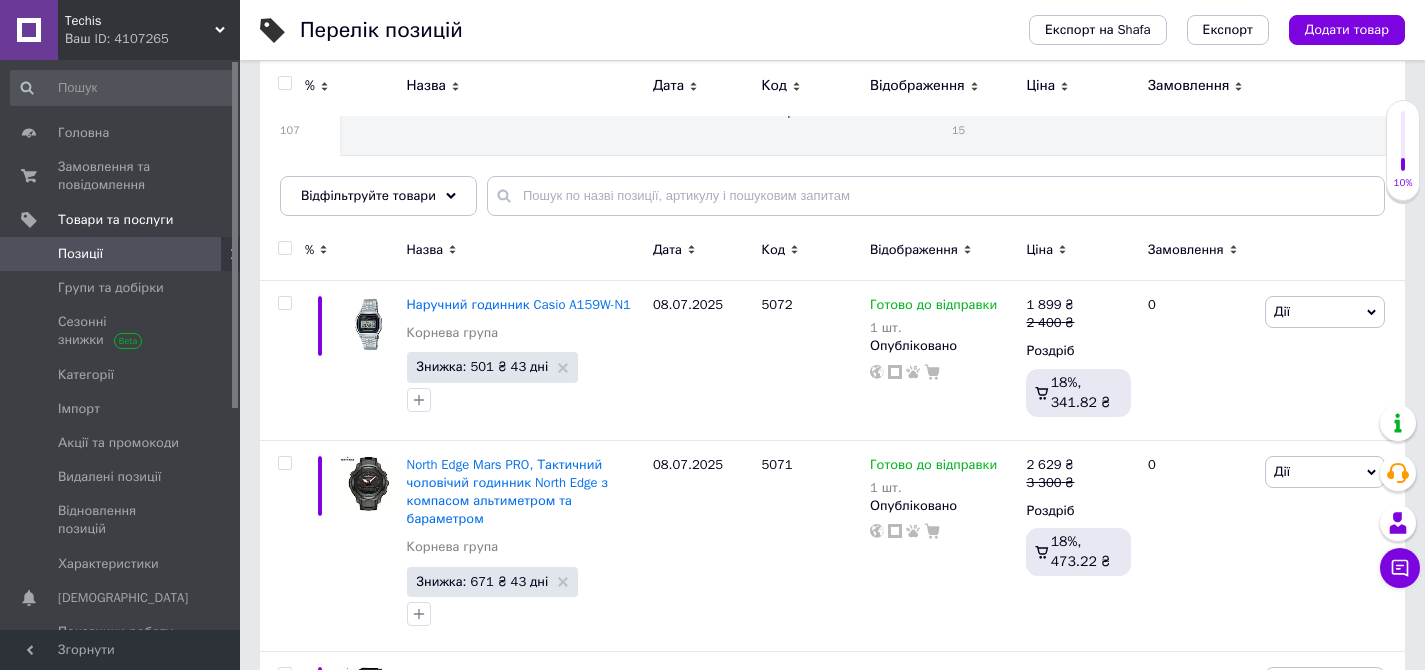 scroll, scrollTop: 0, scrollLeft: 0, axis: both 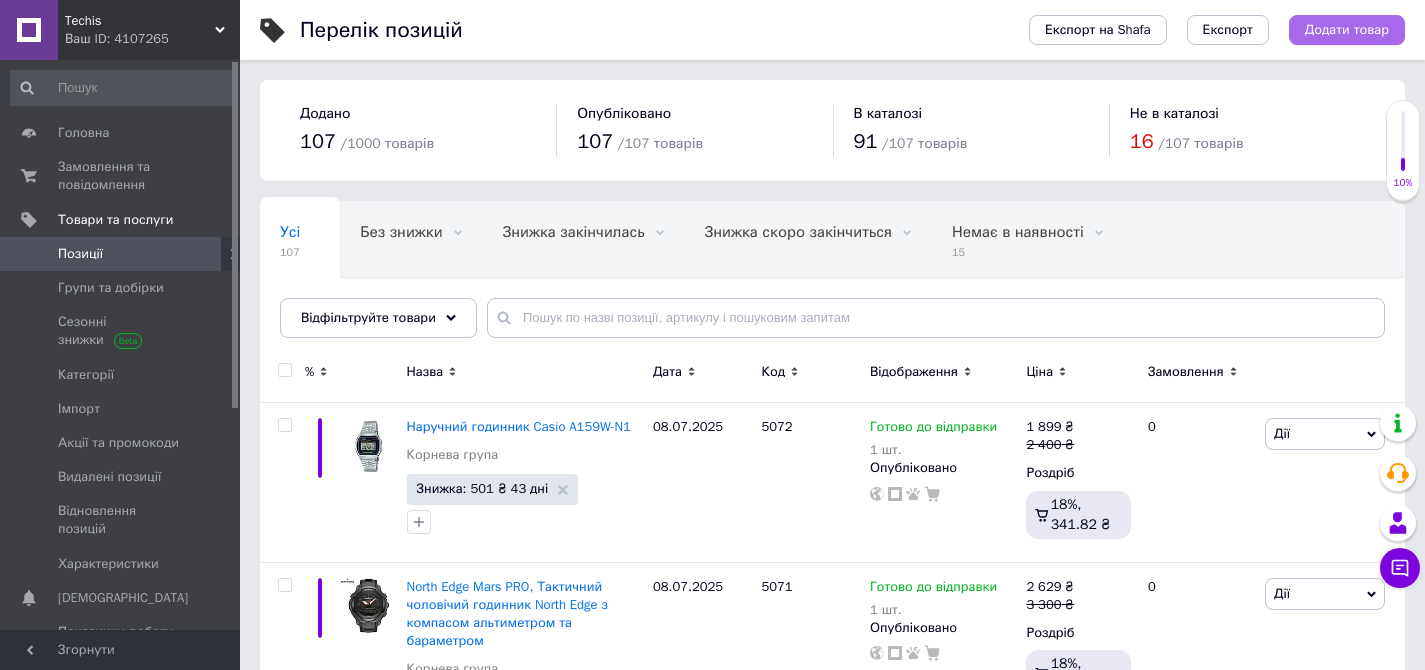 click on "Додати товар" at bounding box center (1347, 30) 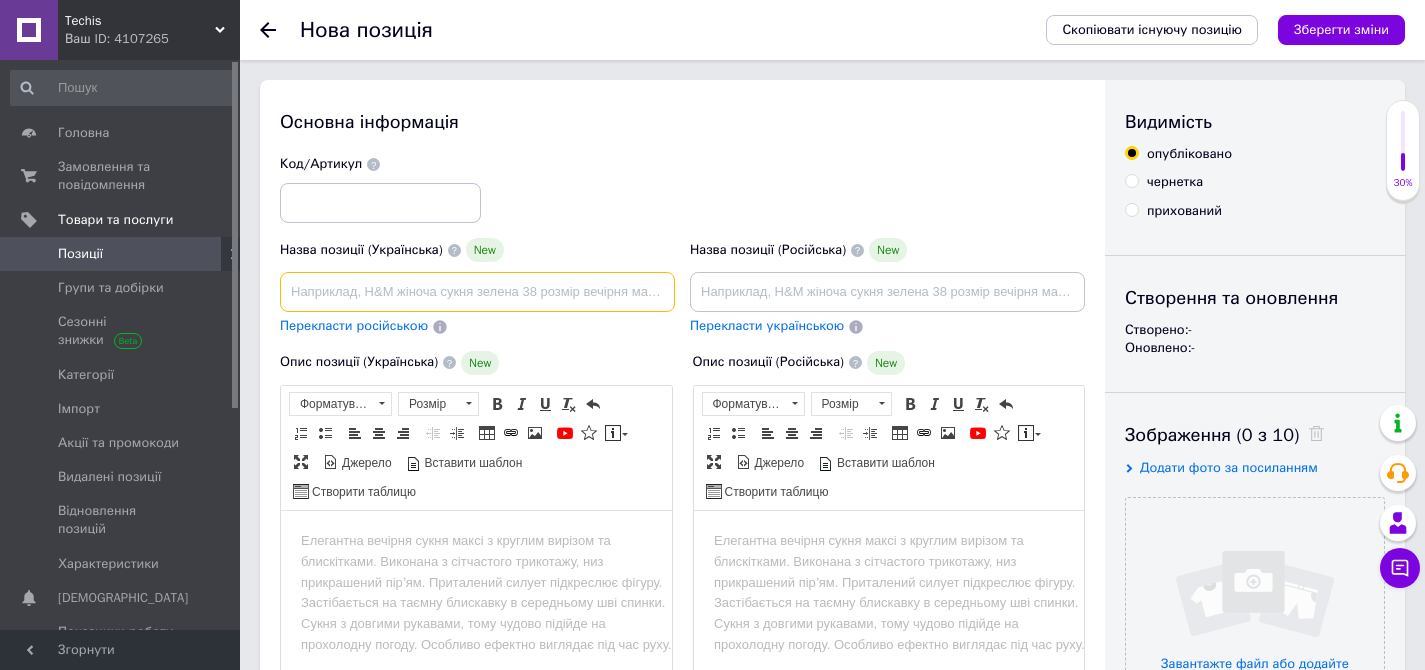 drag, startPoint x: 402, startPoint y: 292, endPoint x: 402, endPoint y: 281, distance: 11 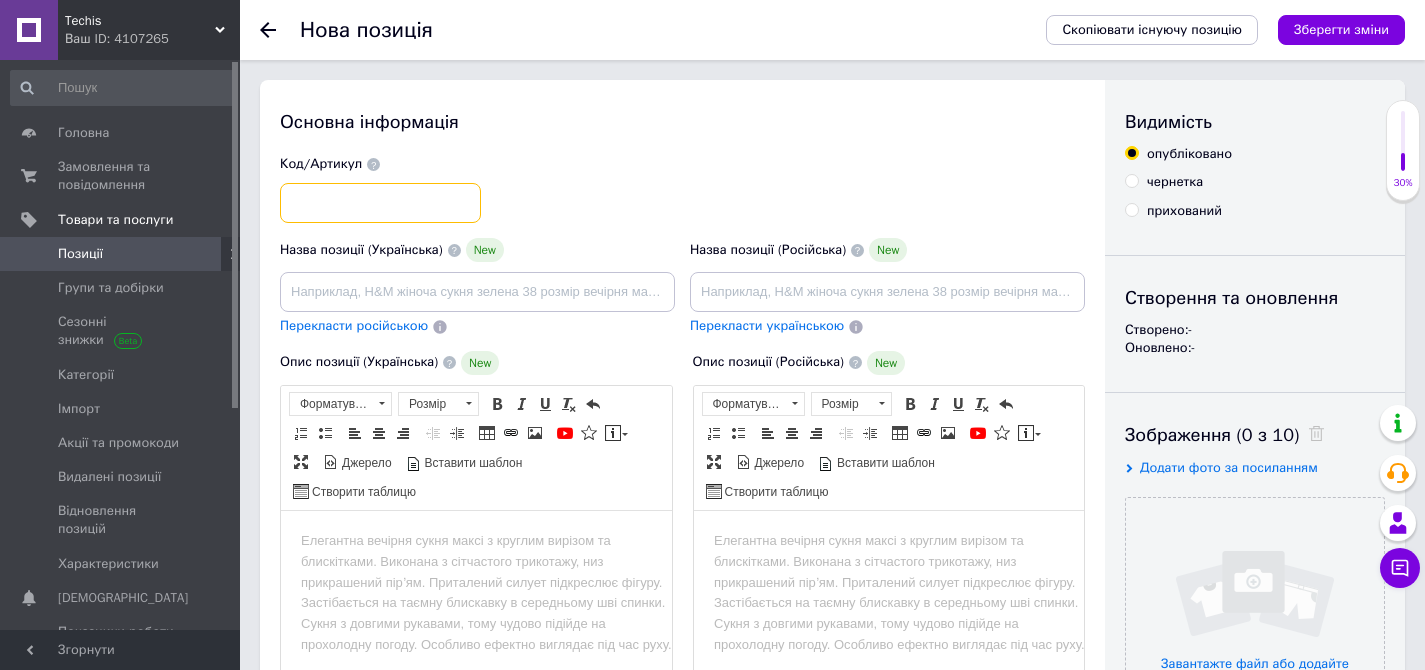 click at bounding box center [380, 203] 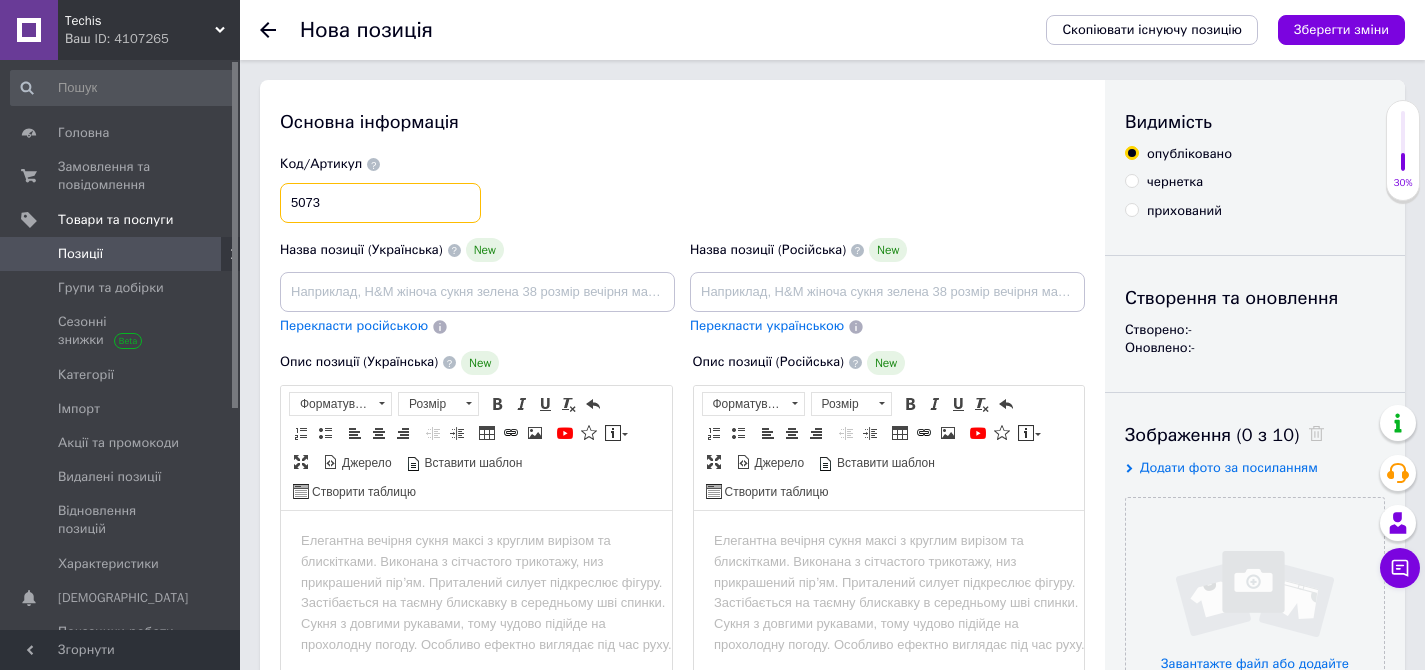 type on "5073" 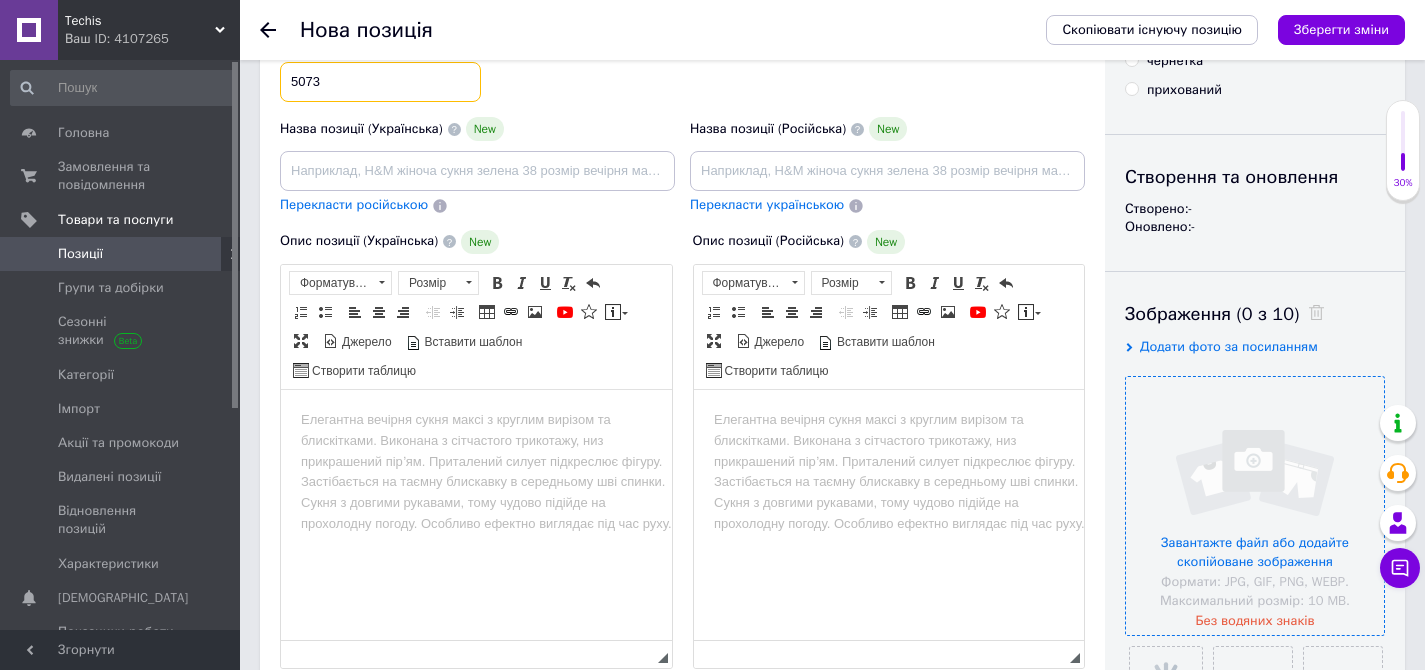 scroll, scrollTop: 326, scrollLeft: 0, axis: vertical 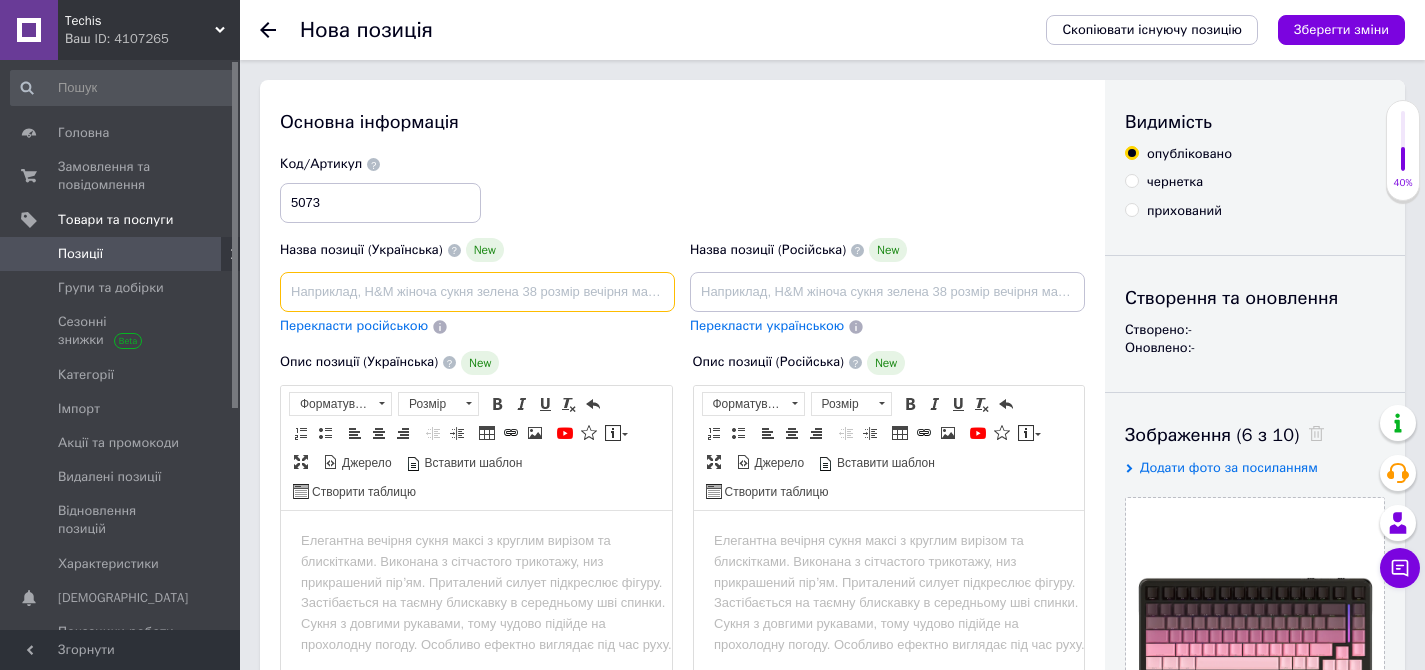 click at bounding box center [477, 292] 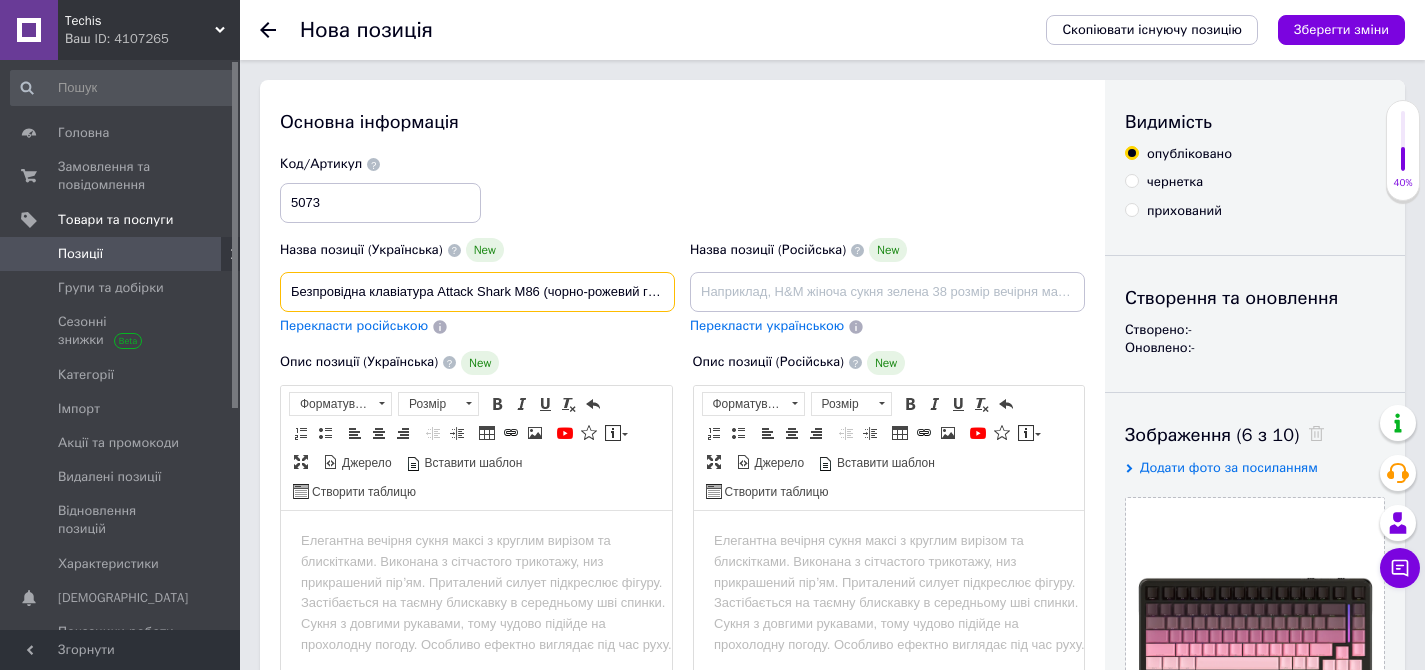 scroll, scrollTop: 0, scrollLeft: 34, axis: horizontal 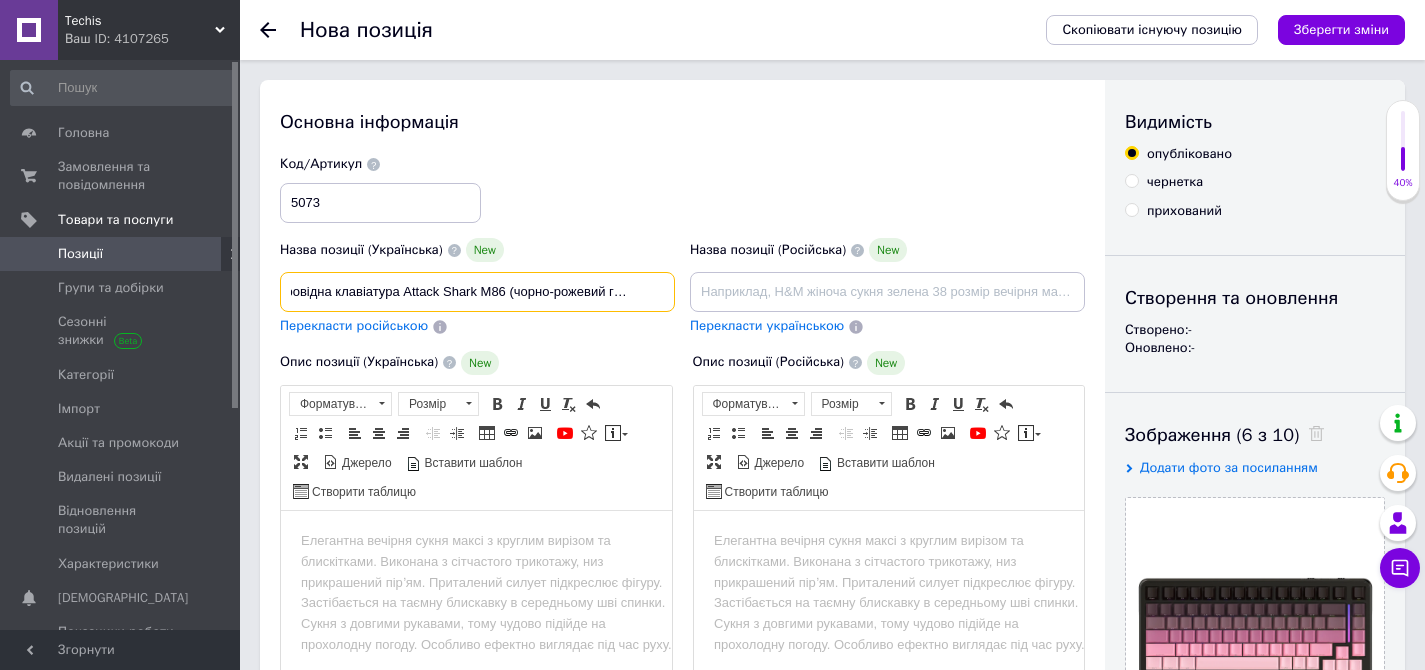 drag, startPoint x: 507, startPoint y: 291, endPoint x: 512, endPoint y: 303, distance: 13 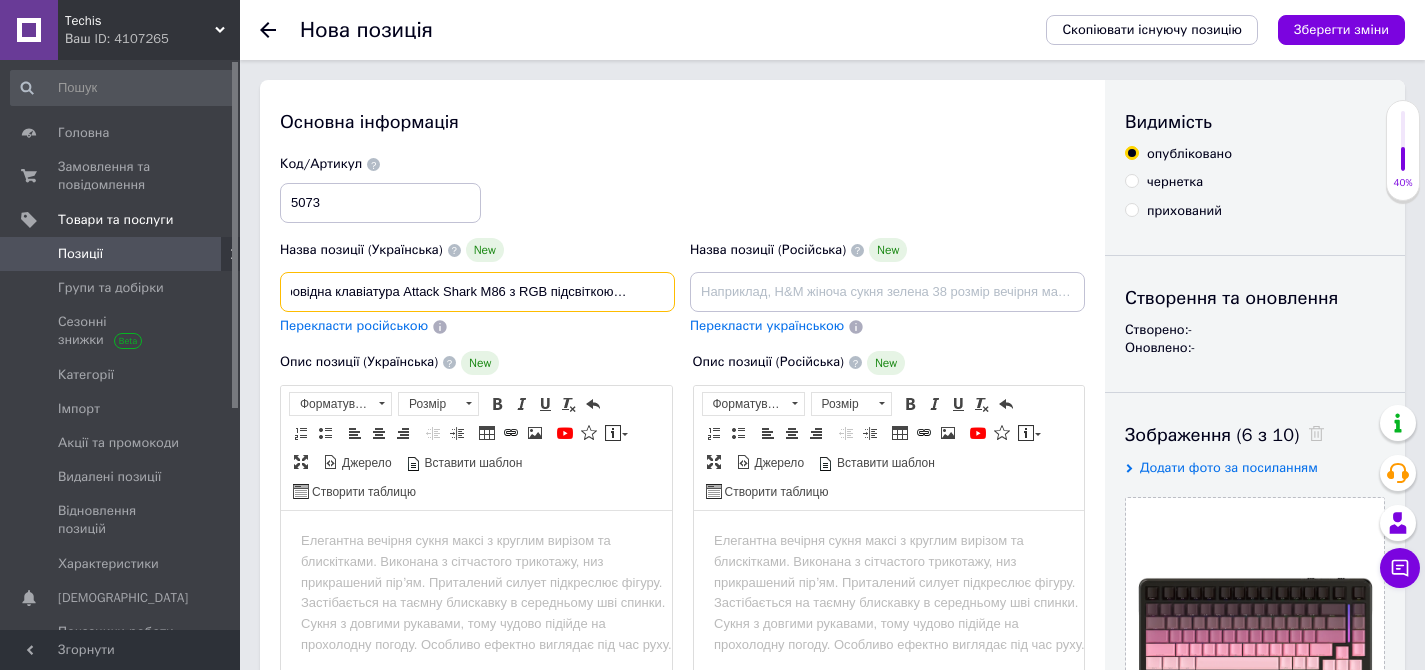 click on "Безпровідна клавіатура Attack Shark M86 з RGB підсвіткою (чорно-рожевий градієнт)" at bounding box center (477, 292) 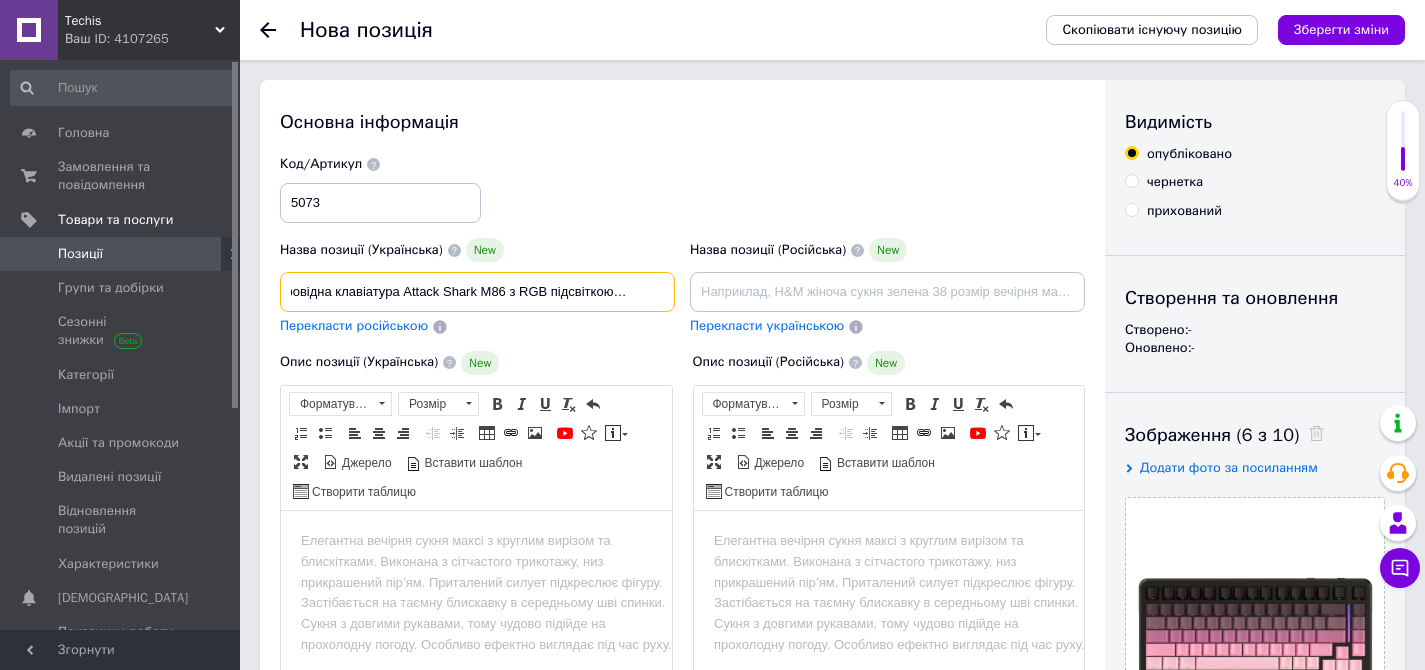 type on "Безпровідна клавіатура Attack Shark M86 з RGB підсвіткою (чорно-рожевий градієнт)" 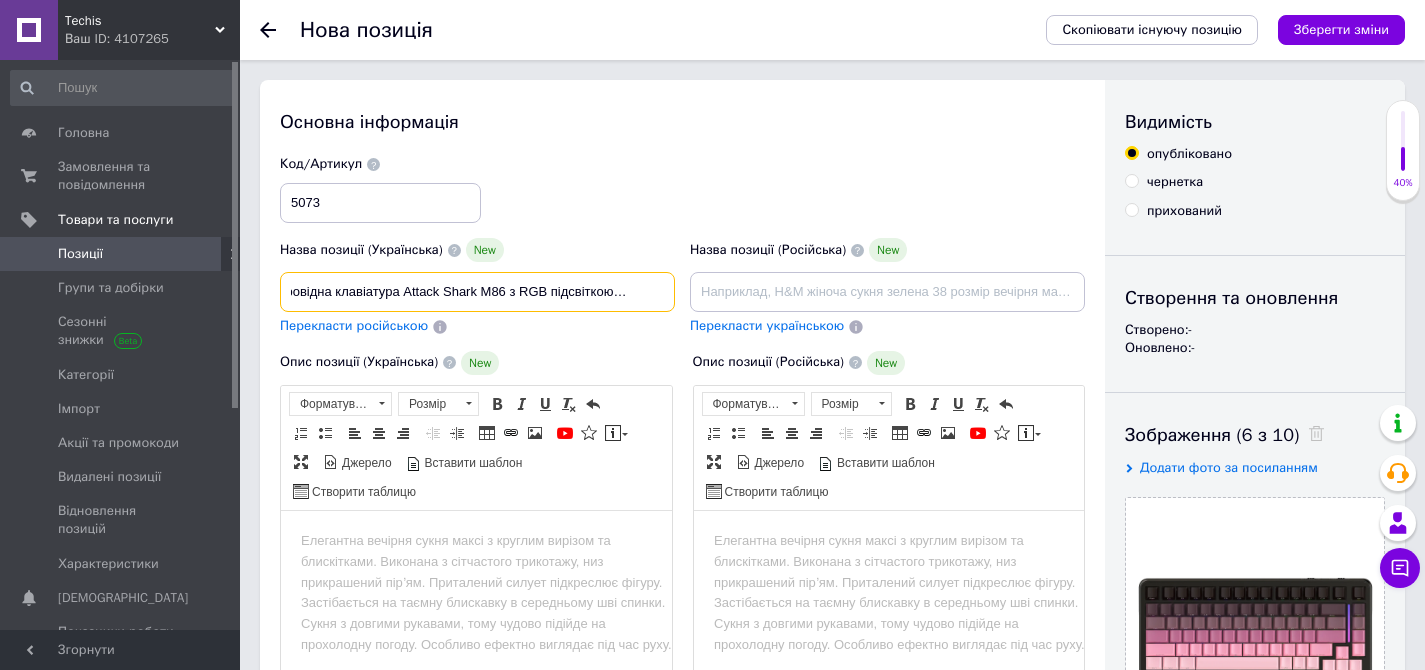 scroll, scrollTop: 0, scrollLeft: 0, axis: both 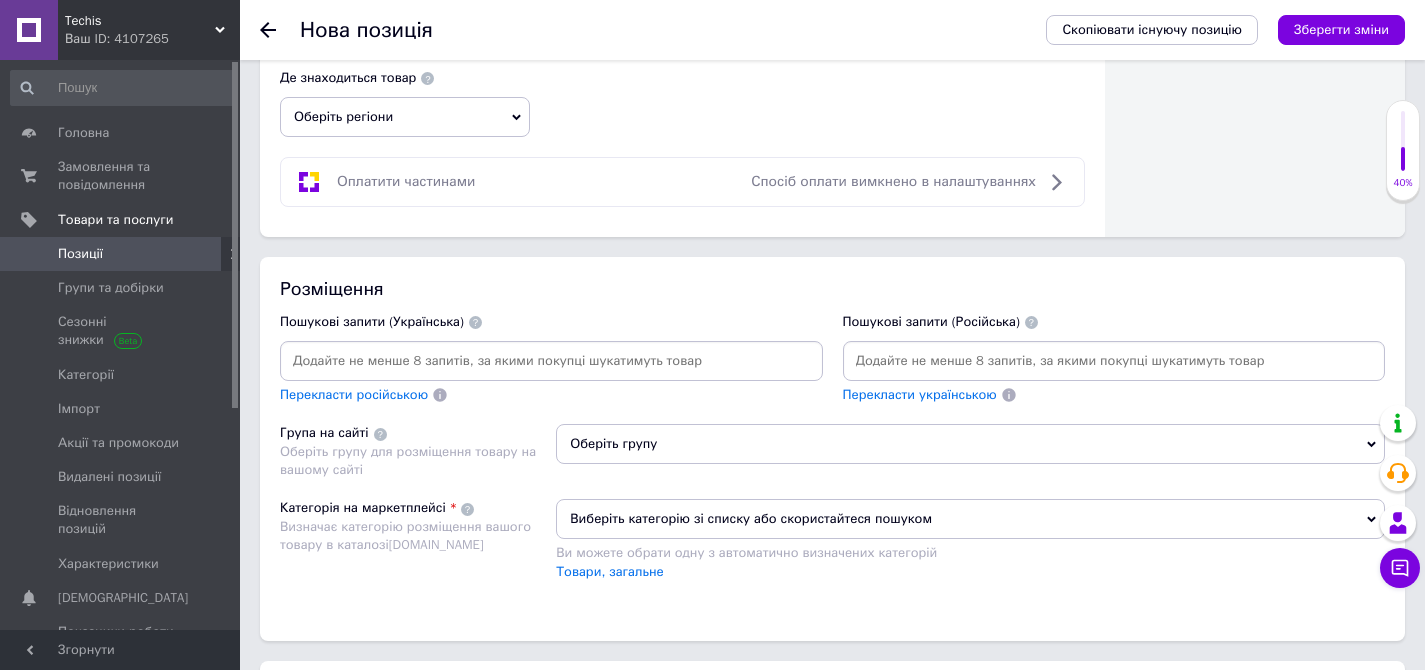 click at bounding box center [551, 361] 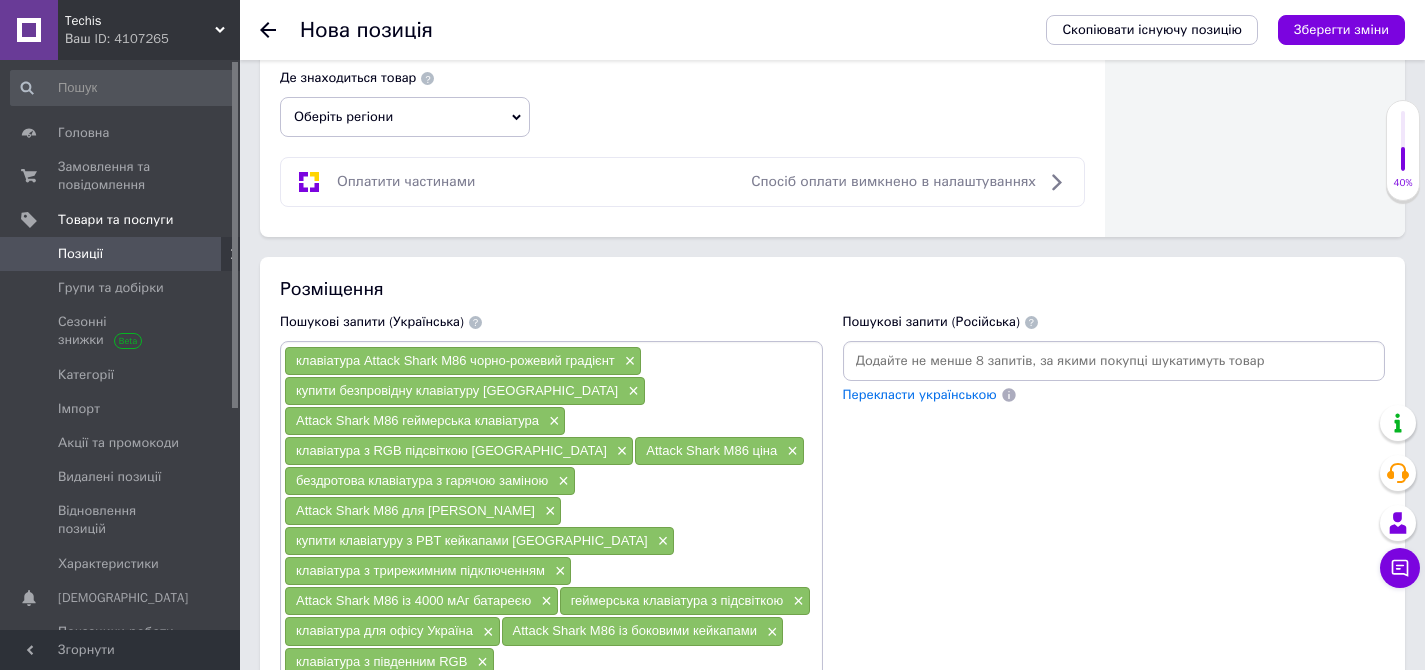 drag, startPoint x: 693, startPoint y: 218, endPoint x: 698, endPoint y: 235, distance: 17.720045 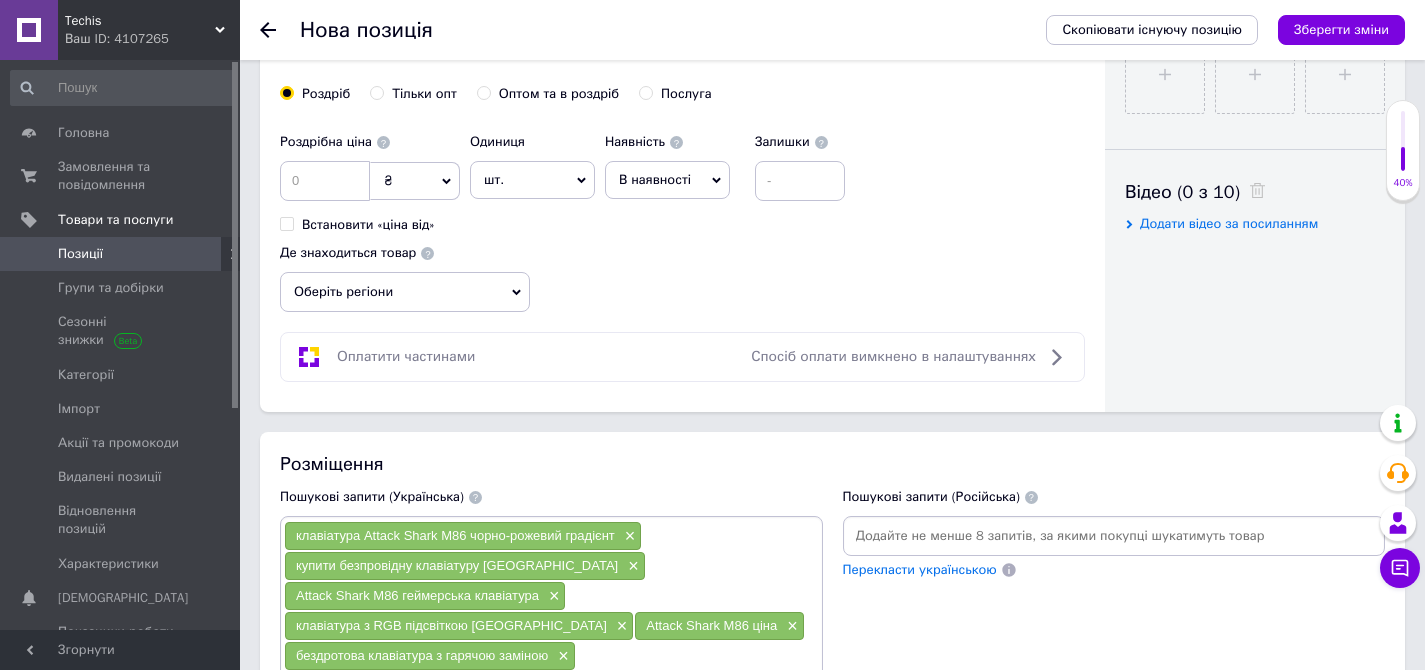 scroll, scrollTop: 897, scrollLeft: 0, axis: vertical 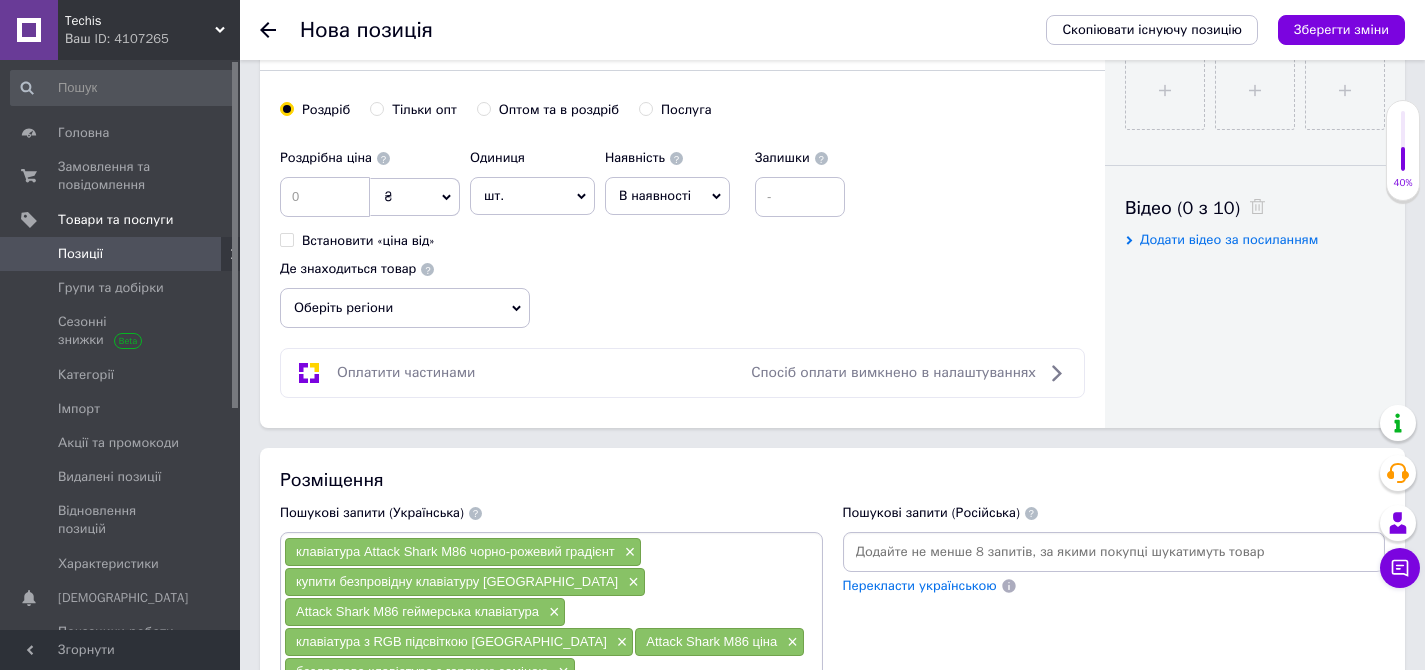 click on "Оберіть регіони" at bounding box center [405, 308] 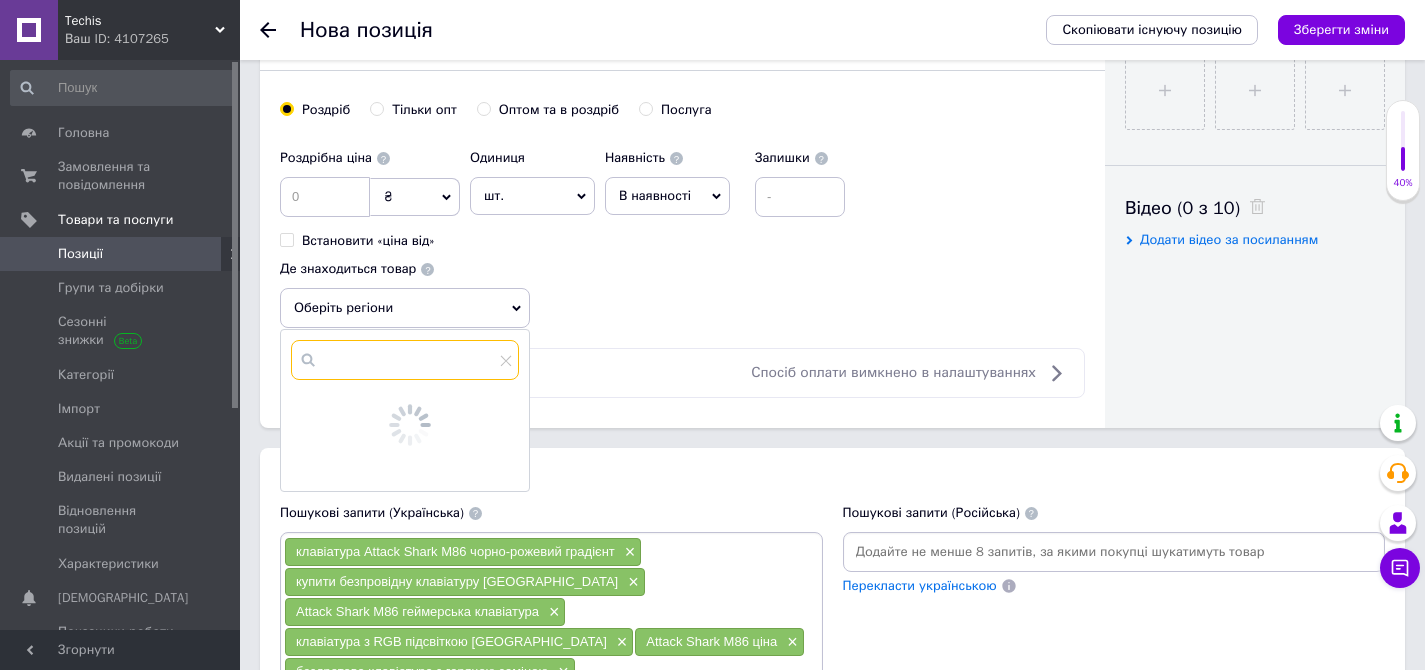 click at bounding box center [405, 360] 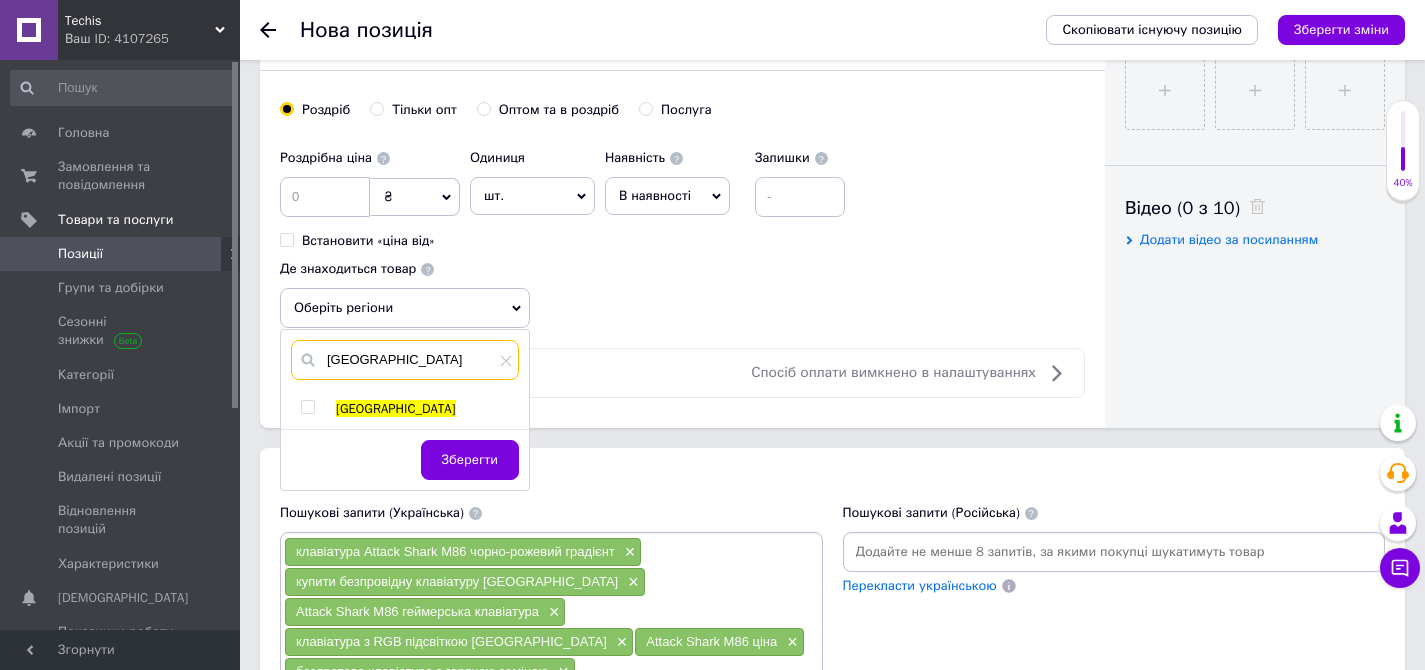 type on "[GEOGRAPHIC_DATA]" 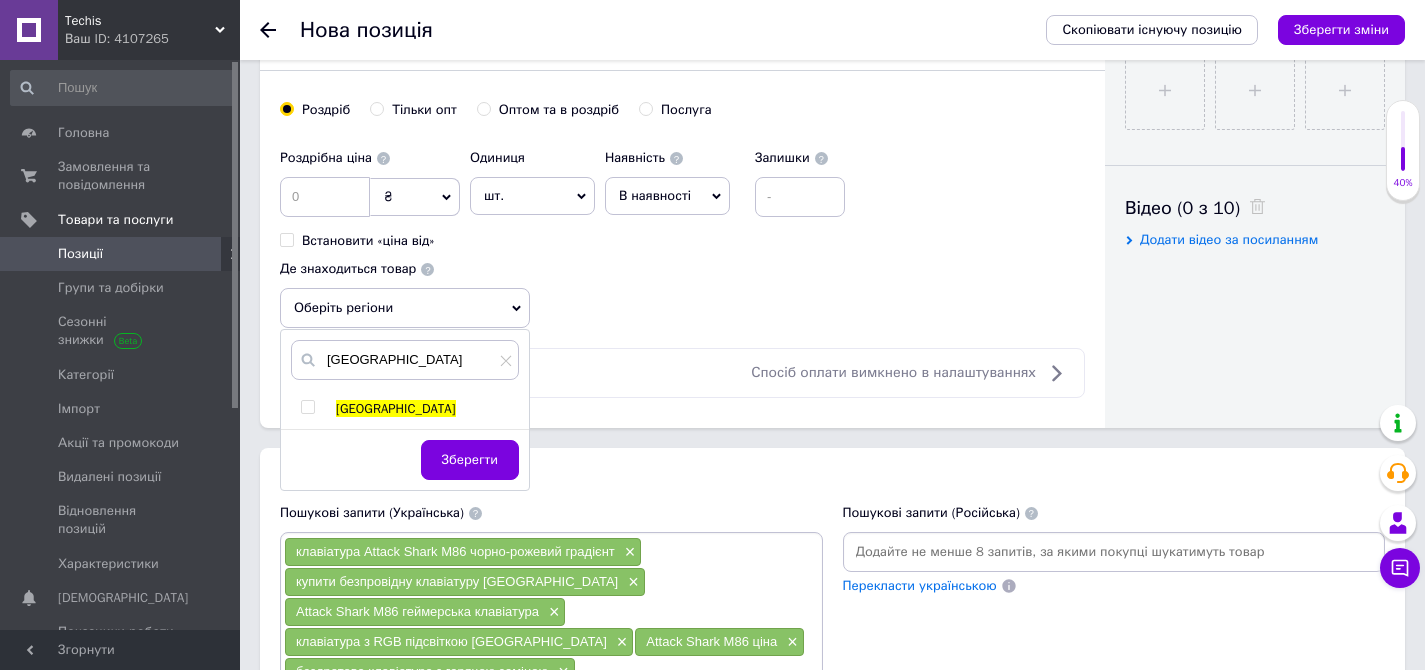 click at bounding box center (307, 407) 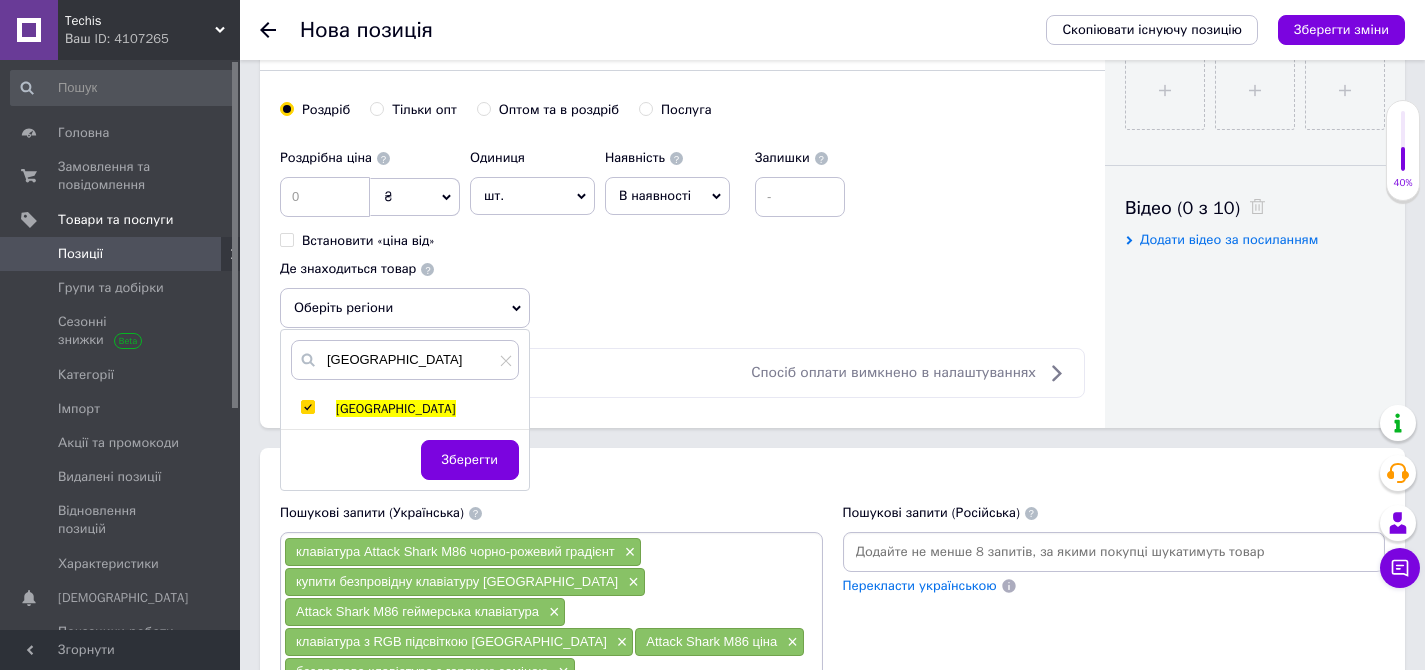checkbox on "true" 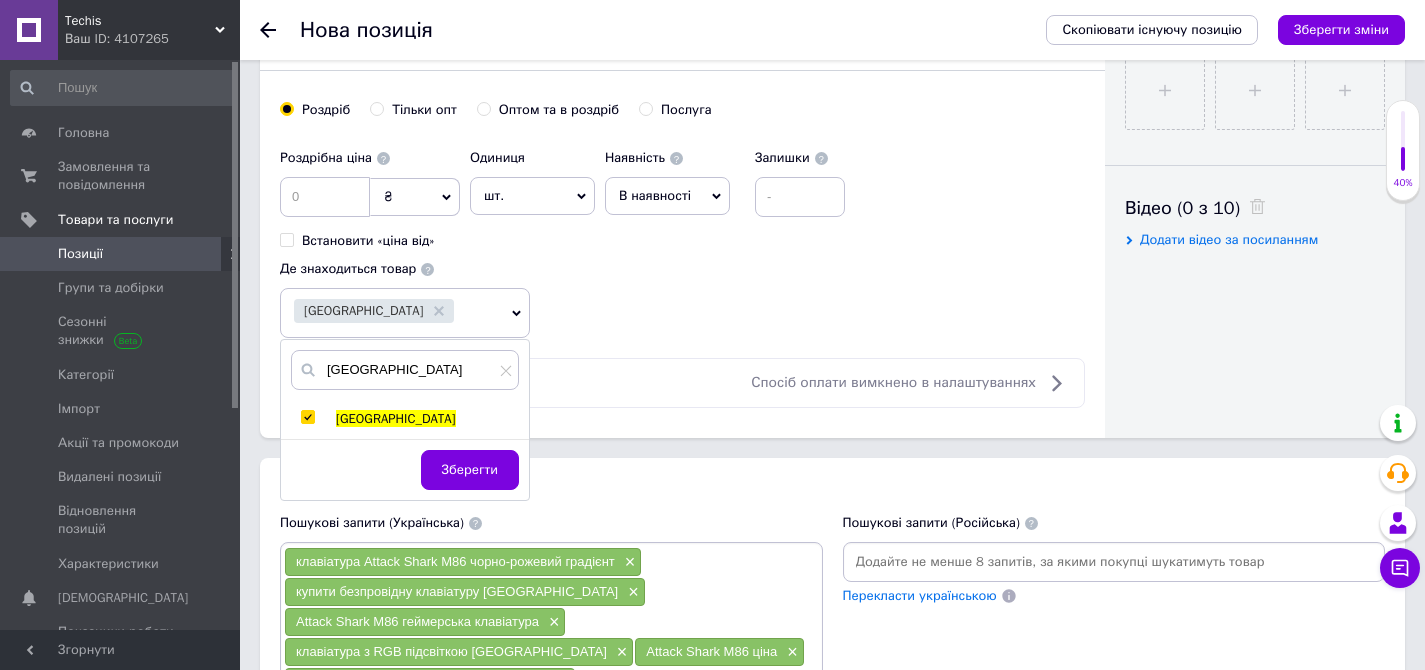 click on "Зберегти" at bounding box center [470, 470] 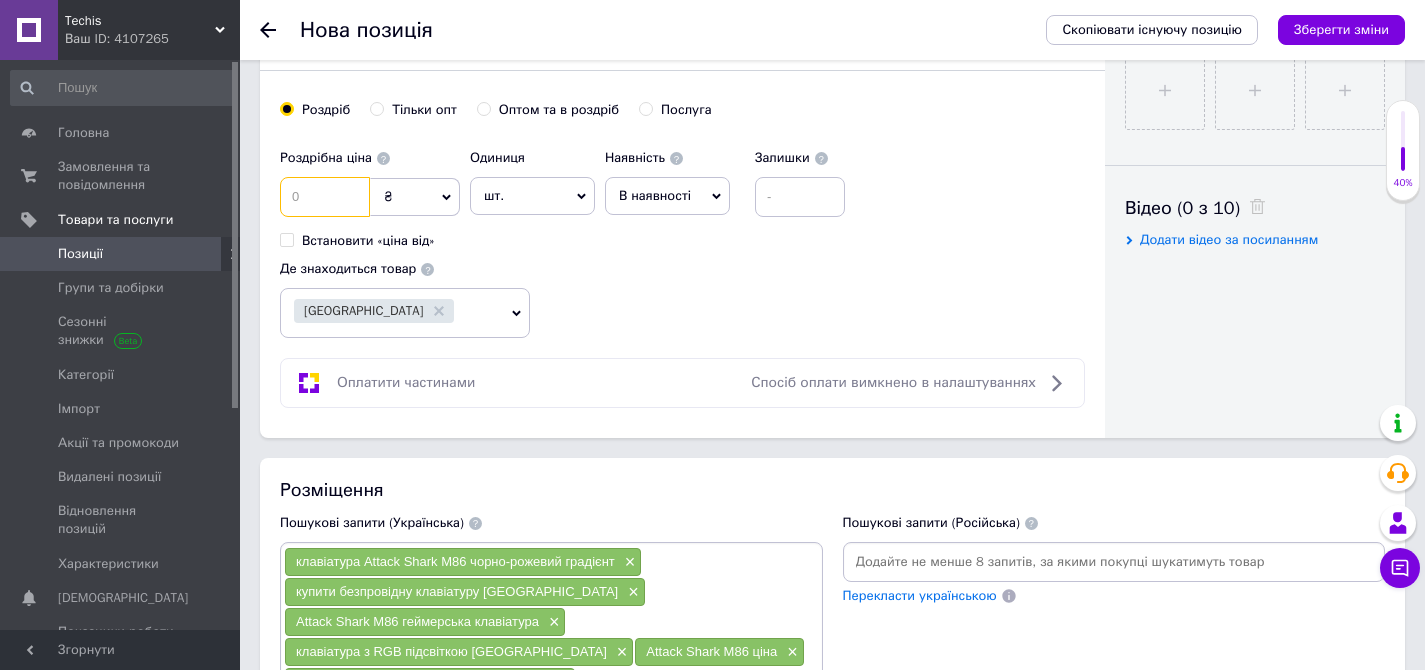 click at bounding box center (325, 197) 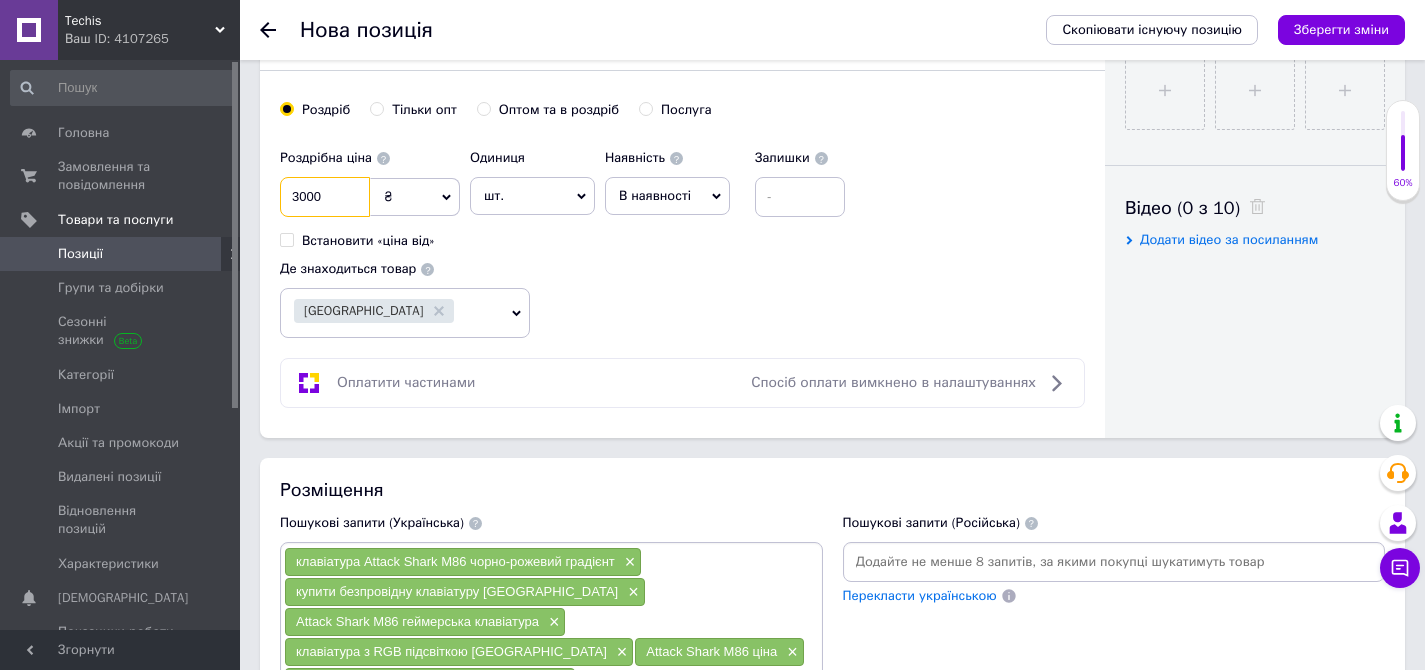 type on "3000" 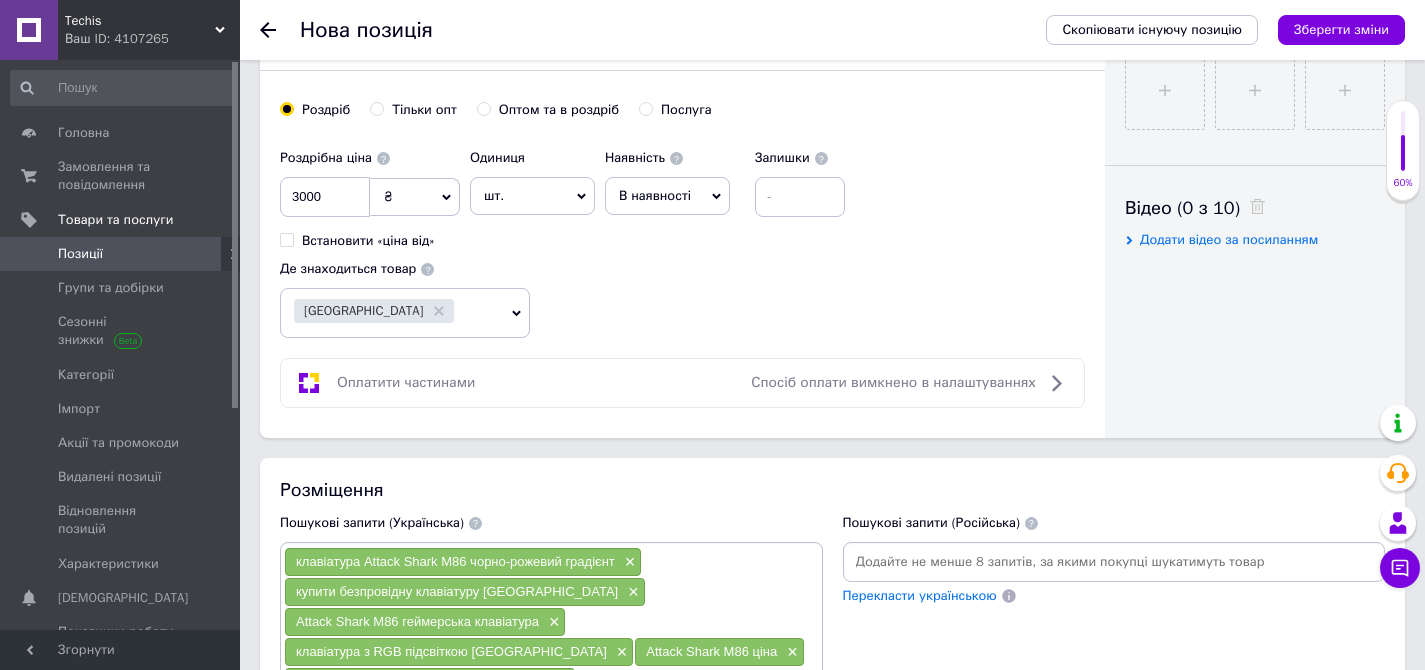 drag, startPoint x: 932, startPoint y: 167, endPoint x: 677, endPoint y: 230, distance: 262.66708 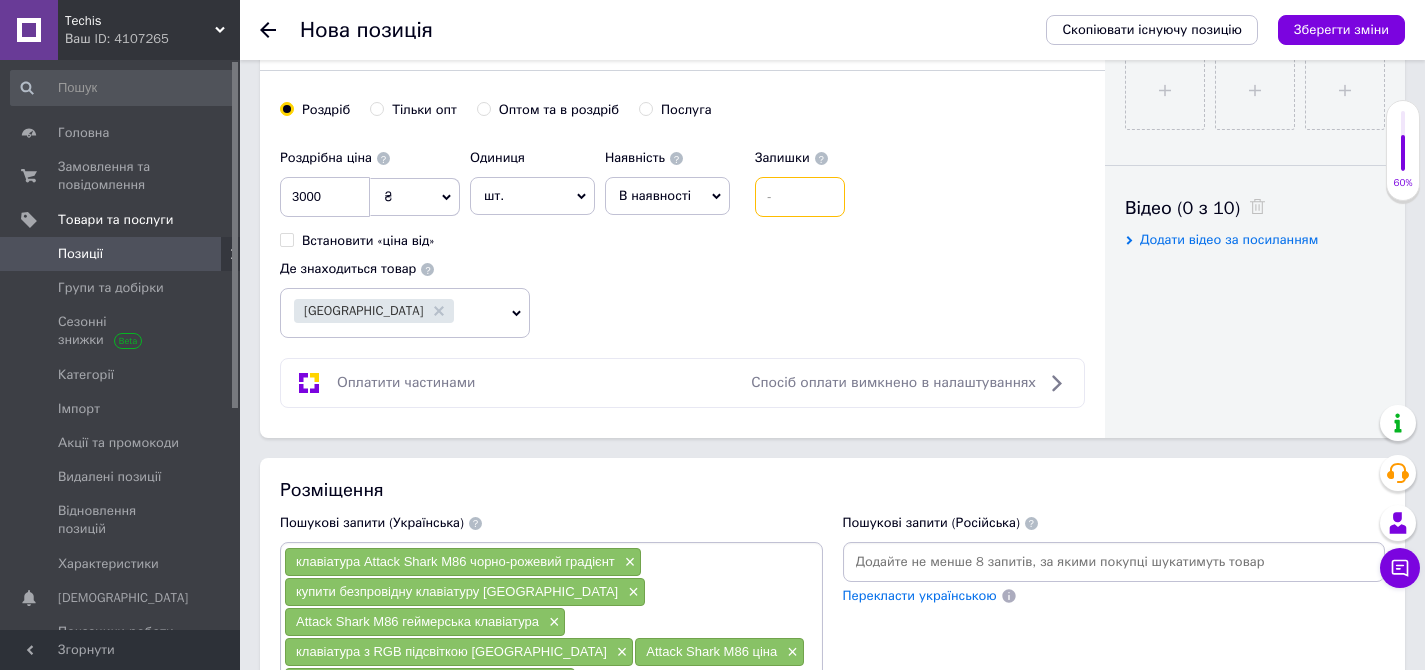 click at bounding box center (800, 197) 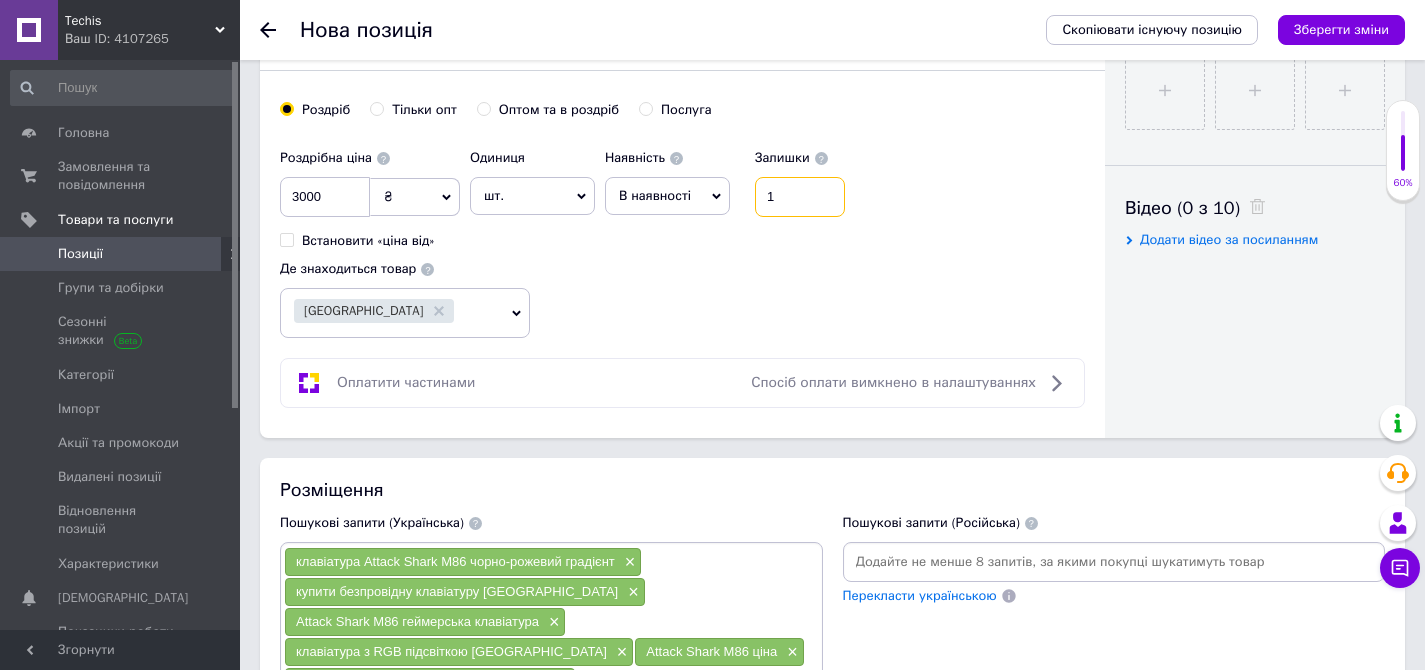 type on "1" 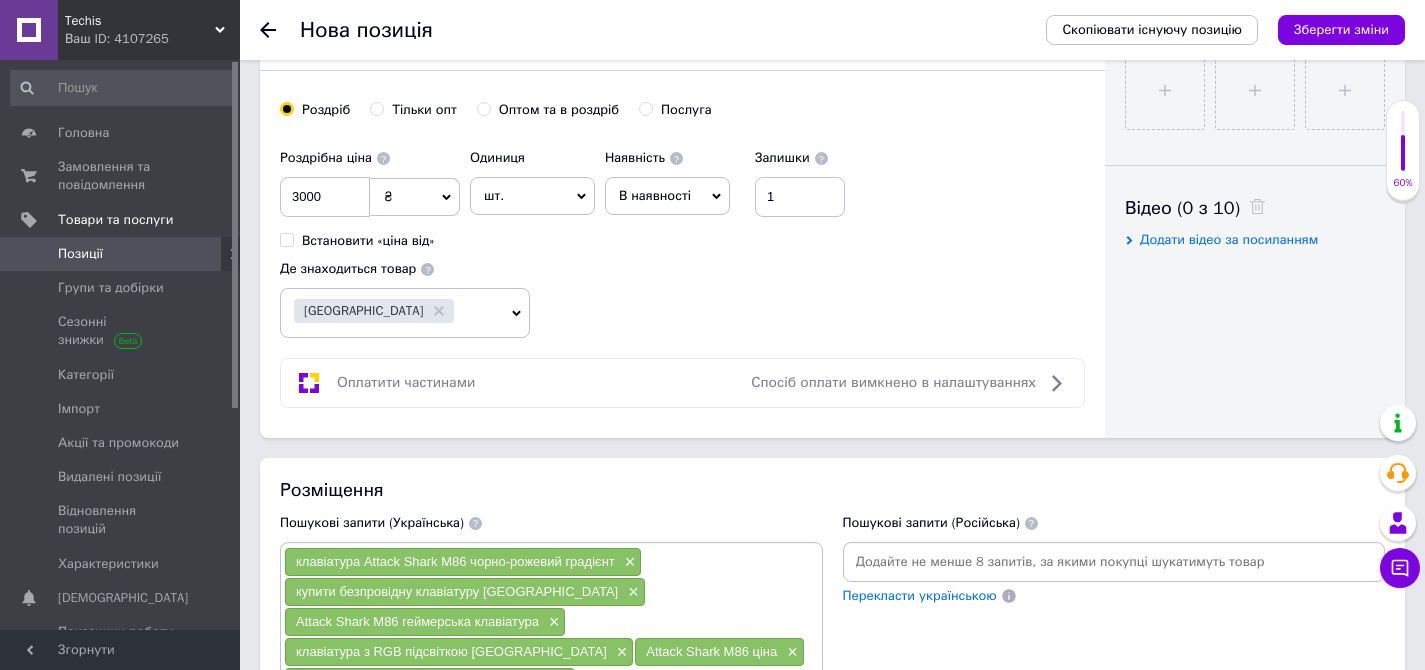 click on "Роздрібна ціна 3000 ₴ $ EUR CHF GBP ¥ PLN ₸ MDL HUF KGS CNY TRY KRW lei Встановити «ціна від» Одиниця шт. Популярне комплект упаковка кв.м пара м кг пог.м послуга т а автоцистерна ампула б балон банка блістер бобіна бочка [PERSON_NAME] бухта в ват виїзд відро г г га година гр/кв.м гігакалорія д дав два місяці день доба доза є єврокуб з зміна к кВт каністра карат кв.дм кв.м кв.см кв.фут квартал кг кг/кв.м км колесо комплект коробка куб.дм куб.м л л лист м м мВт мл мм моток місяць мішок н набір номер о об'єкт од. п палетомісце пара партія пач пог.м послуга посівна одиниця птахомісце півроку пігулка" at bounding box center (682, 239) 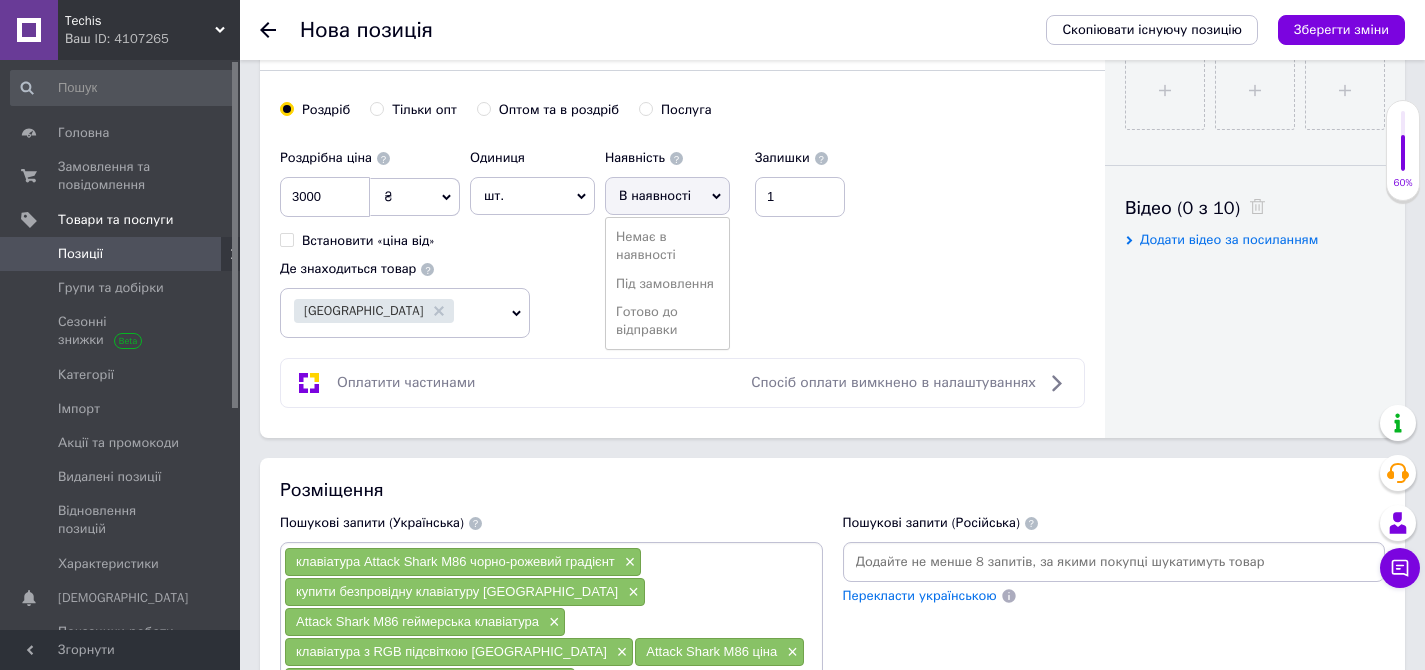drag, startPoint x: 671, startPoint y: 313, endPoint x: 797, endPoint y: 303, distance: 126.3962 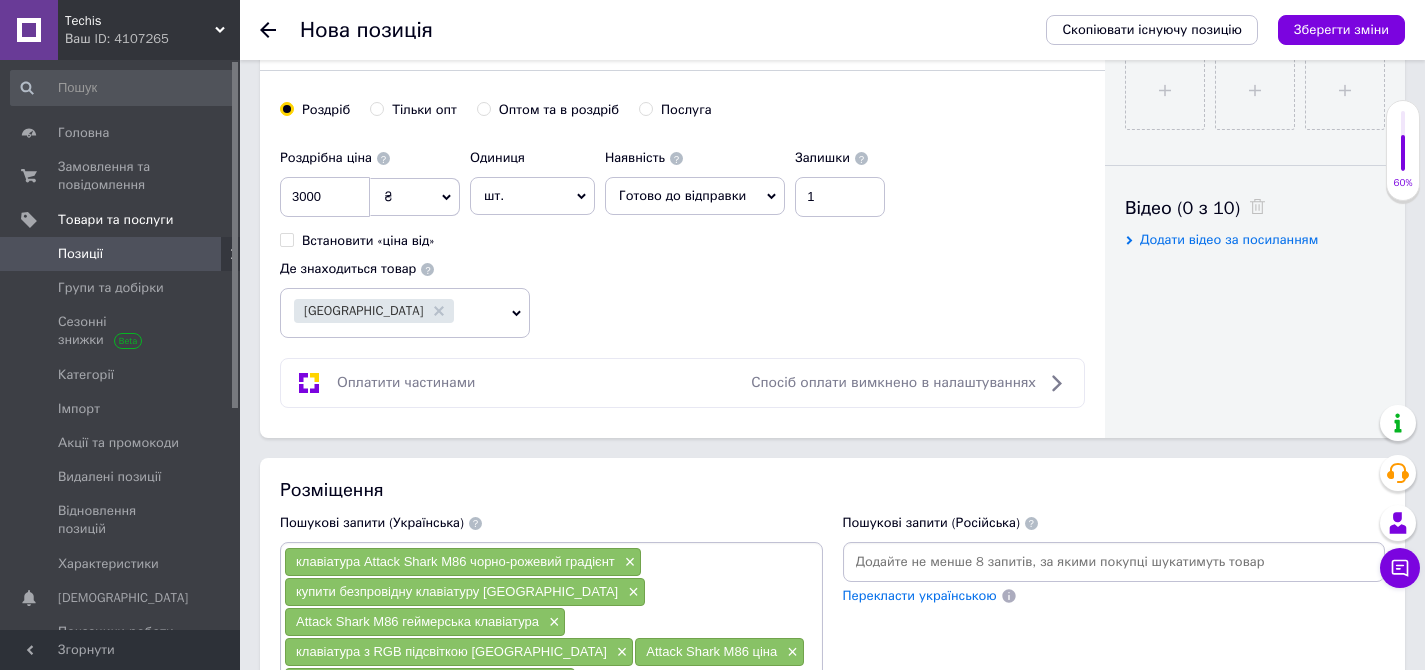 drag, startPoint x: 900, startPoint y: 256, endPoint x: 946, endPoint y: 247, distance: 46.872166 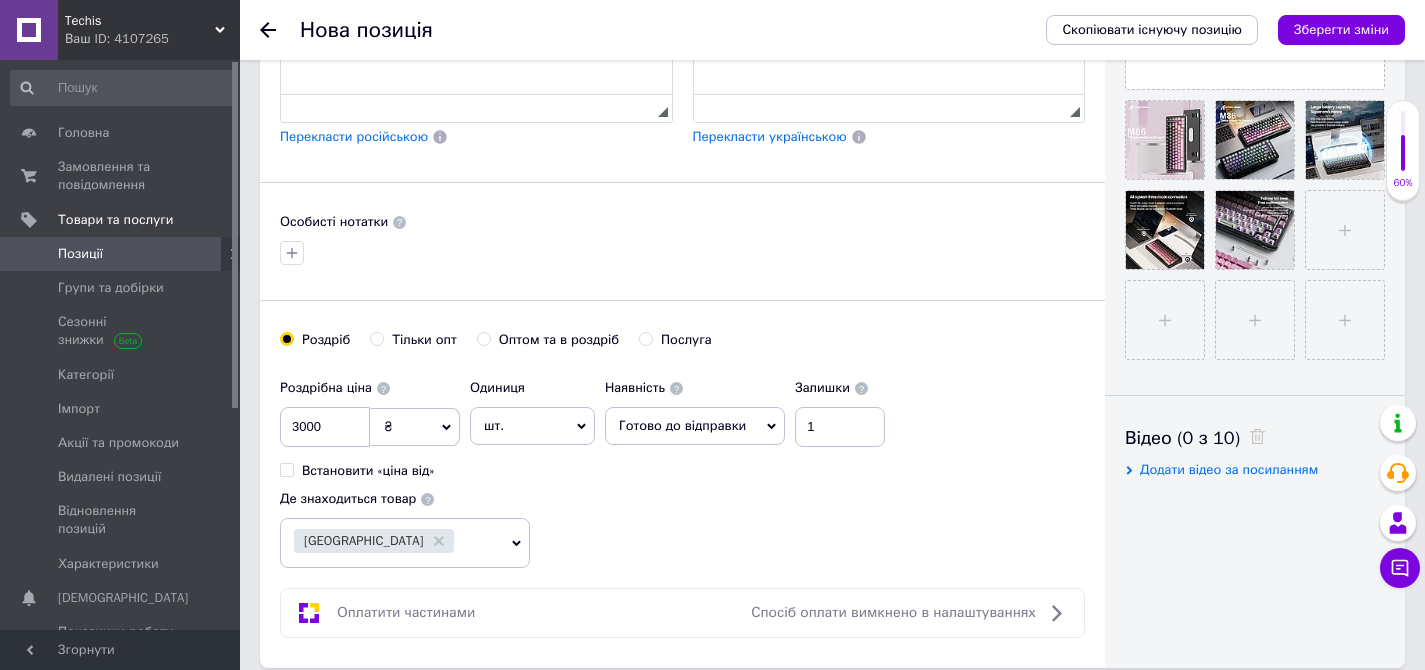 scroll, scrollTop: 257, scrollLeft: 0, axis: vertical 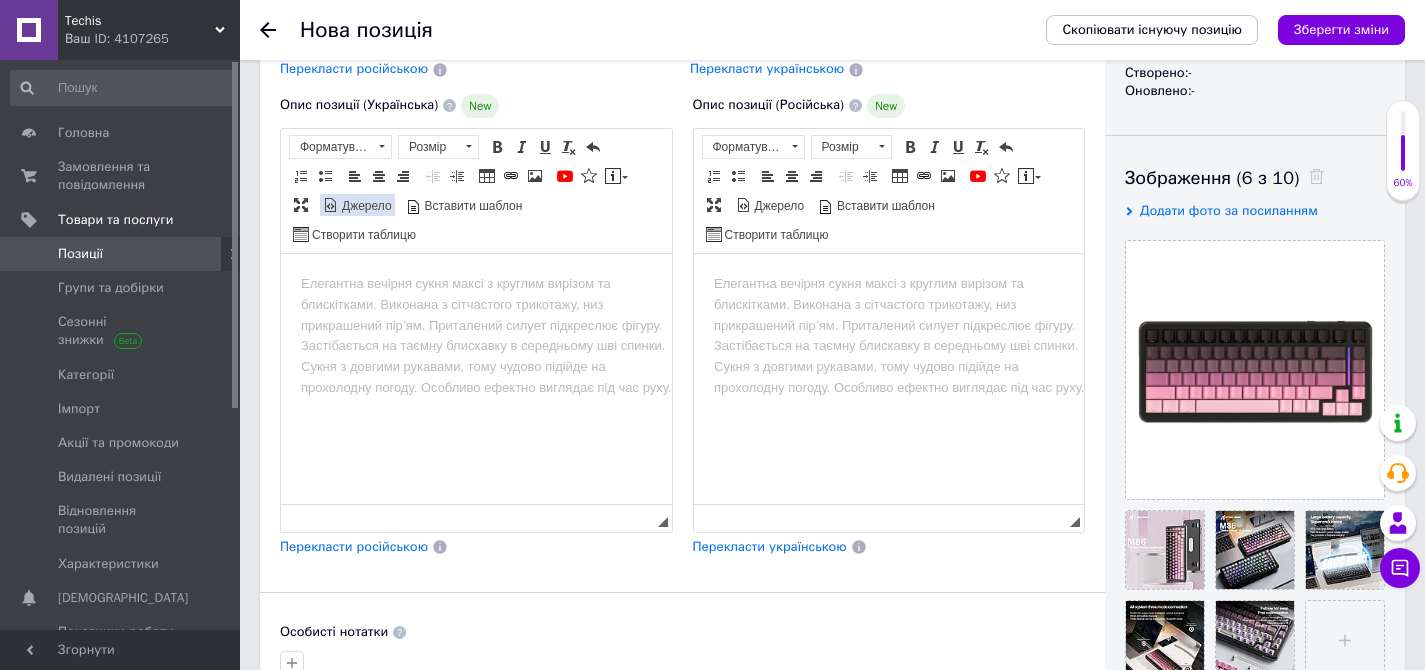 click on "Джерело" at bounding box center [365, 206] 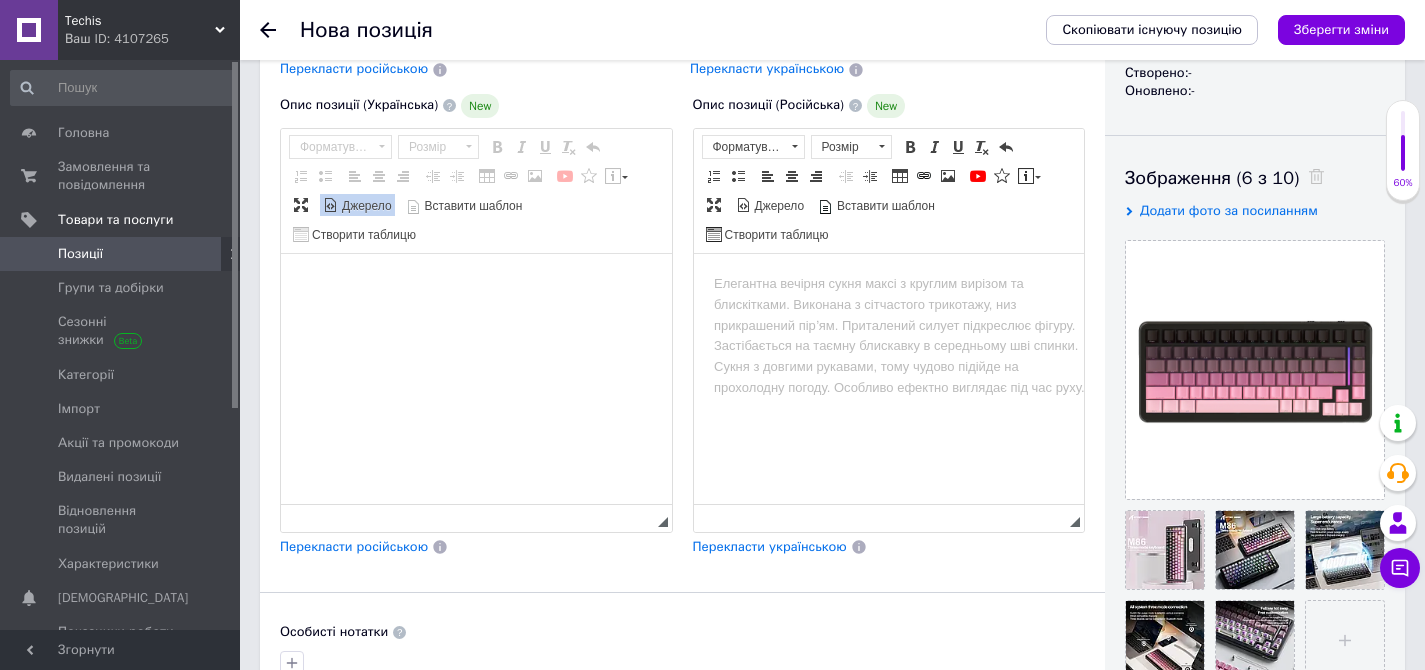 click at bounding box center (476, 379) 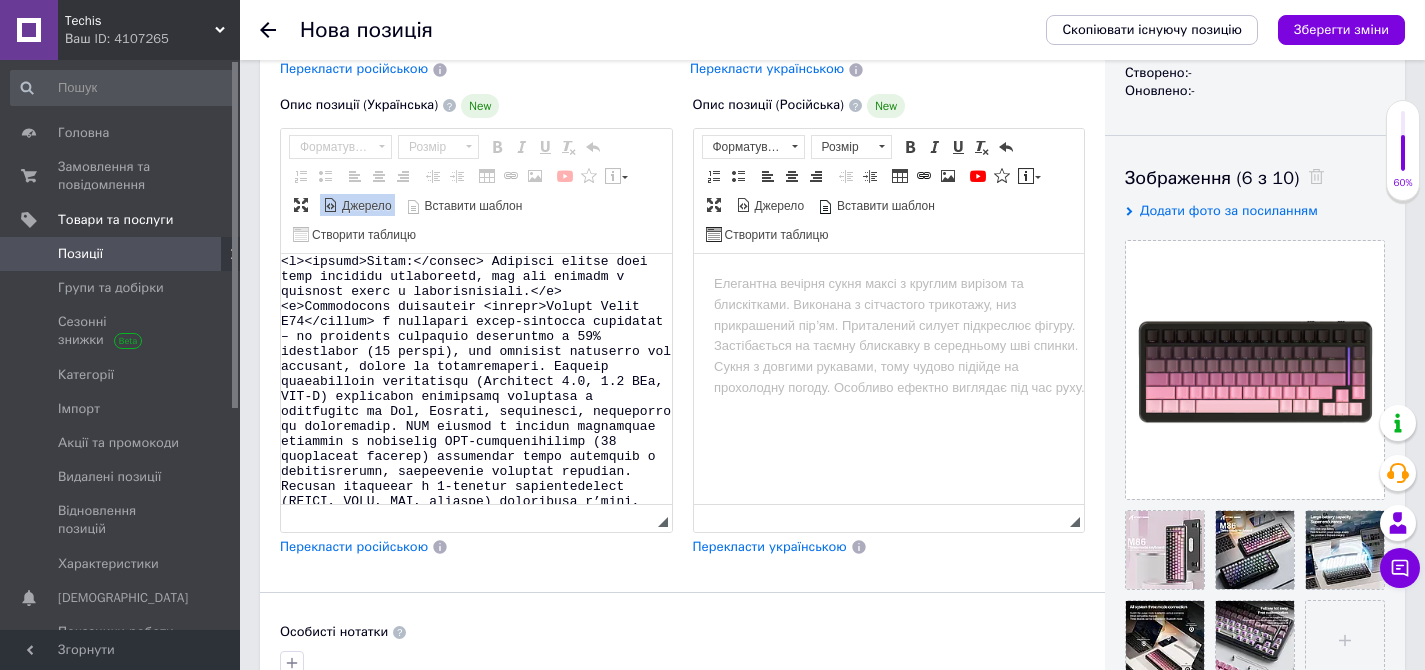 scroll, scrollTop: 2270, scrollLeft: 0, axis: vertical 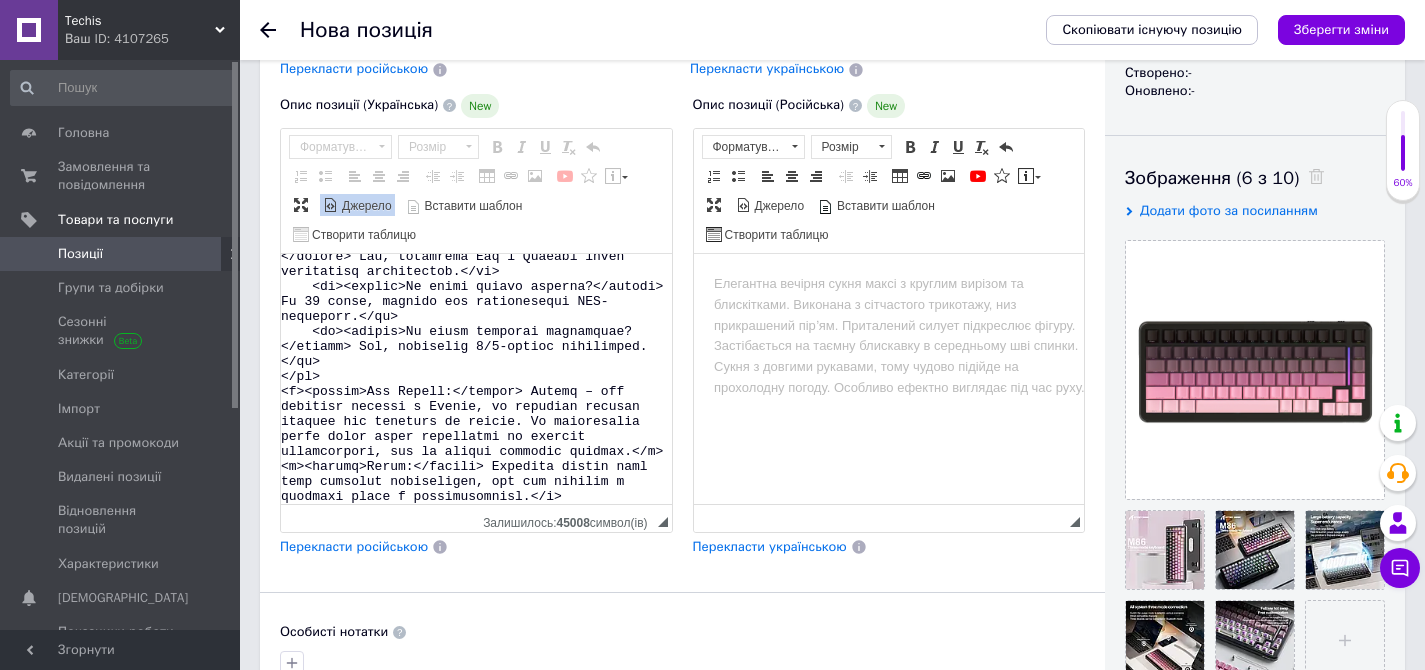 click on "Джерело" at bounding box center [365, 206] 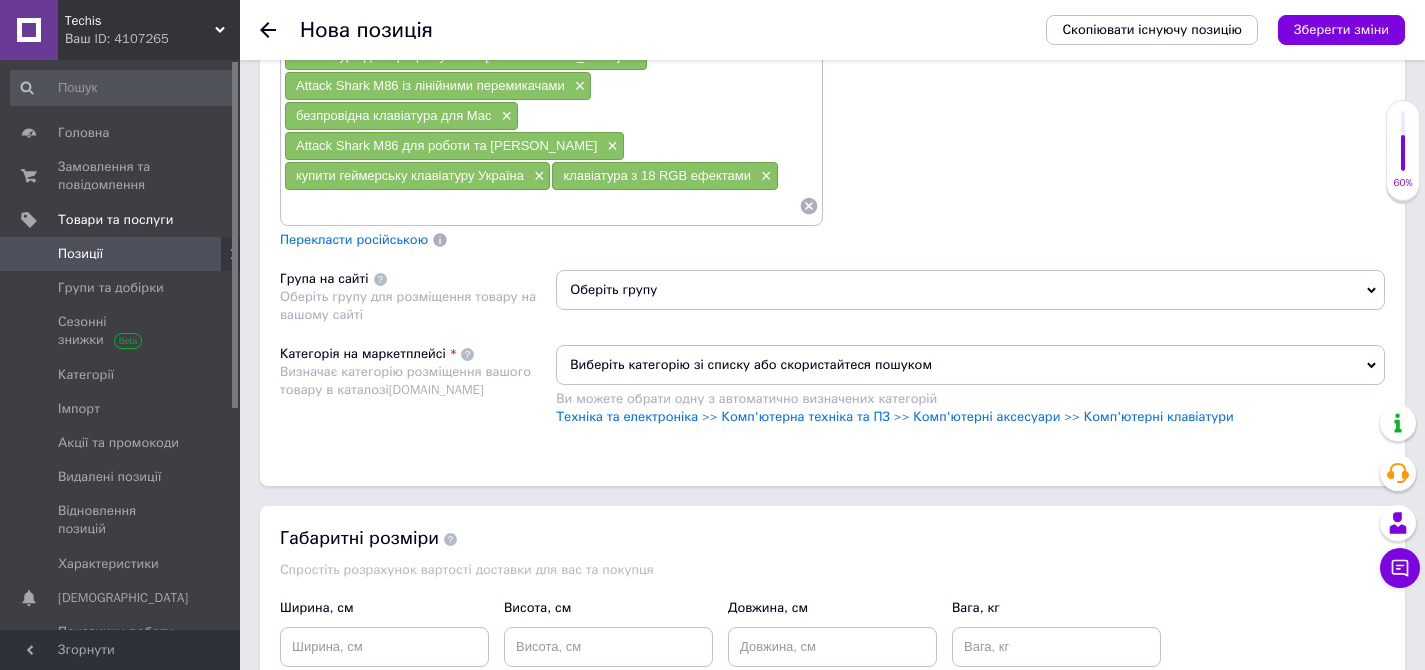 scroll, scrollTop: 1746, scrollLeft: 0, axis: vertical 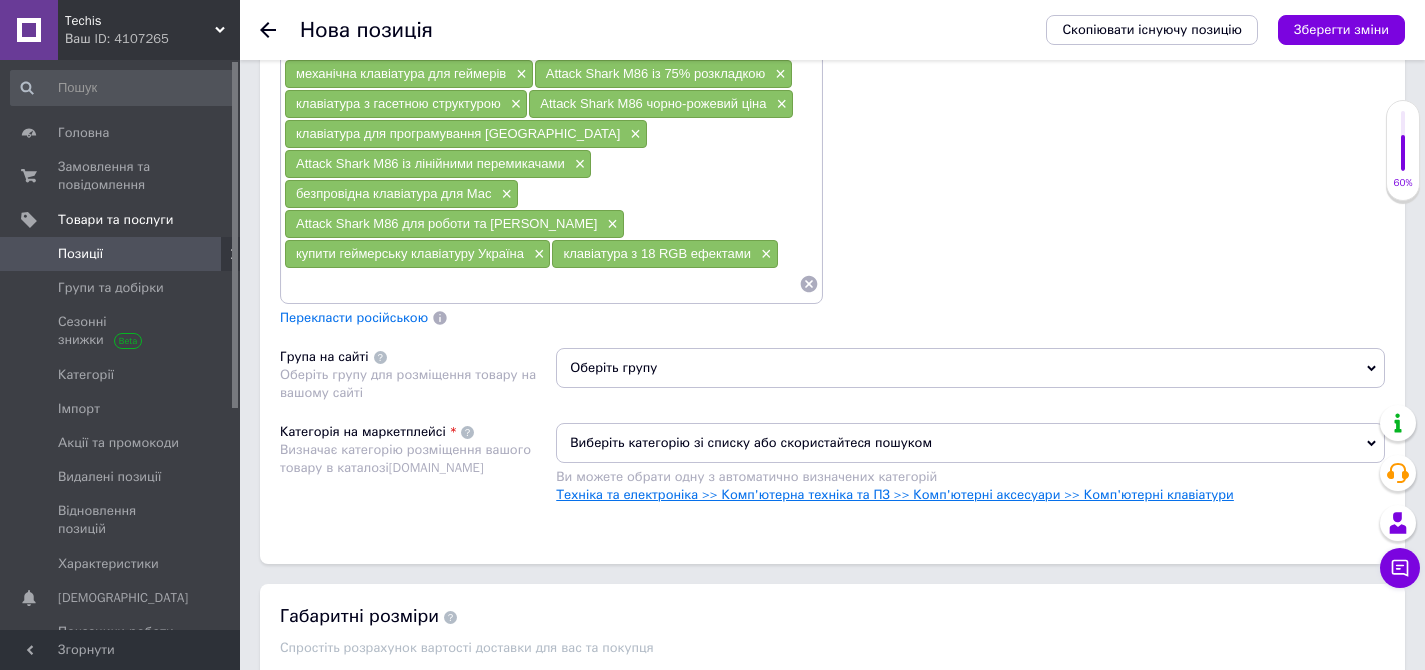 click on "Техніка та електроніка >> Комп'ютерна техніка та ПЗ >> Комп'ютерні аксесуари >> Комп'ютерні клавіатури" at bounding box center (895, 494) 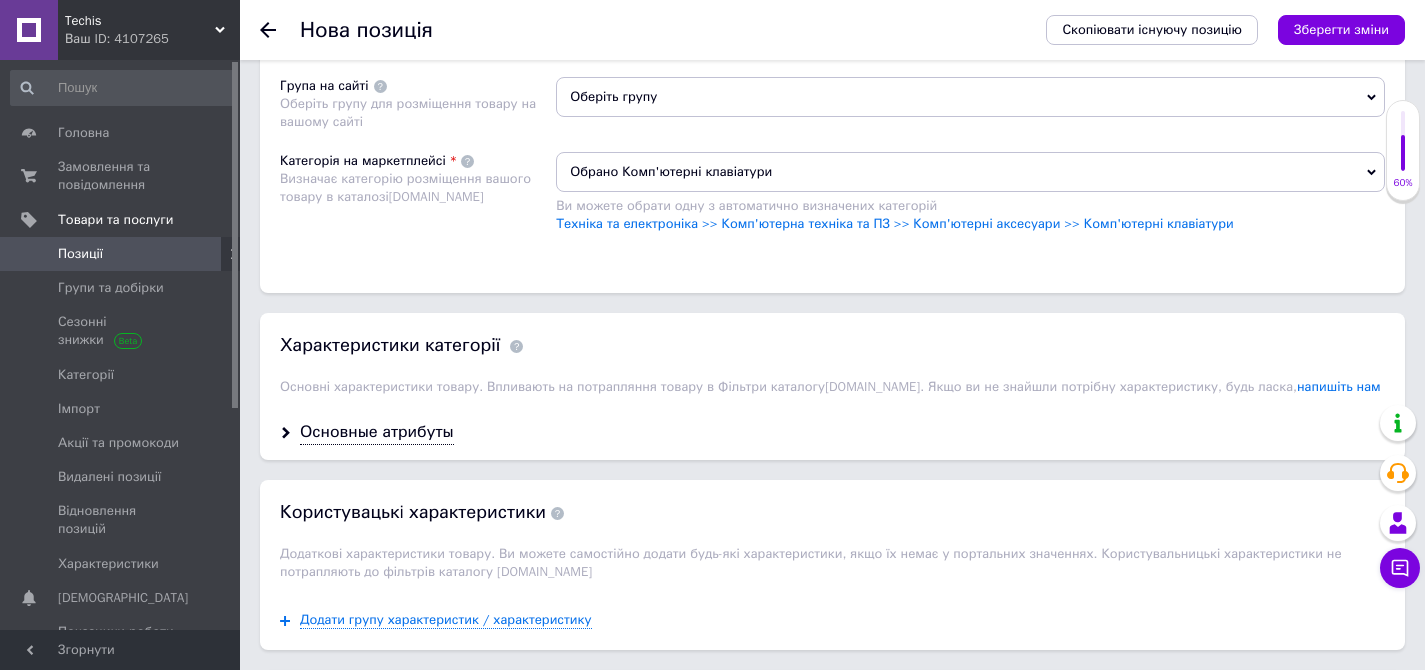 scroll, scrollTop: 2169, scrollLeft: 0, axis: vertical 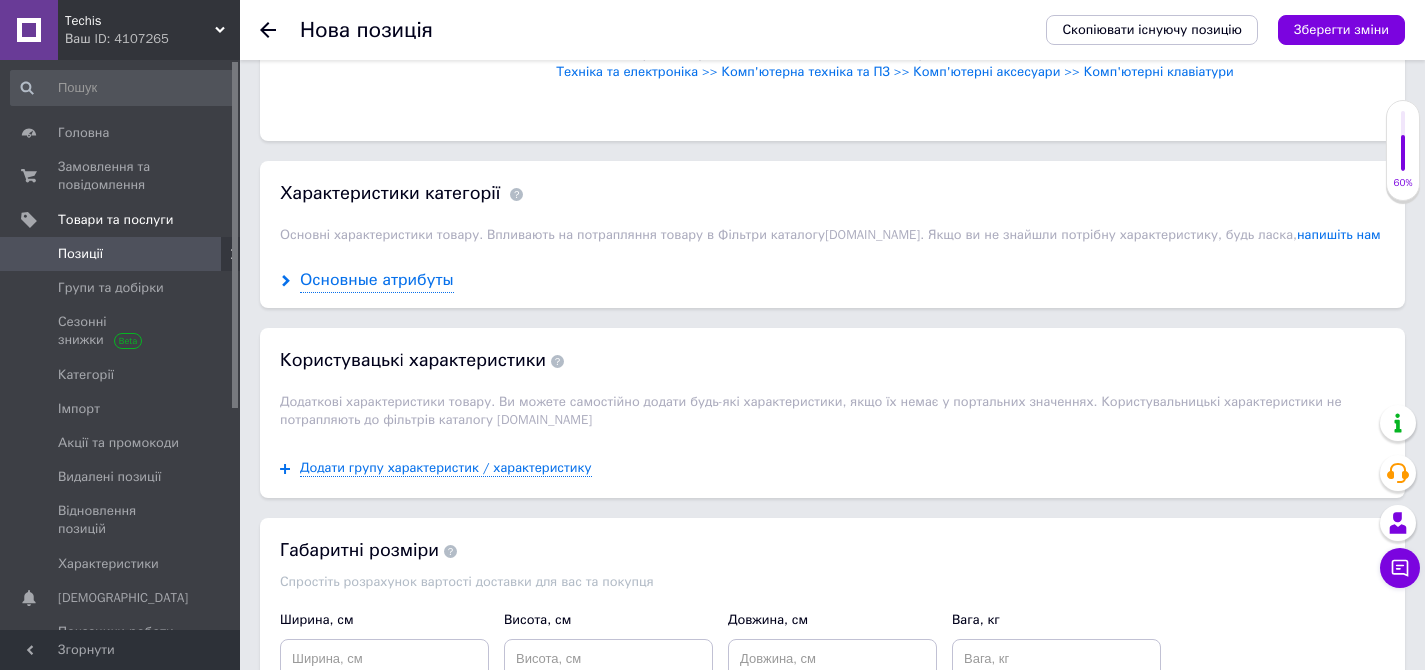 click on "Основные атрибуты" at bounding box center (377, 280) 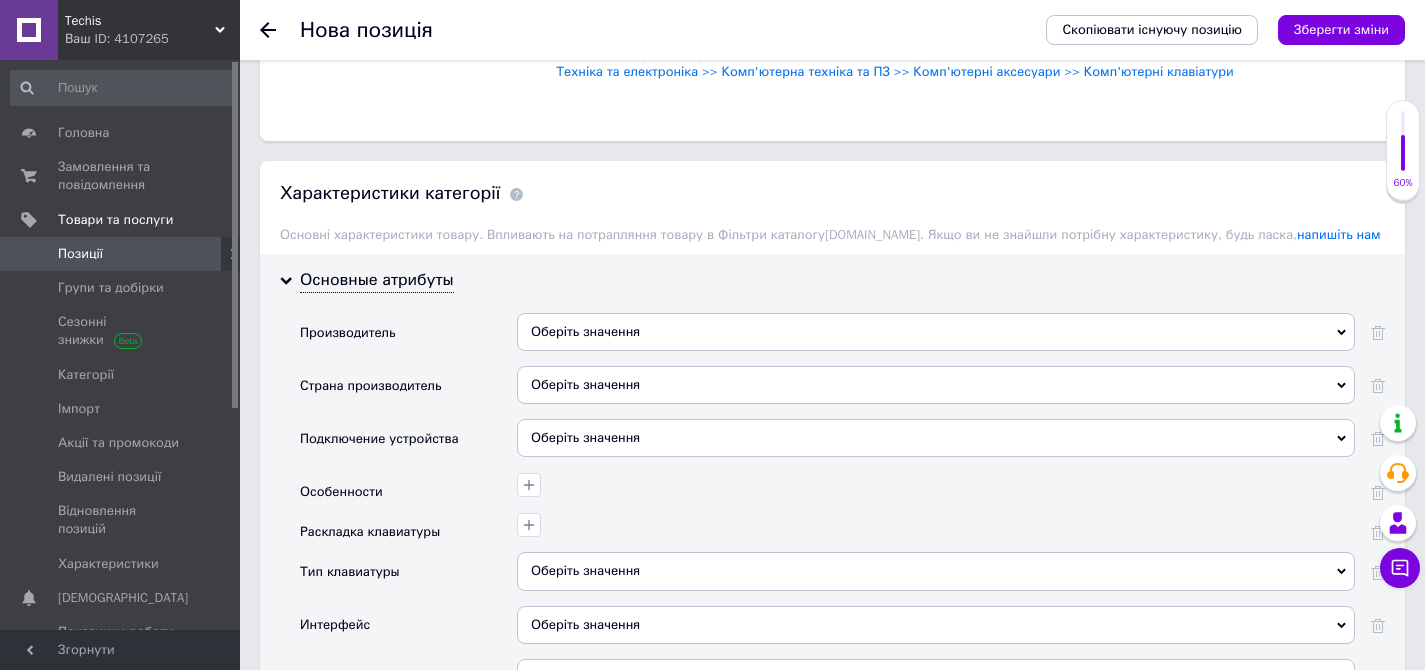 click on "Оберіть значення" at bounding box center [936, 332] 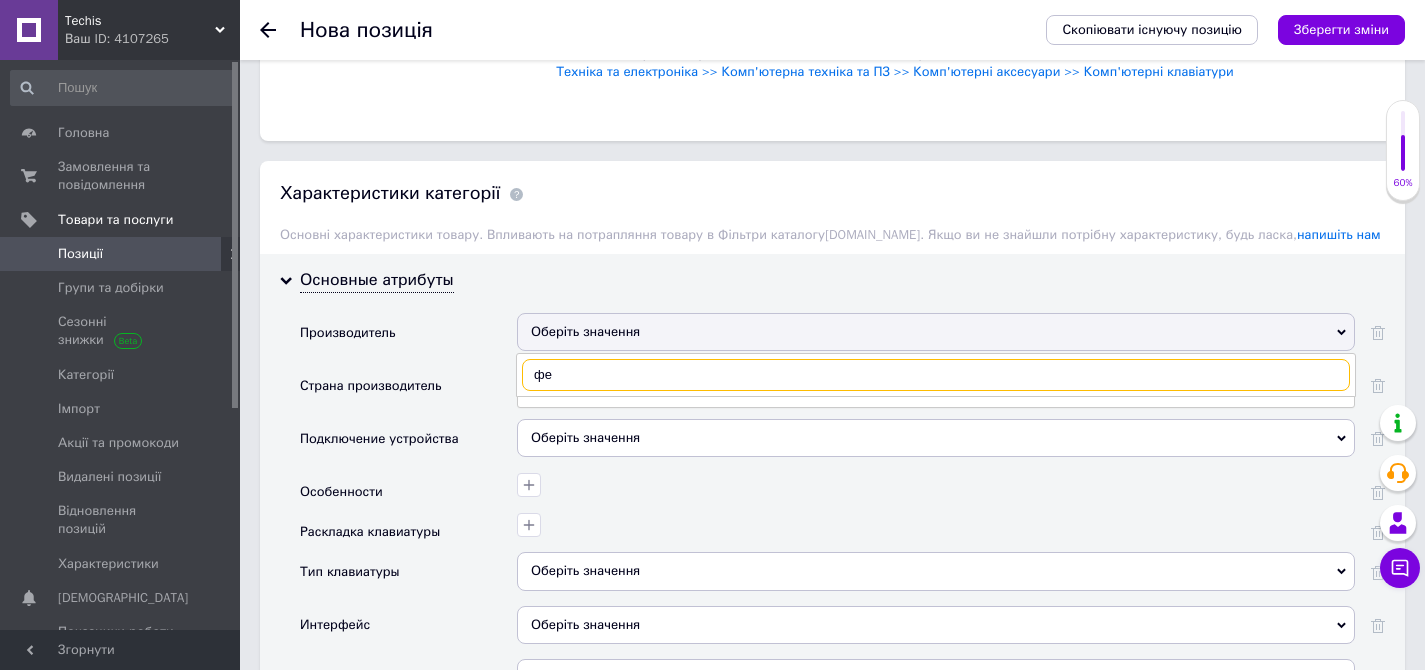 type on "ф" 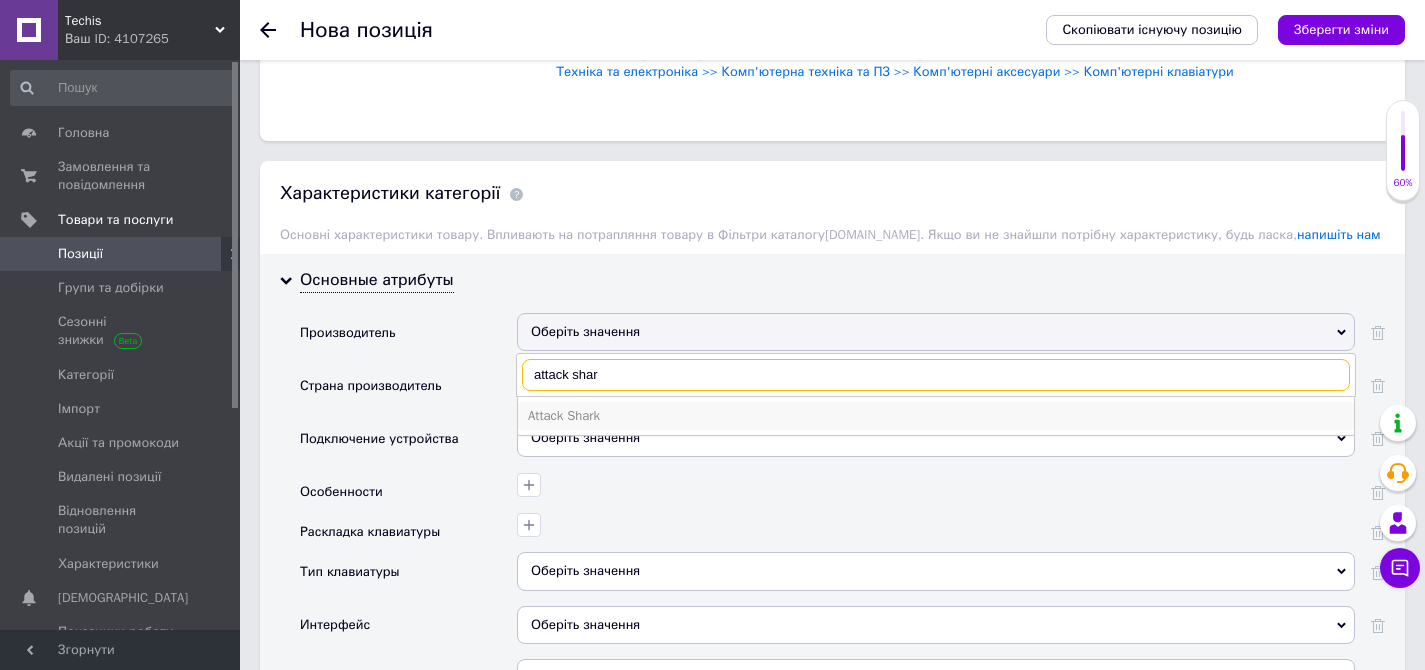 type on "attack shar" 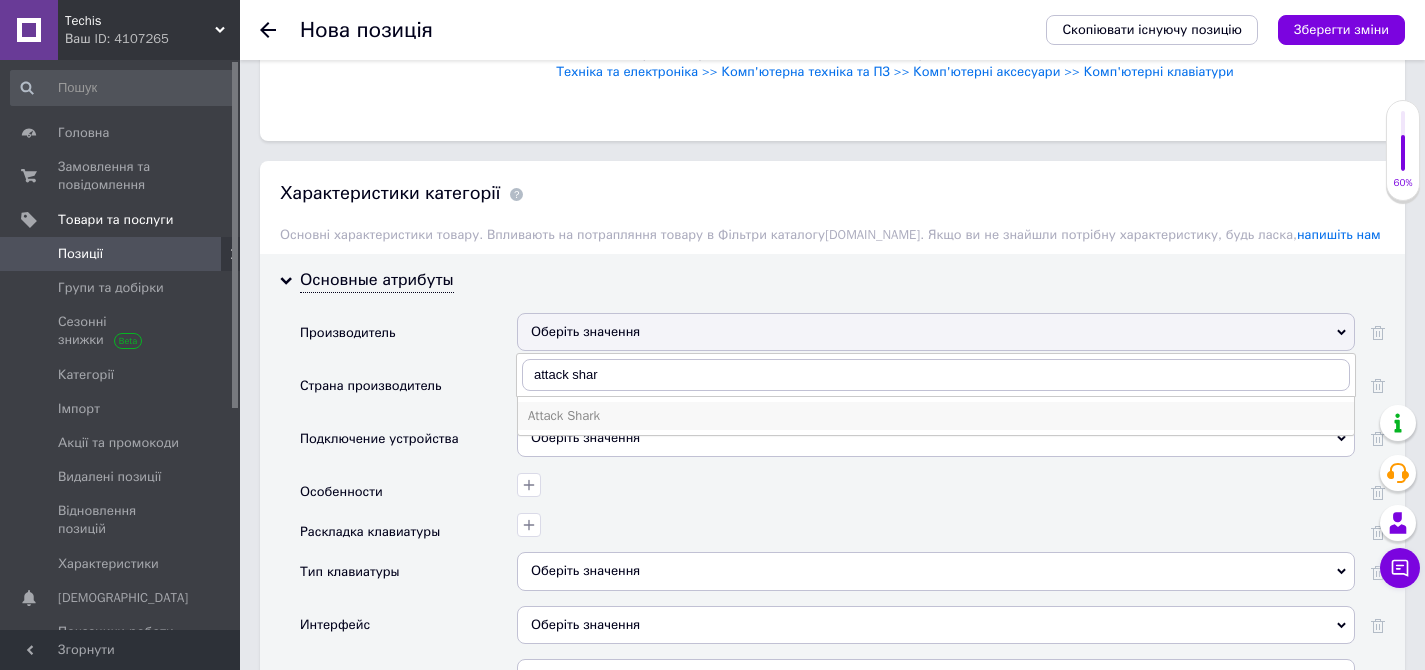 click on "Attack Shark" at bounding box center (936, 416) 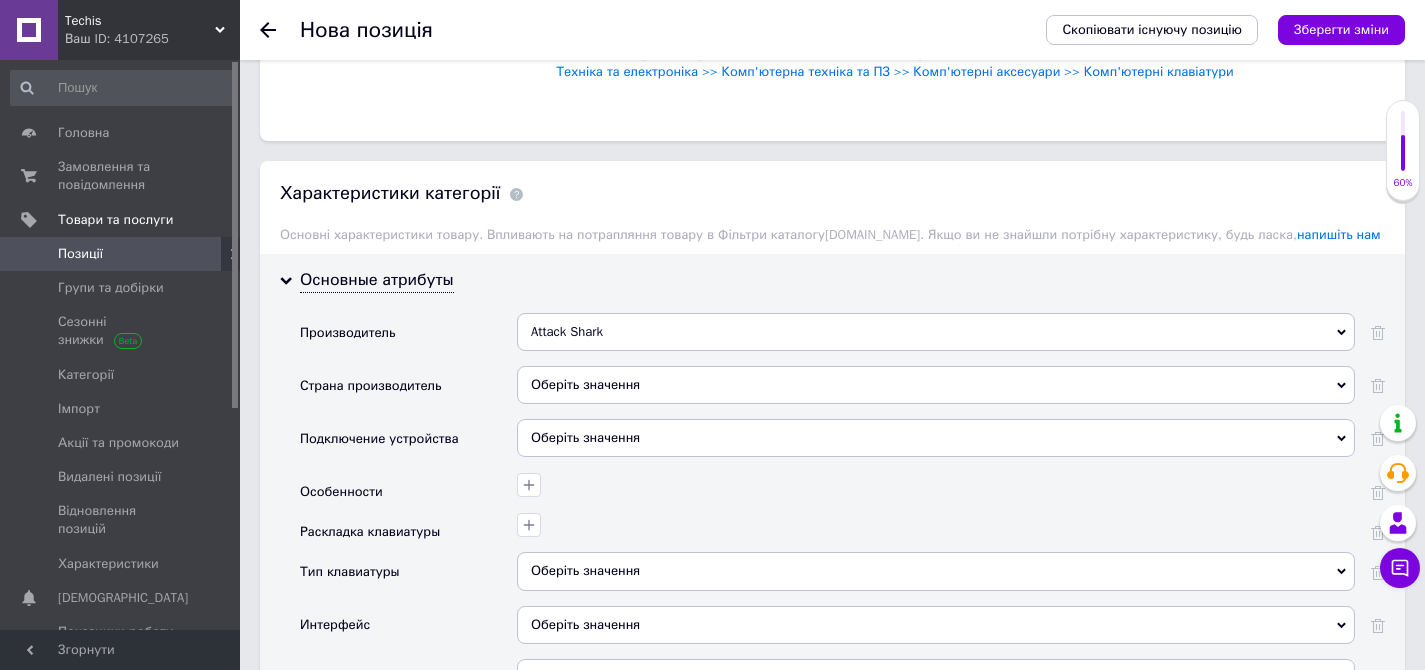 click on "Страна производитель" at bounding box center [408, 392] 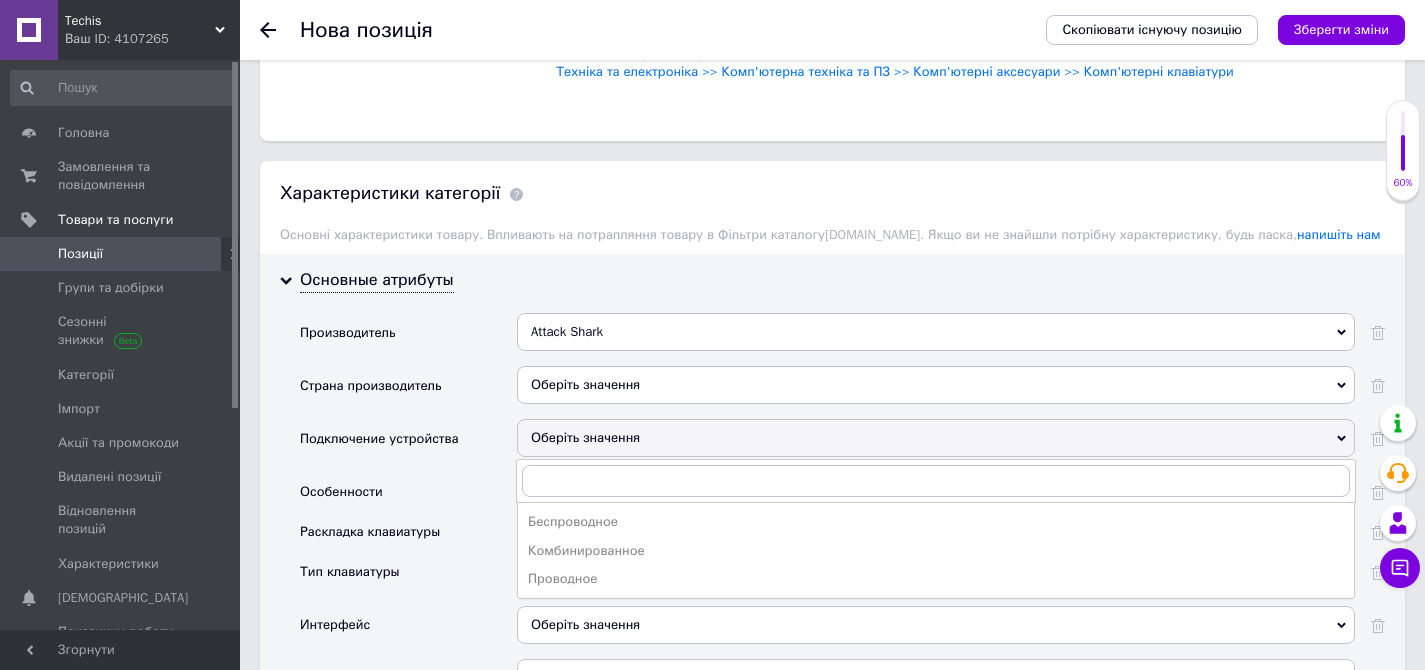 drag, startPoint x: 616, startPoint y: 463, endPoint x: 606, endPoint y: 460, distance: 10.440307 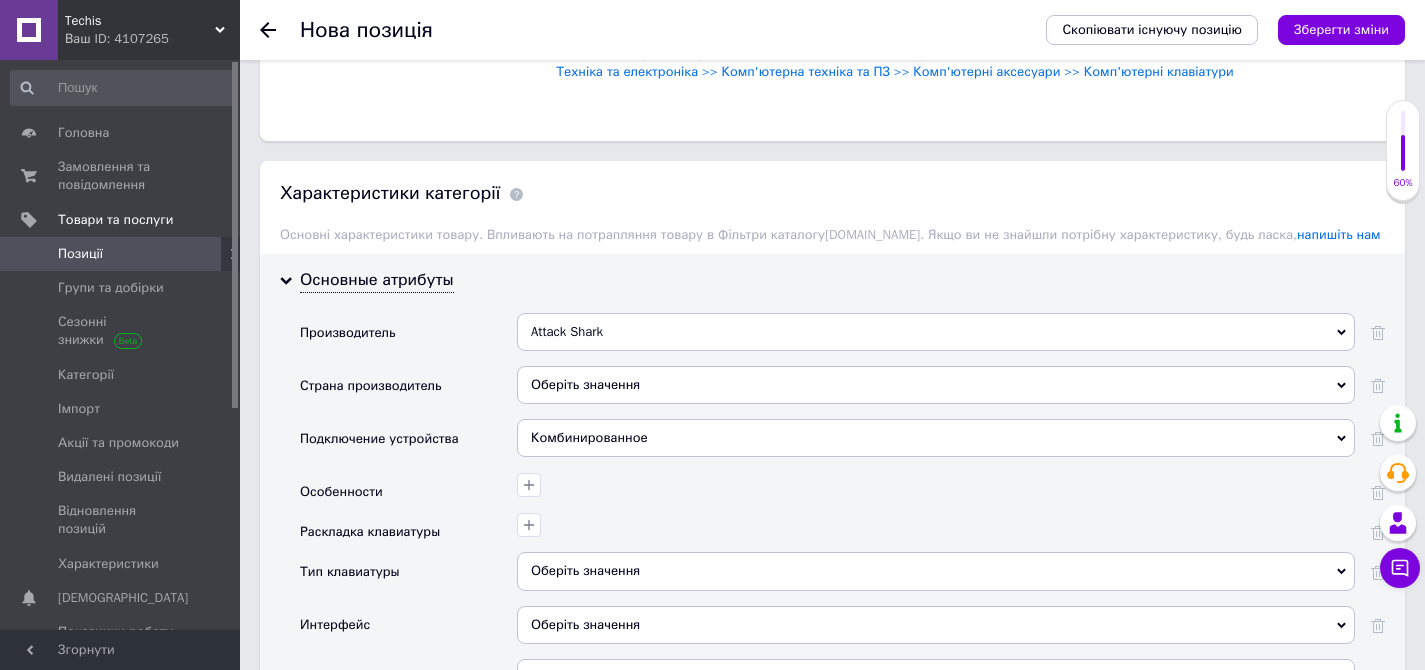 click on "Страна производитель" at bounding box center [408, 392] 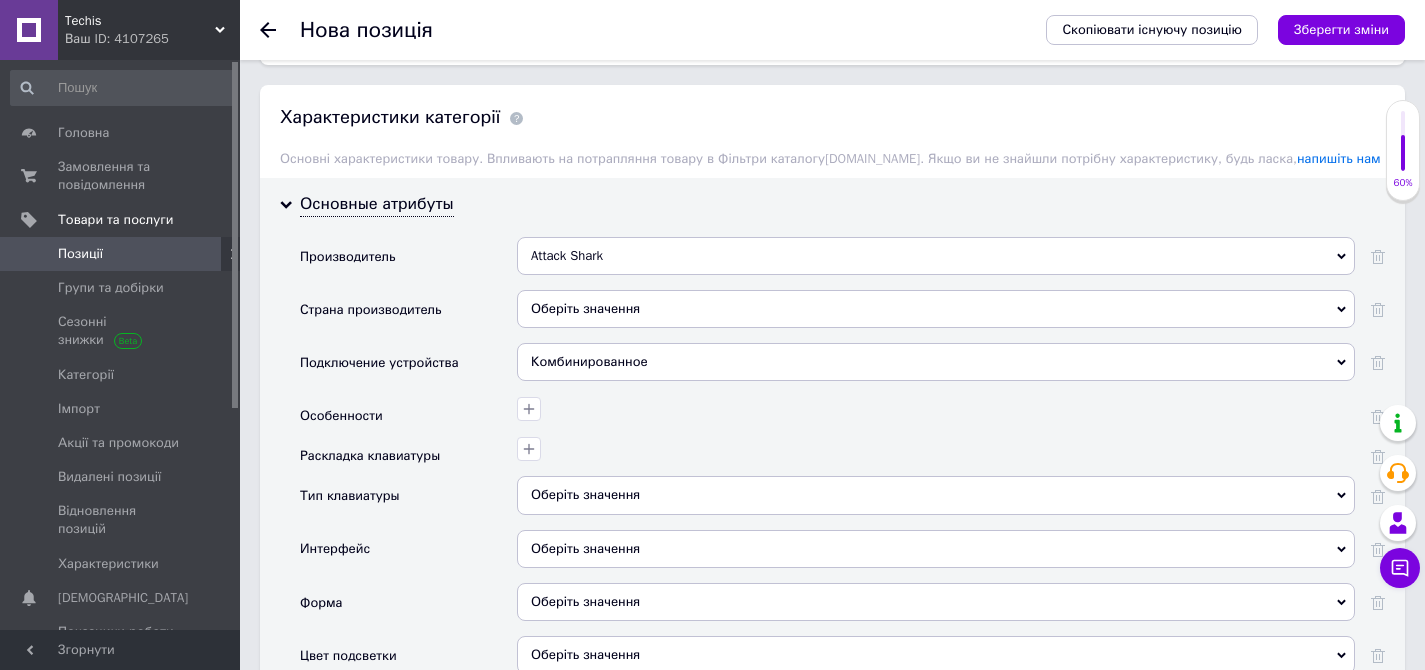 scroll, scrollTop: 2248, scrollLeft: 0, axis: vertical 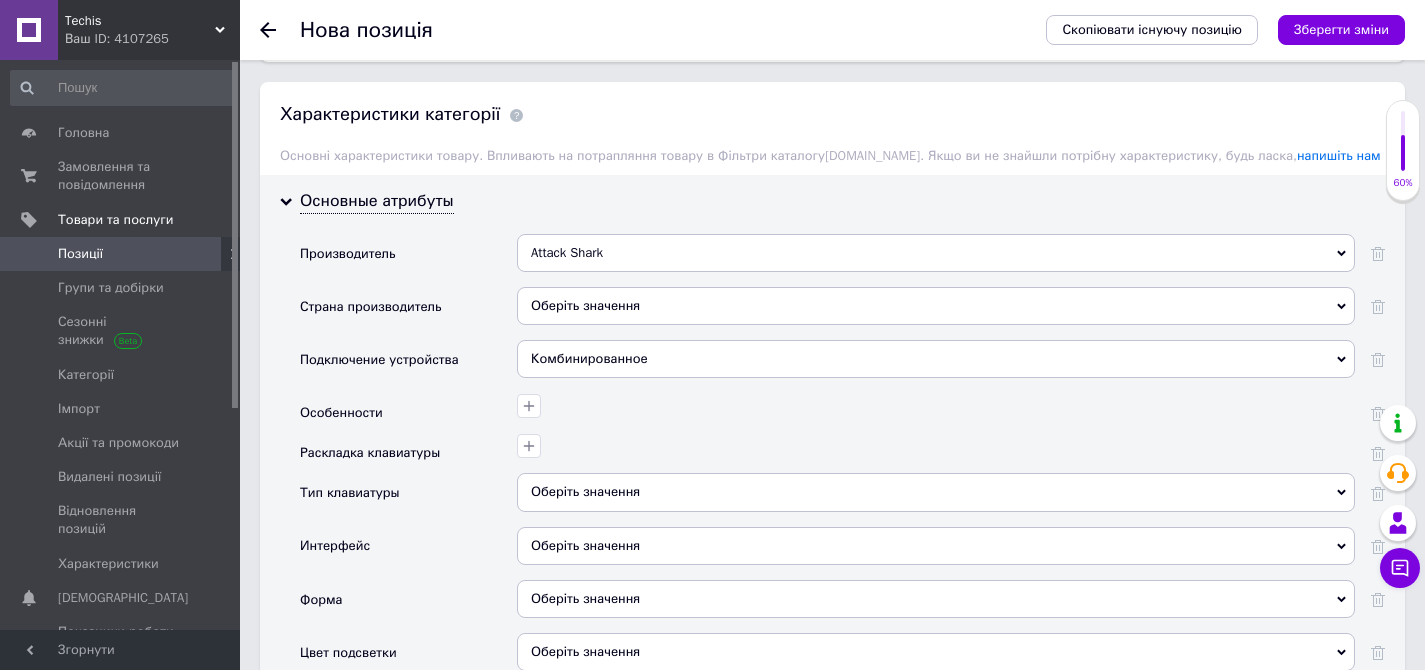 click on "Комбинированное" at bounding box center [936, 359] 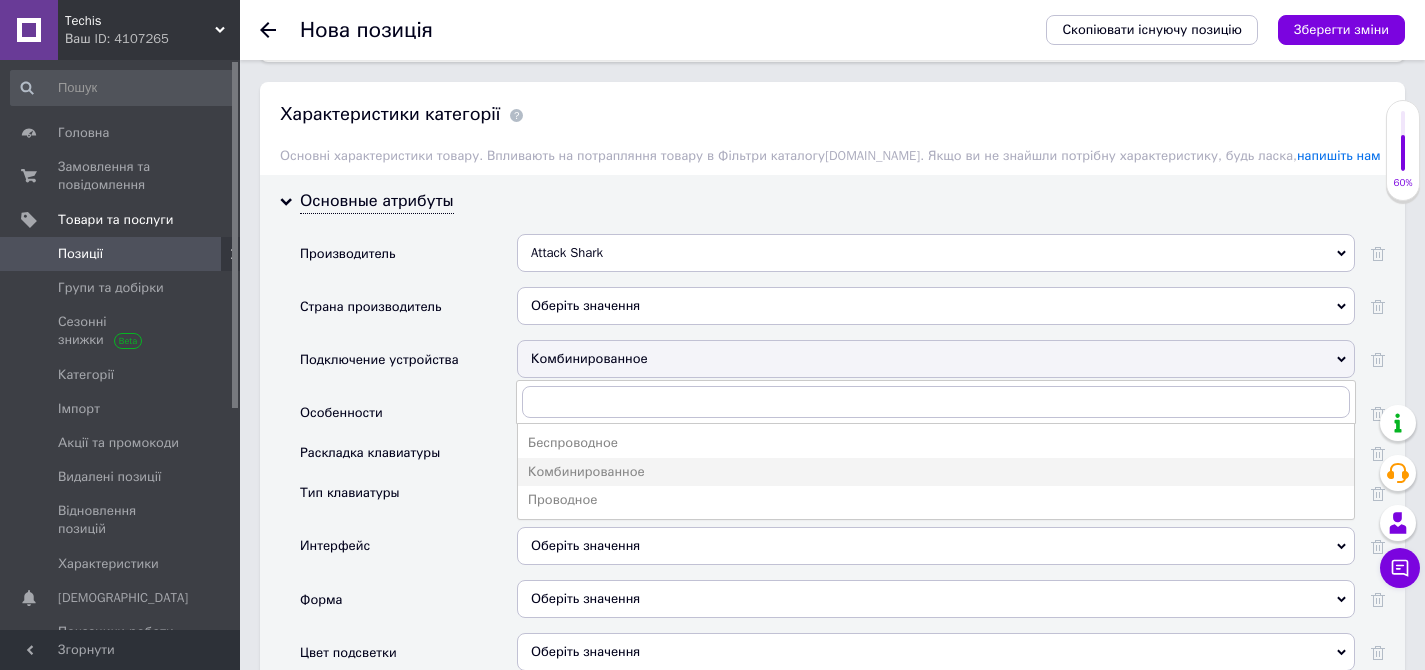 drag, startPoint x: 559, startPoint y: 347, endPoint x: 546, endPoint y: 341, distance: 14.3178215 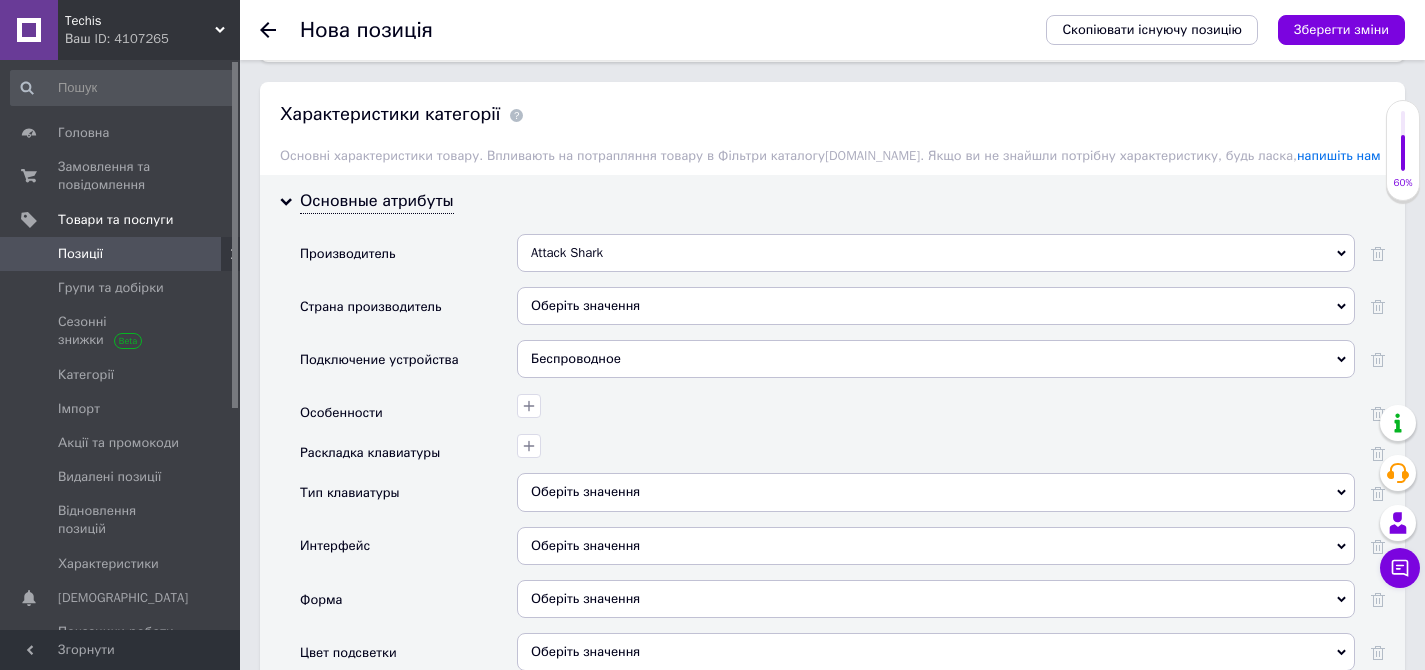 click on "Подключение устройства" at bounding box center [379, 360] 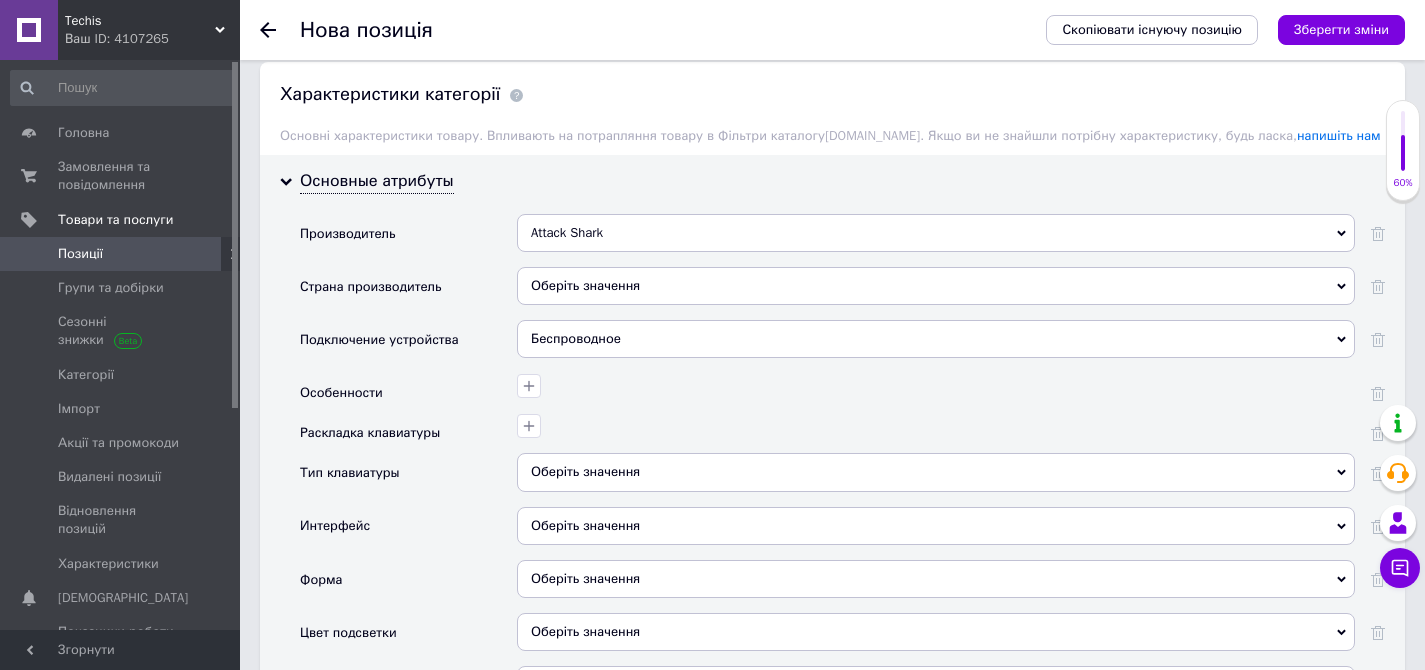 scroll, scrollTop: 2286, scrollLeft: 0, axis: vertical 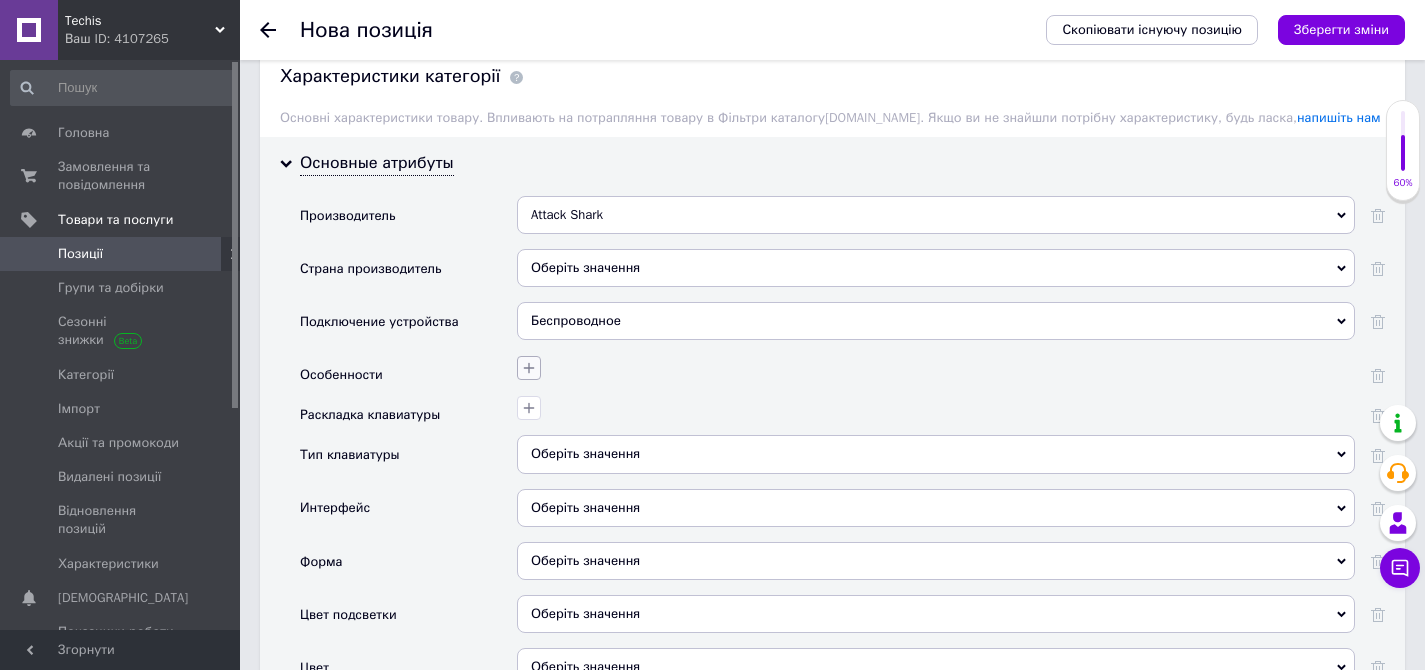 click 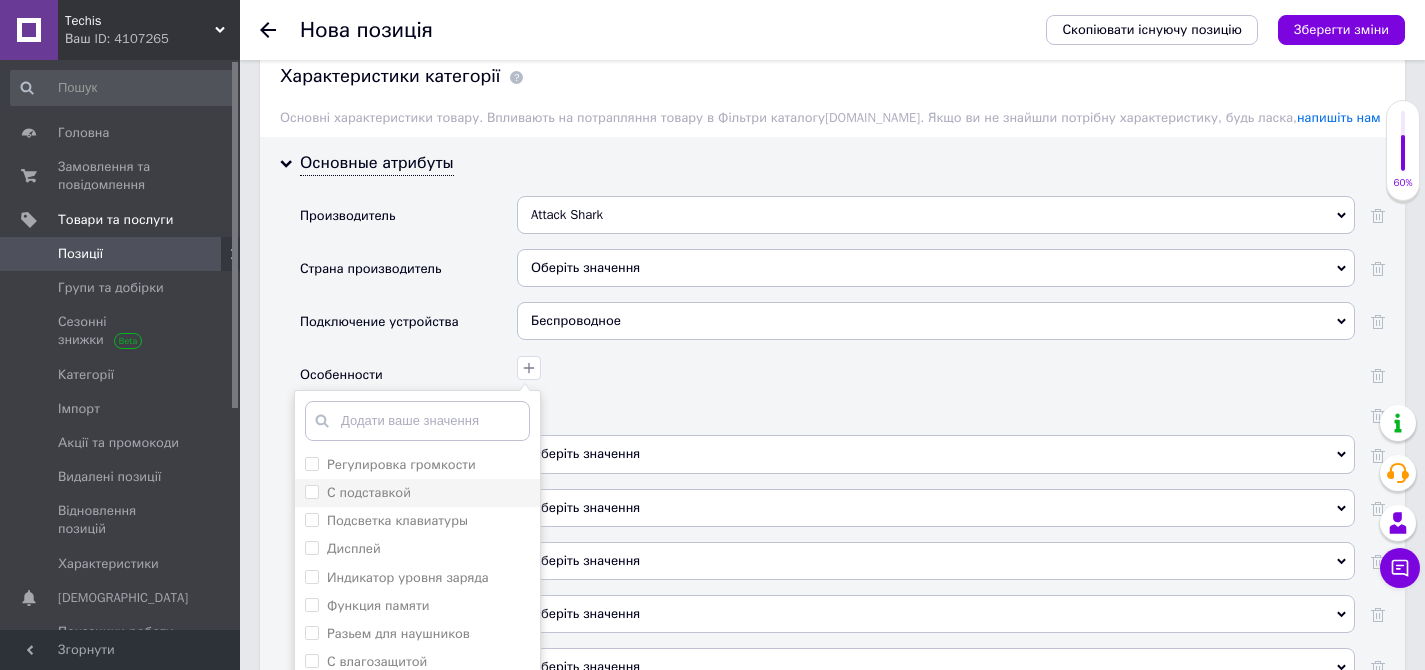 click on "С подставкой" at bounding box center [311, 491] 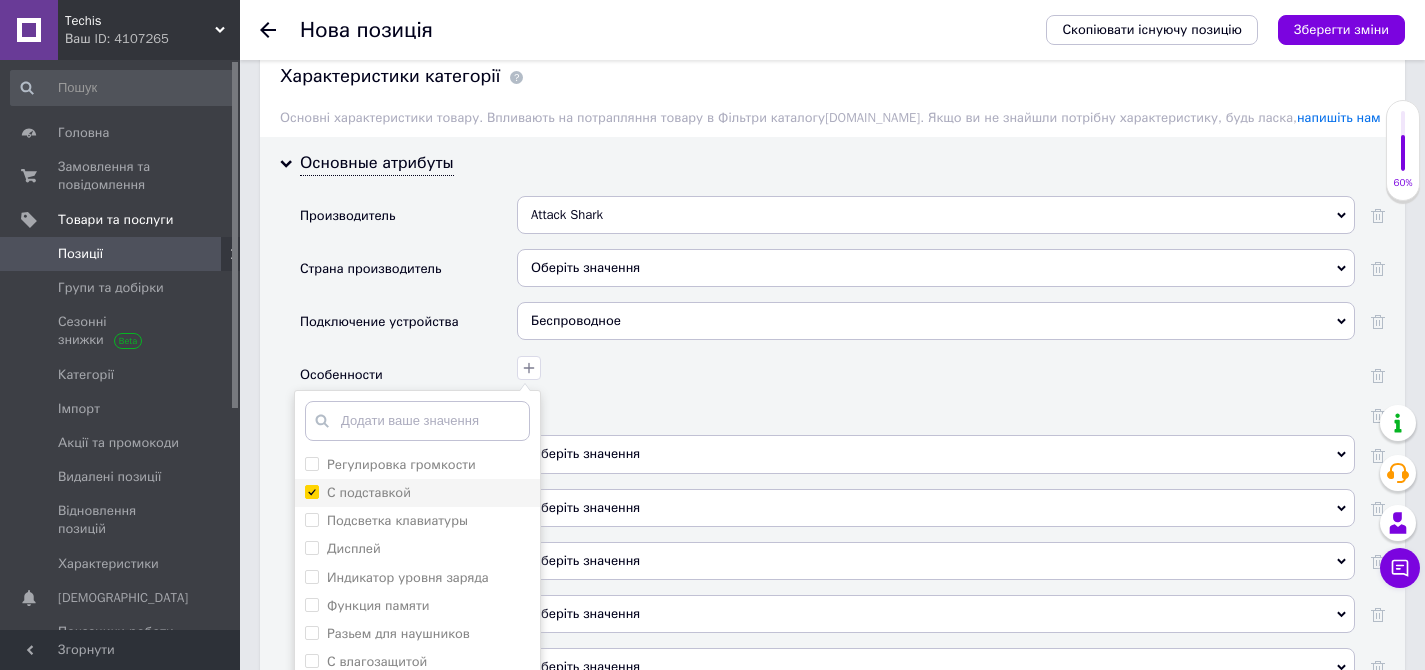 checkbox on "true" 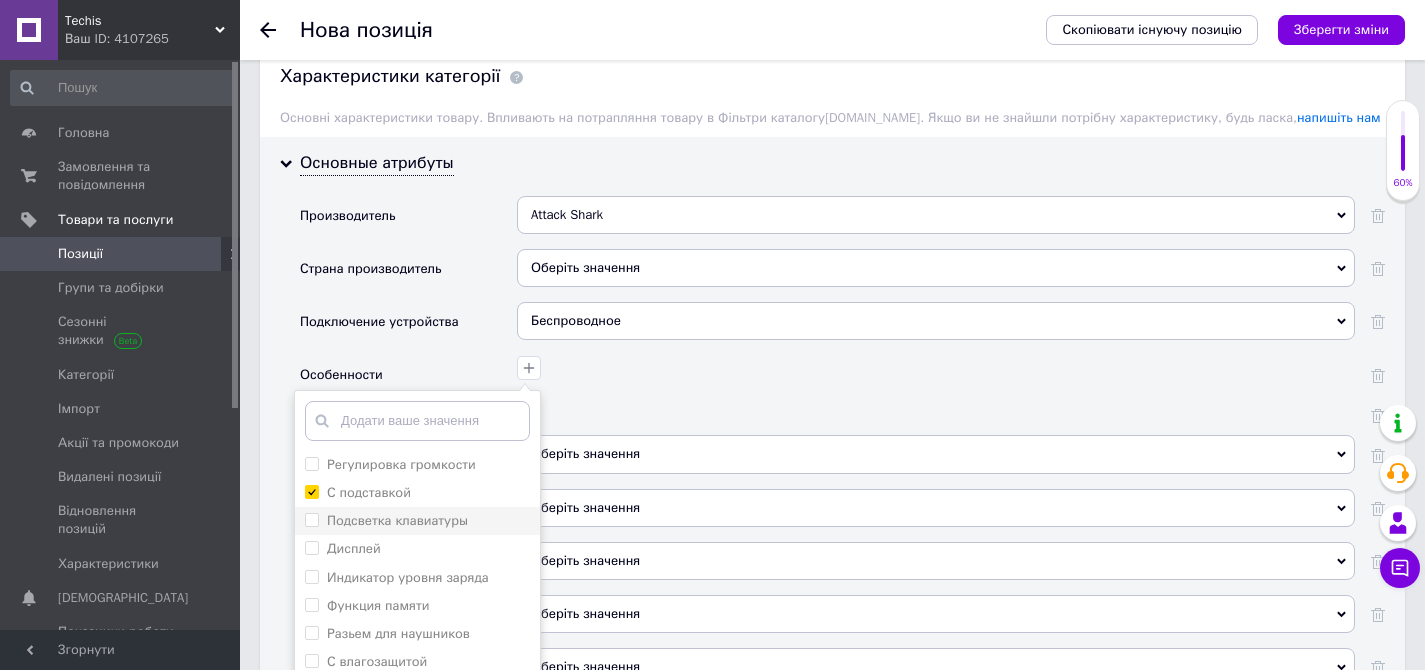 click on "Подсветка клавиатуры" at bounding box center [311, 519] 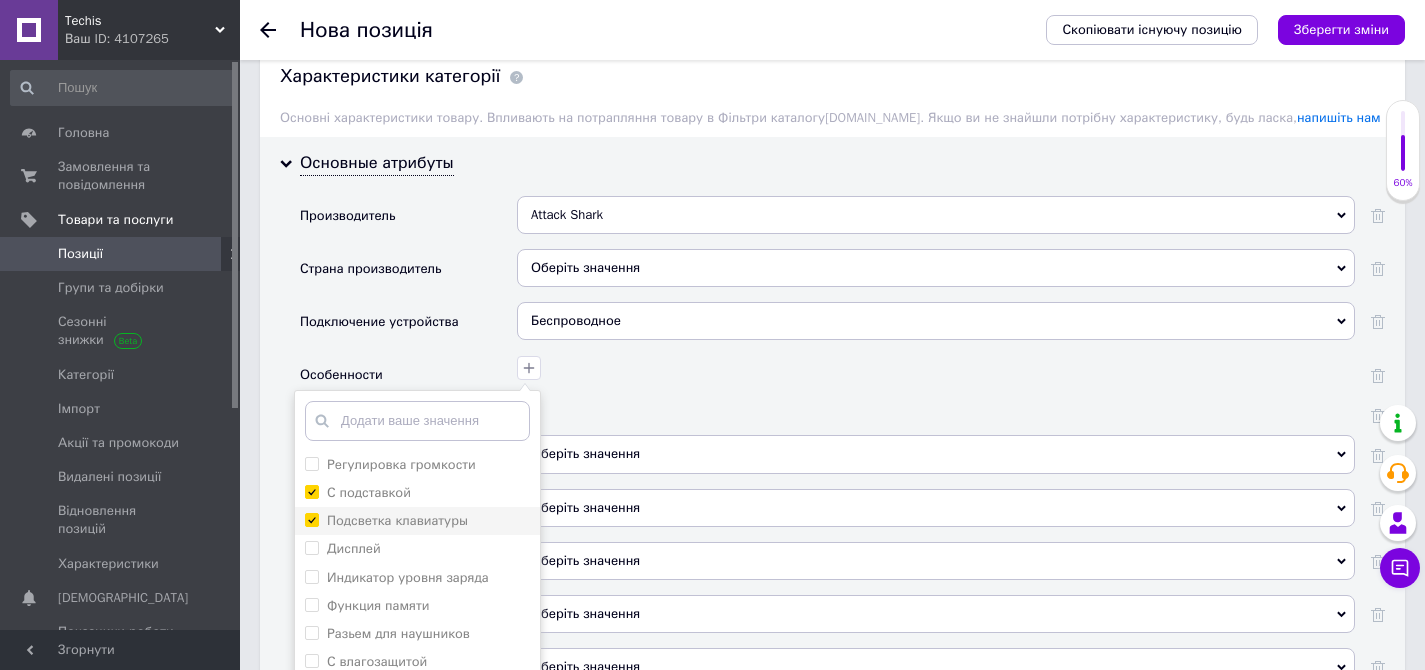 checkbox on "true" 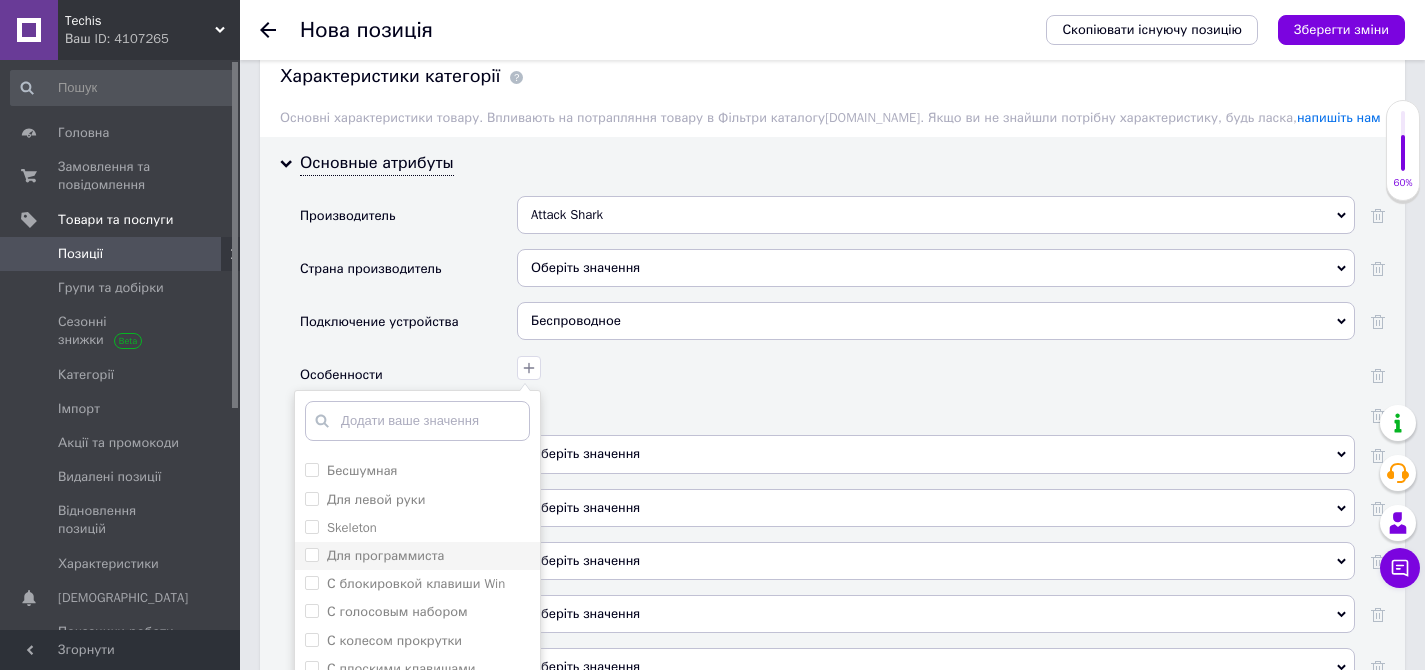 scroll, scrollTop: 235, scrollLeft: 0, axis: vertical 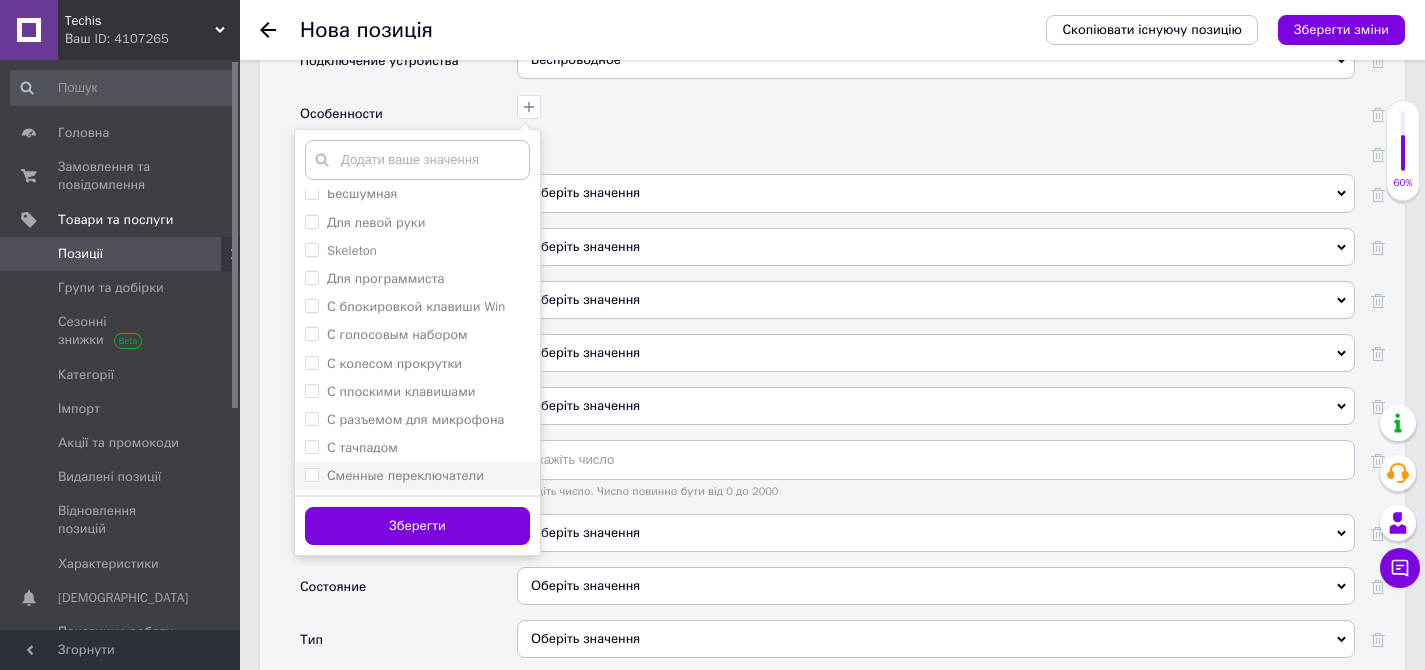 click on "Сменные переключатели" at bounding box center (405, 475) 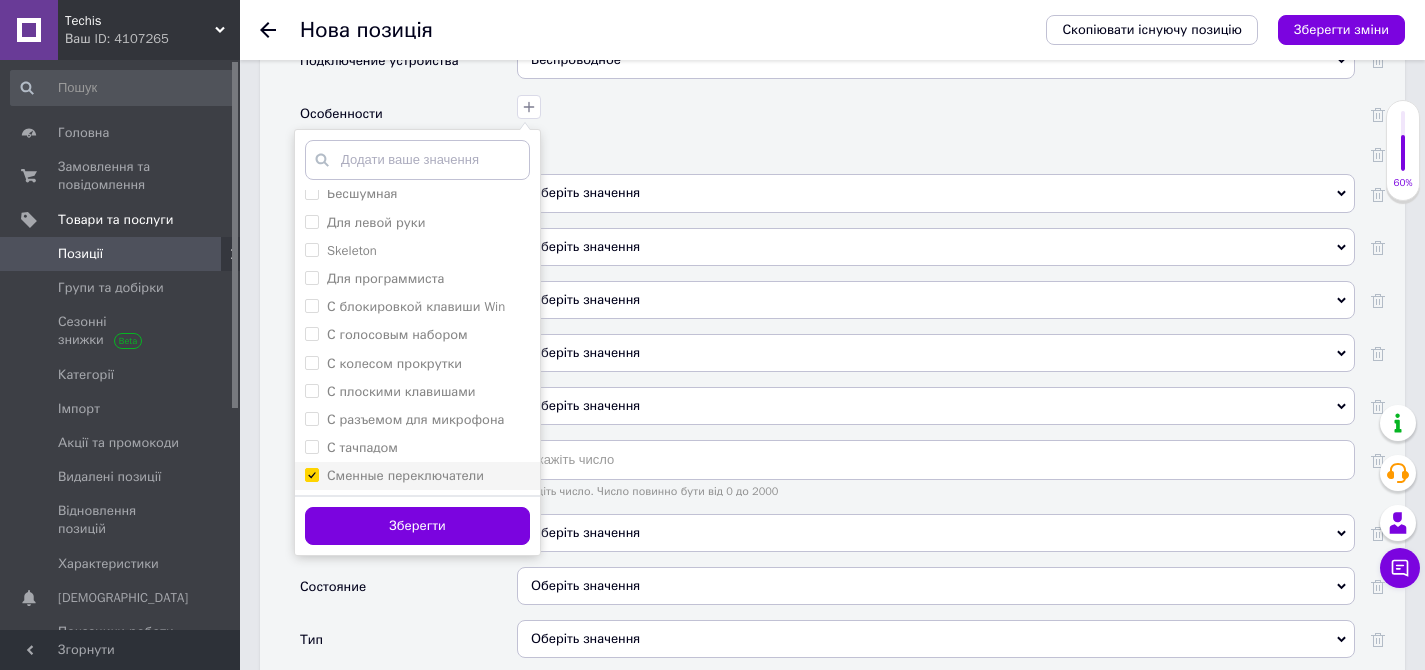 checkbox on "true" 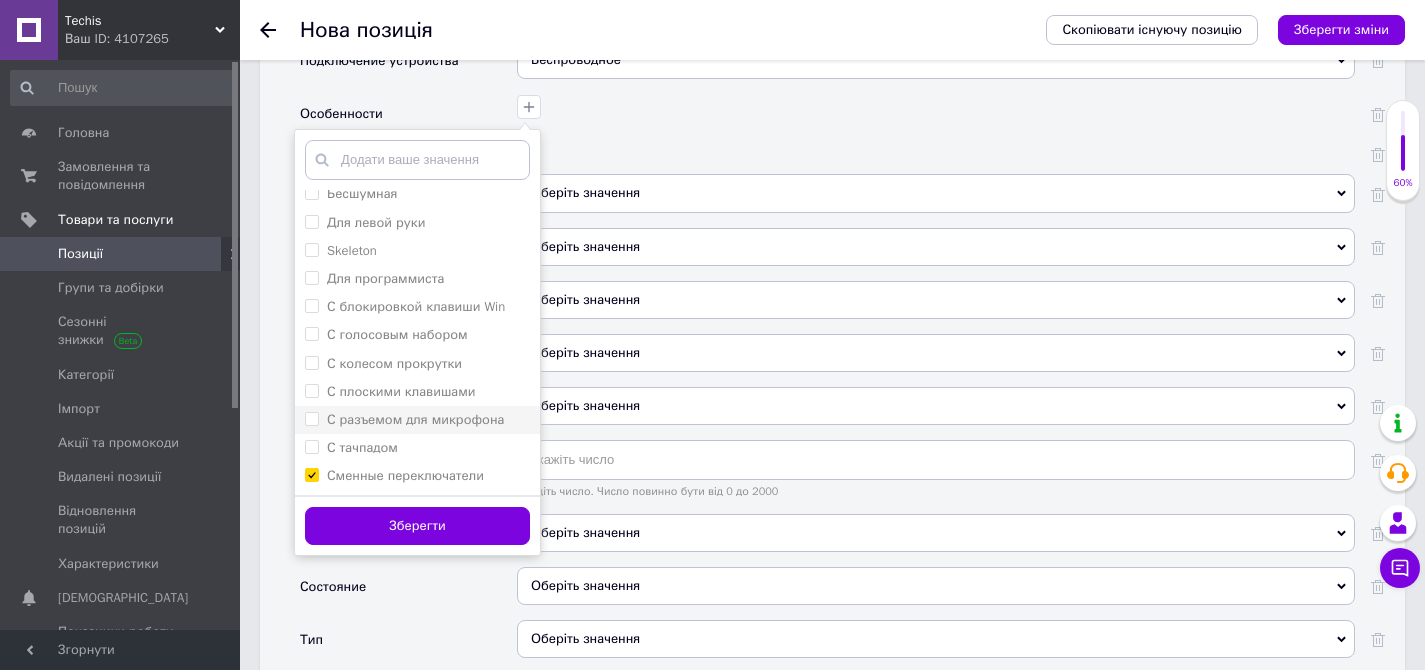 scroll, scrollTop: 215, scrollLeft: 0, axis: vertical 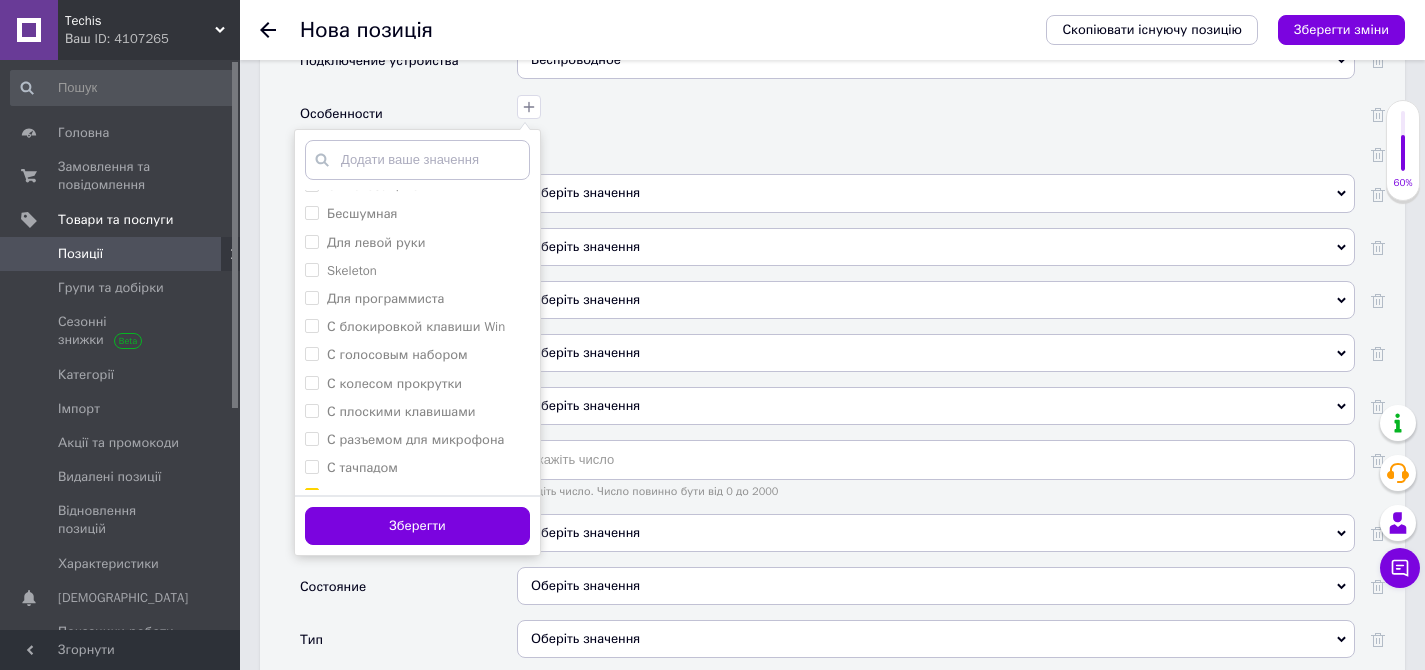 drag, startPoint x: 422, startPoint y: 432, endPoint x: 429, endPoint y: 422, distance: 12.206555 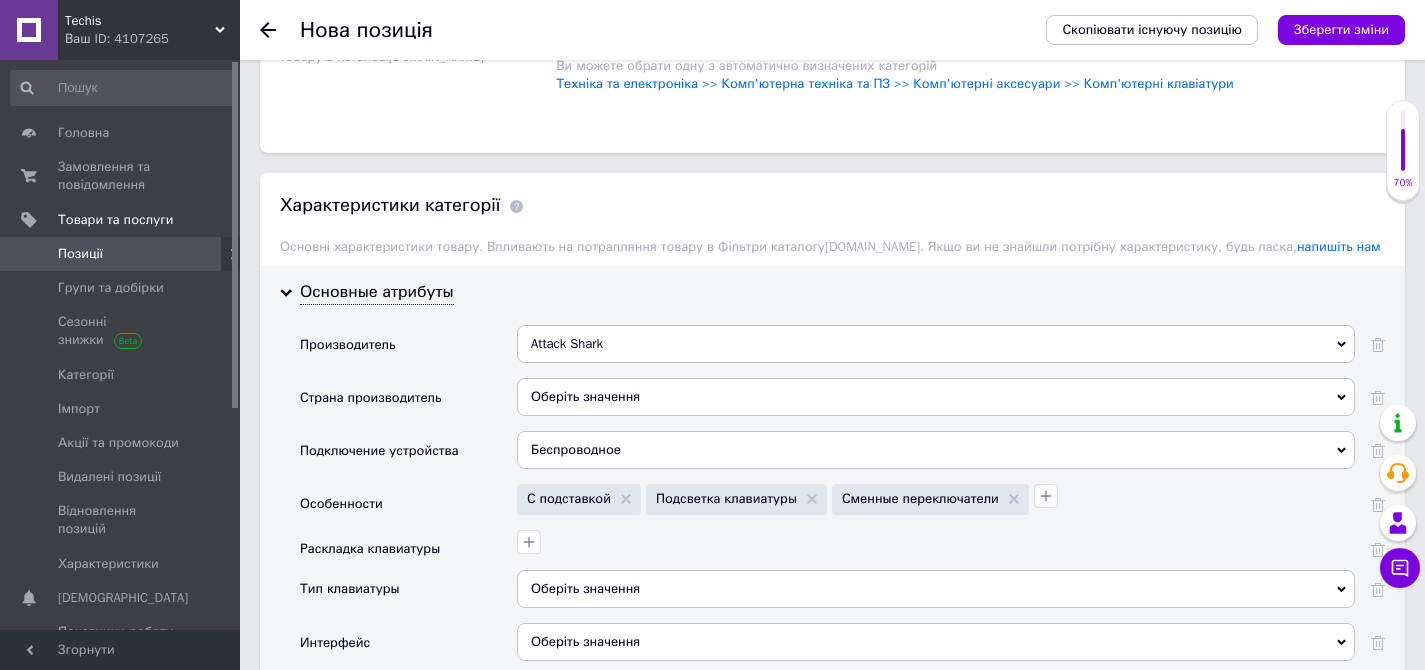 scroll, scrollTop: 2178, scrollLeft: 0, axis: vertical 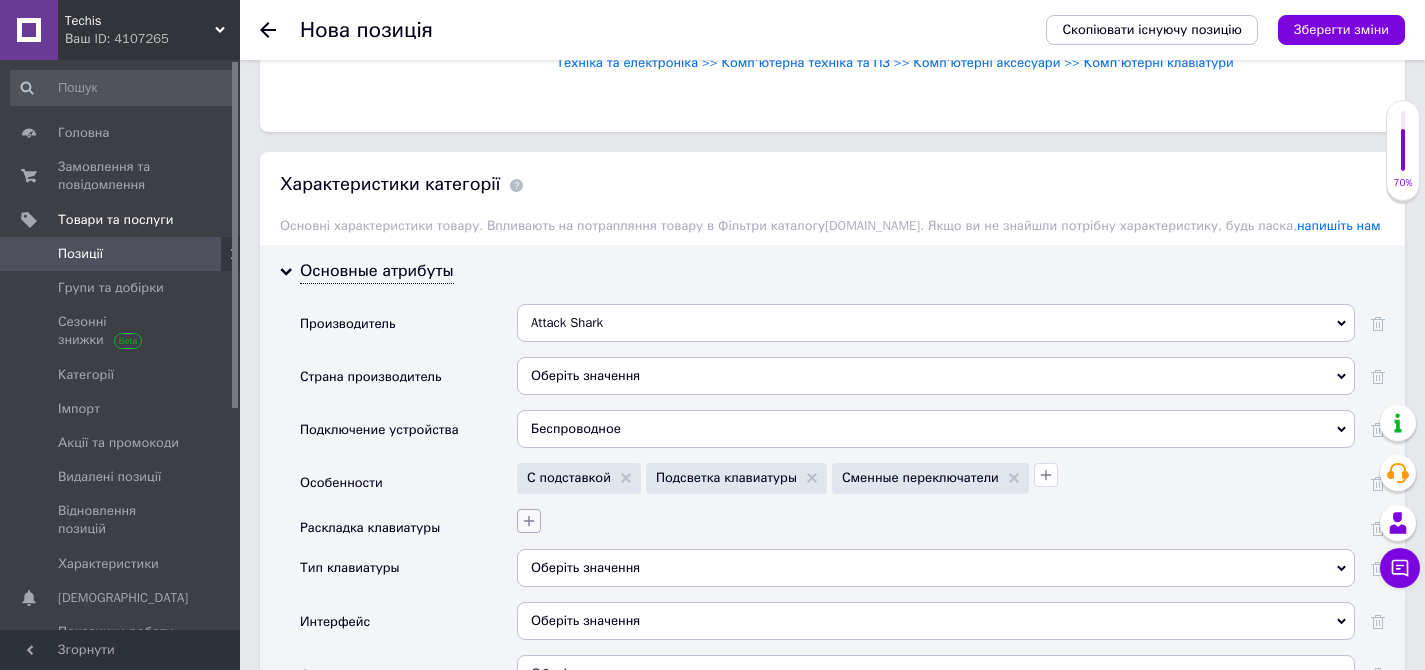 click 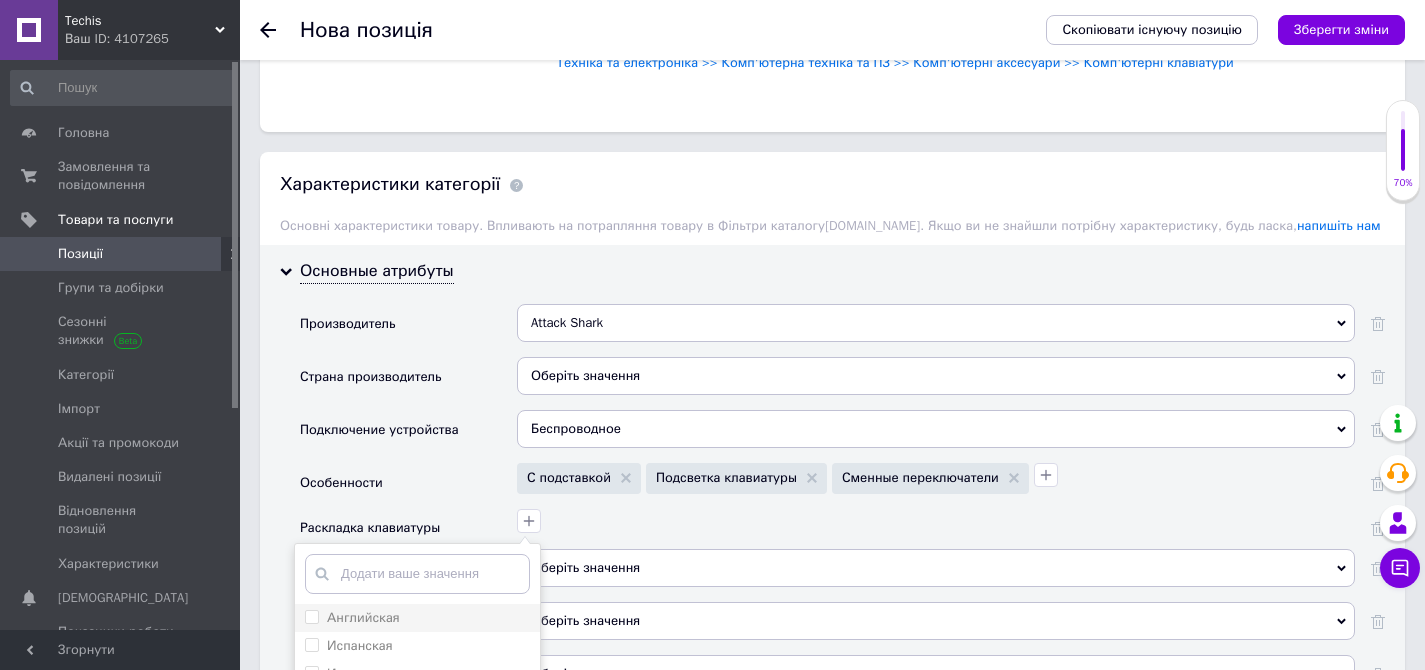 drag, startPoint x: 315, startPoint y: 530, endPoint x: 540, endPoint y: 459, distance: 235.93643 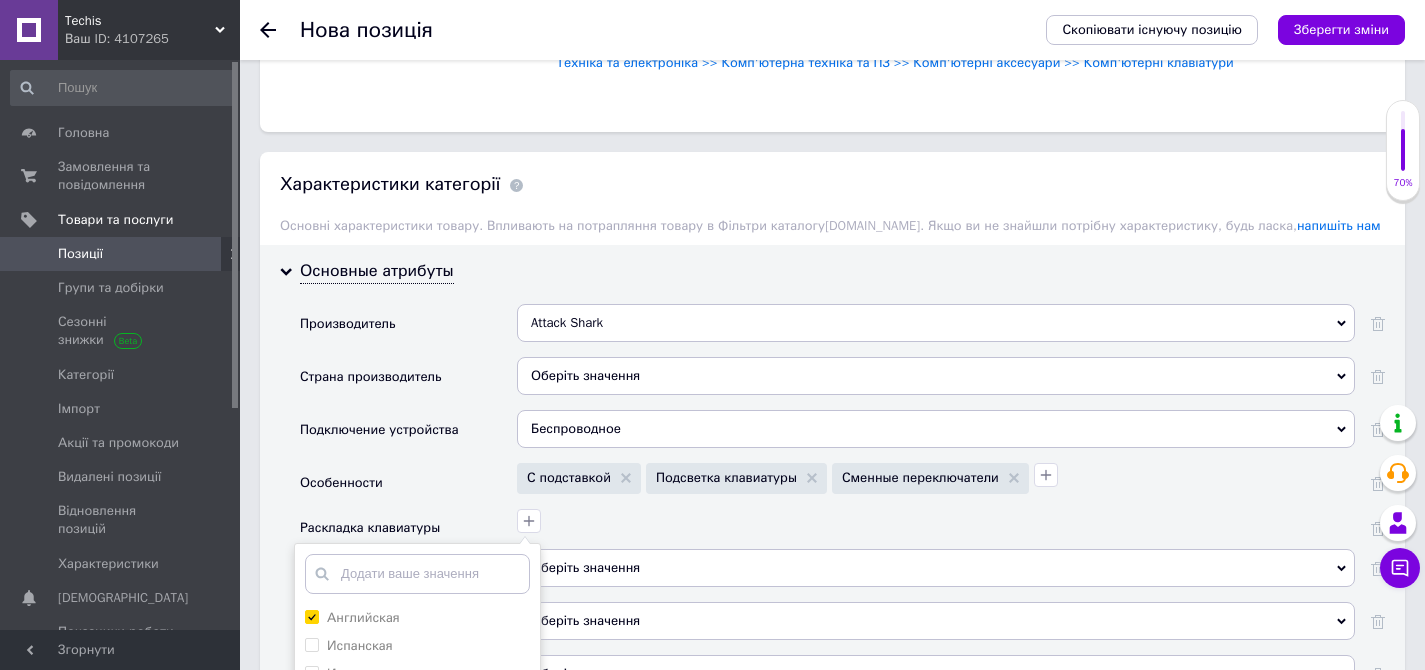 checkbox on "true" 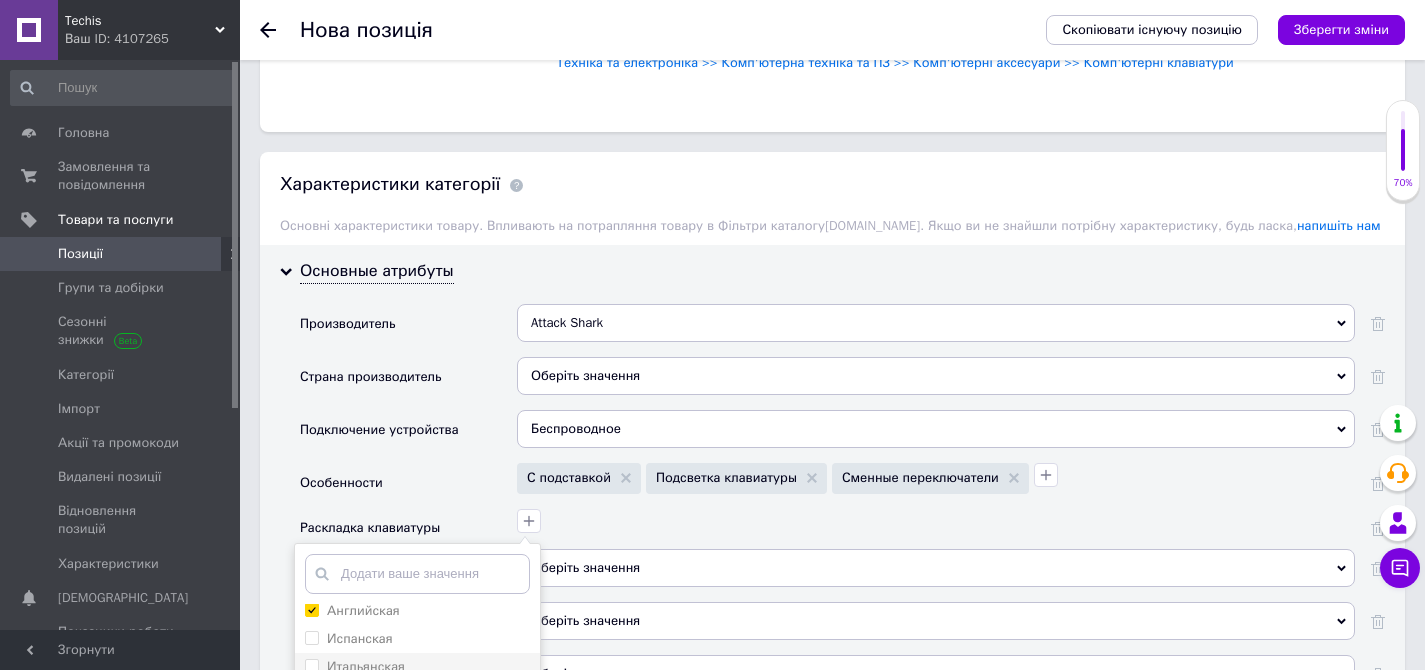 scroll, scrollTop: 10, scrollLeft: 0, axis: vertical 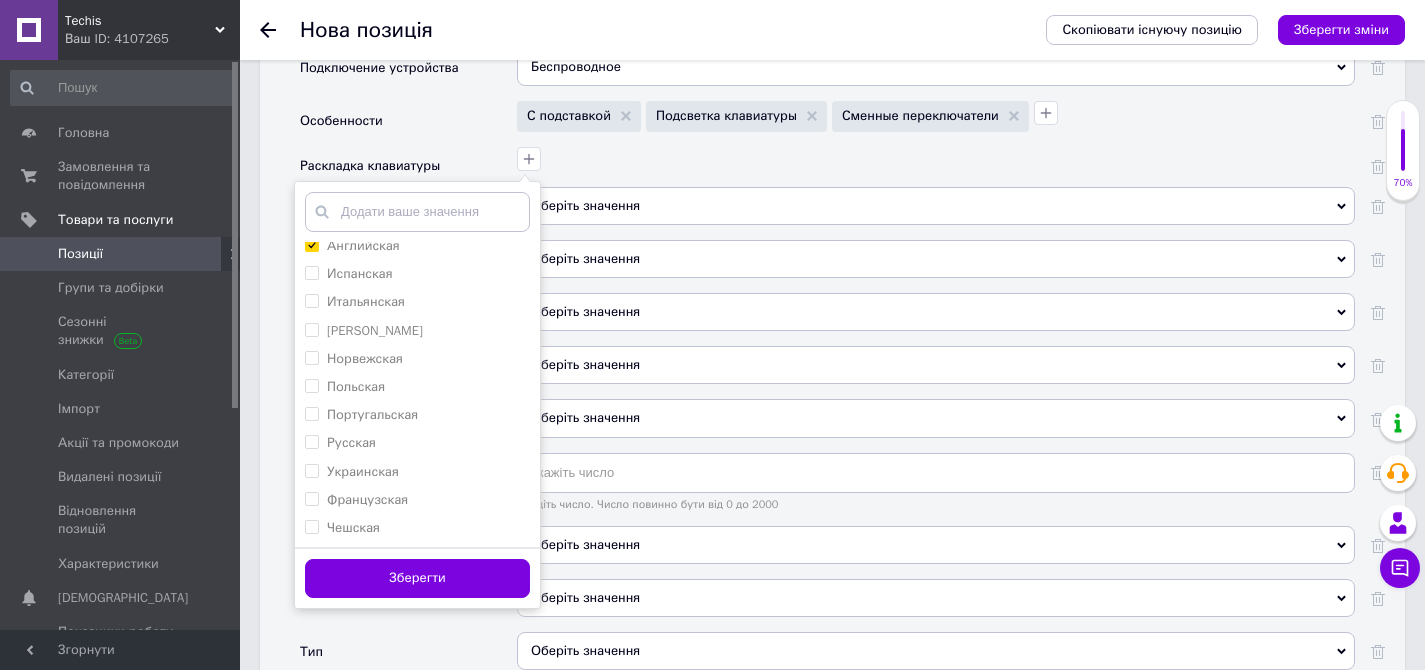 click on "Зберегти" at bounding box center [417, 578] 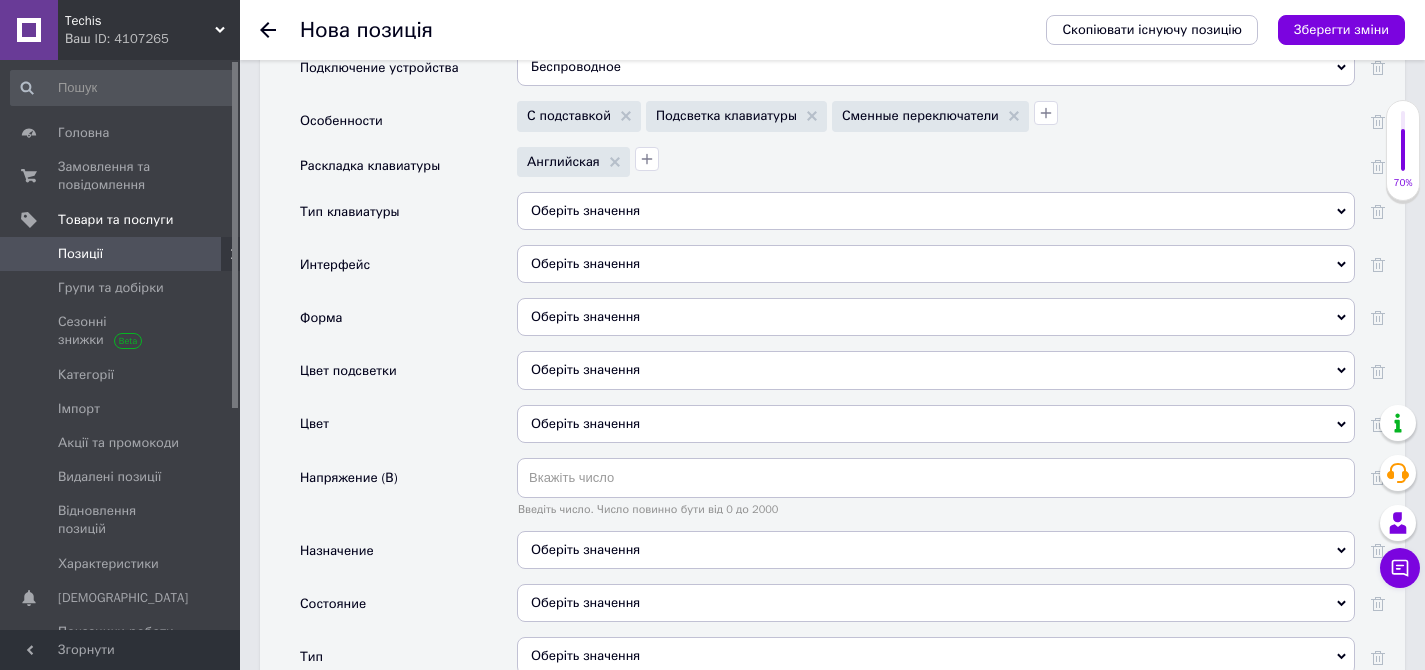 scroll, scrollTop: 2346, scrollLeft: 0, axis: vertical 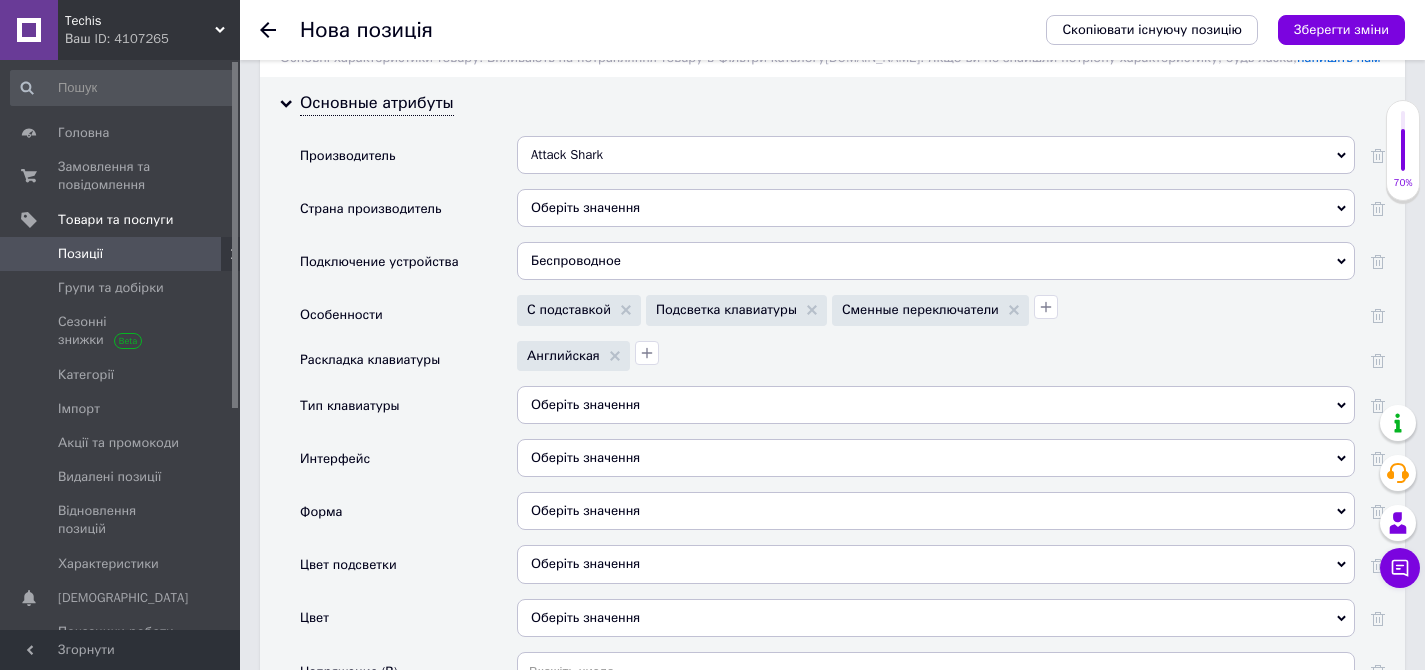 click on "Оберіть значення" at bounding box center [936, 405] 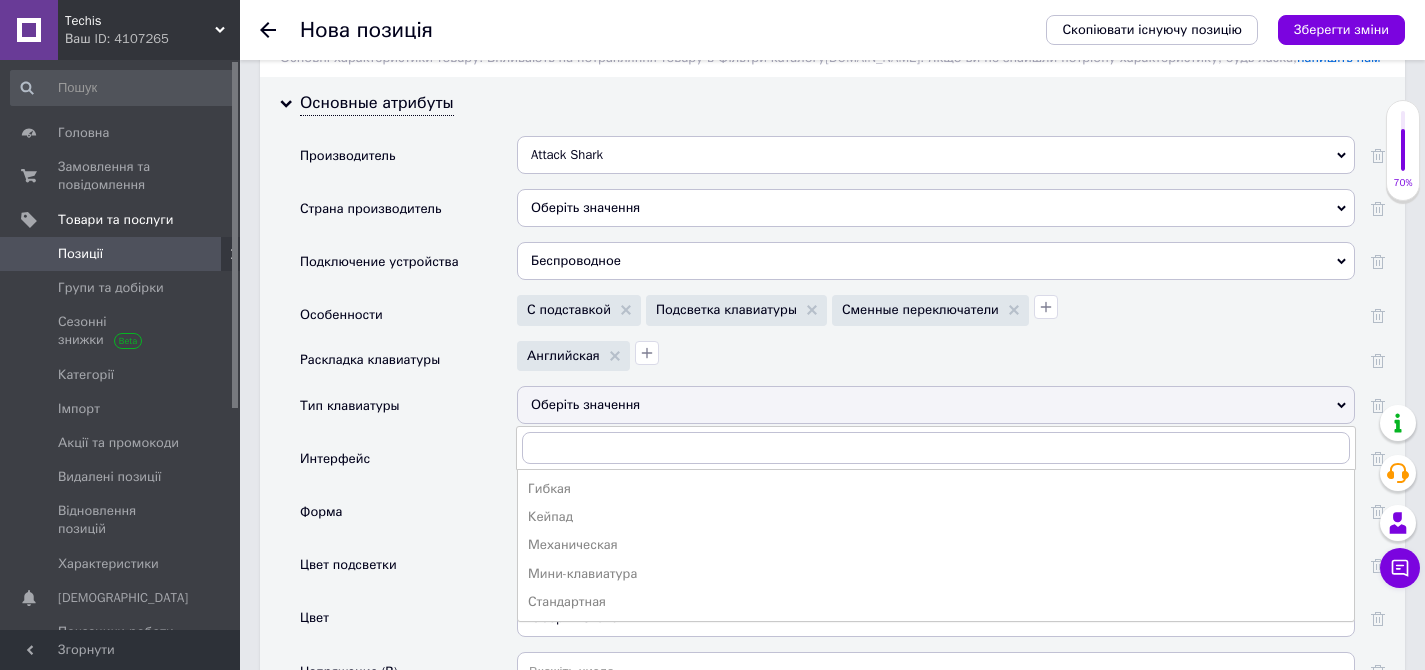 click on "Тип клавиатуры" at bounding box center (408, 412) 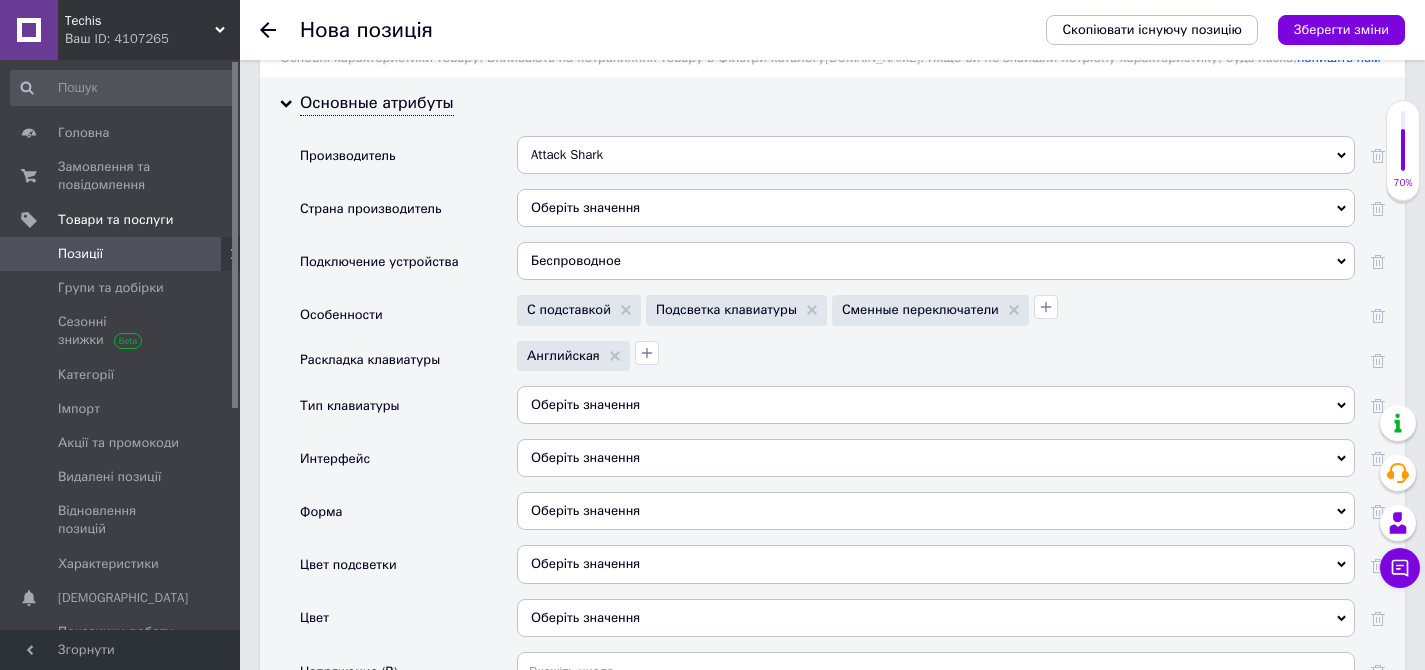 click on "Оберіть значення" at bounding box center (936, 458) 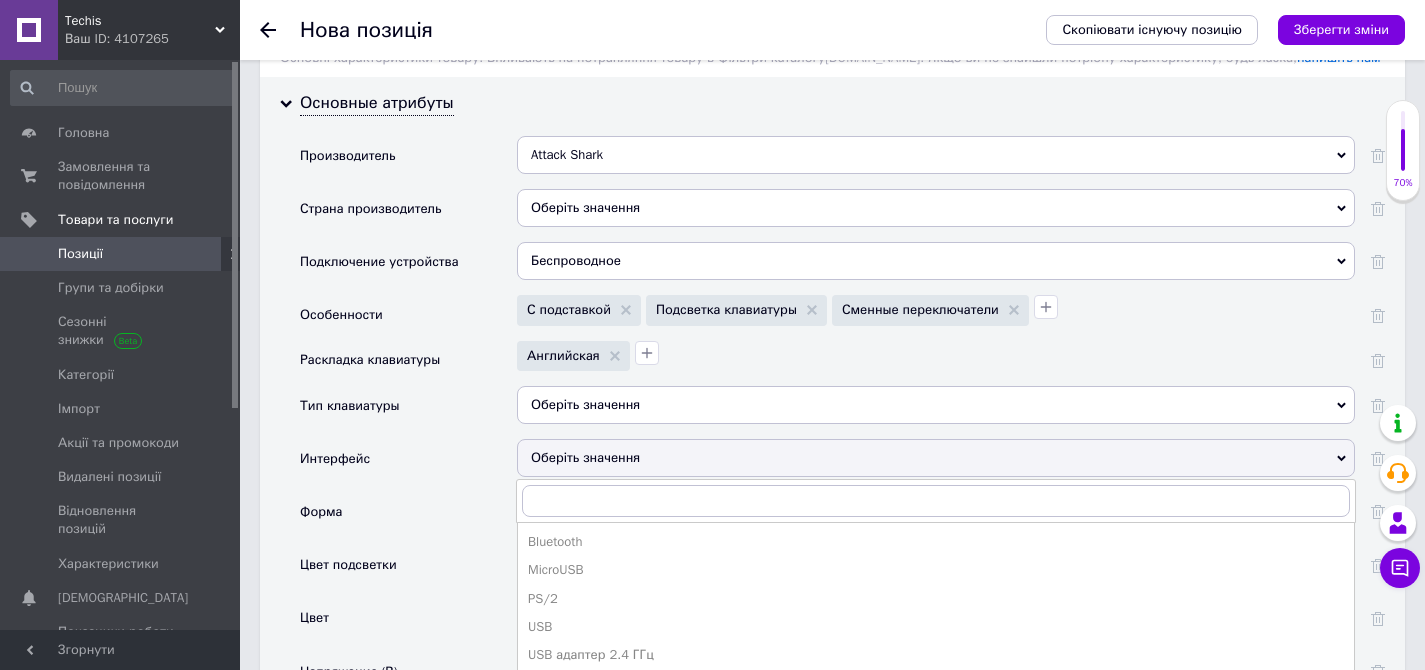 click on "Оберіть значення" at bounding box center (936, 458) 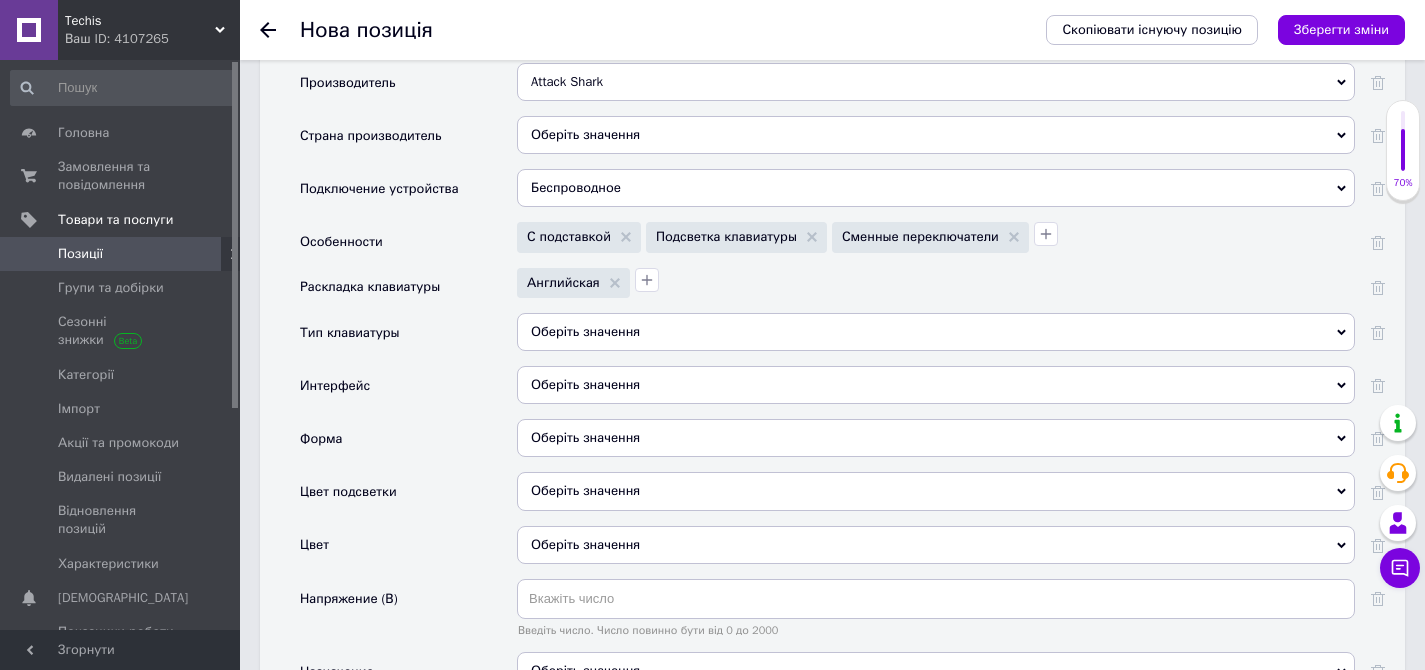 scroll, scrollTop: 2420, scrollLeft: 0, axis: vertical 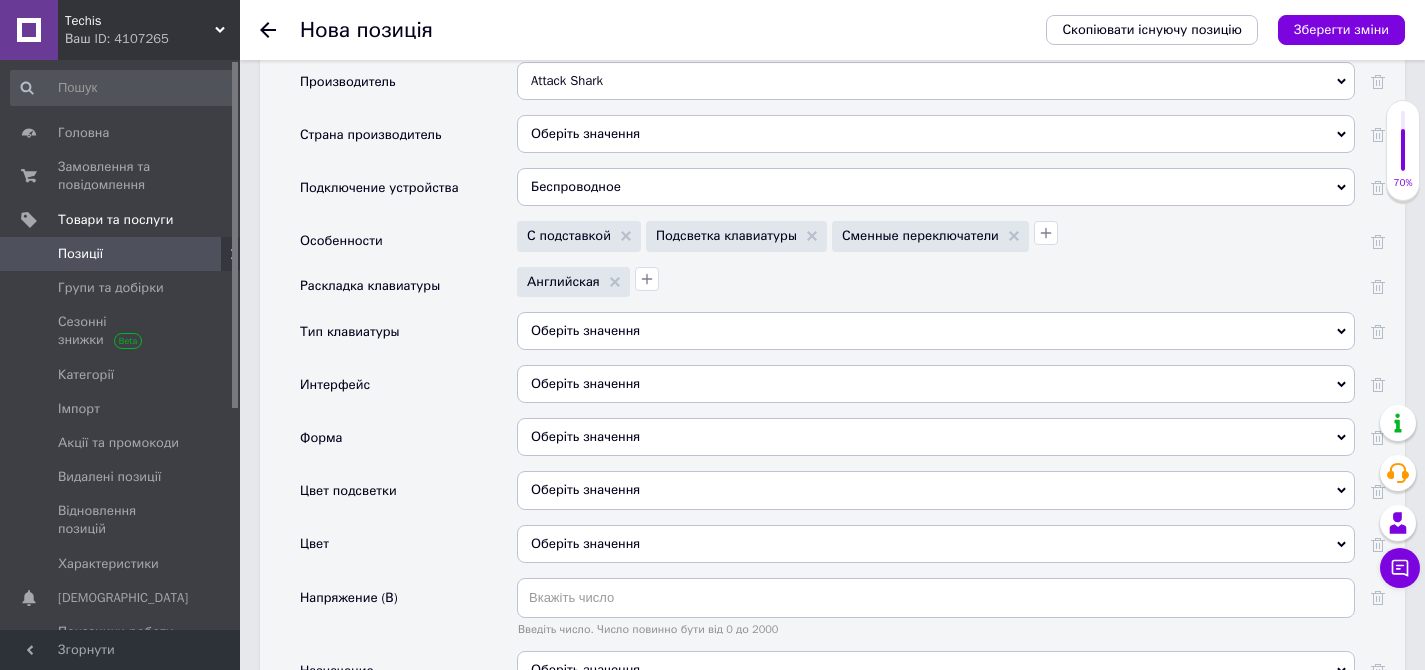 click on "Оберіть значення" at bounding box center (936, 437) 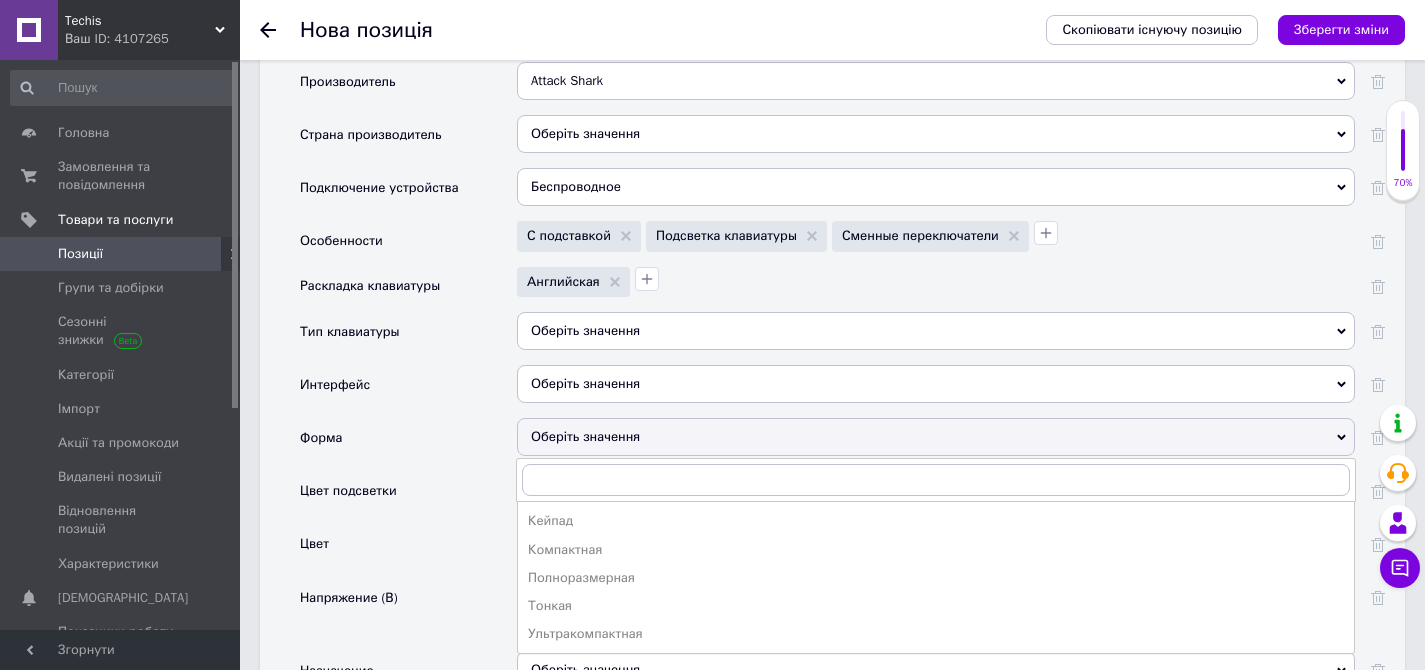 click on "Оберіть значення" at bounding box center (936, 437) 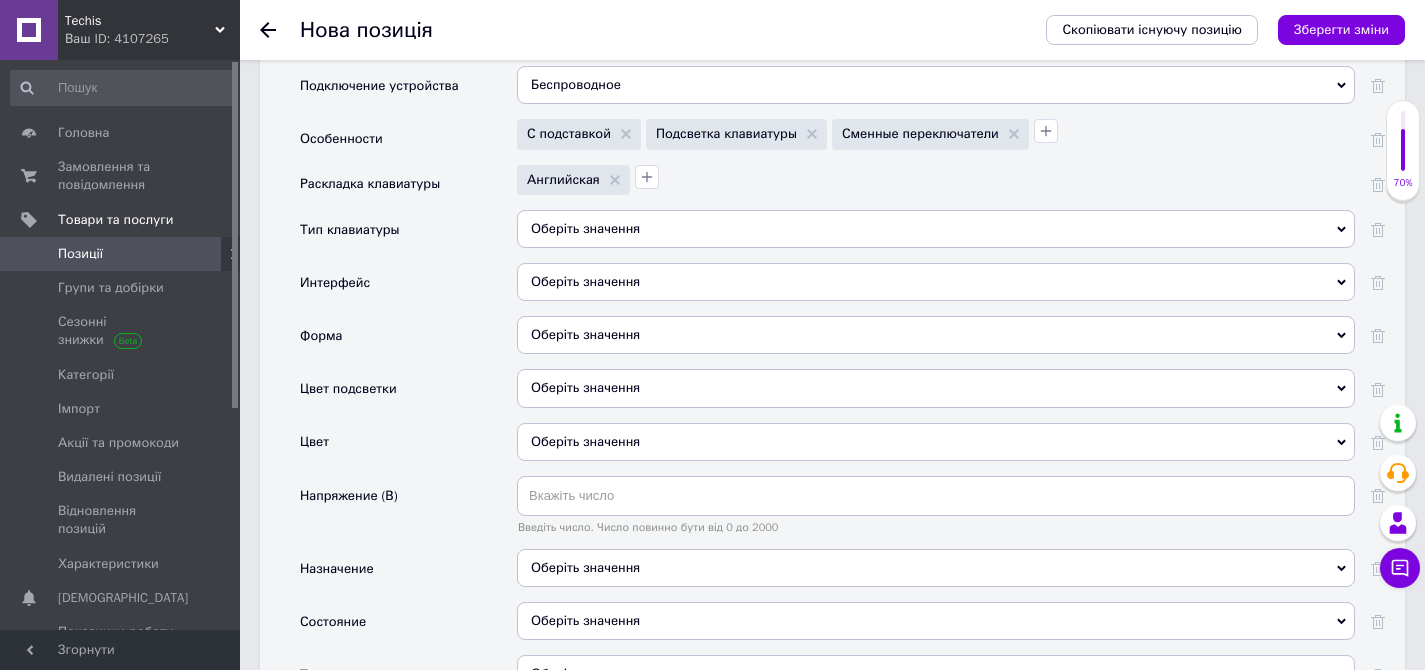 scroll, scrollTop: 2530, scrollLeft: 0, axis: vertical 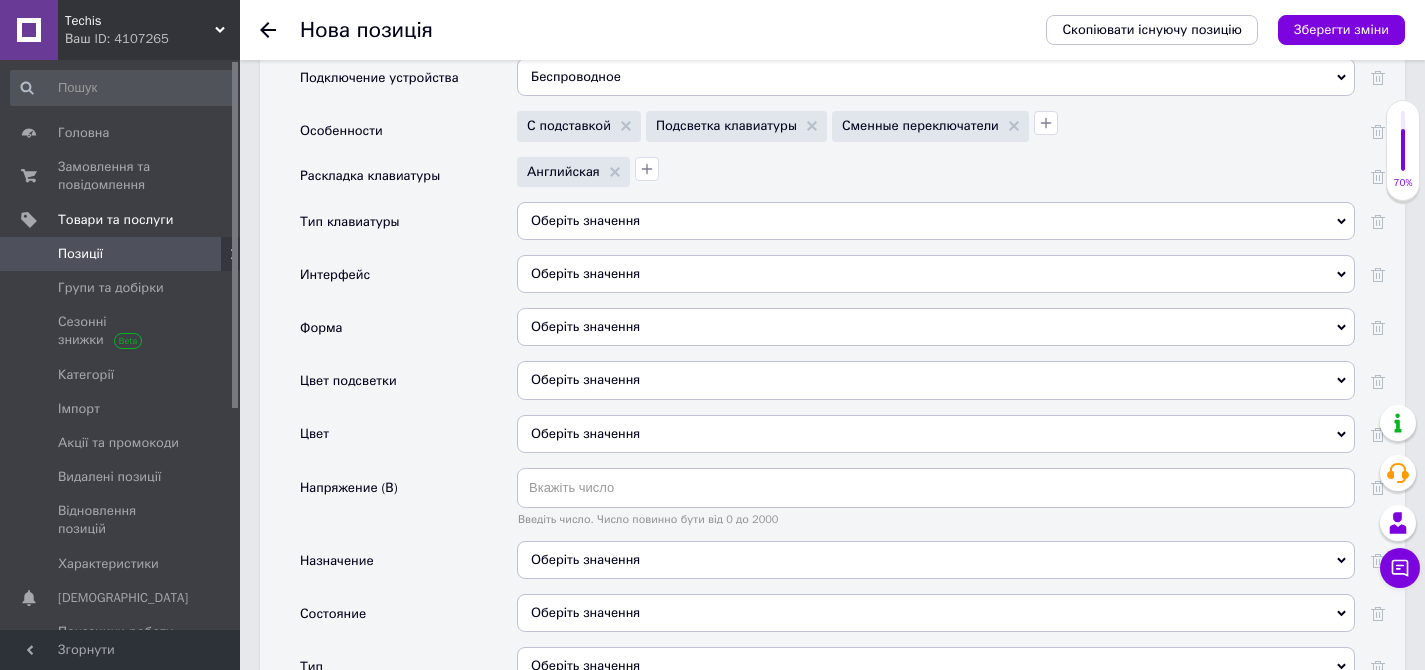 click on "Оберіть значення" at bounding box center (936, 434) 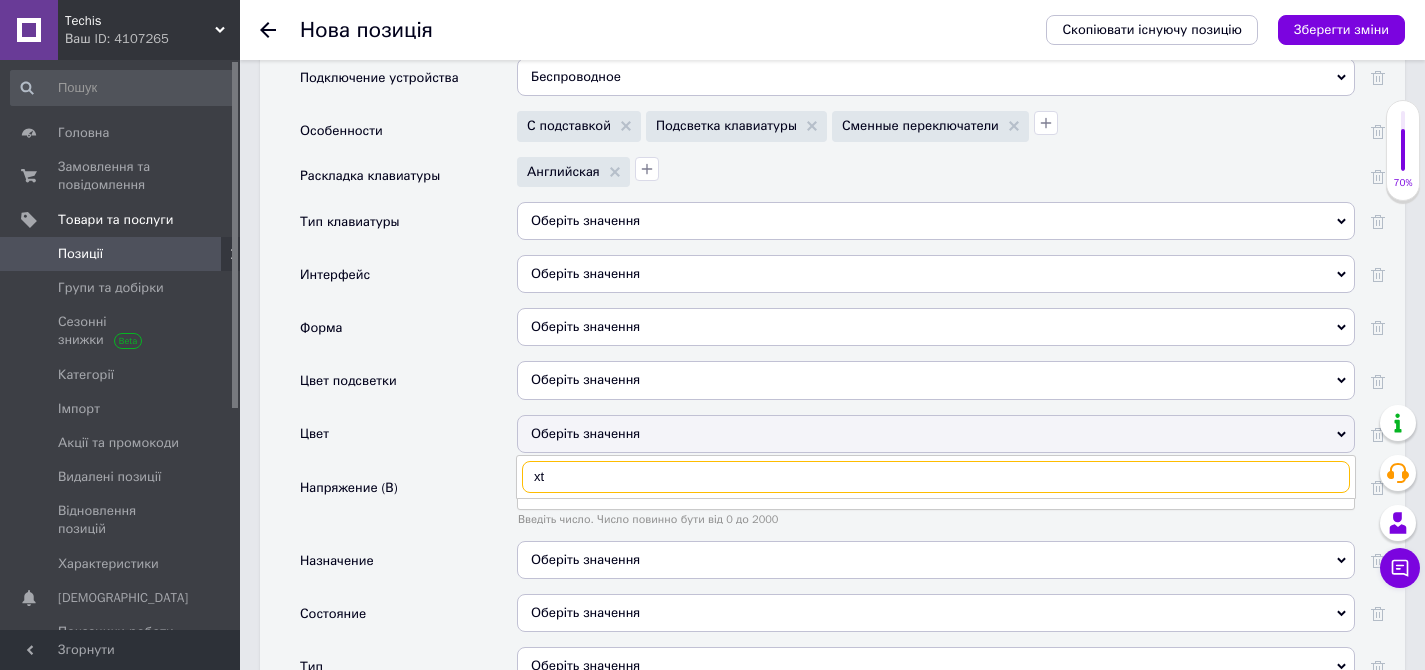 type on "x" 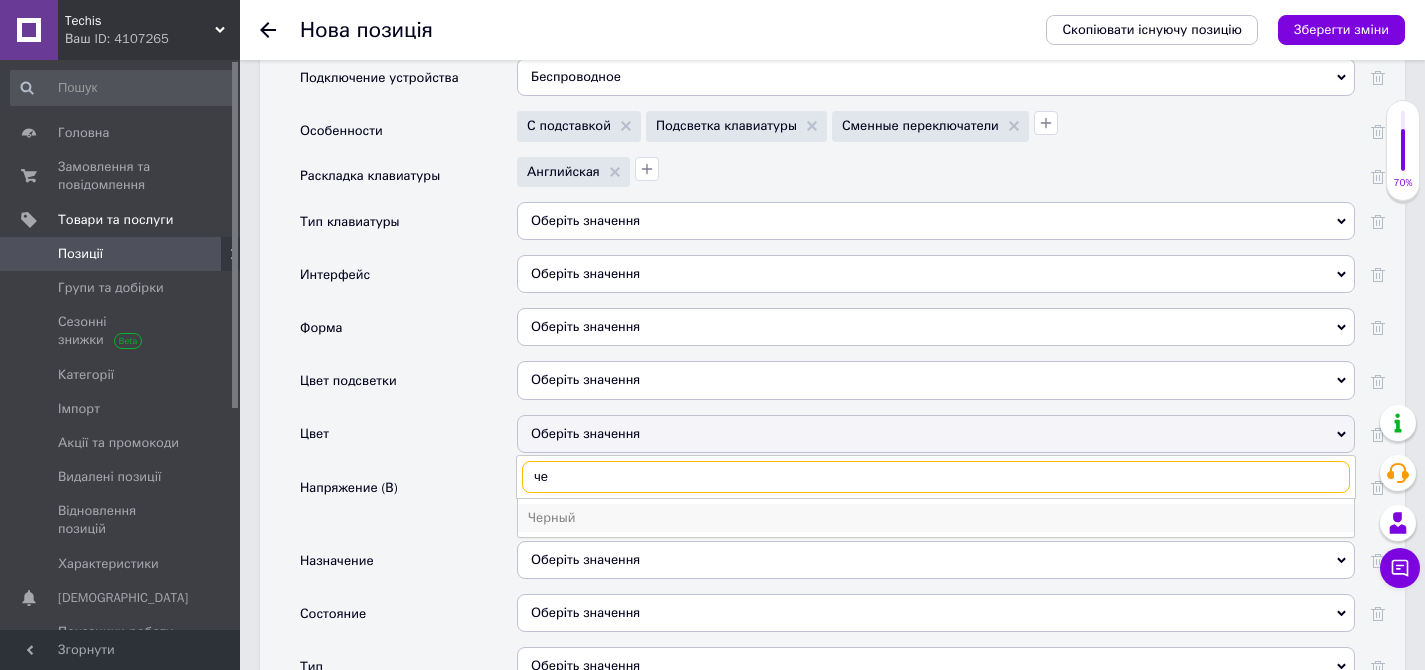 type on "че" 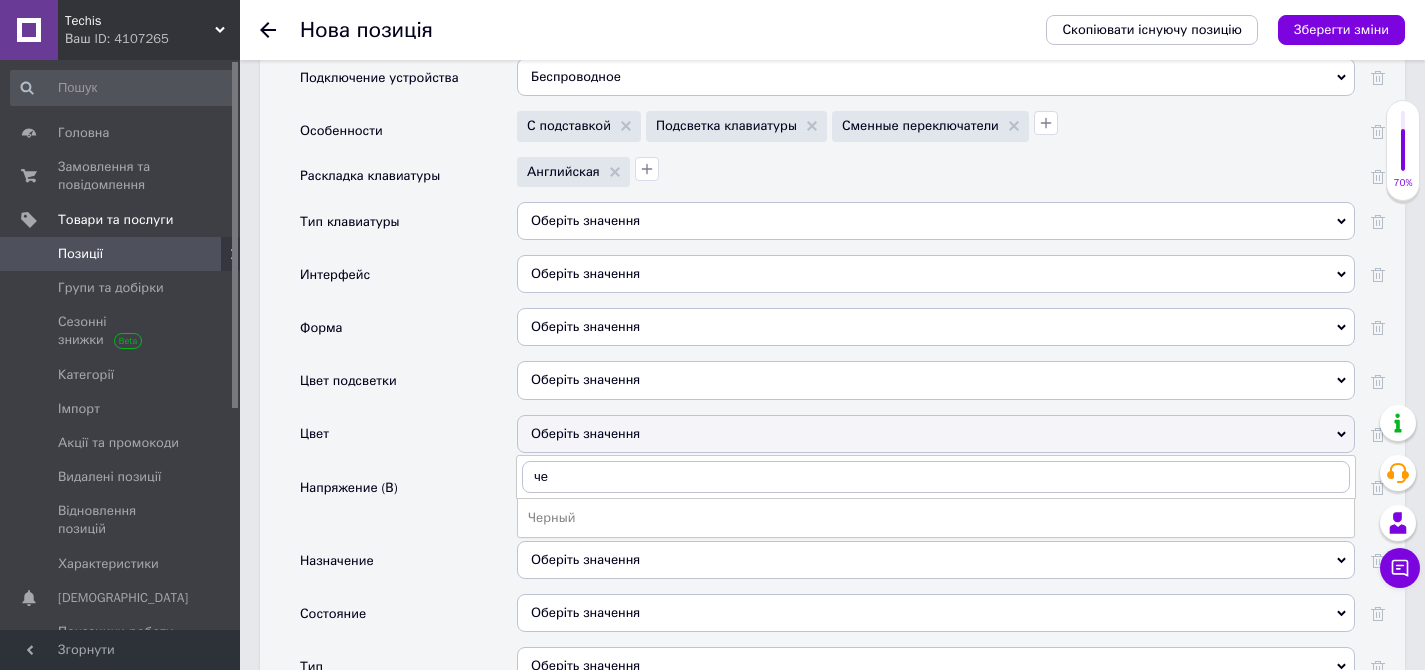 drag, startPoint x: 603, startPoint y: 418, endPoint x: 596, endPoint y: 410, distance: 10.630146 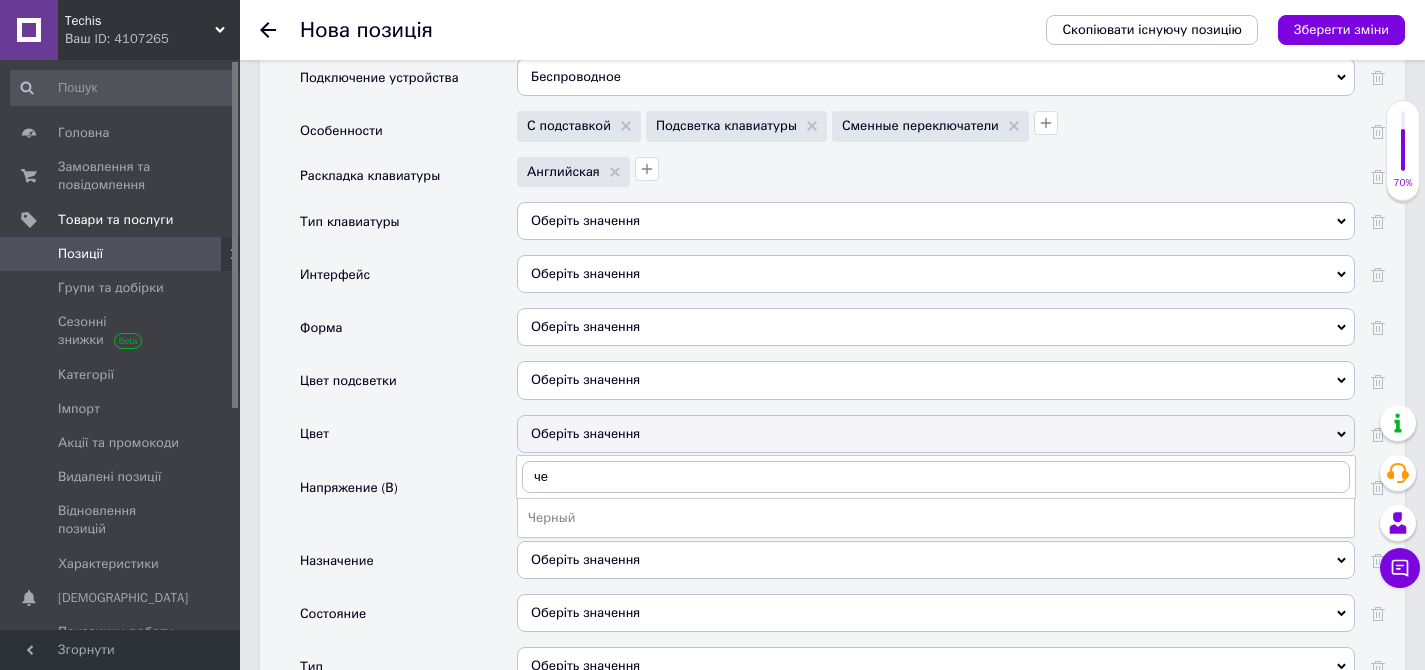 click on "Черный" at bounding box center [936, 518] 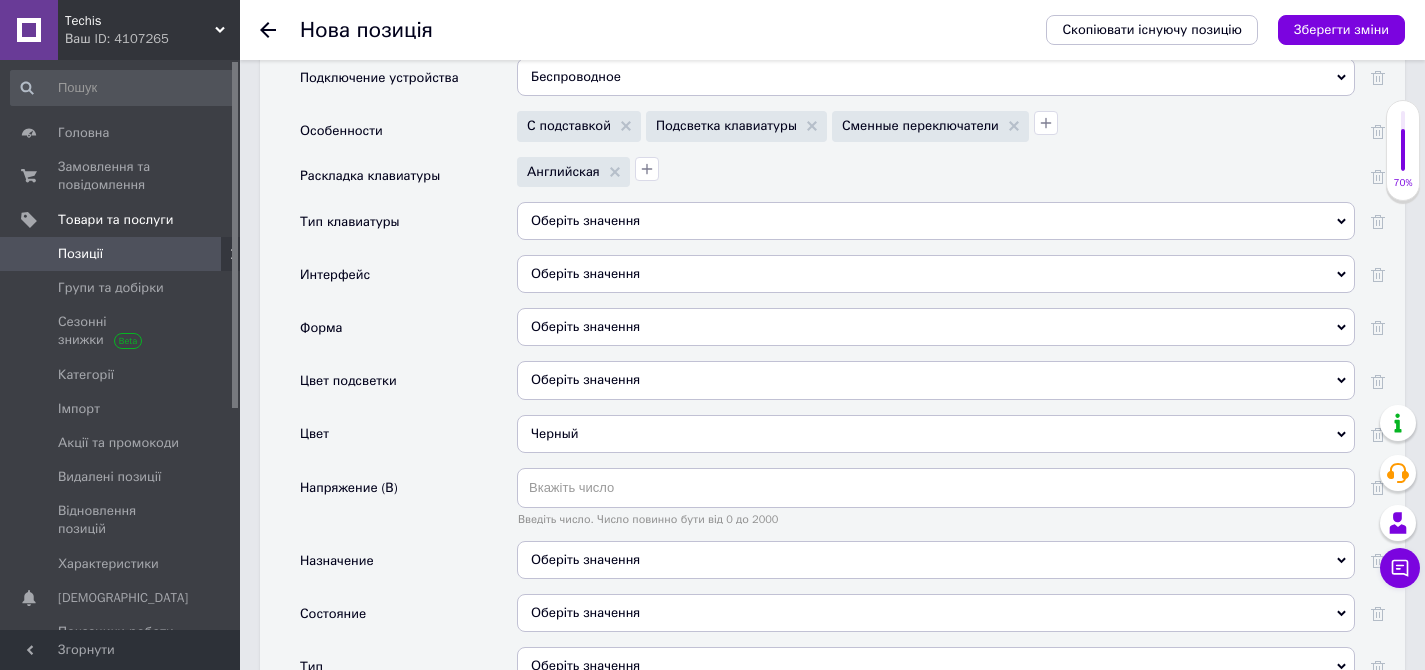 click on "Напряжение (В)" at bounding box center (408, 504) 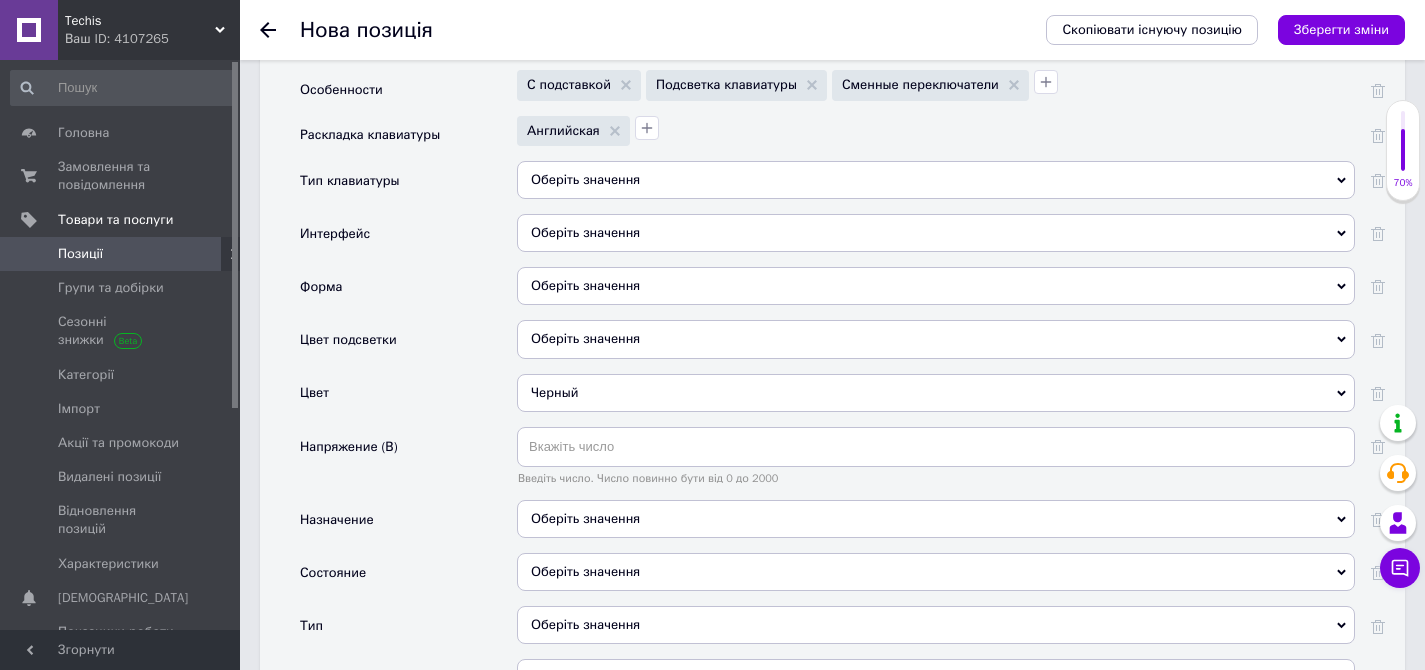 scroll, scrollTop: 2723, scrollLeft: 0, axis: vertical 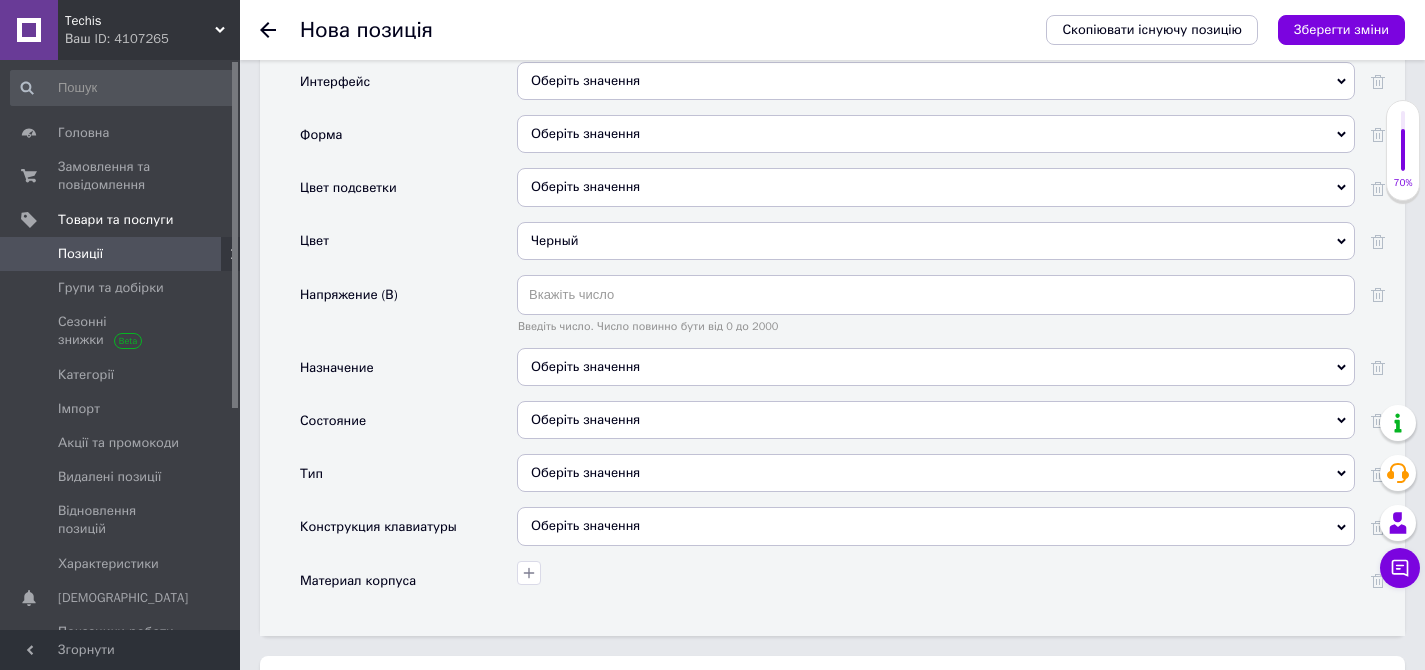 click on "Оберіть значення" at bounding box center (936, 420) 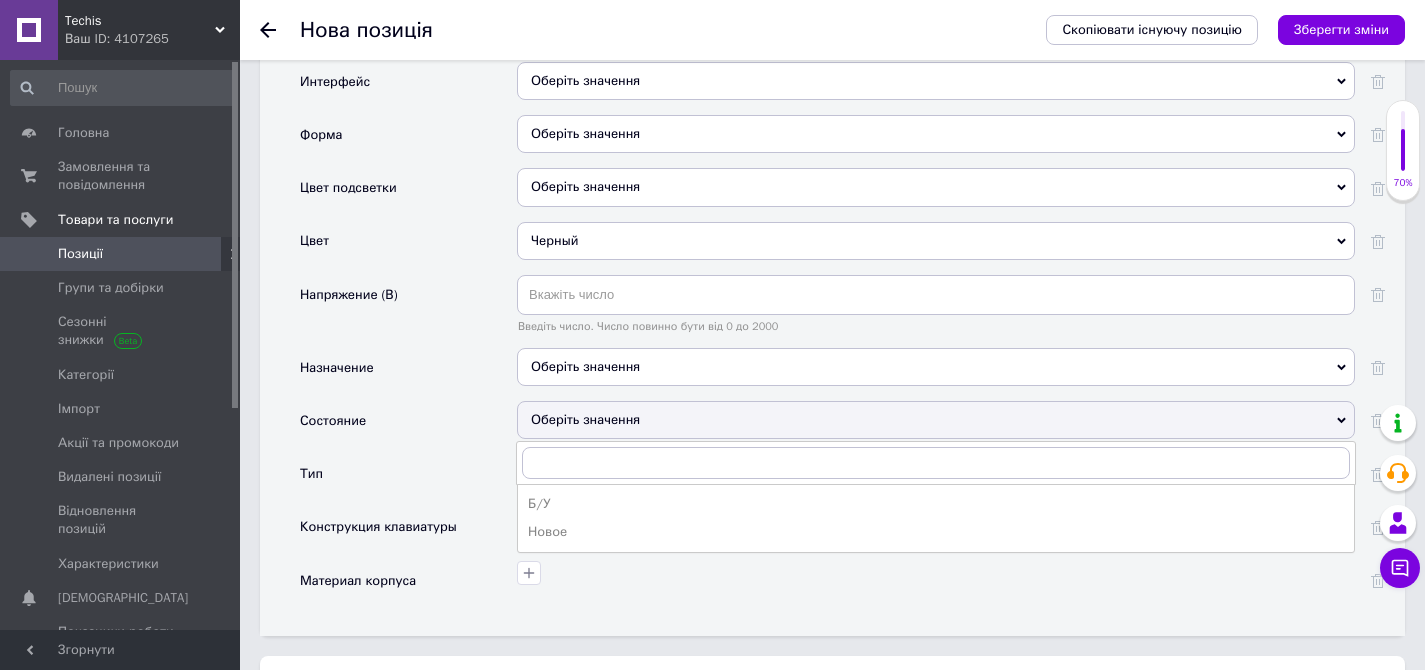 click on "Новое" at bounding box center [936, 532] 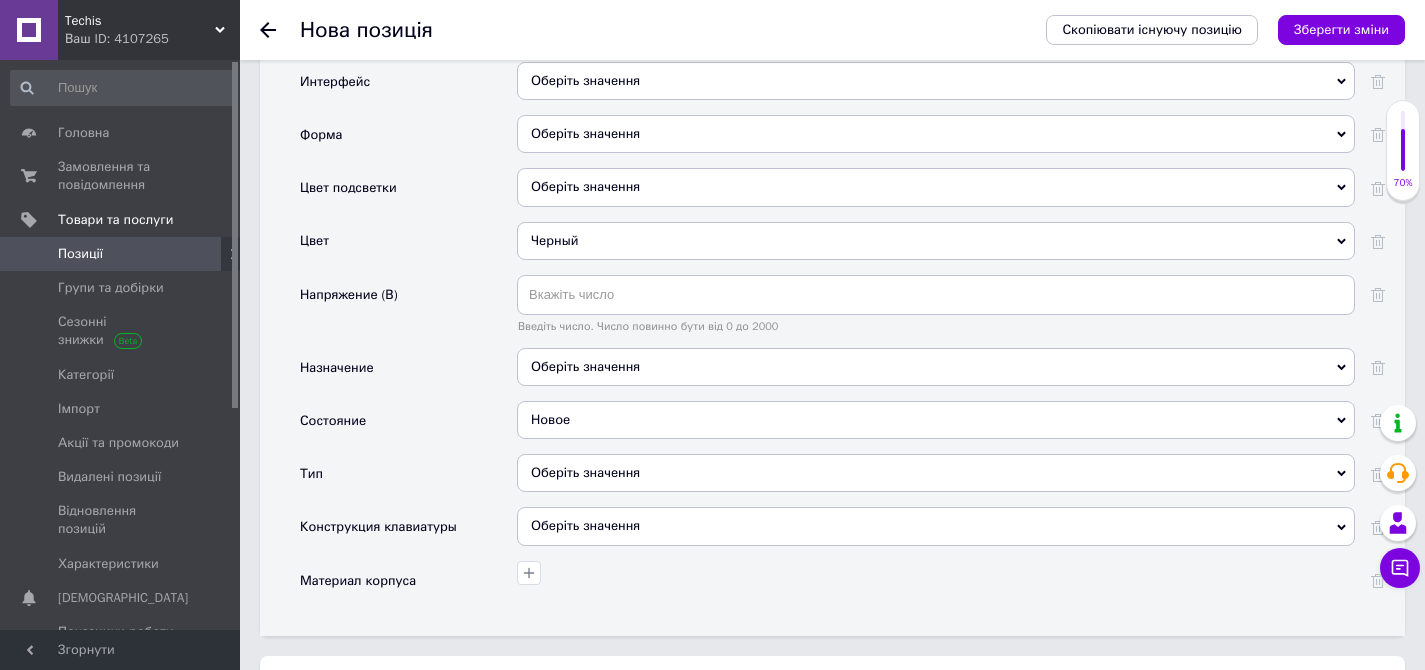 click on "Тип" at bounding box center (408, 480) 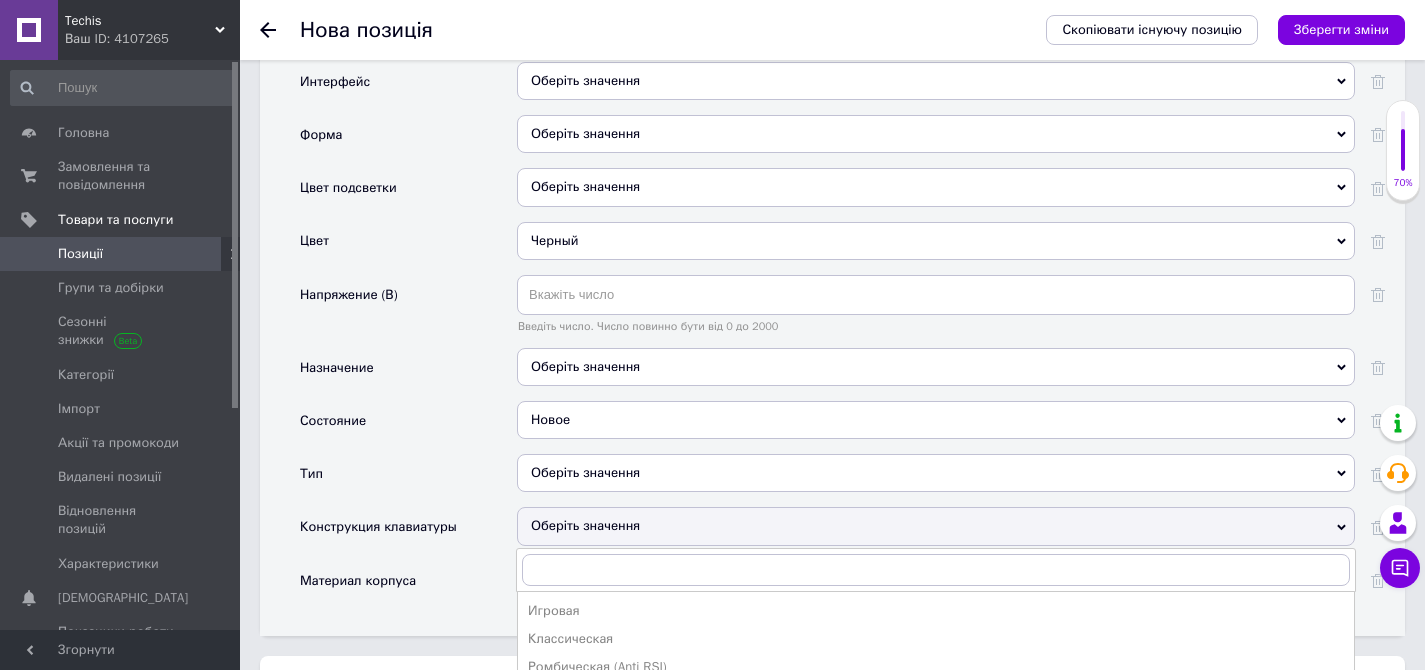 click on "Оберіть значення" at bounding box center [936, 526] 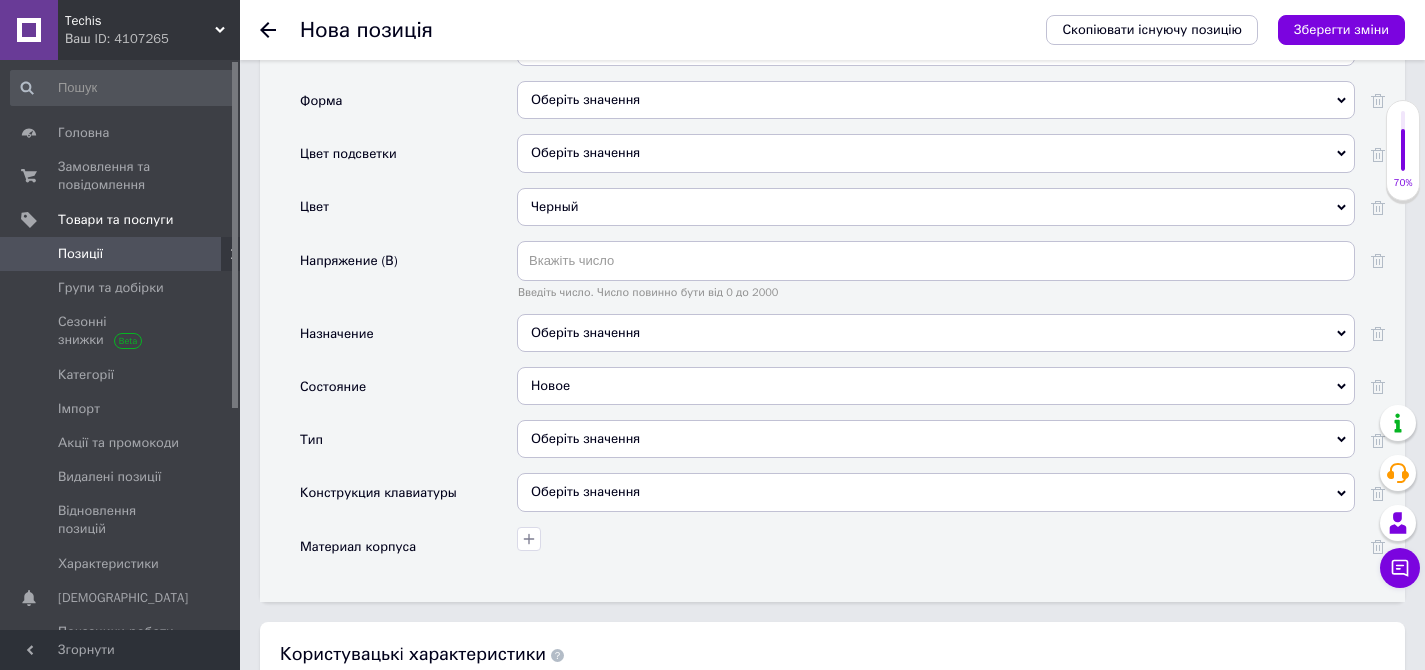 scroll, scrollTop: 2759, scrollLeft: 0, axis: vertical 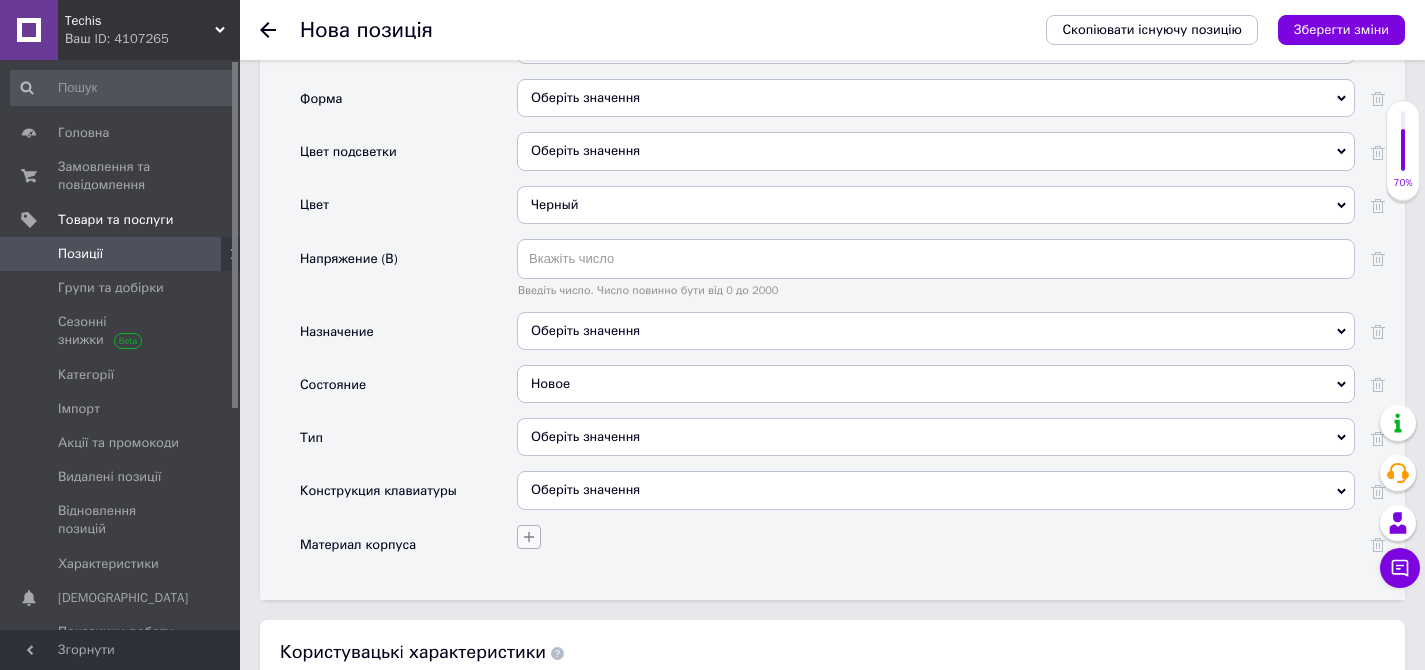 click at bounding box center [529, 537] 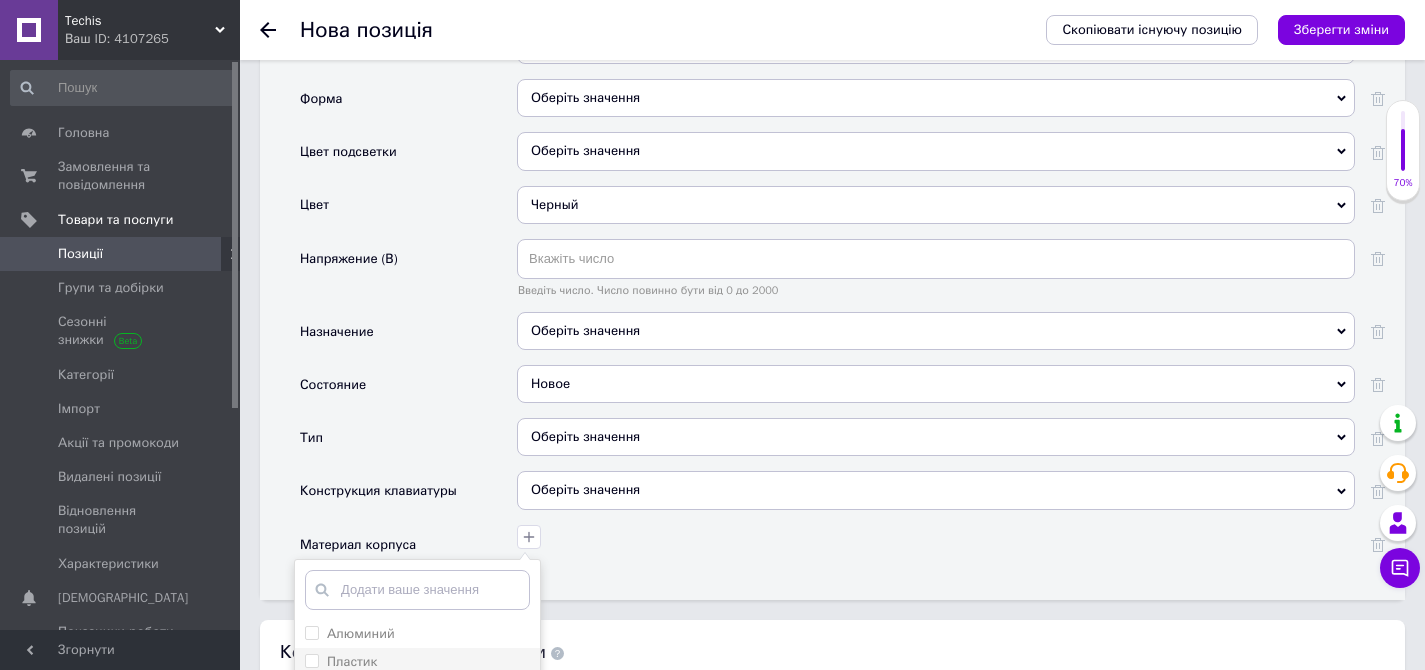 click on "Пластик" at bounding box center [311, 660] 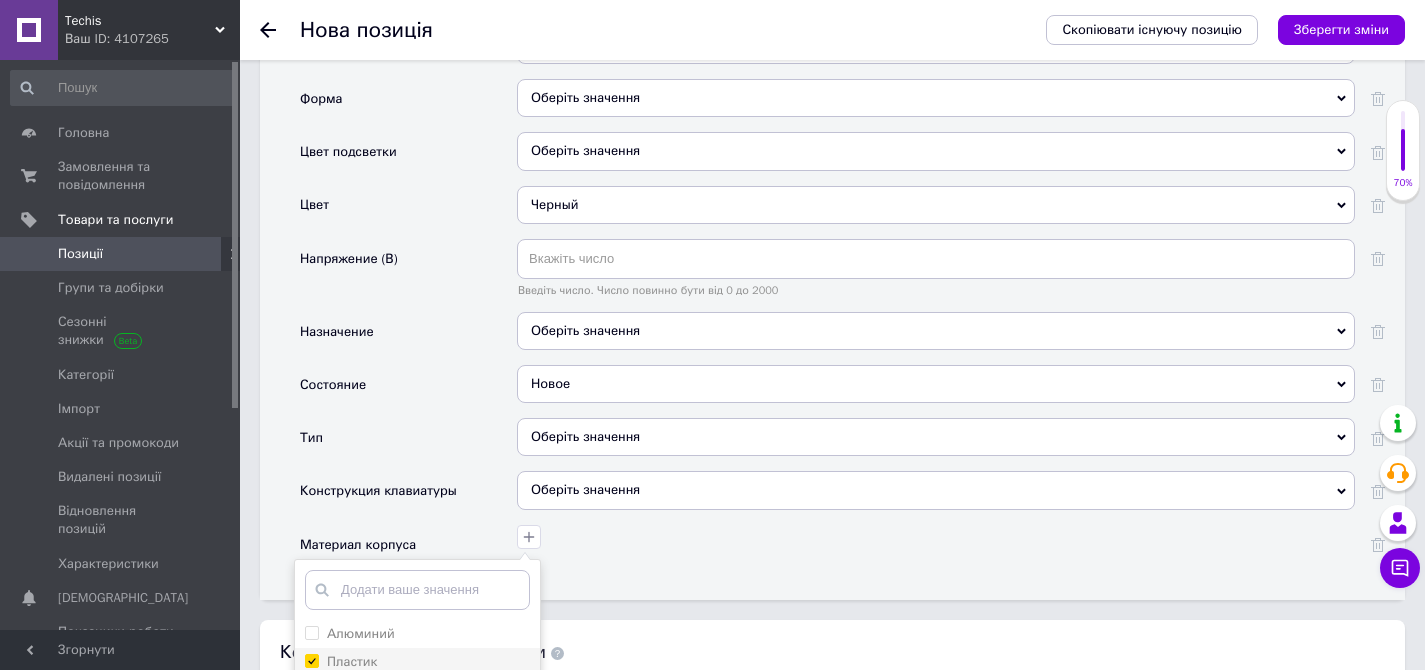 checkbox on "true" 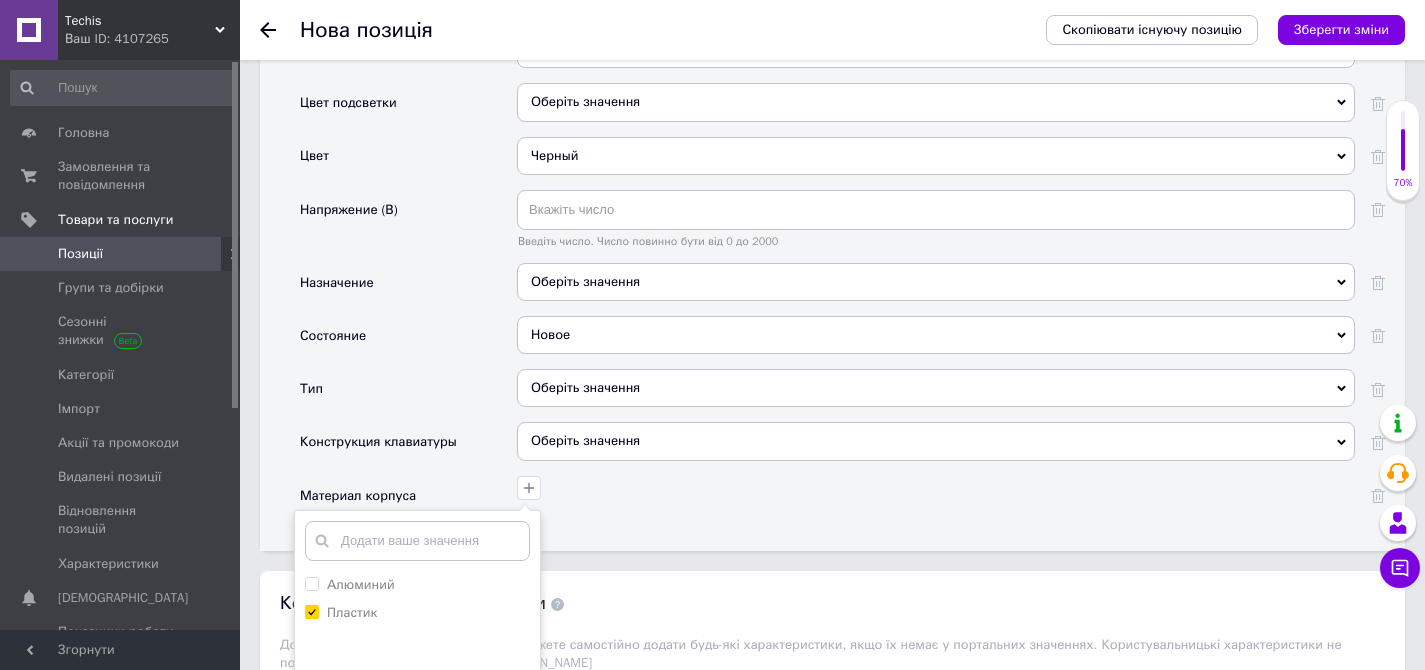 scroll, scrollTop: 3101, scrollLeft: 0, axis: vertical 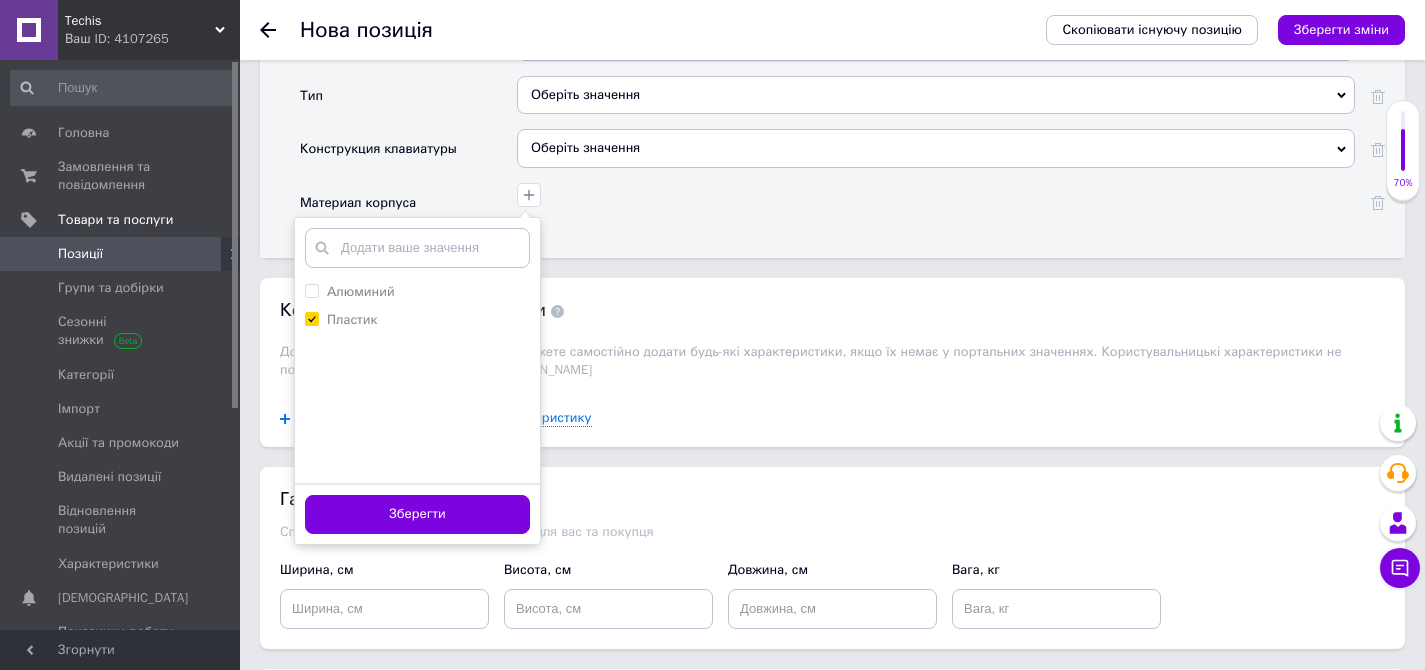 drag, startPoint x: 449, startPoint y: 428, endPoint x: 652, endPoint y: 348, distance: 218.19487 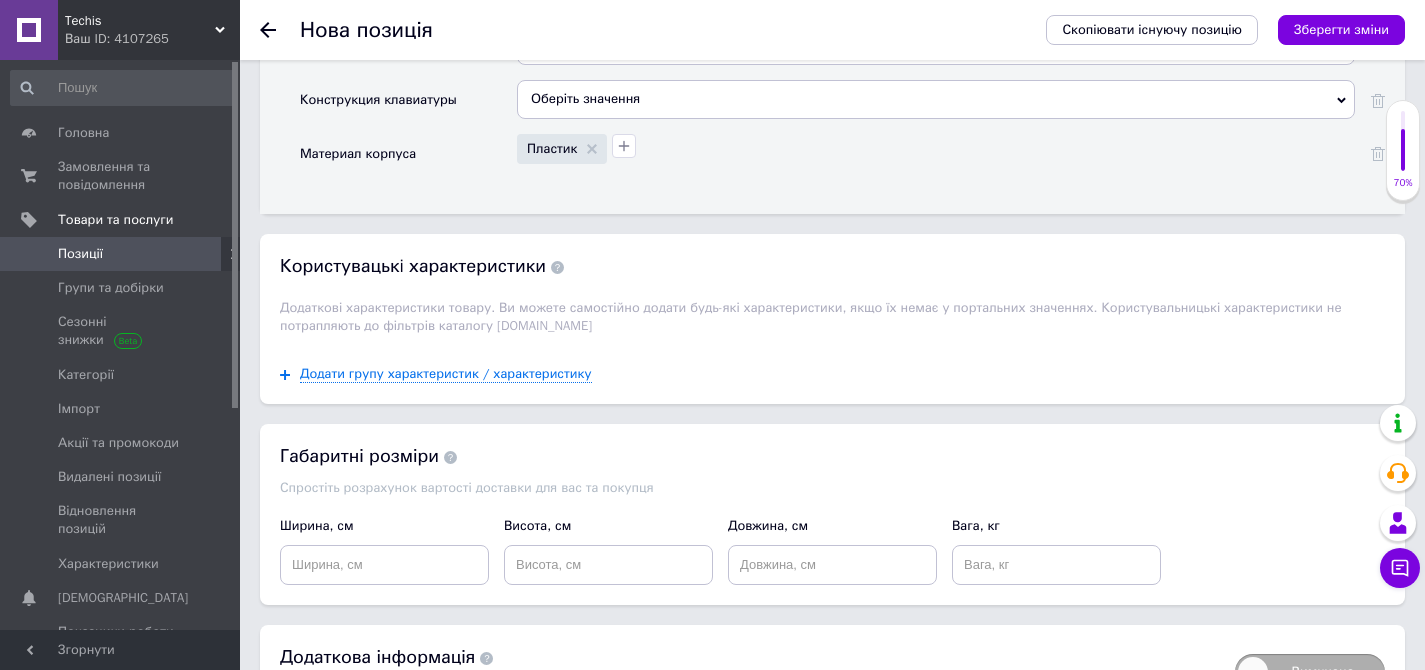 scroll, scrollTop: 3183, scrollLeft: 0, axis: vertical 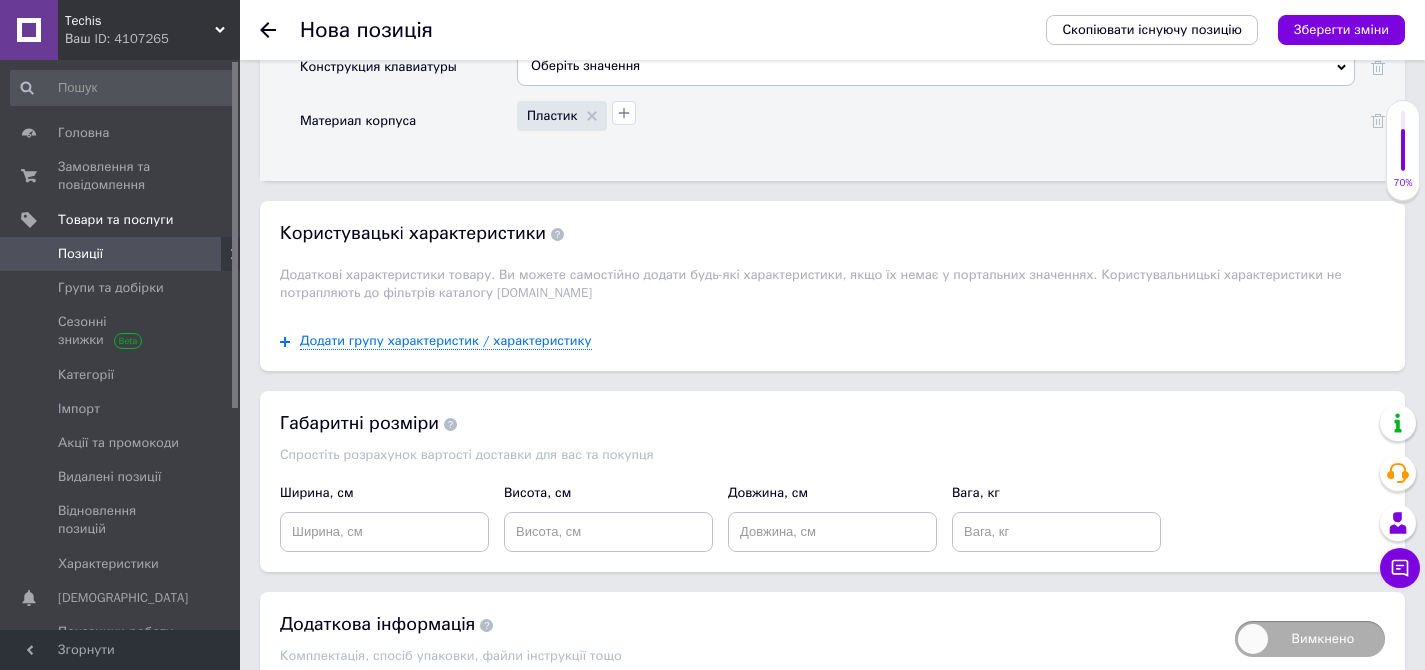 drag, startPoint x: 352, startPoint y: 630, endPoint x: 371, endPoint y: 615, distance: 24.207438 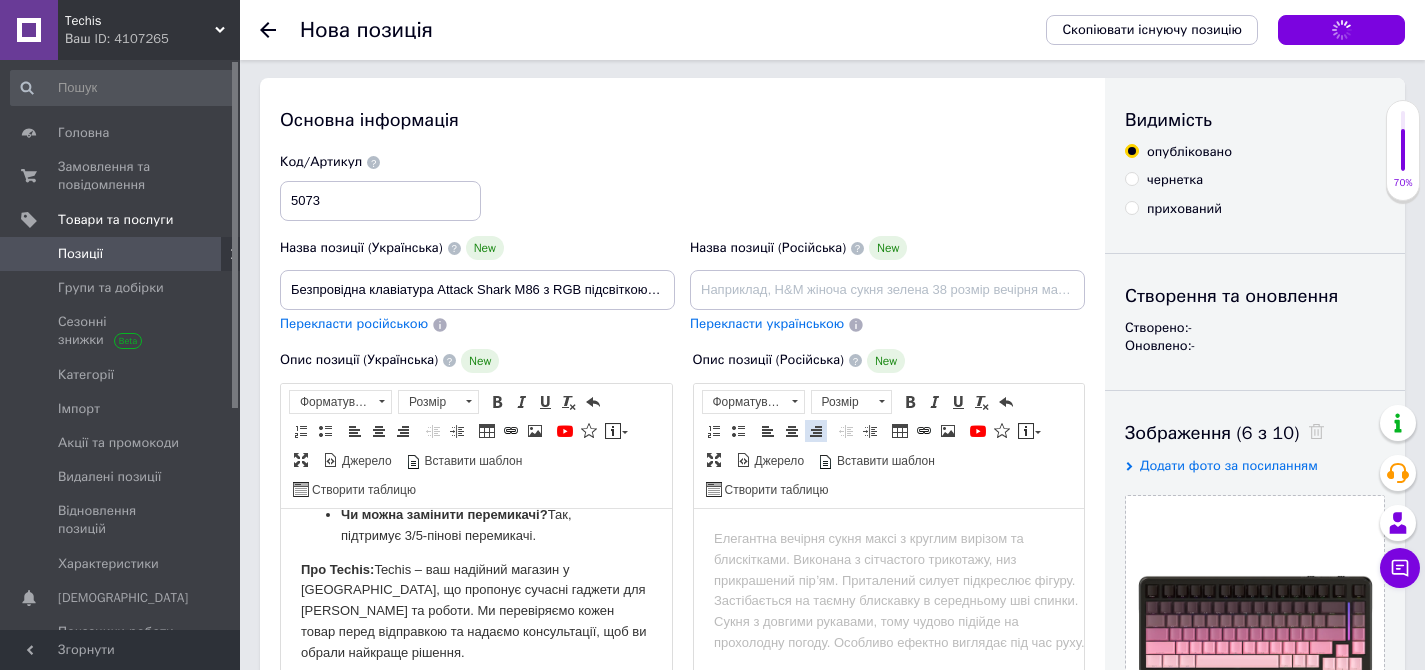scroll, scrollTop: 0, scrollLeft: 0, axis: both 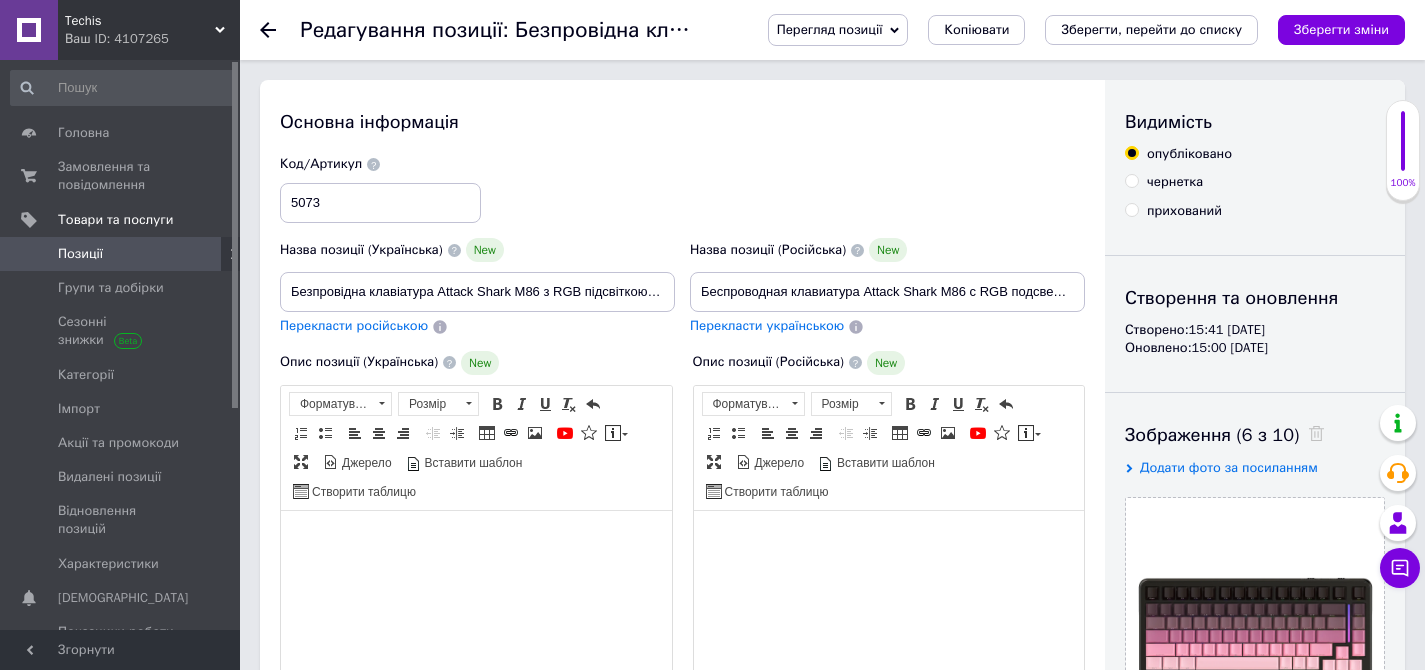 click on "Позиції" at bounding box center [80, 254] 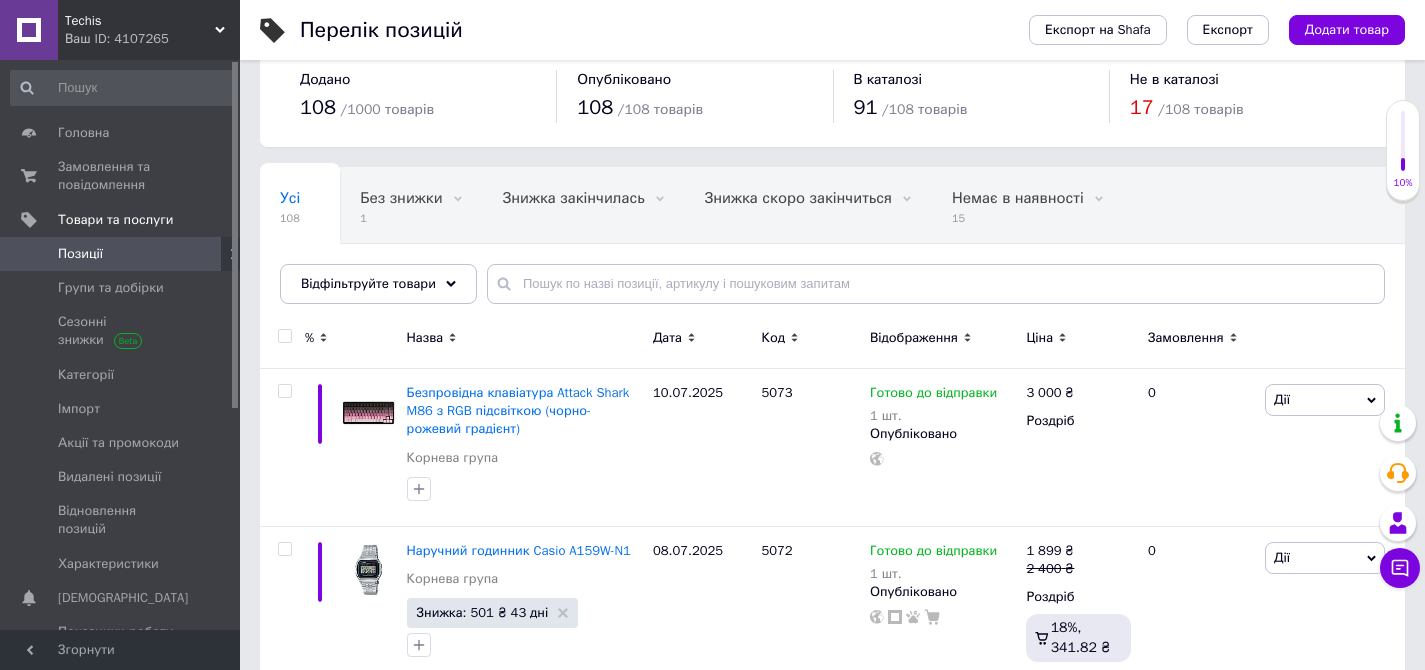scroll, scrollTop: 35, scrollLeft: 0, axis: vertical 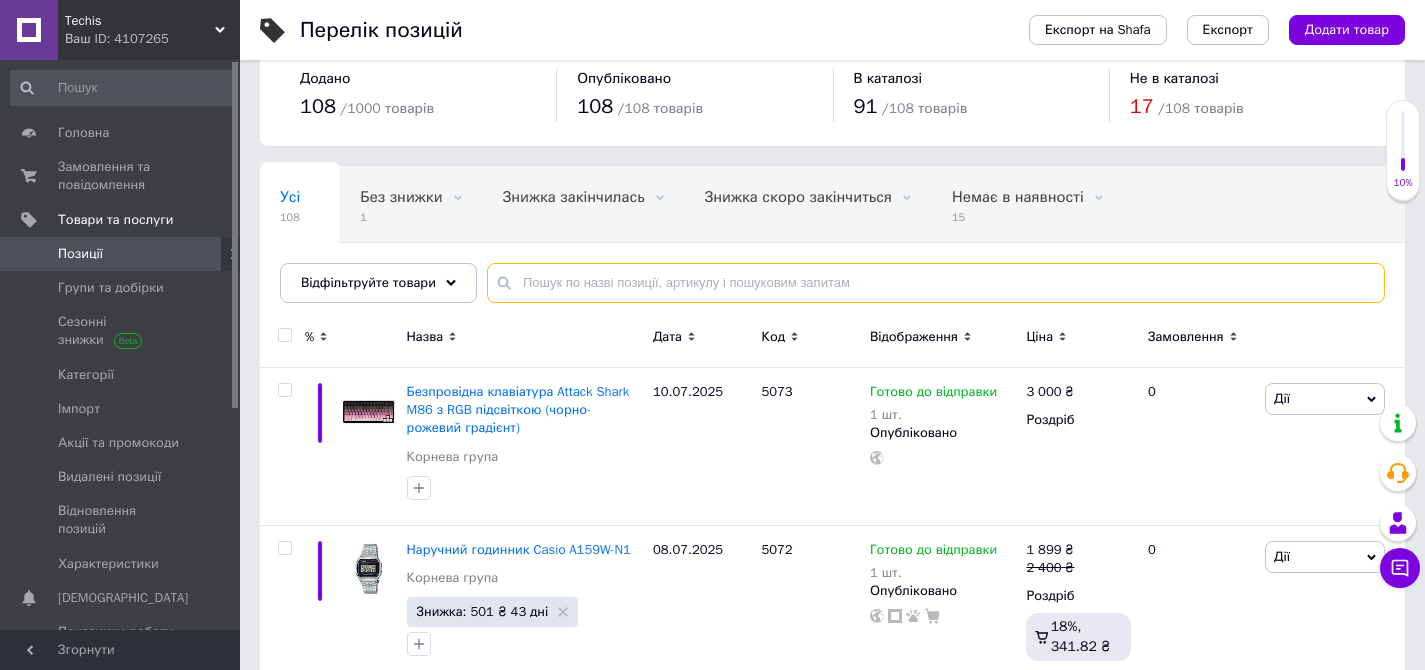click at bounding box center [936, 283] 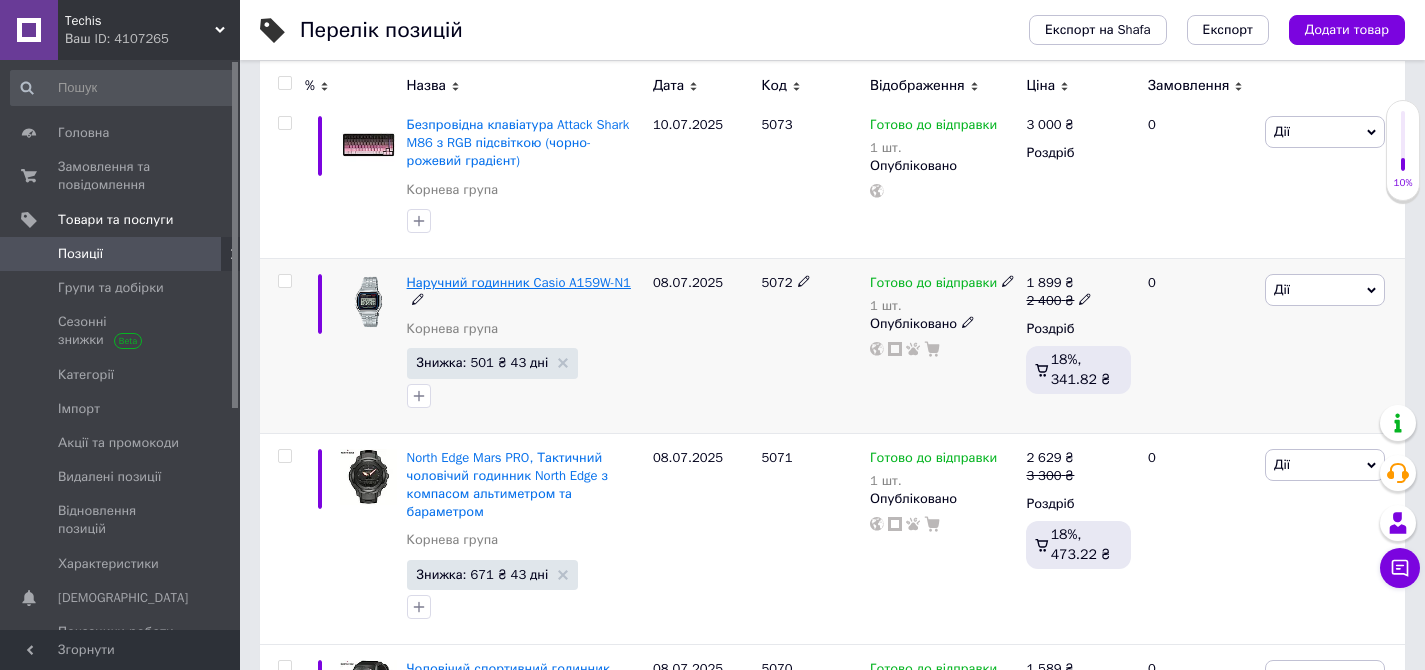 scroll, scrollTop: 0, scrollLeft: 0, axis: both 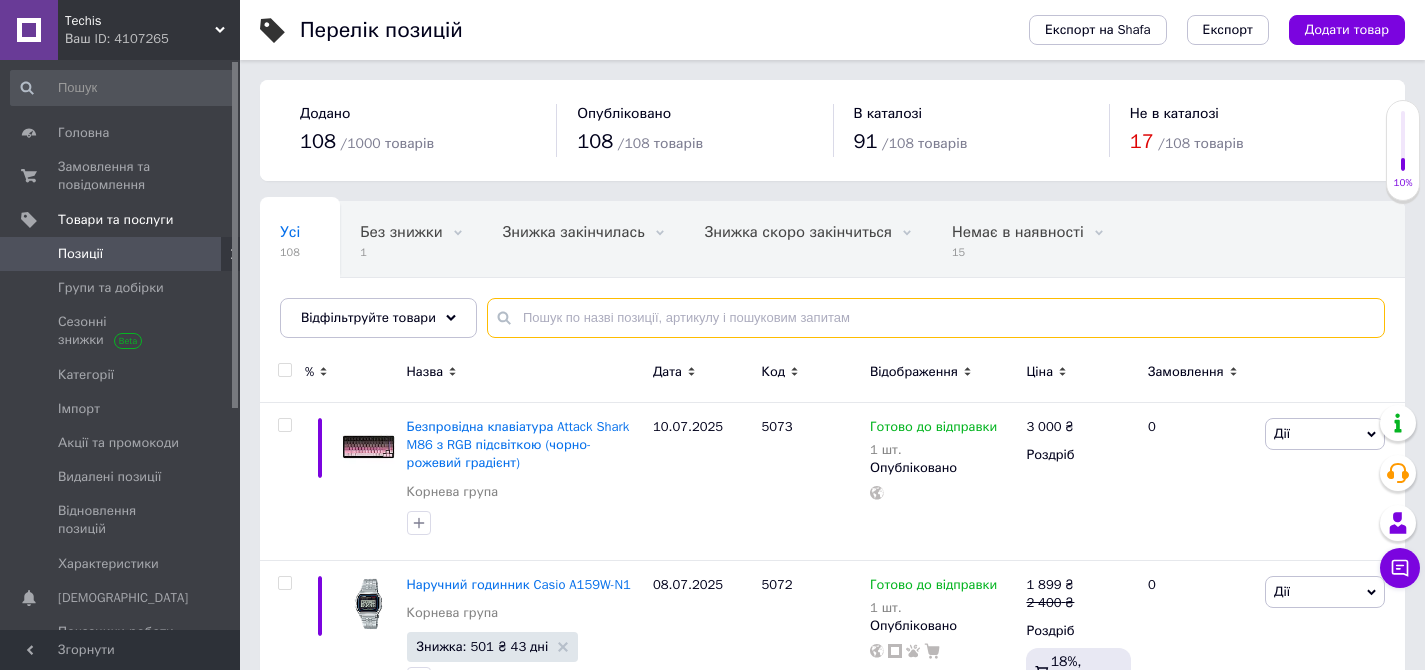 click at bounding box center (936, 318) 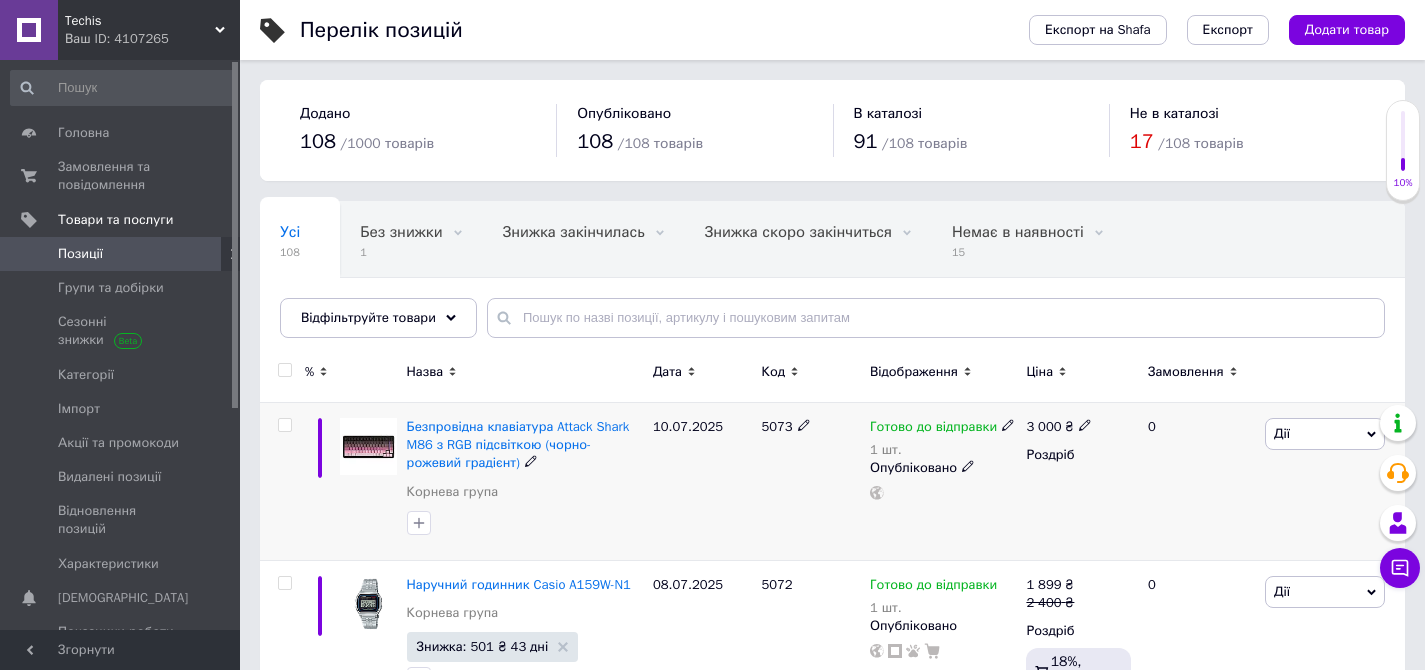 click on "Дії" at bounding box center [1325, 434] 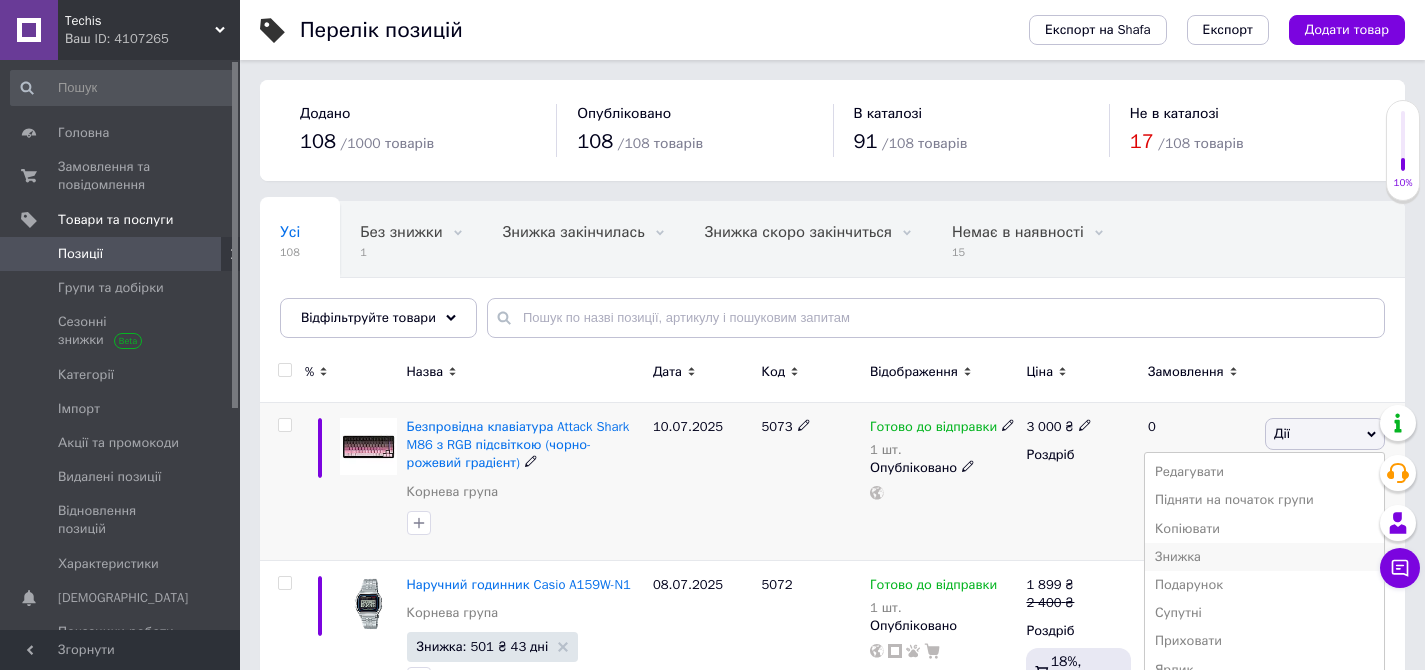 click on "Знижка" at bounding box center [1264, 557] 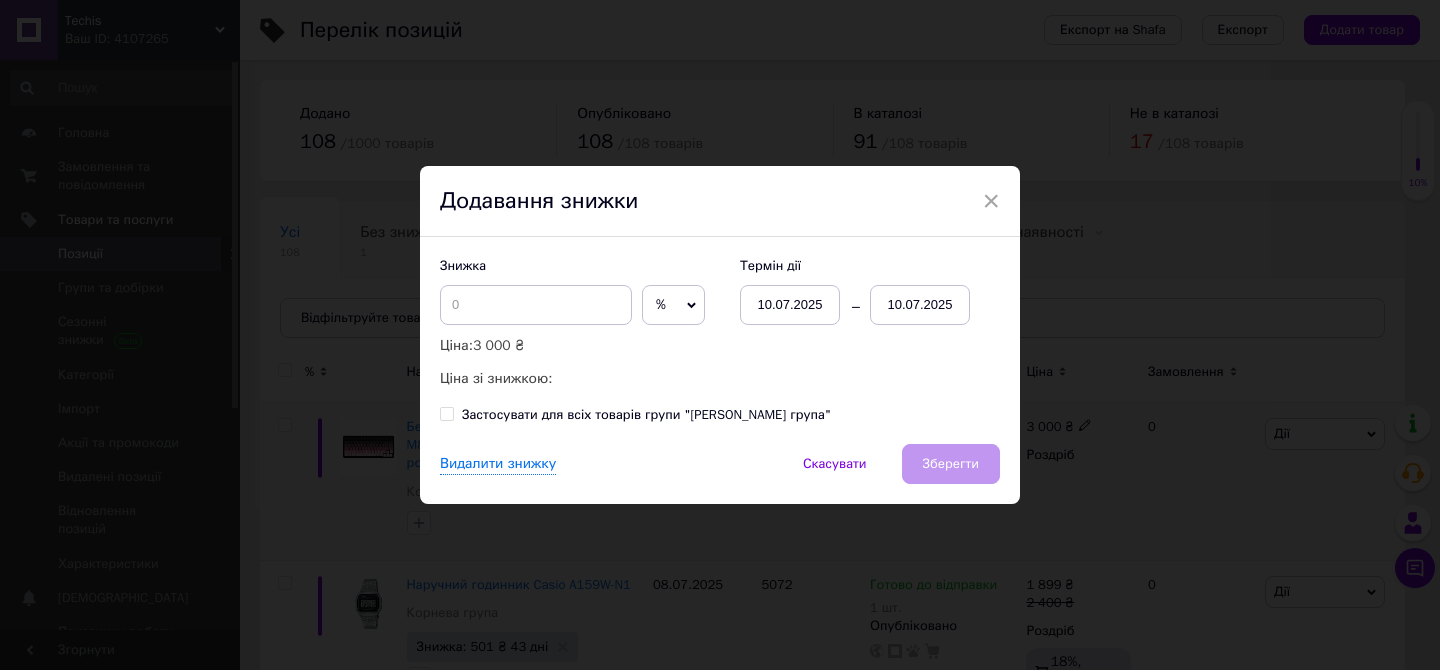 click on "%" at bounding box center [673, 305] 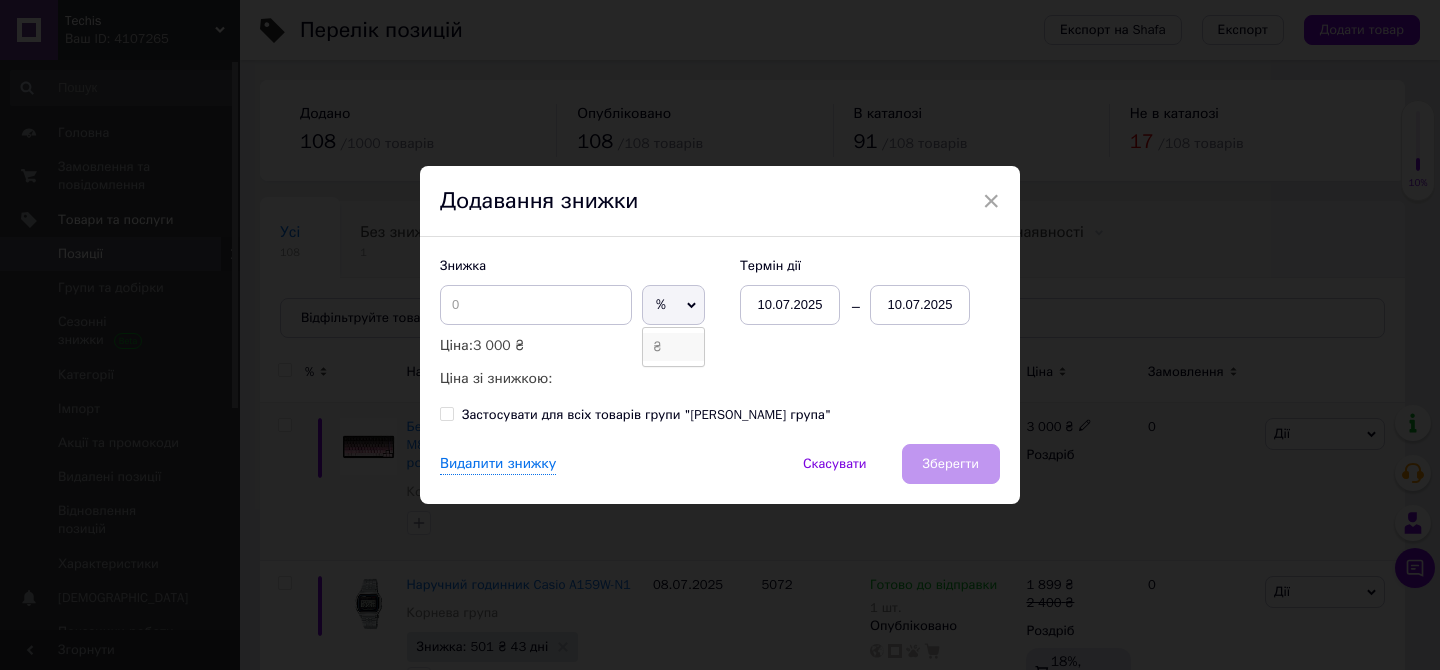 click on "₴" at bounding box center (673, 347) 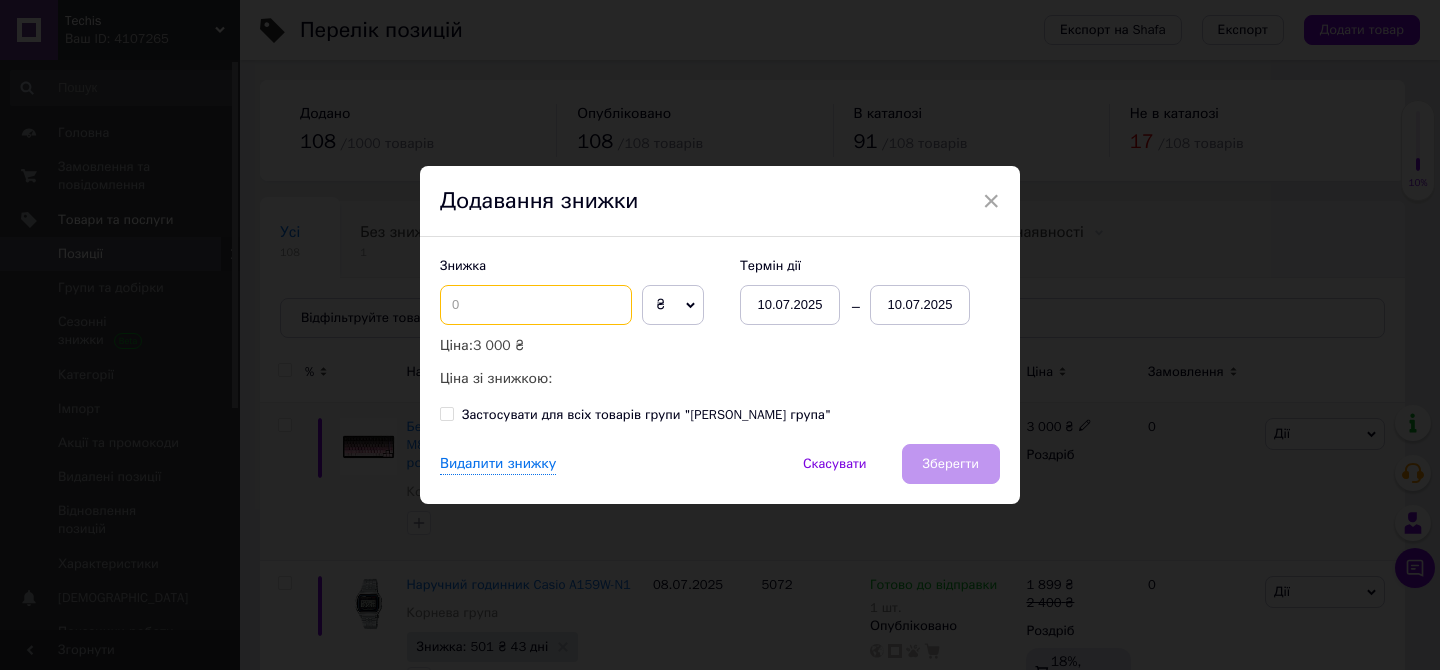 click at bounding box center (536, 305) 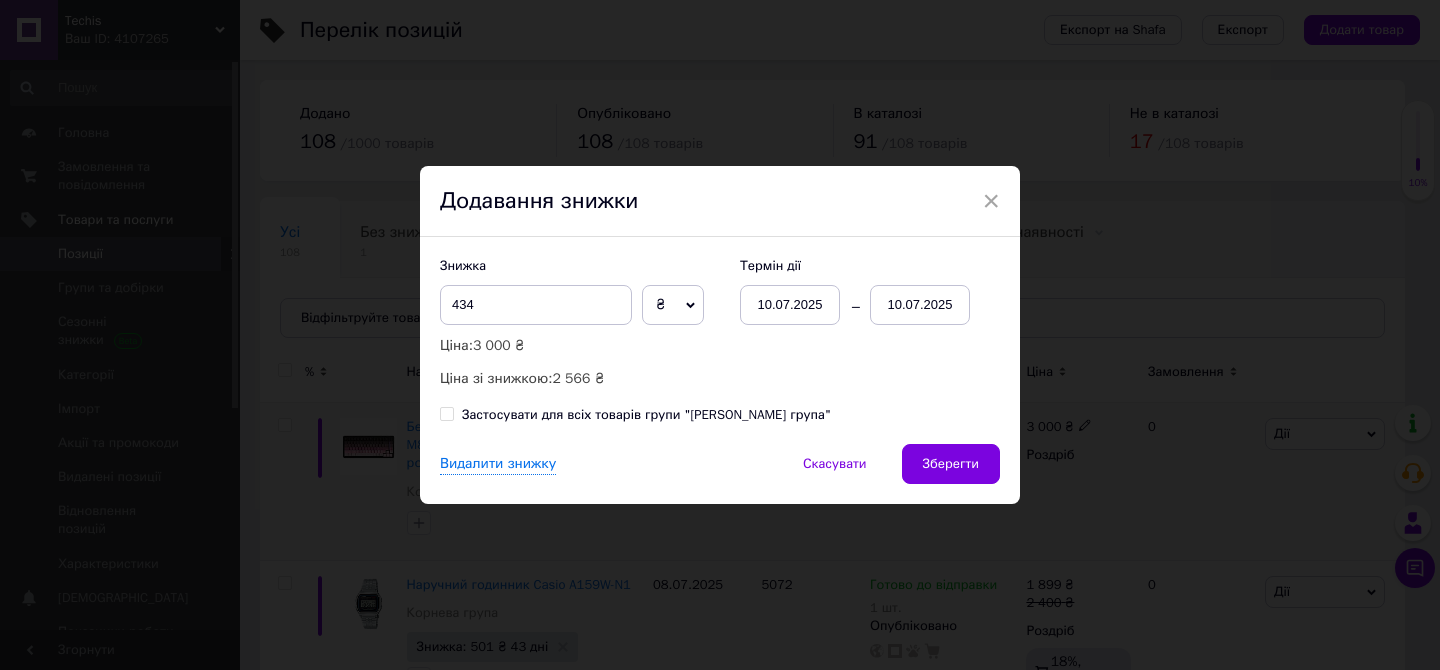 click on "10.07.2025" at bounding box center [920, 305] 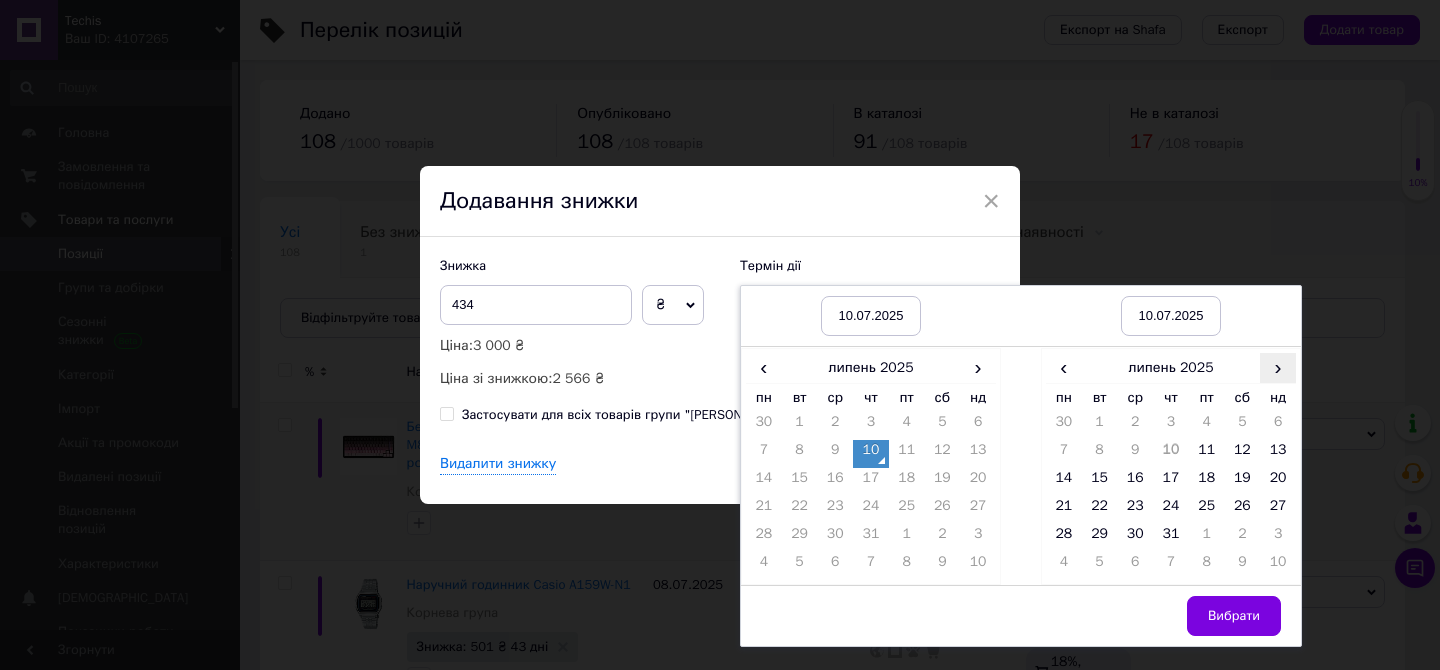 click on "›" at bounding box center [1278, 367] 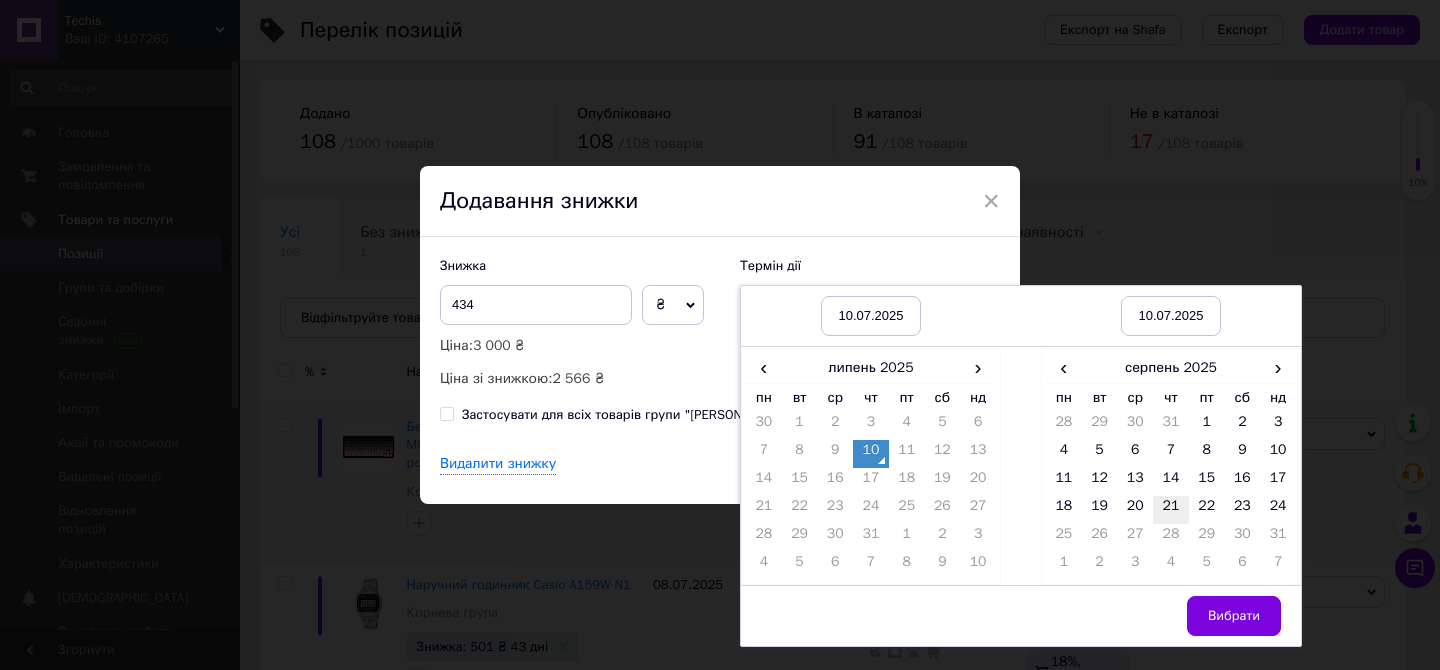 drag, startPoint x: 1262, startPoint y: 510, endPoint x: 1165, endPoint y: 497, distance: 97.867256 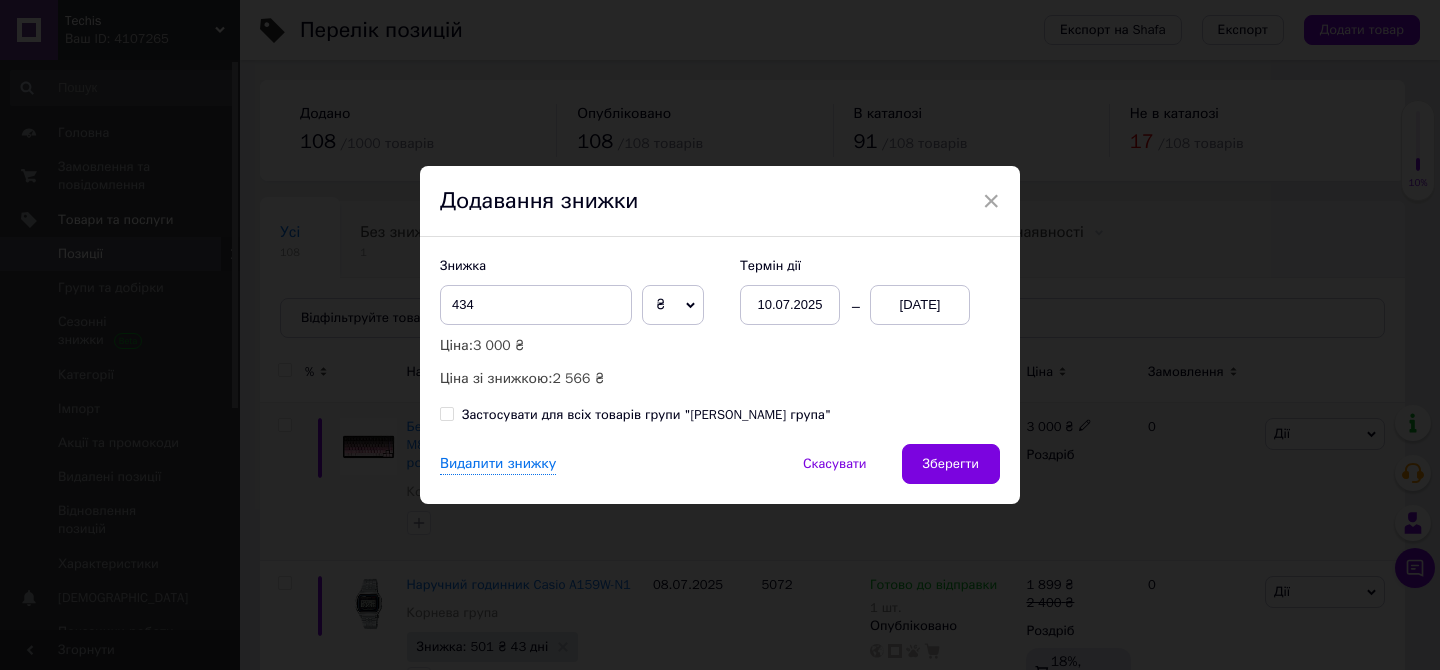 click on "Ціна:  3 000   ₴" at bounding box center [580, 346] 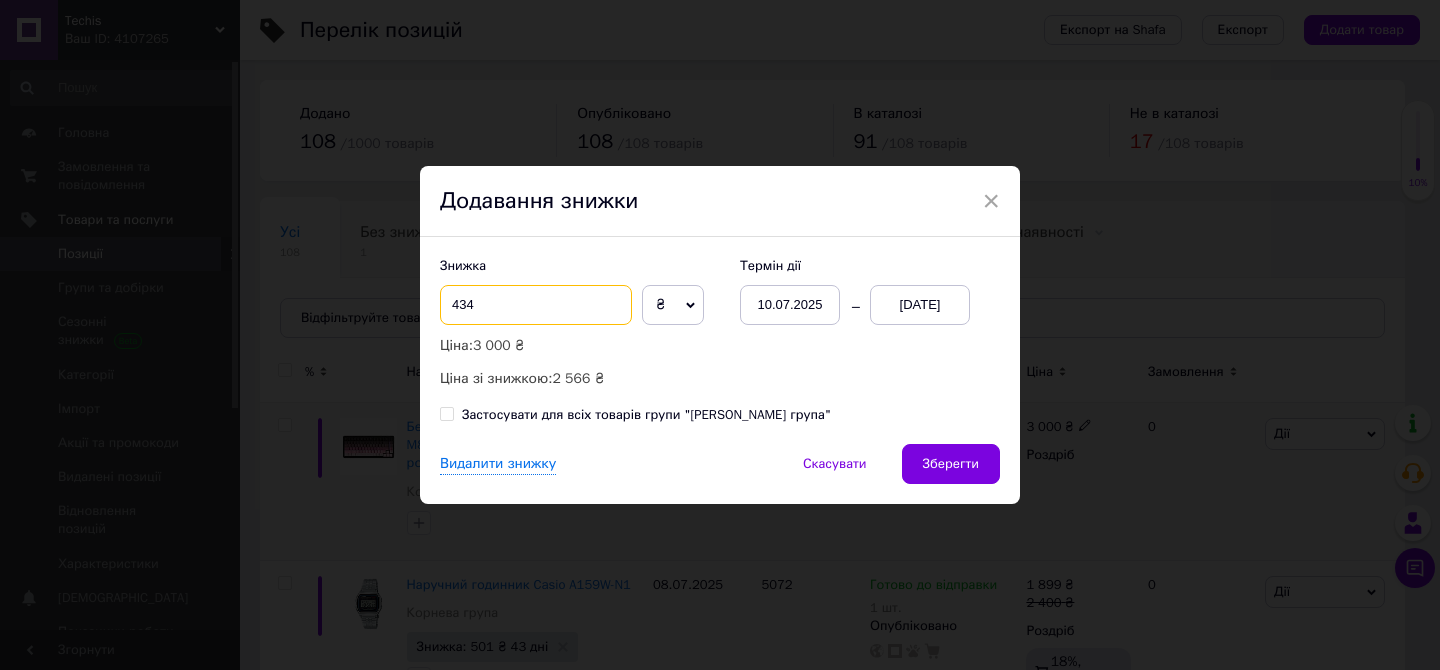 click on "434" at bounding box center (536, 305) 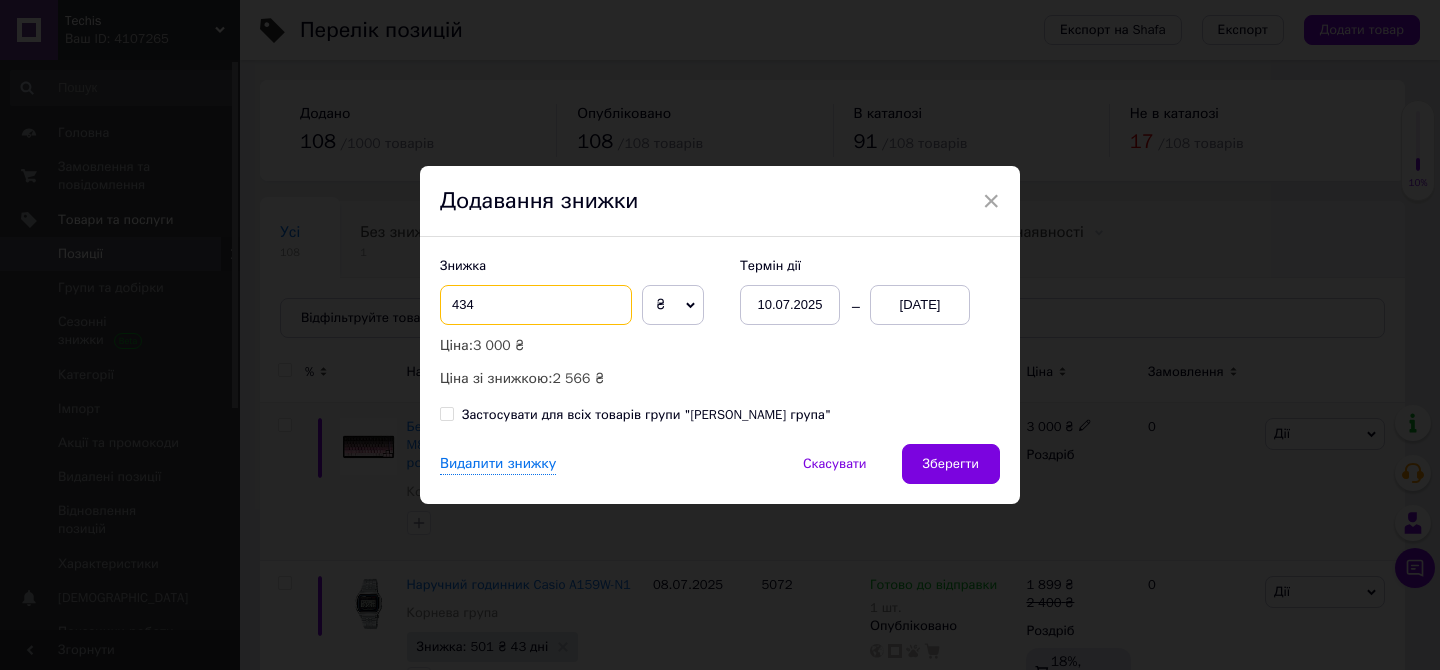 drag, startPoint x: 530, startPoint y: 301, endPoint x: 444, endPoint y: 299, distance: 86.023254 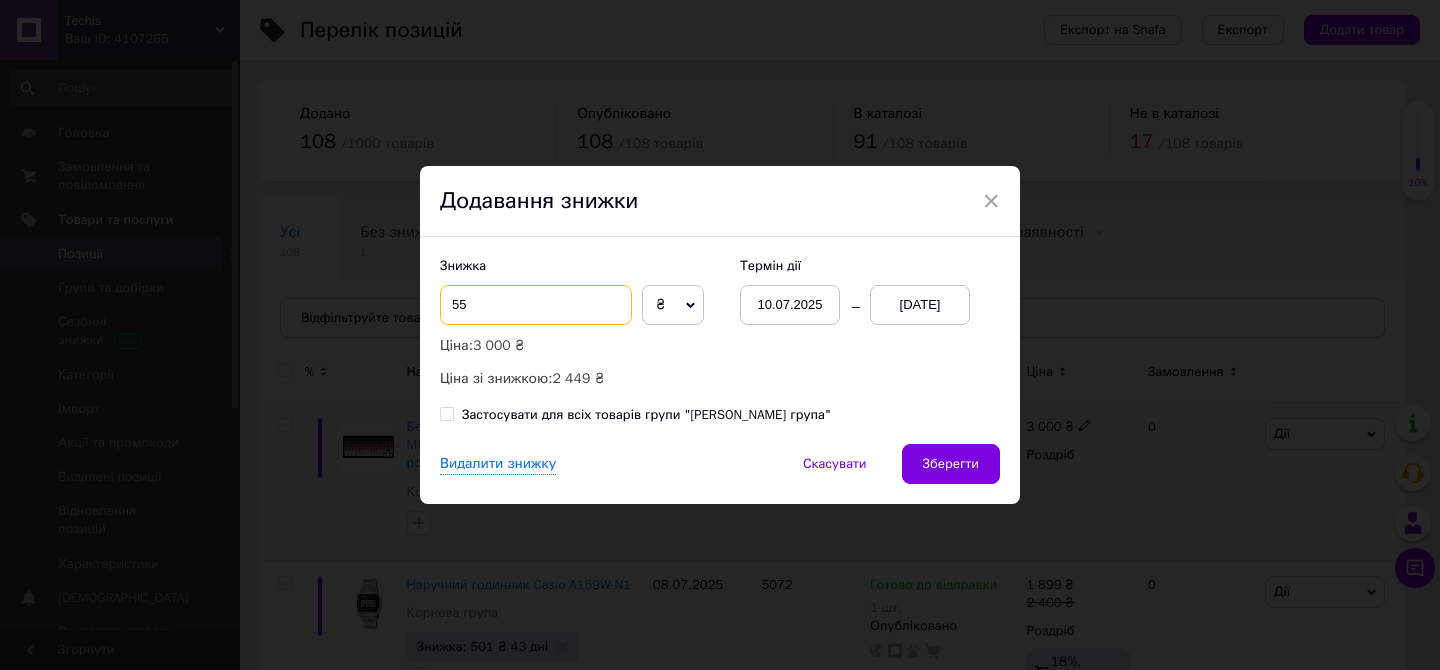 type on "5" 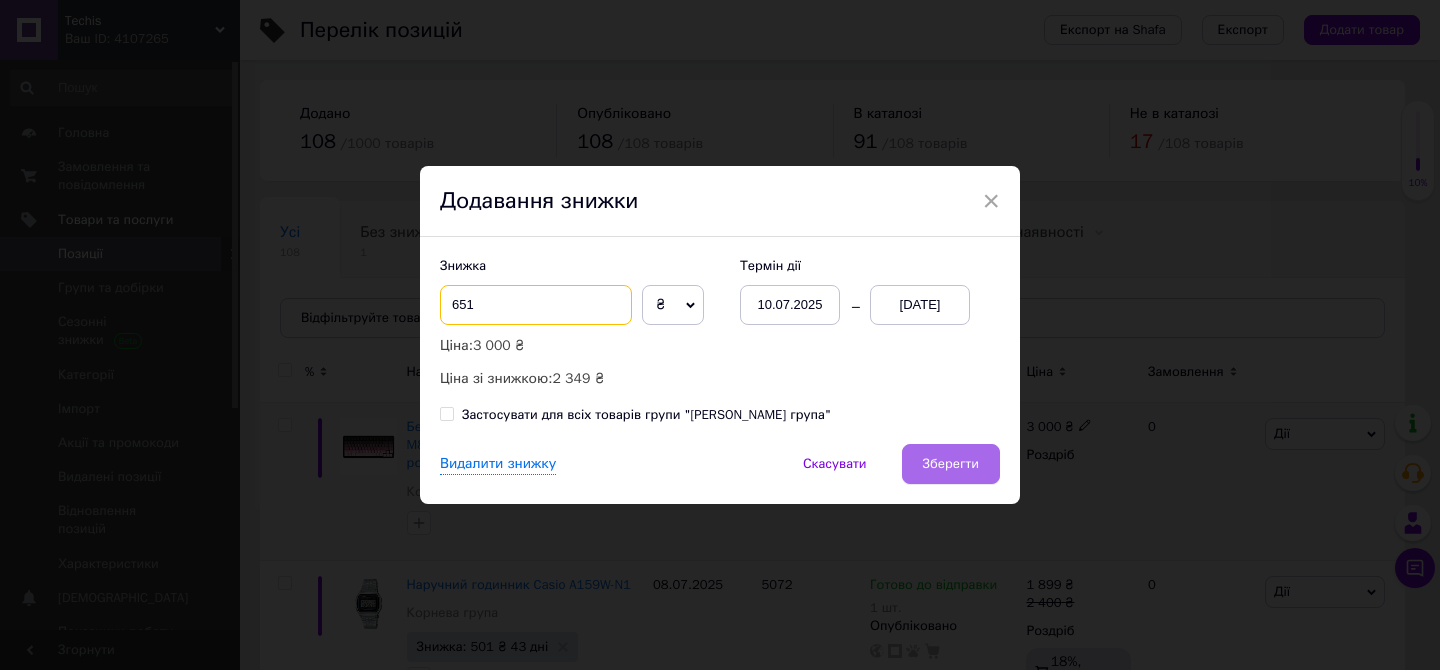 type on "651" 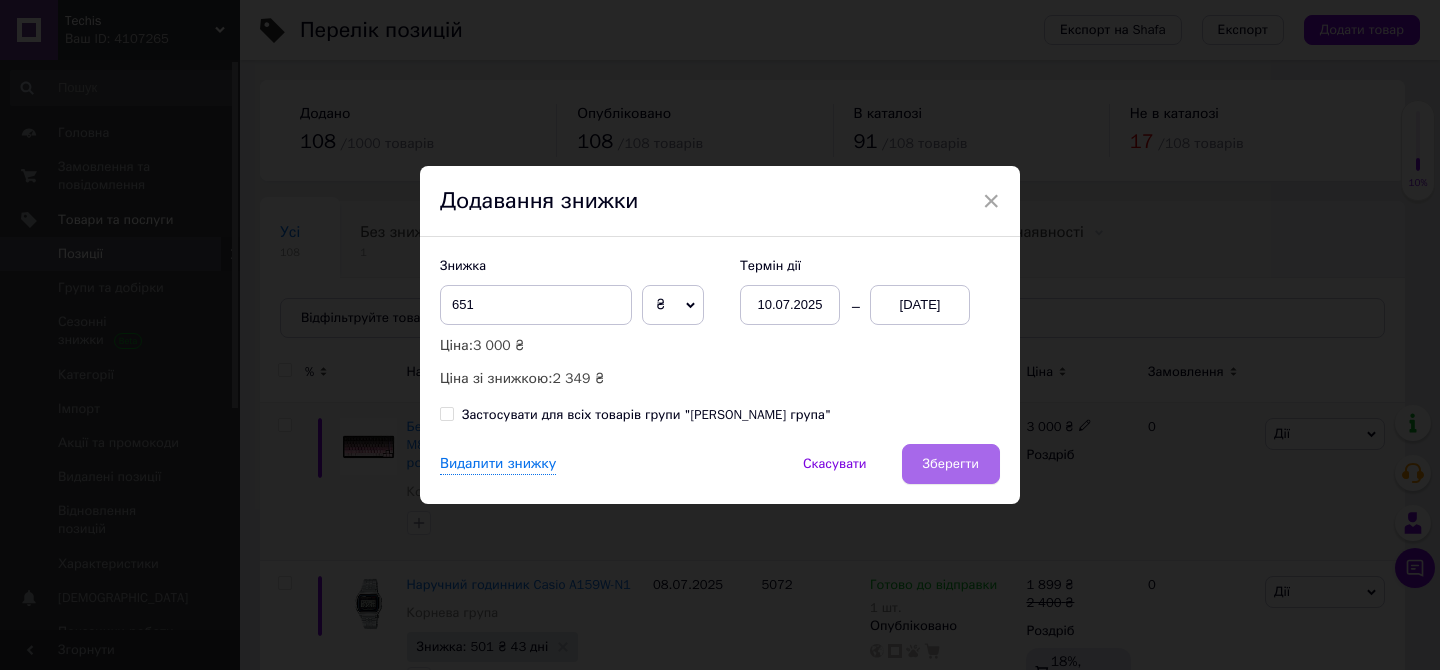 click on "Зберегти" at bounding box center [951, 464] 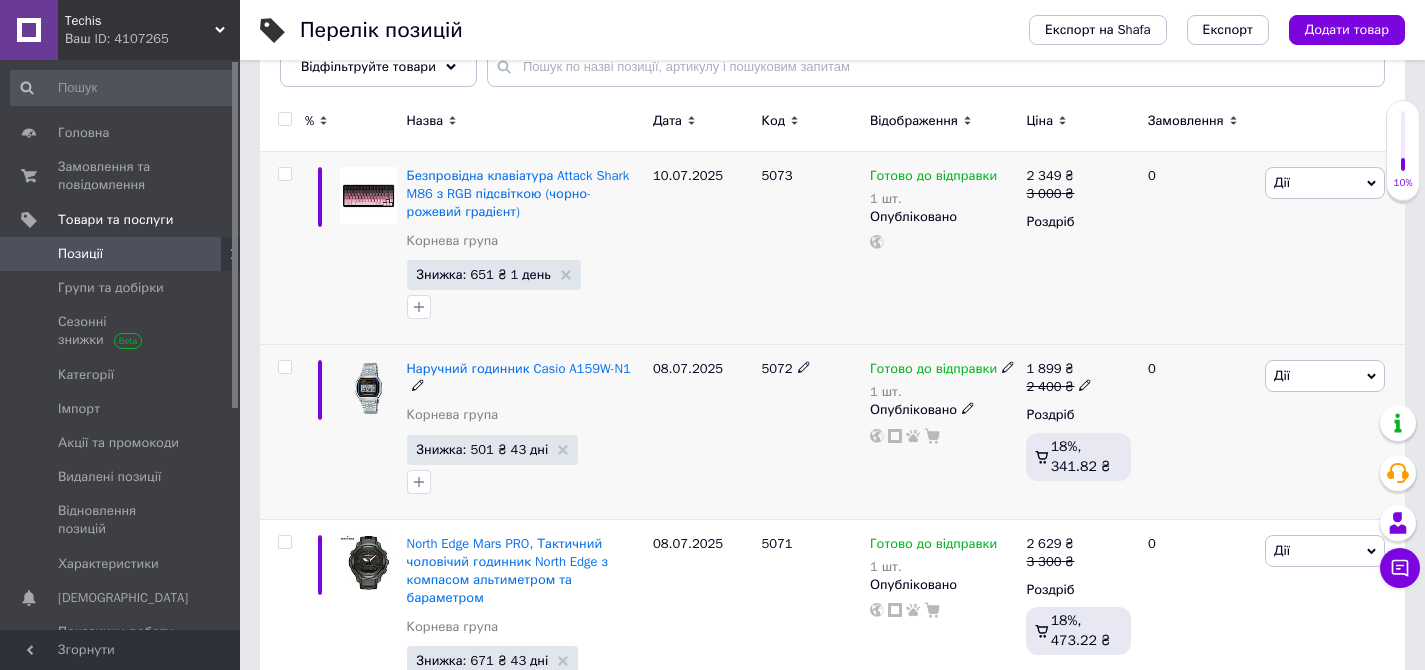 scroll, scrollTop: 252, scrollLeft: 0, axis: vertical 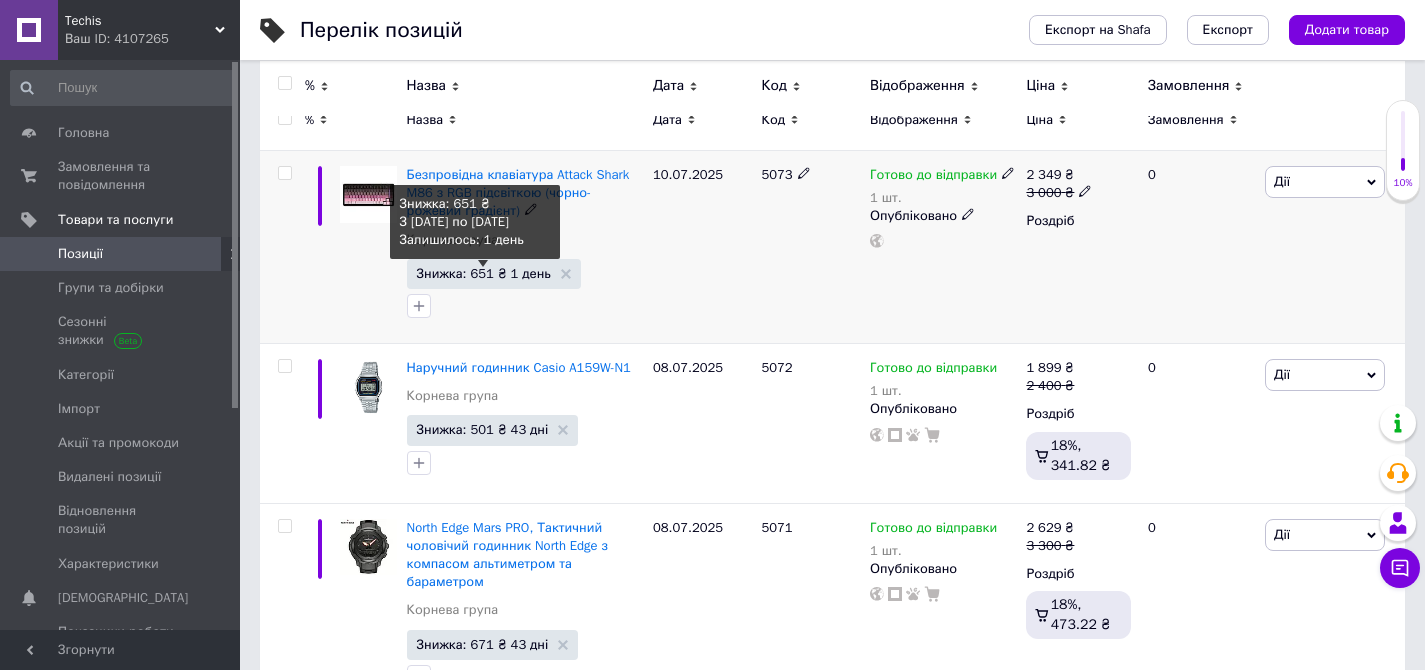 click on "Знижка: 651 ₴ 1 день" at bounding box center [484, 273] 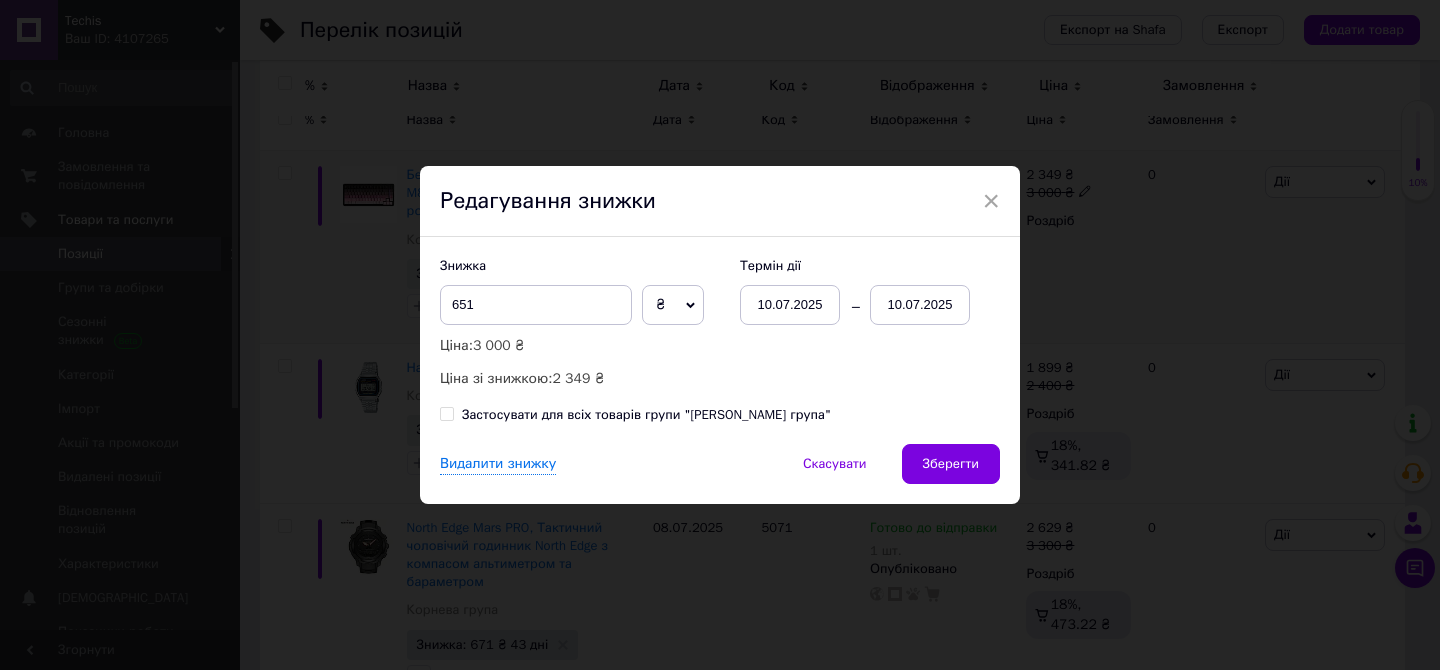 click on "10.07.2025" at bounding box center [920, 305] 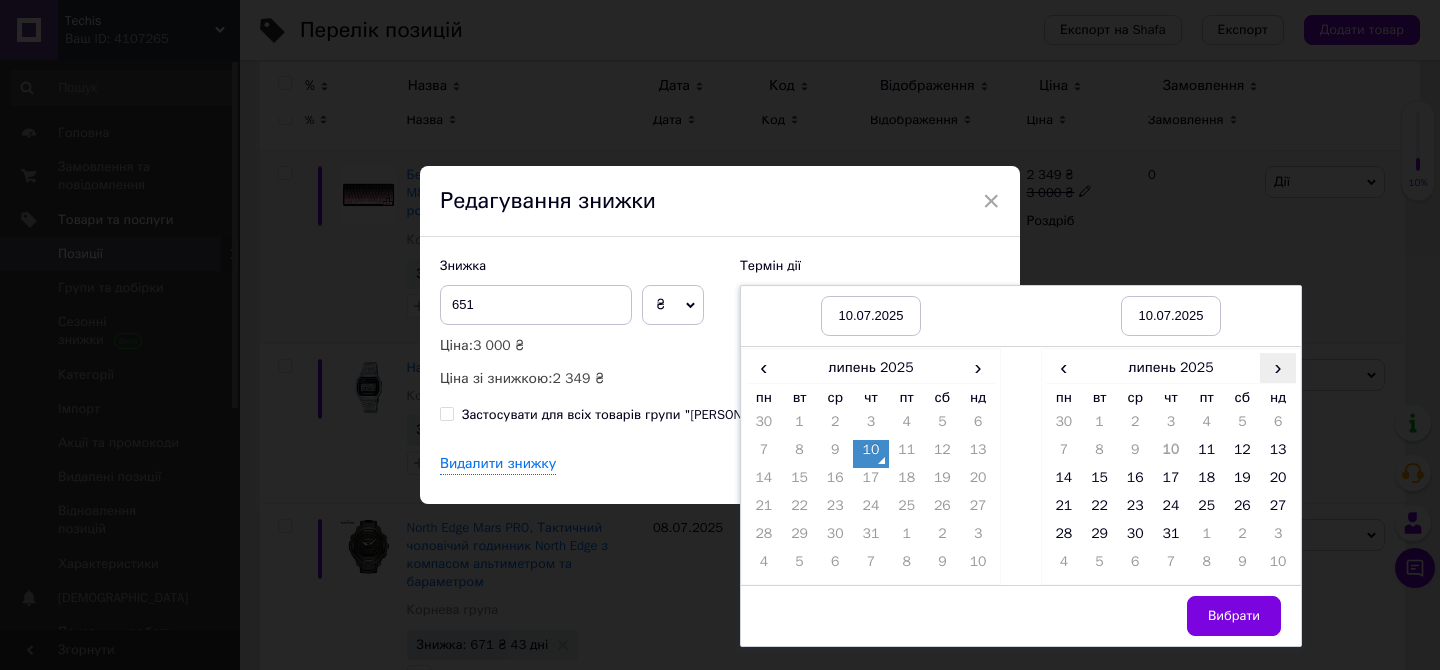 drag, startPoint x: 1268, startPoint y: 371, endPoint x: 1281, endPoint y: 460, distance: 89.94443 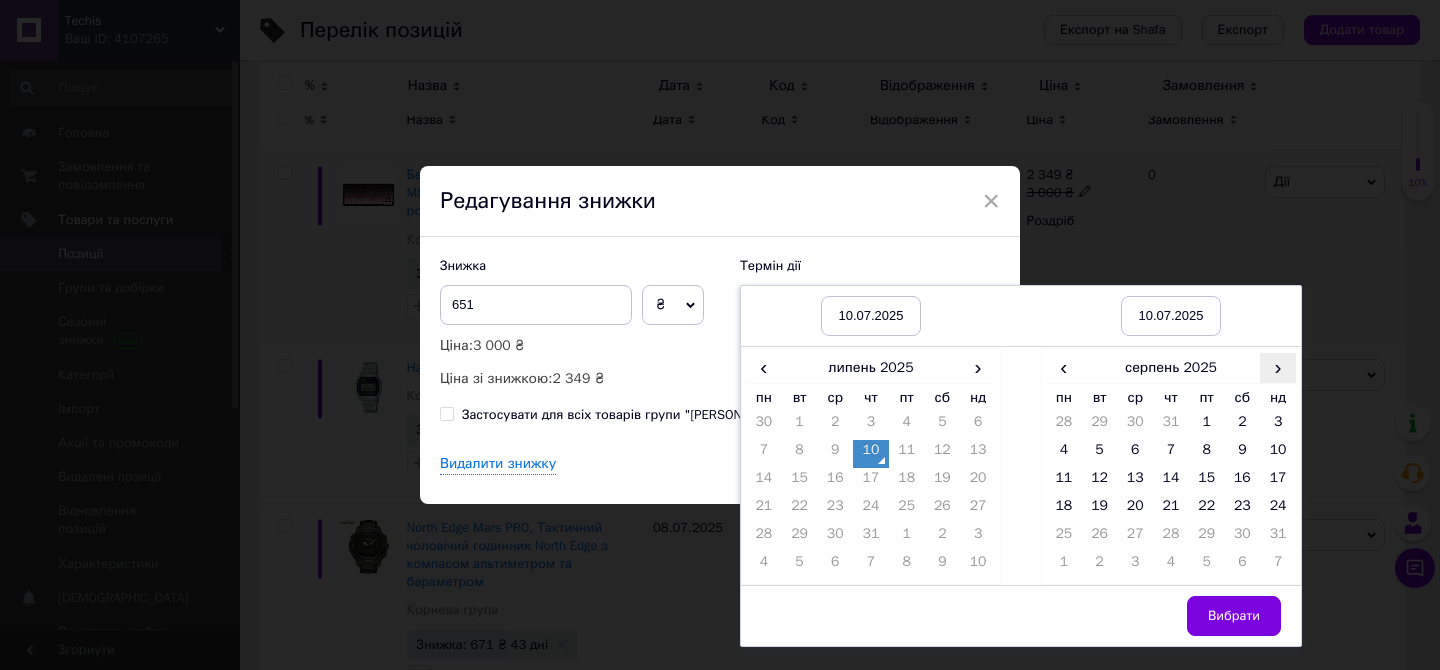 click on "›" at bounding box center (1278, 367) 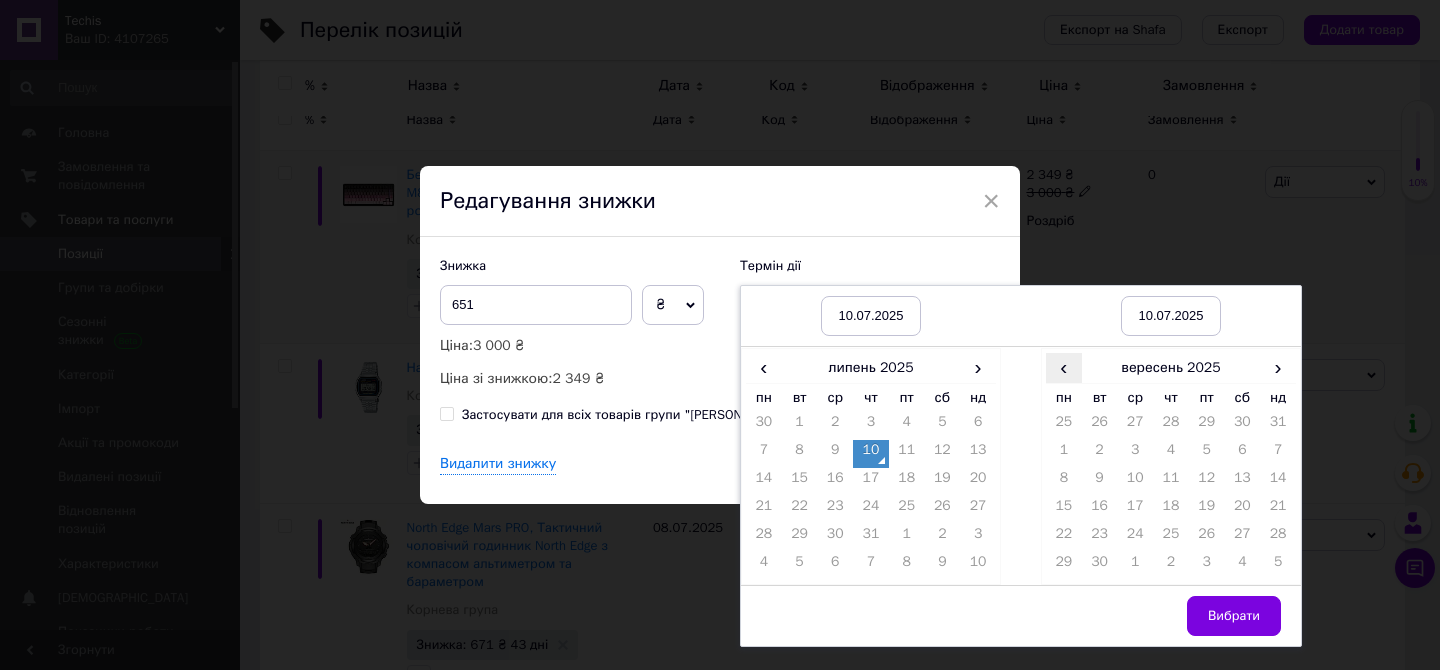 click on "‹" at bounding box center [1064, 367] 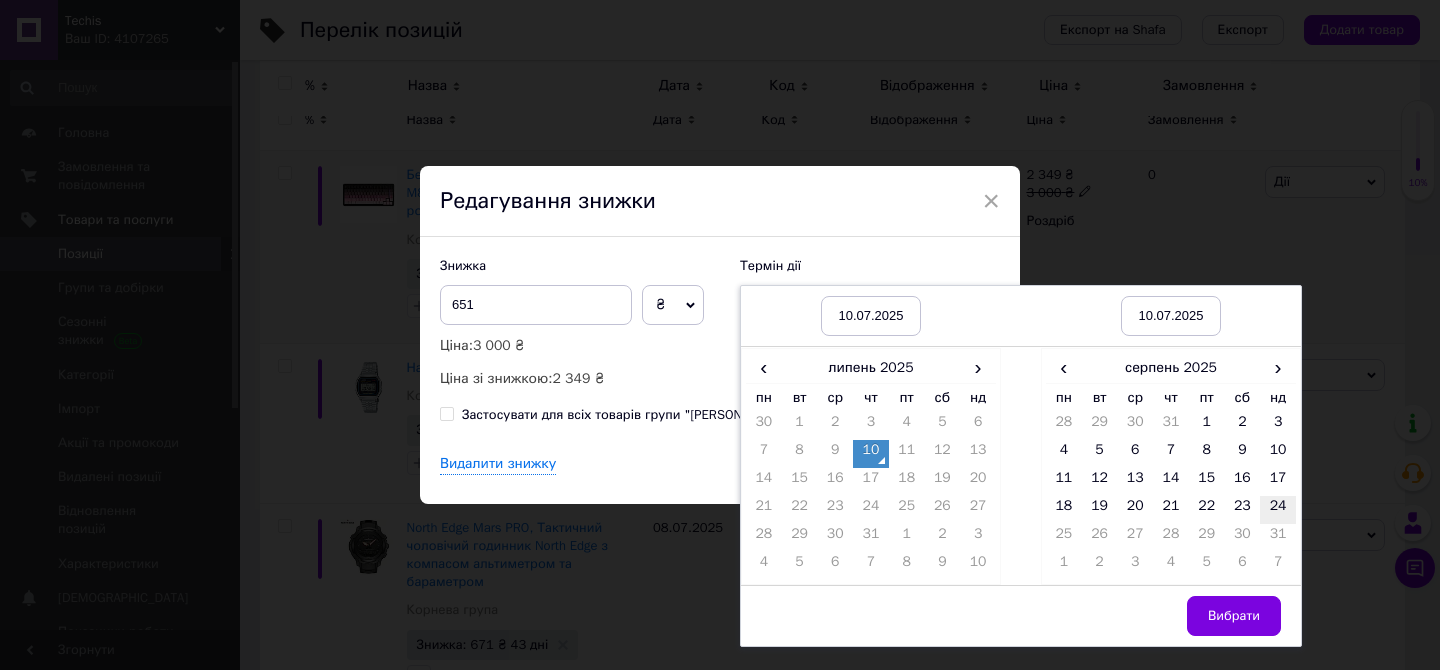 click on "24" at bounding box center [1278, 510] 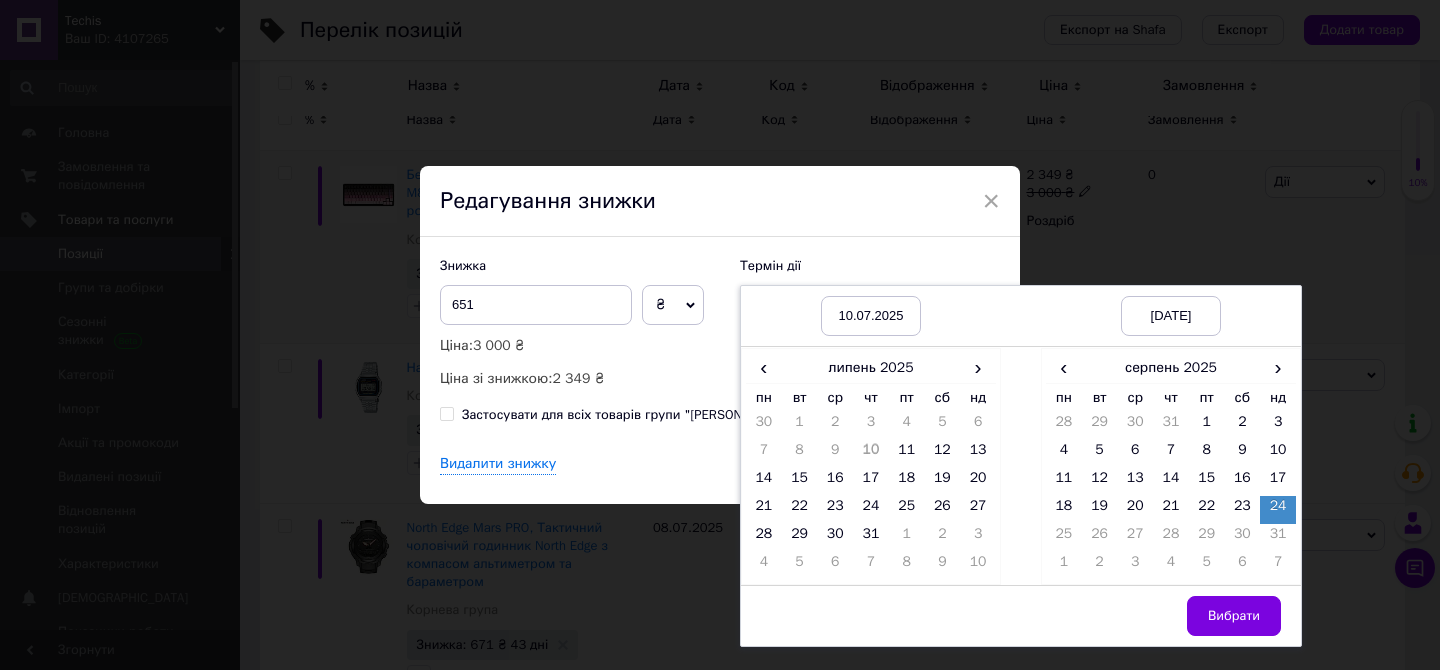 click on "Вибрати" at bounding box center (1234, 616) 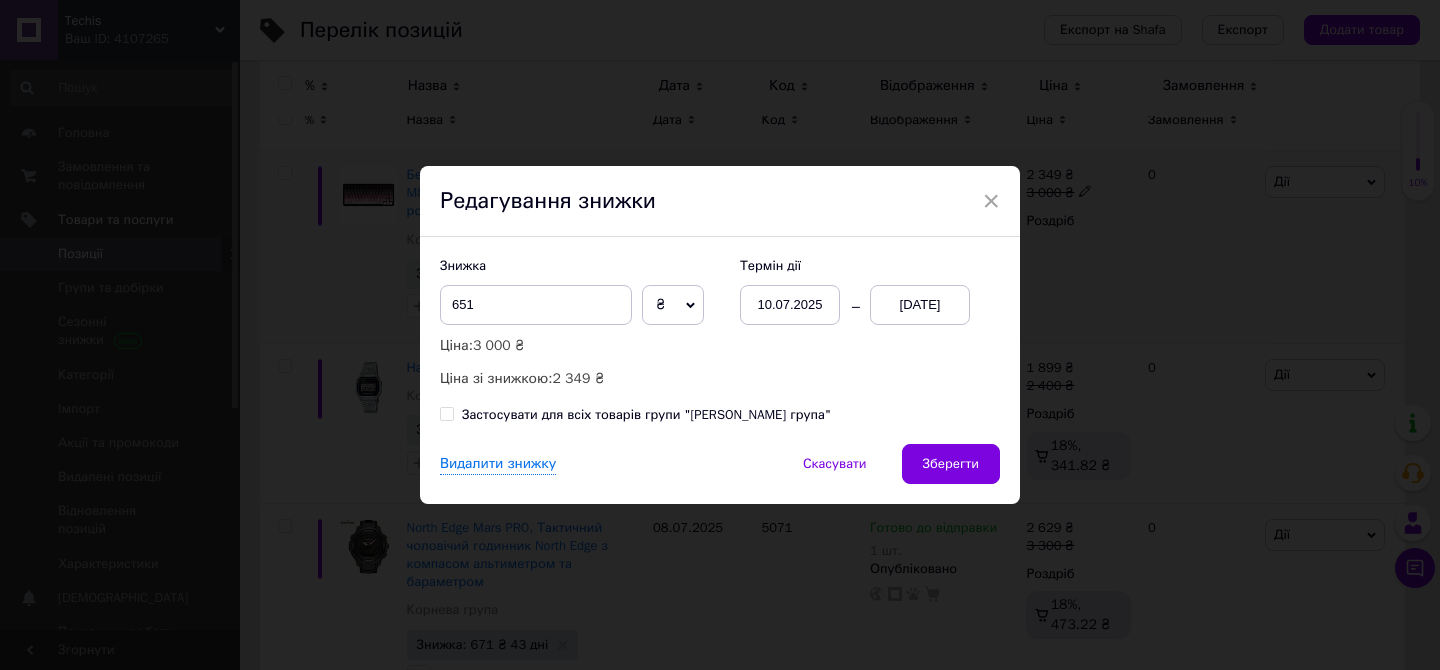 click on "Зберегти" at bounding box center (951, 464) 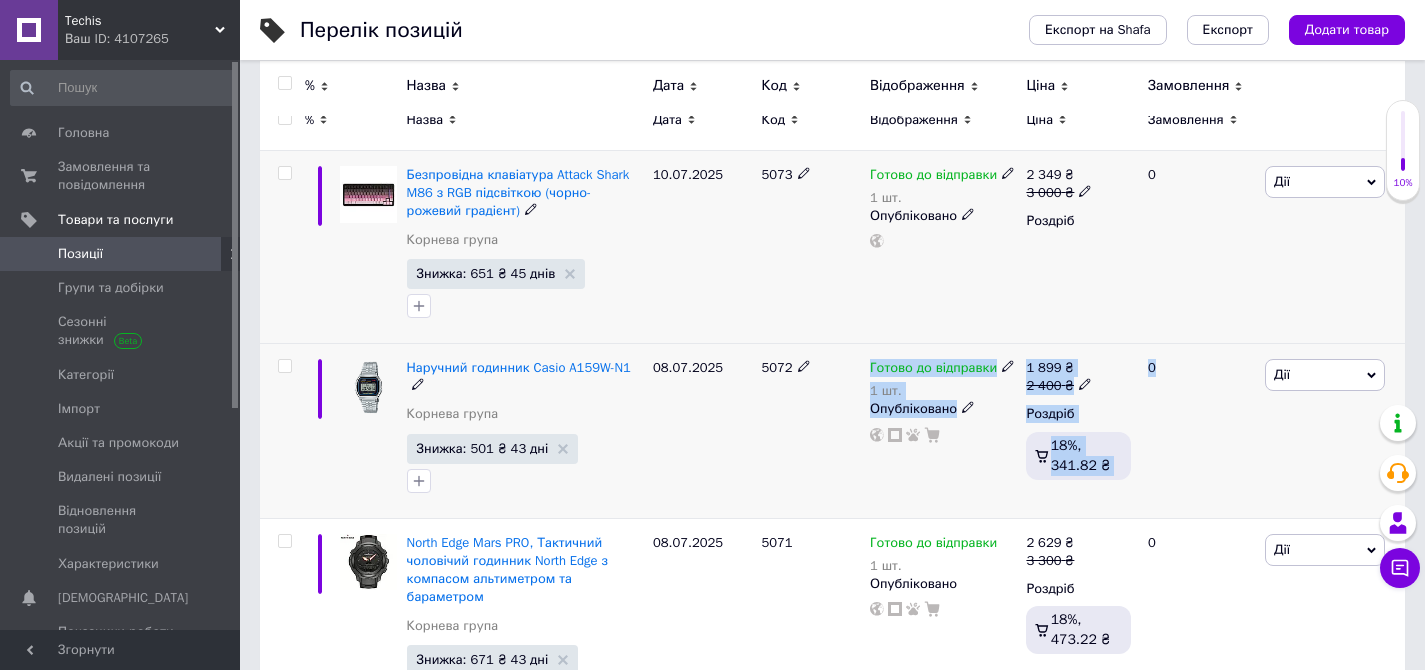 drag, startPoint x: 845, startPoint y: 363, endPoint x: 1186, endPoint y: 471, distance: 357.694 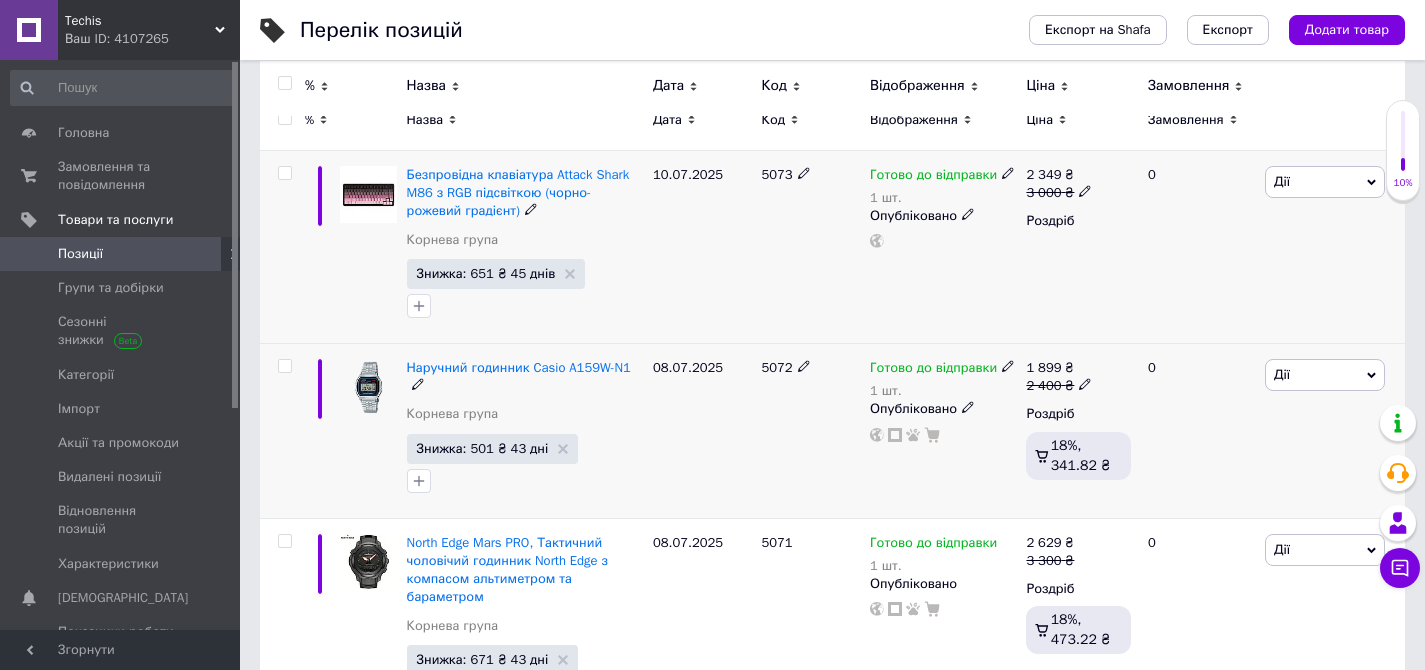 drag, startPoint x: 1186, startPoint y: 471, endPoint x: 1176, endPoint y: 474, distance: 10.440307 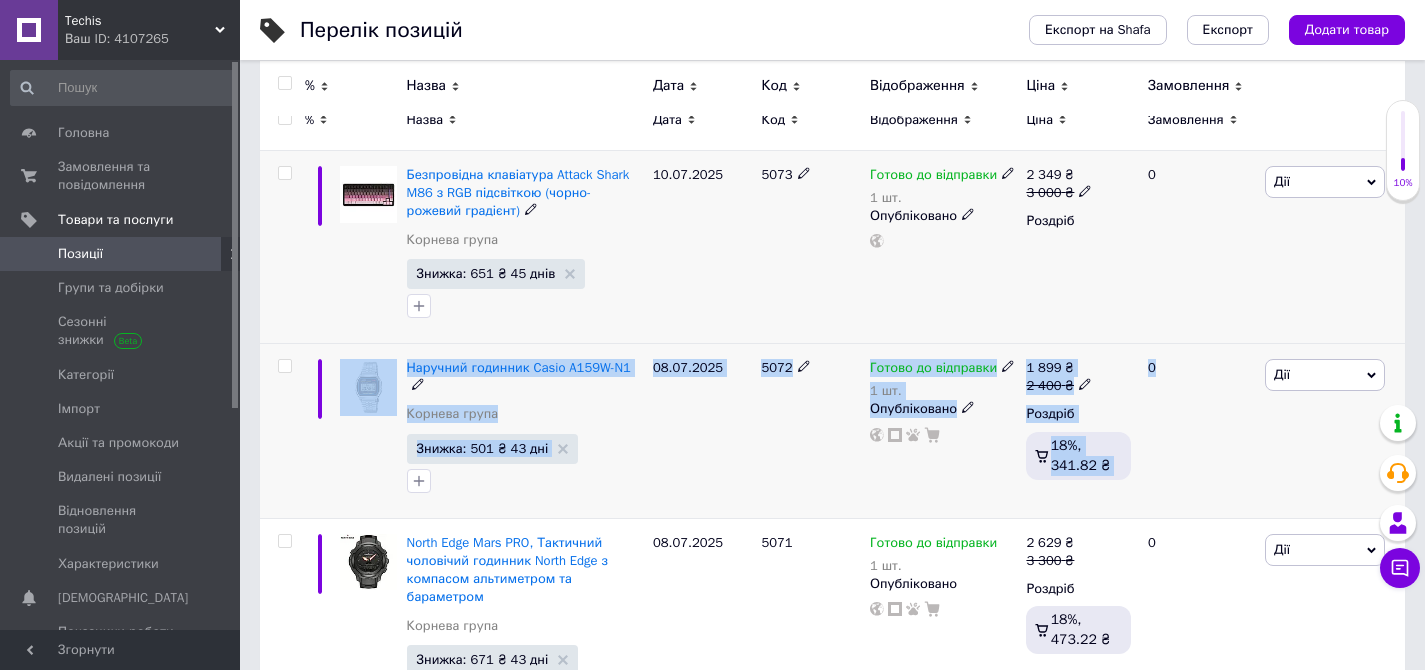 drag, startPoint x: 1167, startPoint y: 470, endPoint x: 299, endPoint y: 354, distance: 875.71686 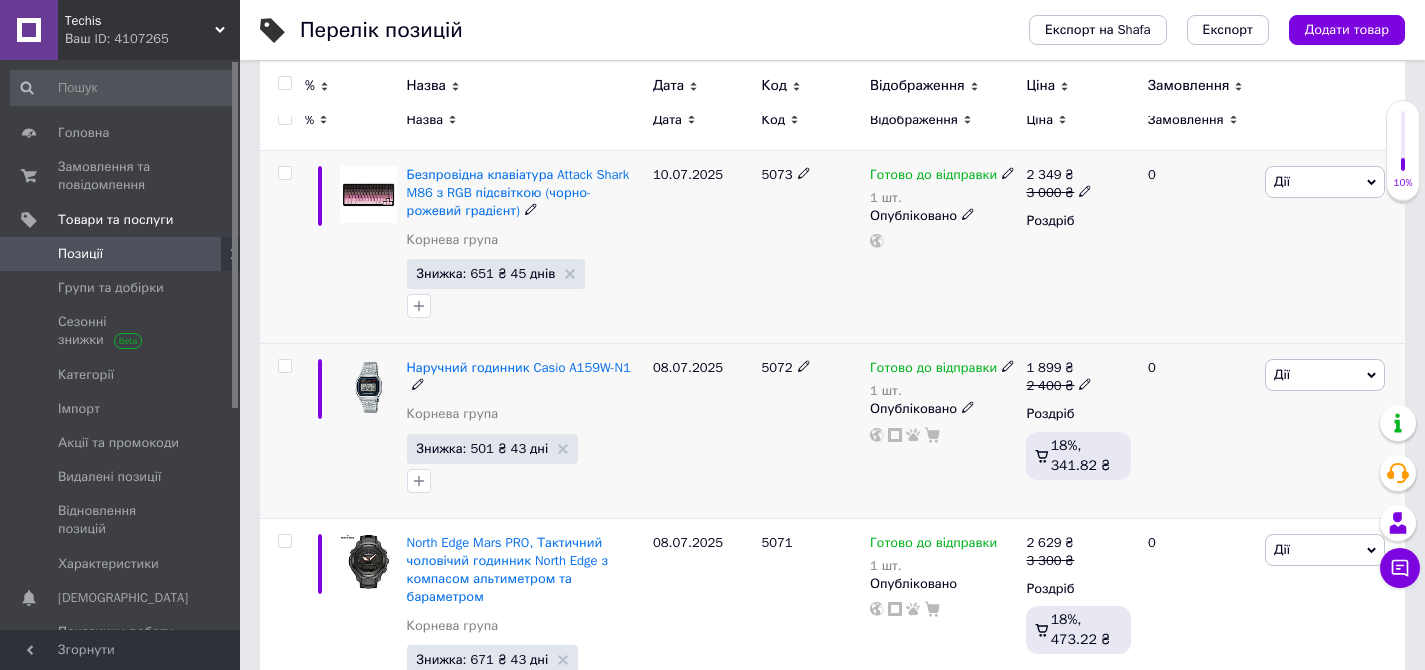 drag, startPoint x: 299, startPoint y: 354, endPoint x: 313, endPoint y: 355, distance: 14.035668 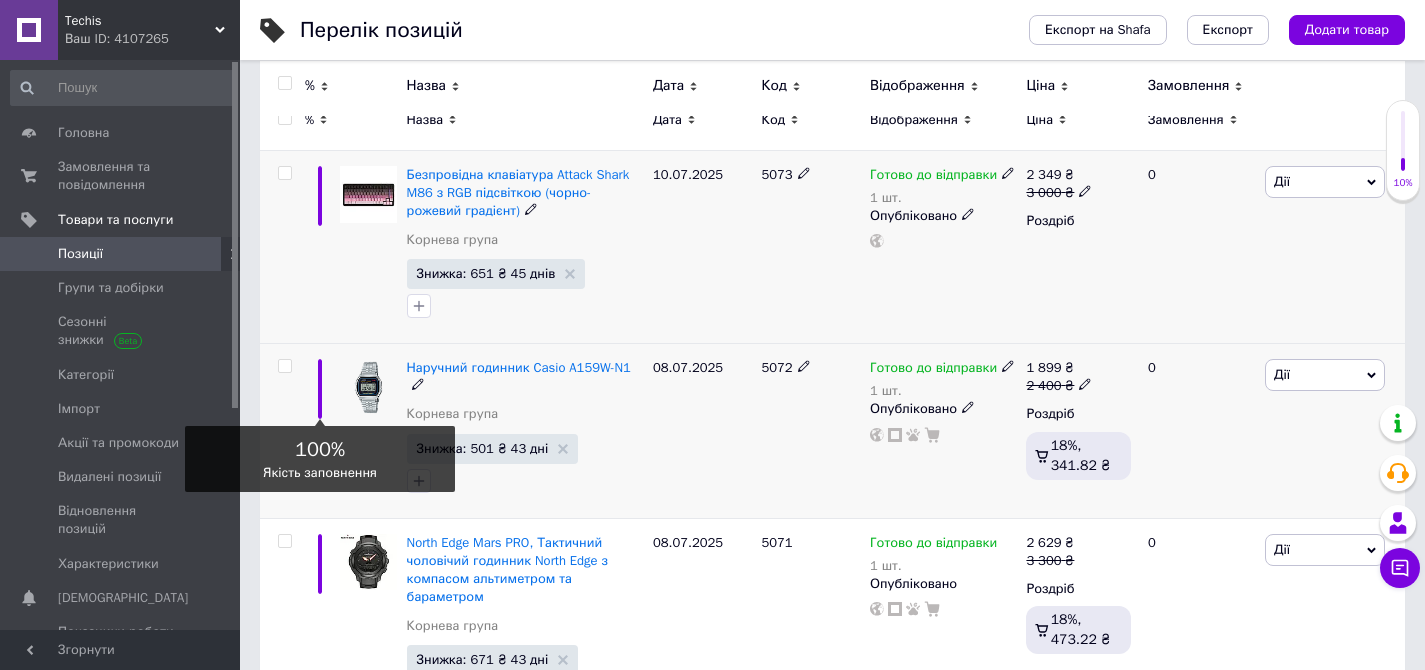 click at bounding box center [320, 389] 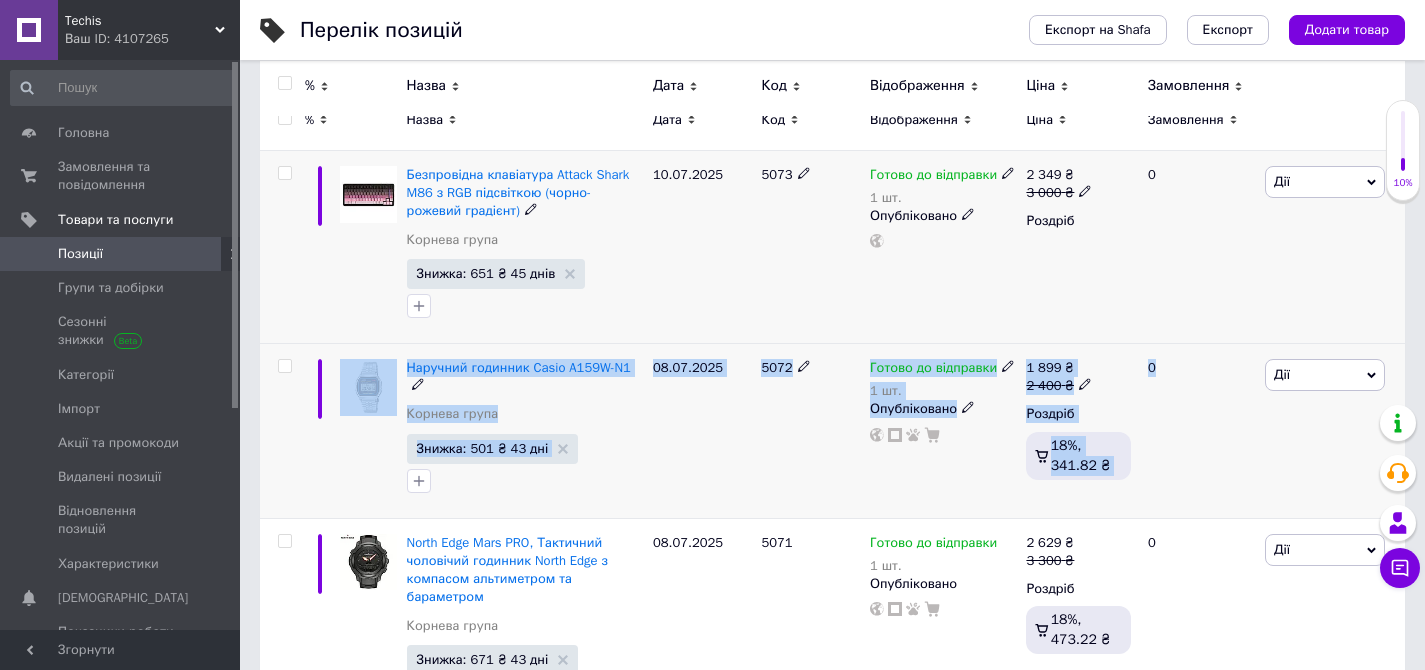 drag, startPoint x: 304, startPoint y: 350, endPoint x: 1230, endPoint y: 480, distance: 935.08075 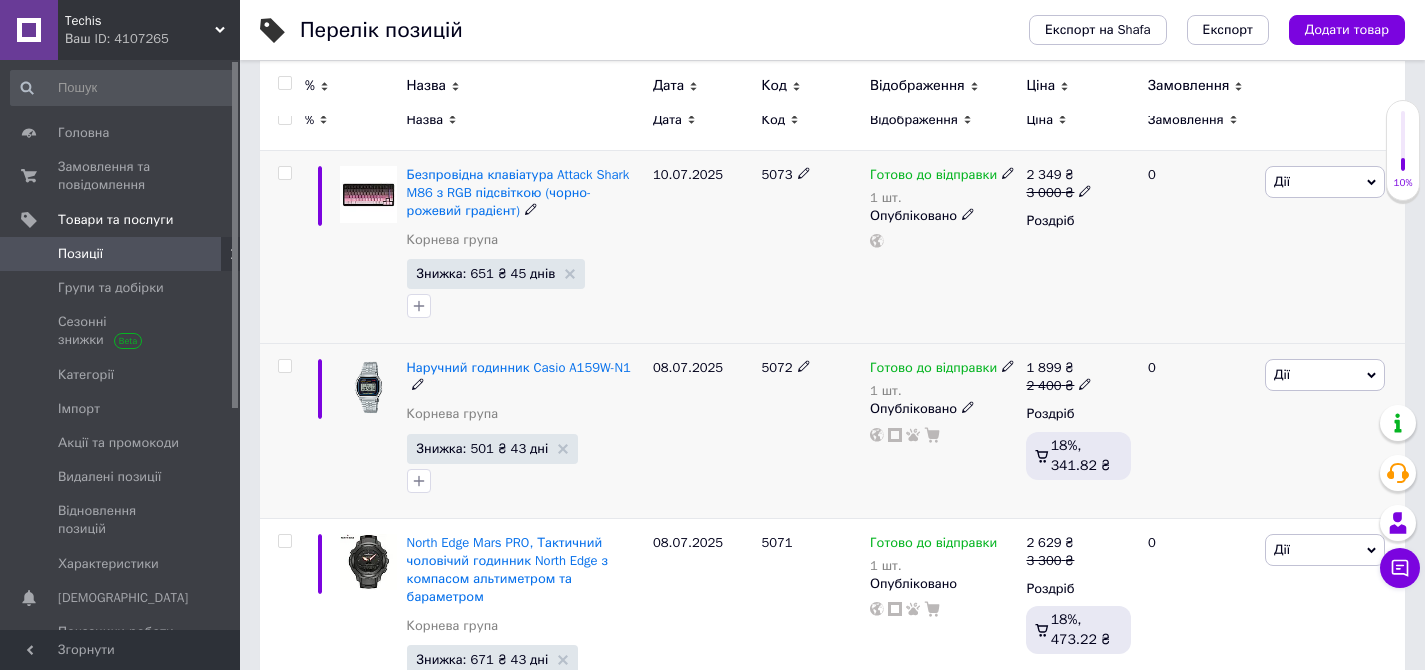 click on "0" at bounding box center [1198, 431] 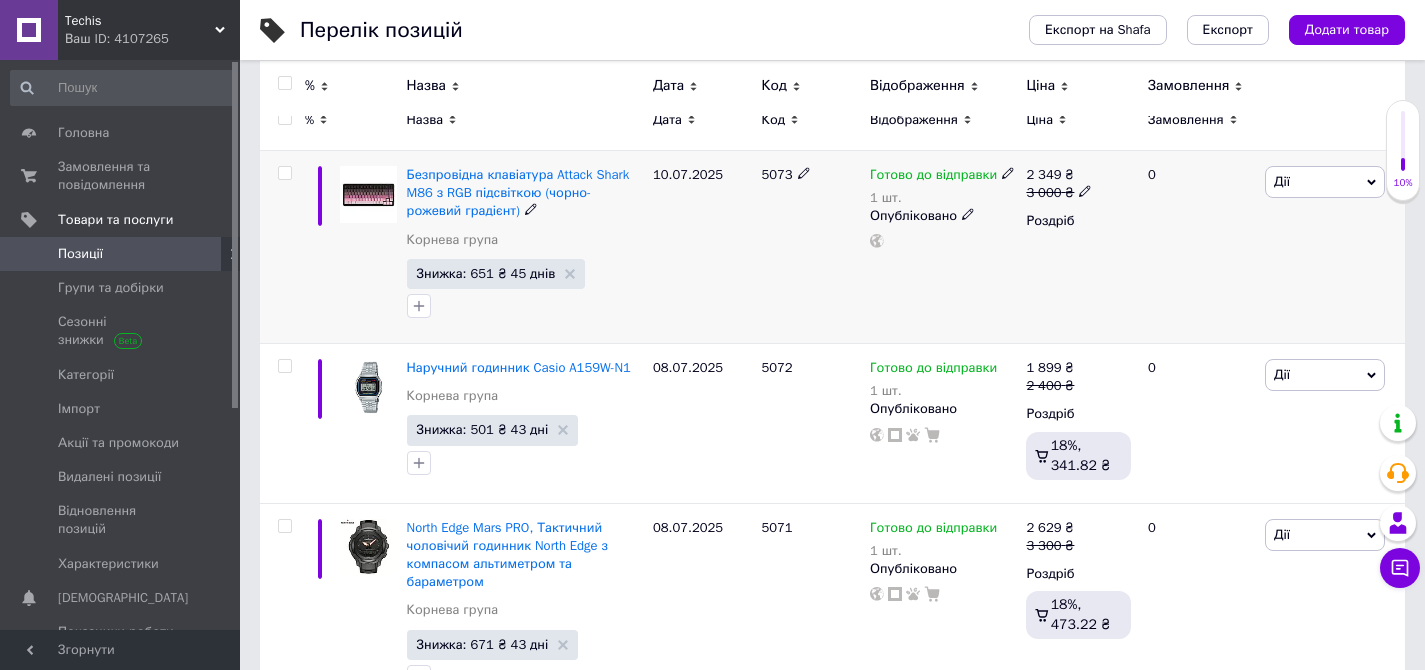 scroll, scrollTop: 0, scrollLeft: 0, axis: both 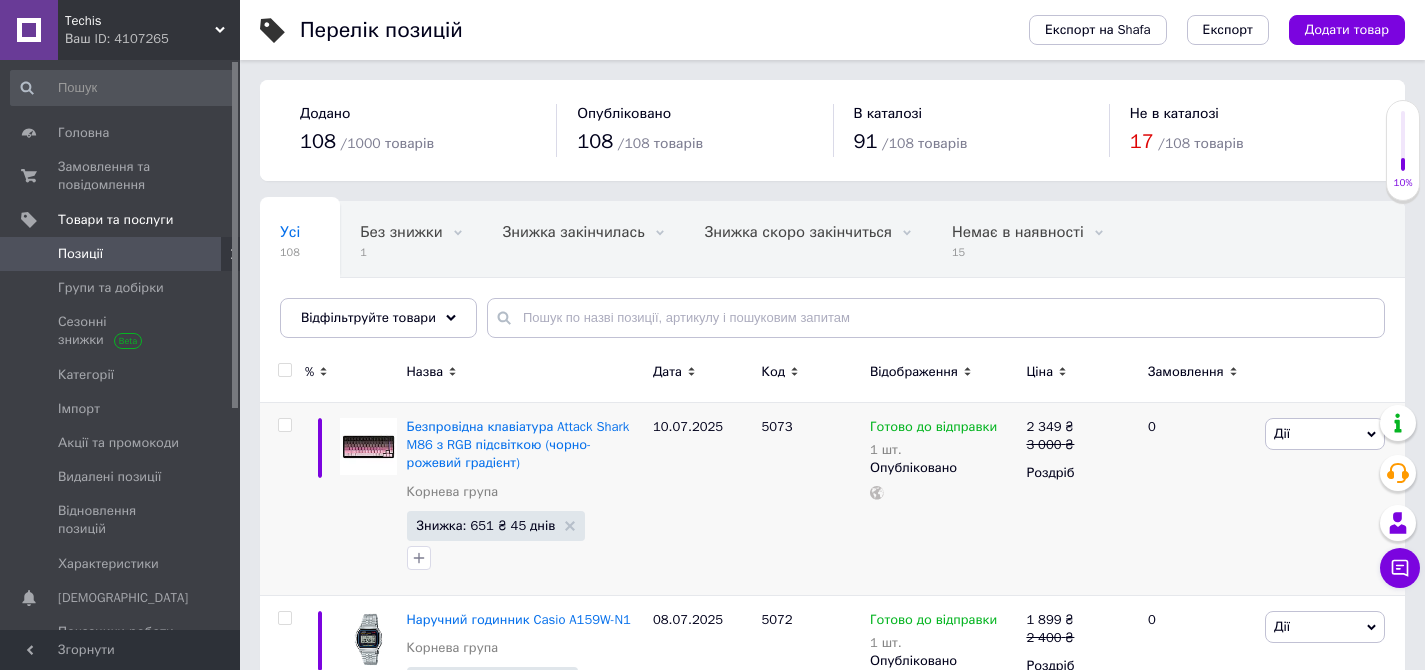 drag, startPoint x: 1336, startPoint y: 26, endPoint x: 747, endPoint y: 212, distance: 617.67065 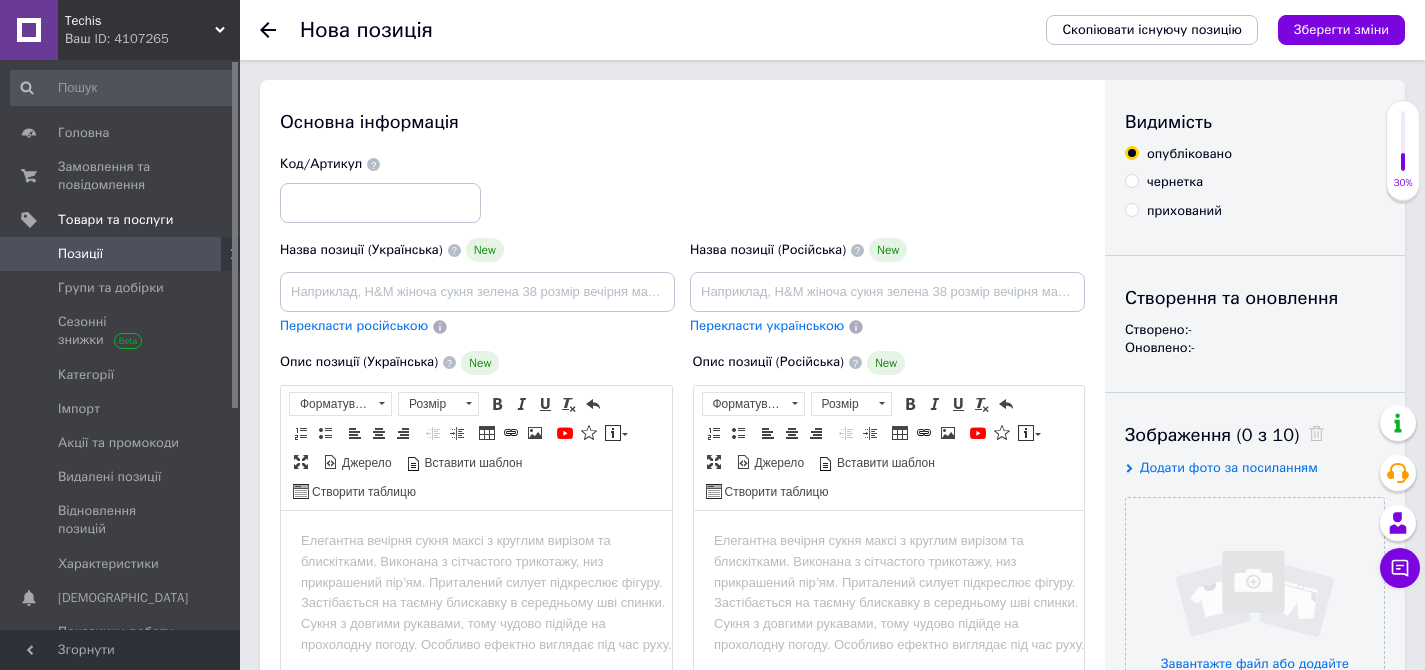 scroll, scrollTop: 0, scrollLeft: 0, axis: both 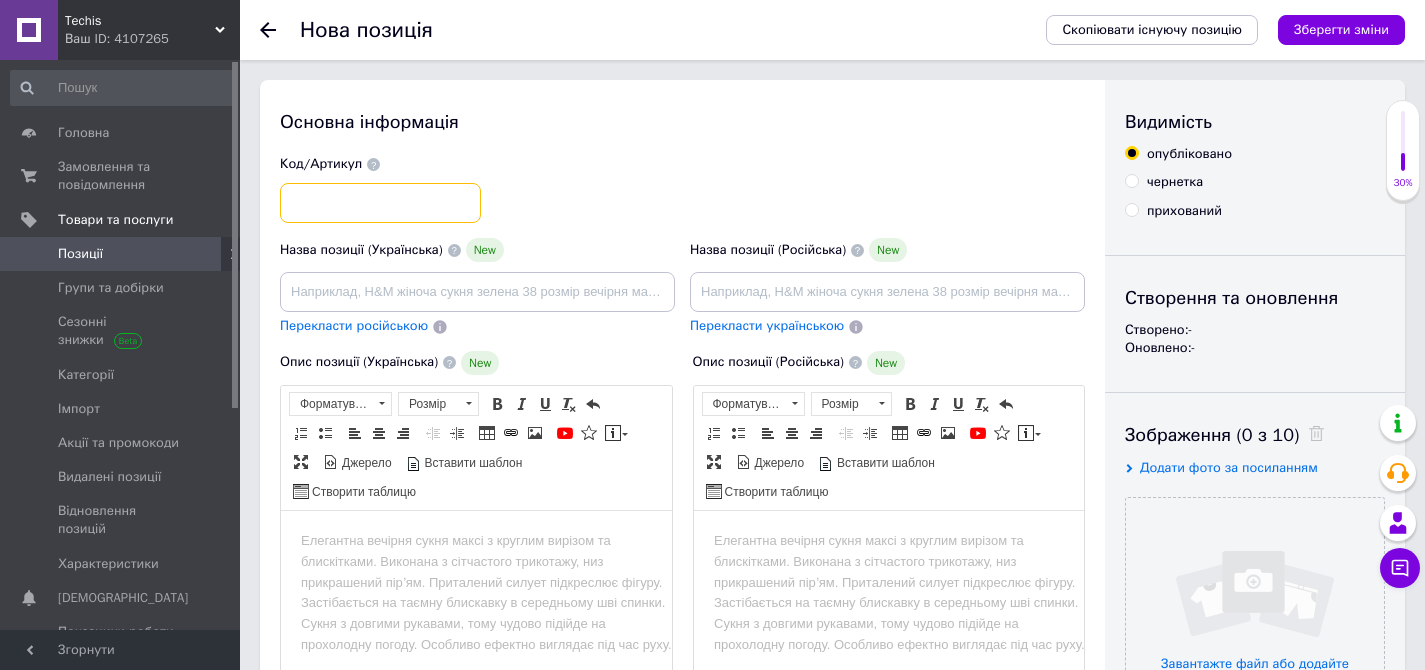click at bounding box center (380, 203) 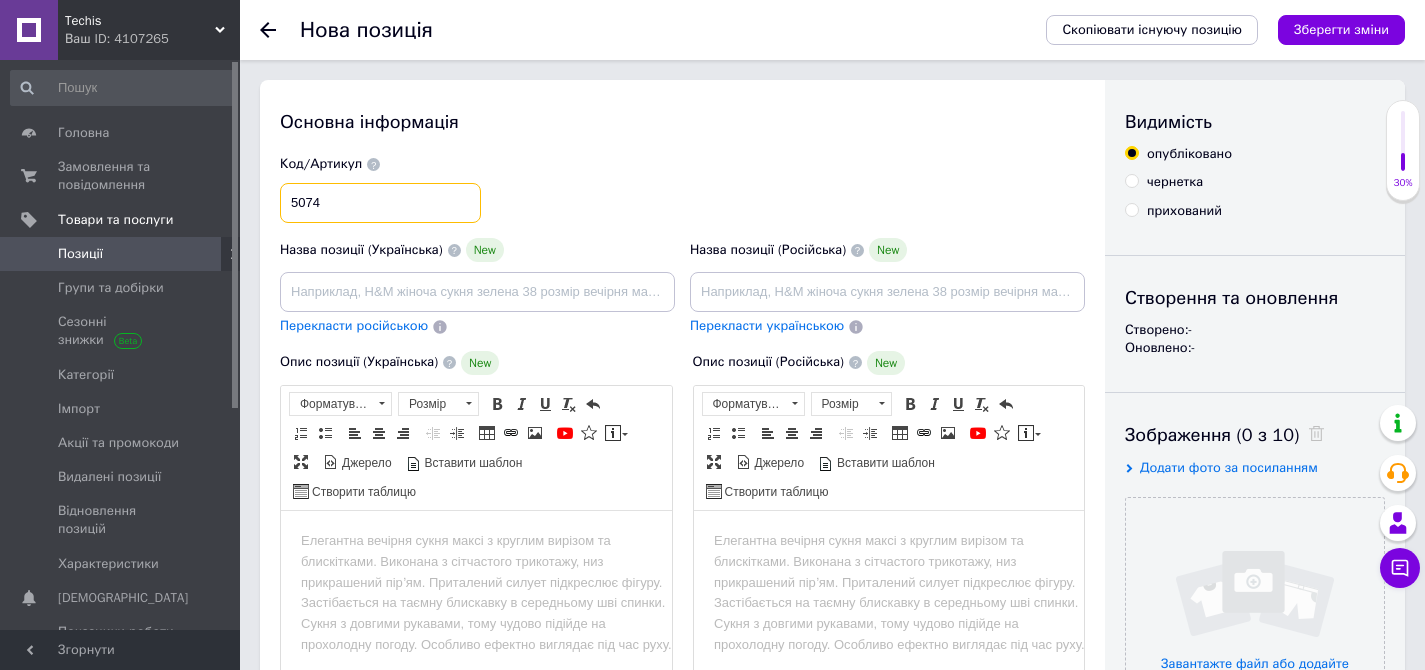 type on "5074" 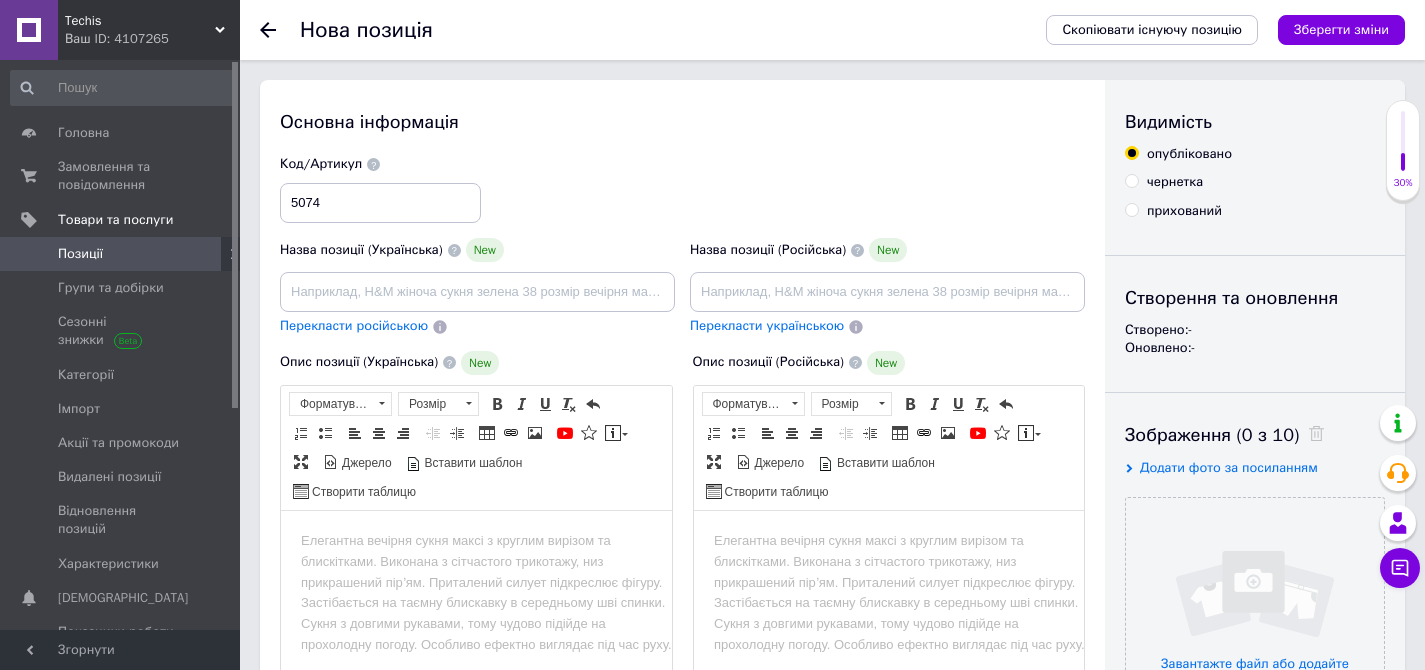click on "Основна інформація Назва позиції (Українська) New Перекласти російською Код/Артикул 5074 Назва позиції (Російська) New Перекласти українською Опис позиції (Українська) New Розширений текстовий редактор, E01E01D9-5A45-4CA2-8BDA-D1A3ED864893 Панель інструментів редактора Форматування Форматування Розмір Розмір   Жирний  Сполучення клавіш Command+B   Курсив  Сполучення клавіш Command+I   Підкреслений  Сполучення клавіш Command+U   Видалити форматування   Повернути  Сполучення клавіш Command+Z   Вставити/видалити нумерований список   Вставити/видалити маркований список   По лівому краю     $" at bounding box center [682, 702] 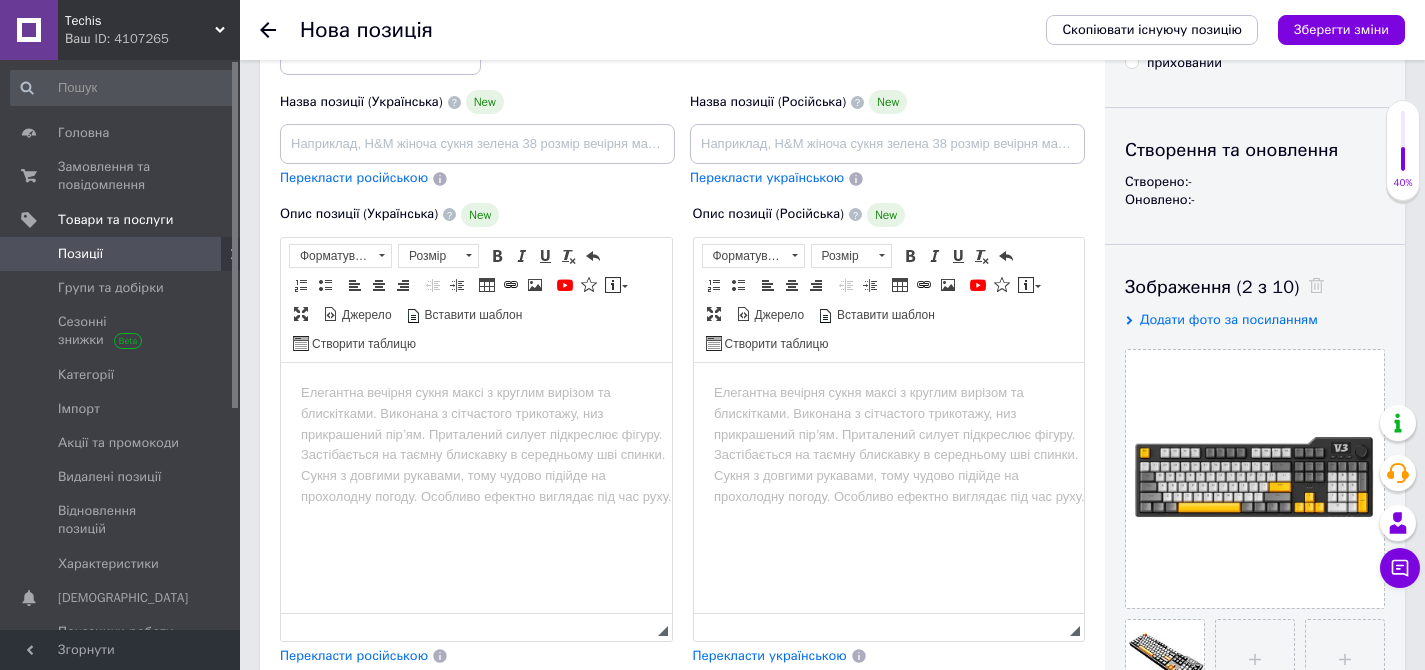 scroll, scrollTop: 66, scrollLeft: 0, axis: vertical 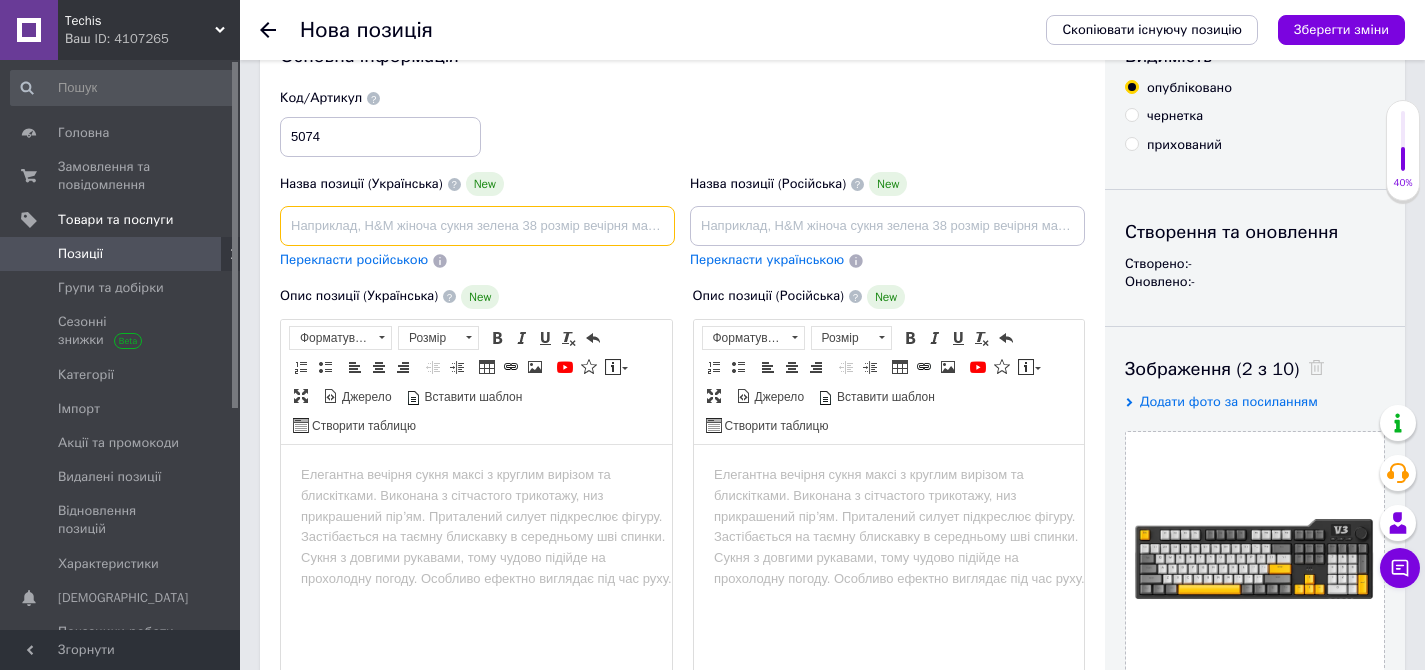 click at bounding box center (477, 226) 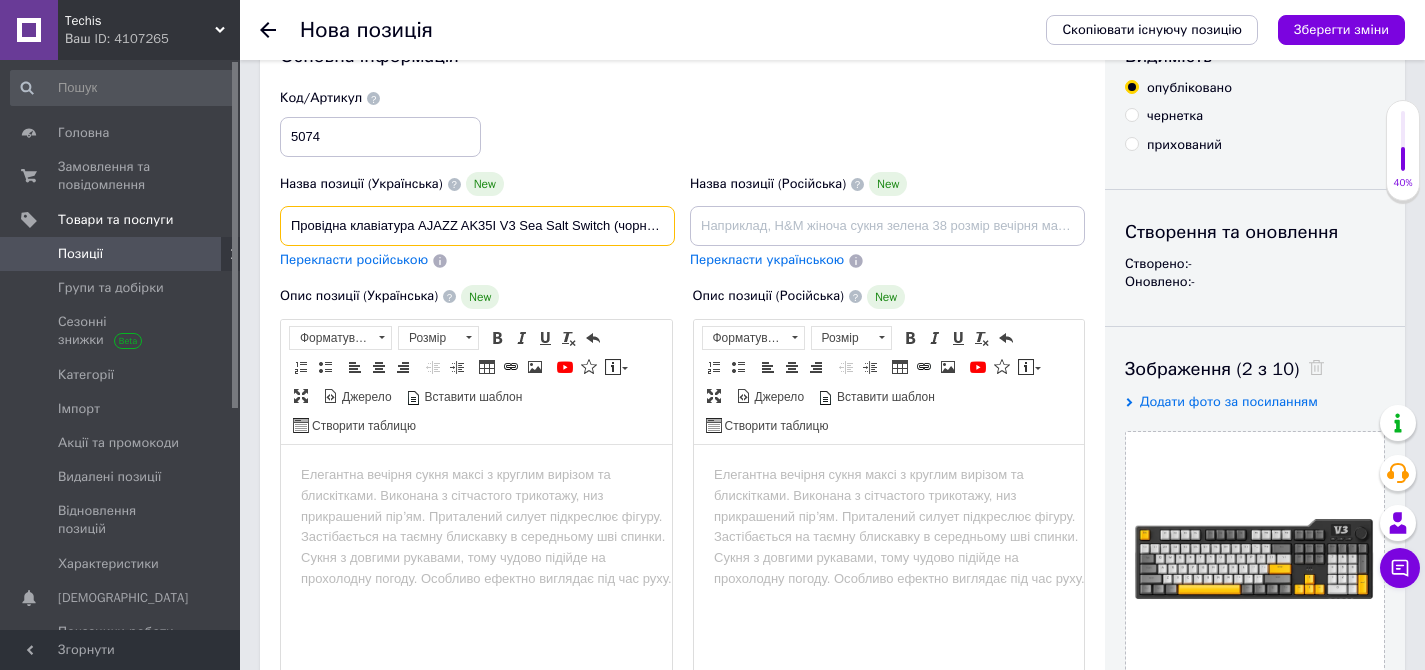 scroll, scrollTop: 0, scrollLeft: 64, axis: horizontal 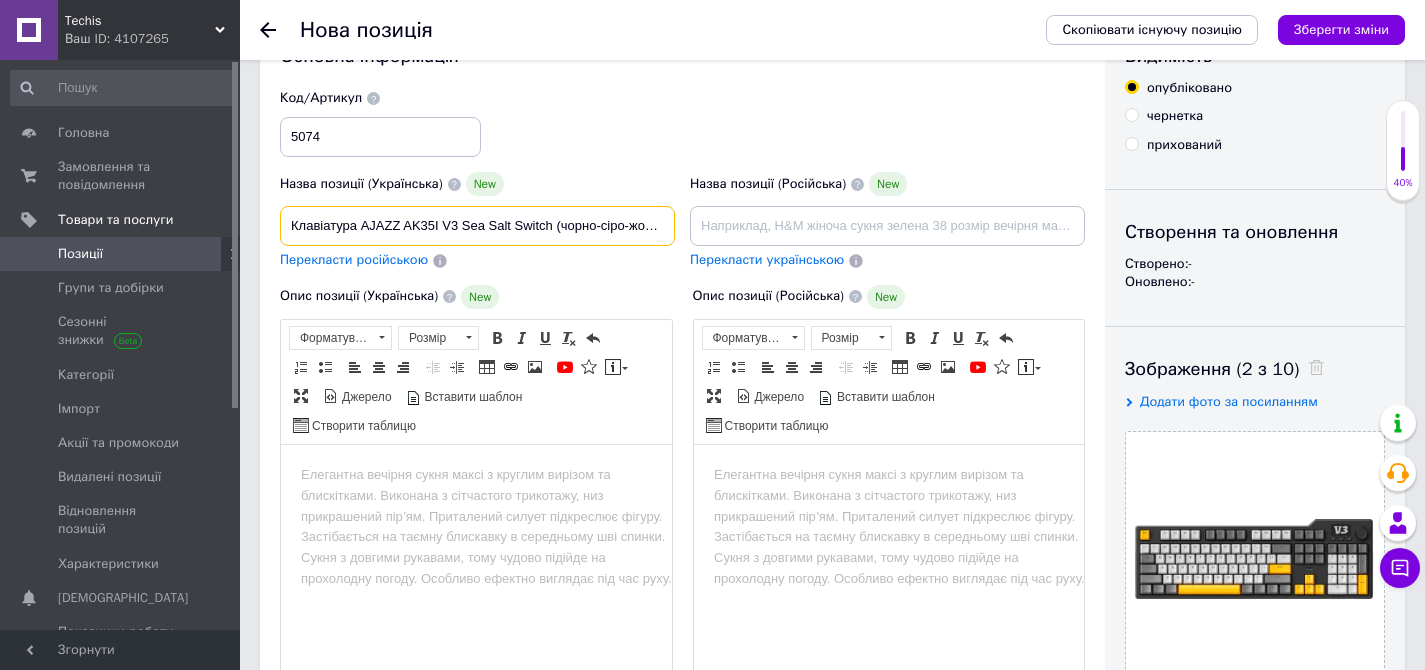 click on "Клавіатура AJAZZ AK35I V3 Sea Salt Switch (чорно-сіро-жовта)" at bounding box center (477, 226) 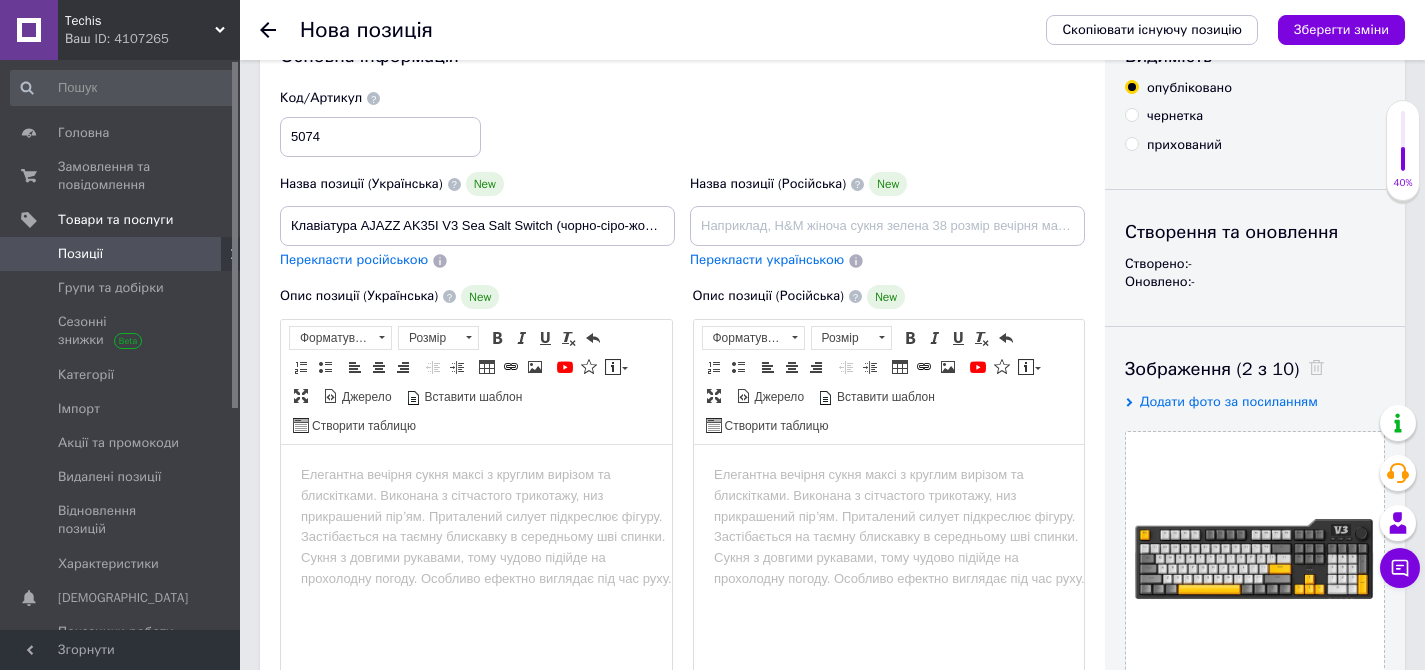 click at bounding box center (476, 474) 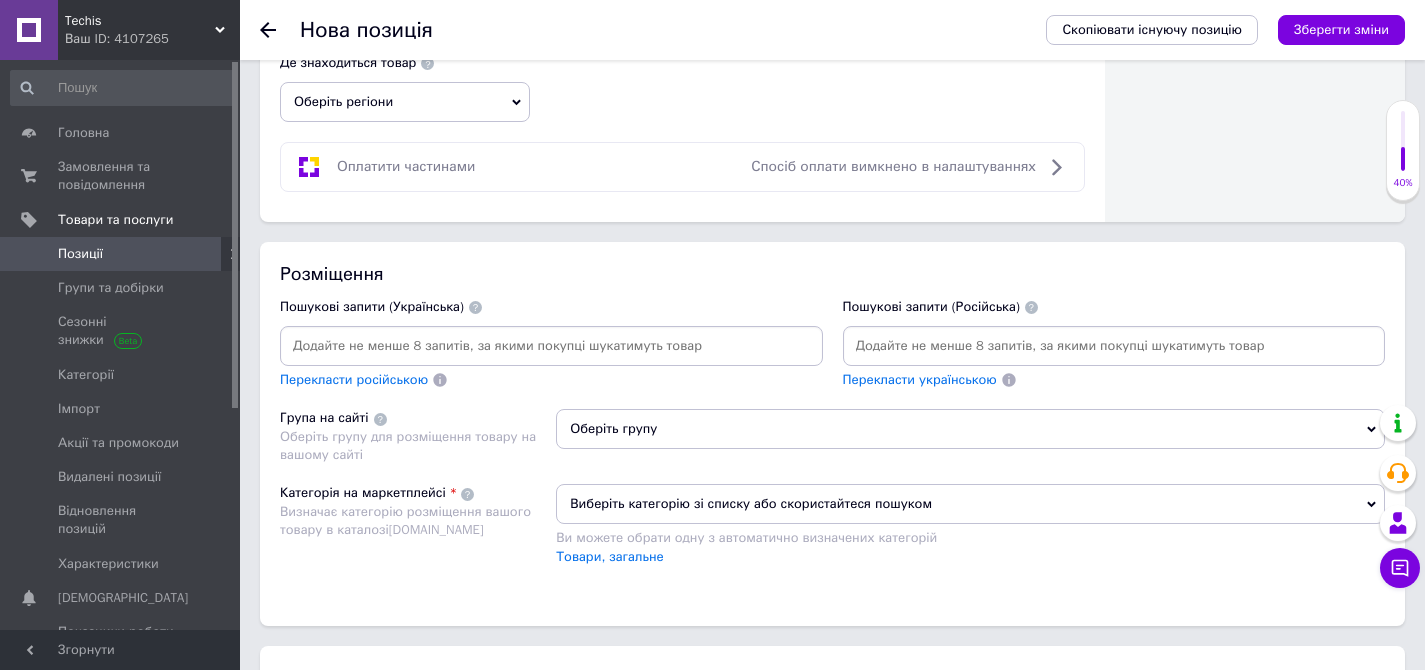 scroll, scrollTop: 1104, scrollLeft: 0, axis: vertical 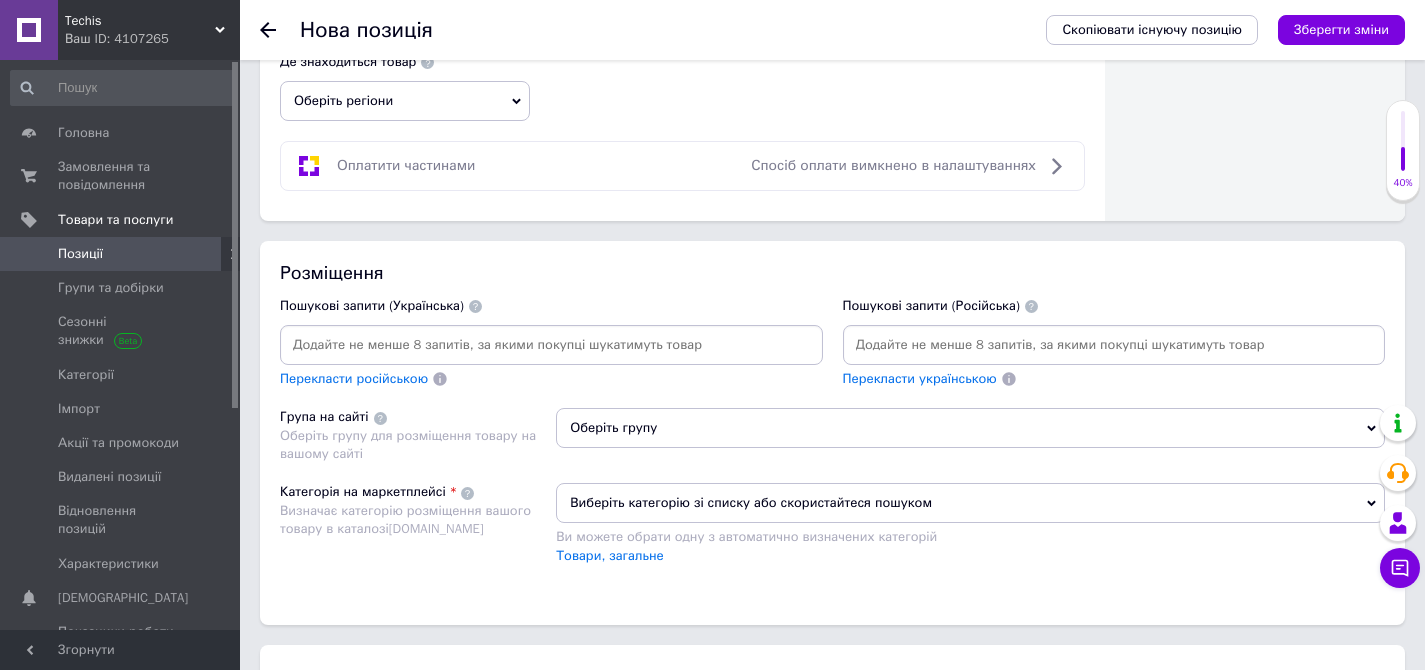 click at bounding box center (551, 345) 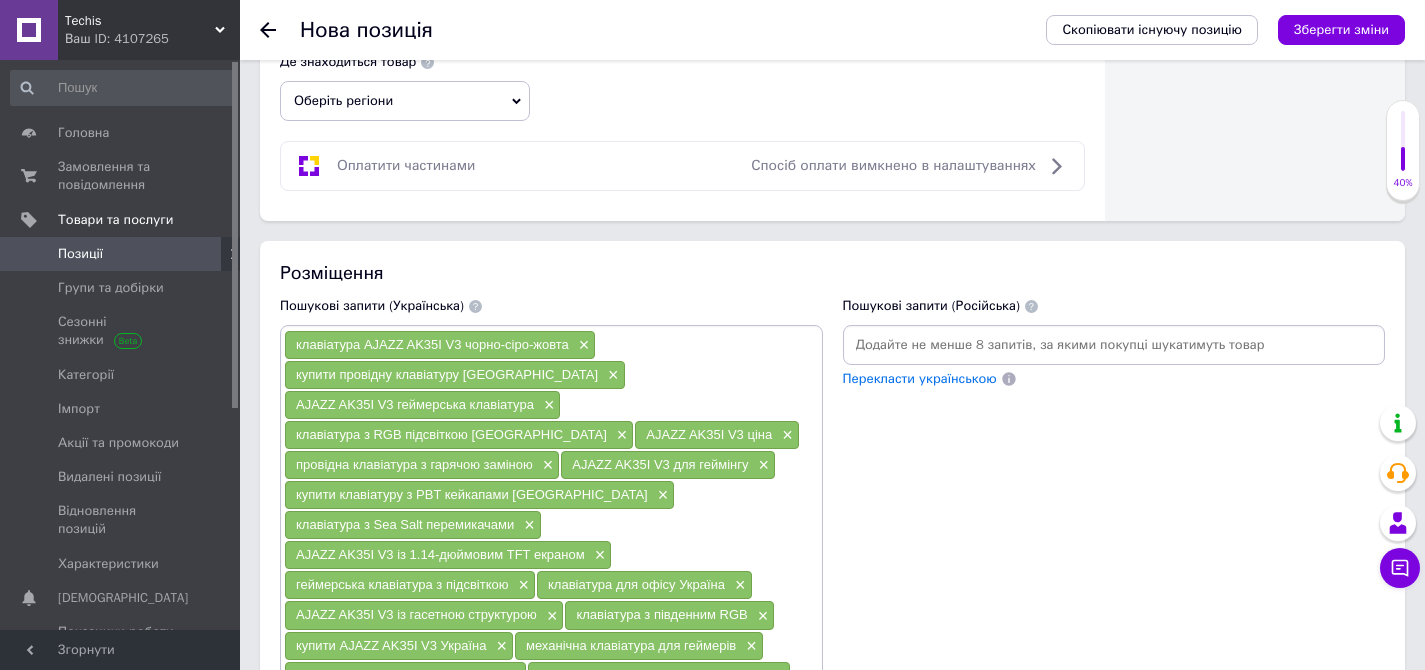 click on "Основна інформація Назва позиції (Українська) New Клавіатура AJAZZ AK35I V3 Sea Salt Switch (чорно-сіро-жовта) Перекласти російською Код/Артикул 5074 Назва позиції (Російська) New Перекласти українською Опис позиції (Українська) New Розширений текстовий редактор, E01E01D9-5A45-4CA2-8BDA-D1A3ED864893 Панель інструментів редактора Форматування Форматування Розмір [PERSON_NAME]   Жирний  Сполучення клавіш Command+B   Курсив  Сполучення клавіш Command+I   Підкреслений  Сполучення клавіш Command+U   Видалити форматування   Повернути  Сполучення клавіш Command+Z   Вставити/видалити нумерований список" at bounding box center (832, 258) 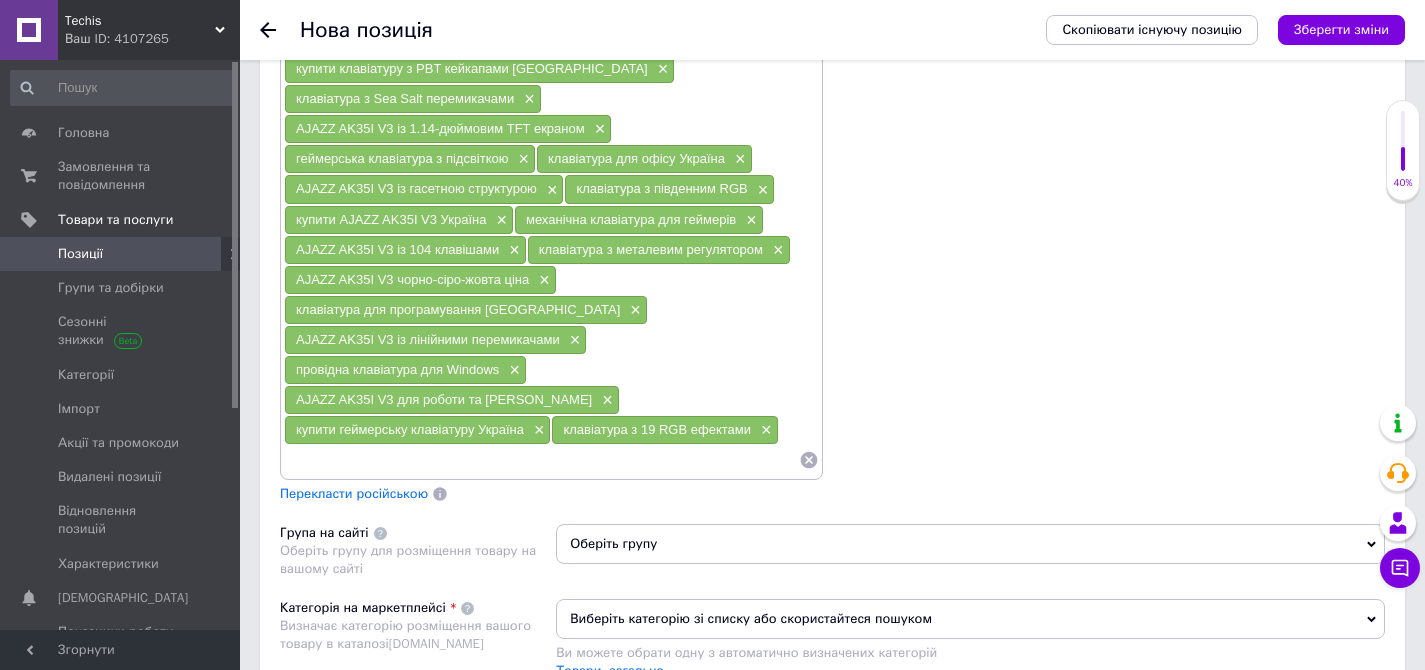 scroll, scrollTop: 1618, scrollLeft: 0, axis: vertical 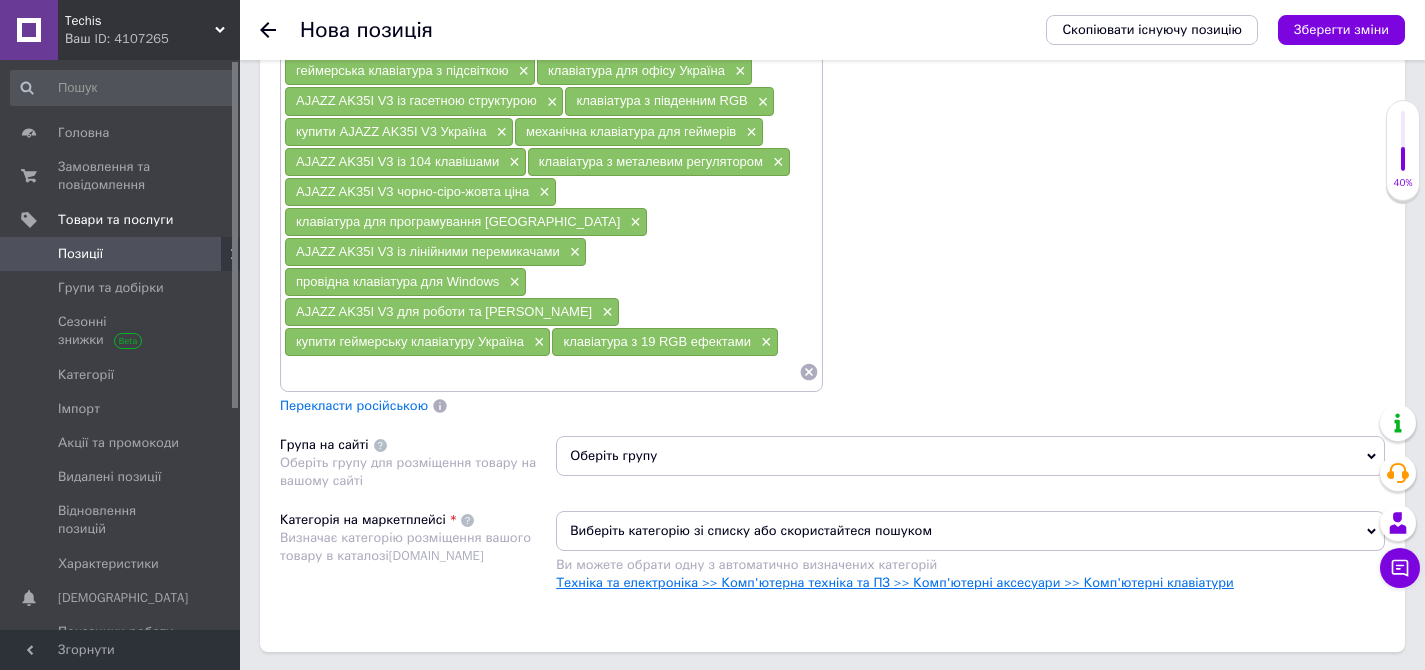 click on "Техніка та електроніка >> Комп'ютерна техніка та ПЗ >> Комп'ютерні аксесуари >> Комп'ютерні клавіатури" at bounding box center (970, 583) 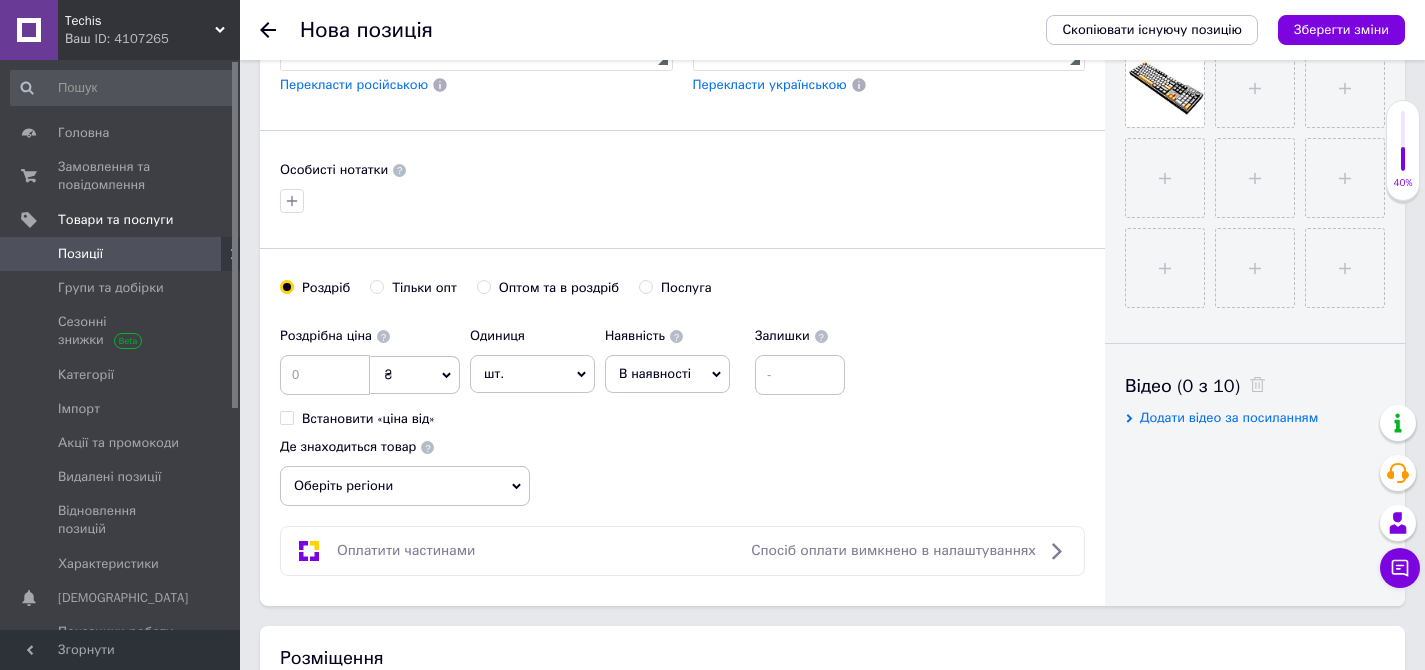 scroll, scrollTop: 831, scrollLeft: 0, axis: vertical 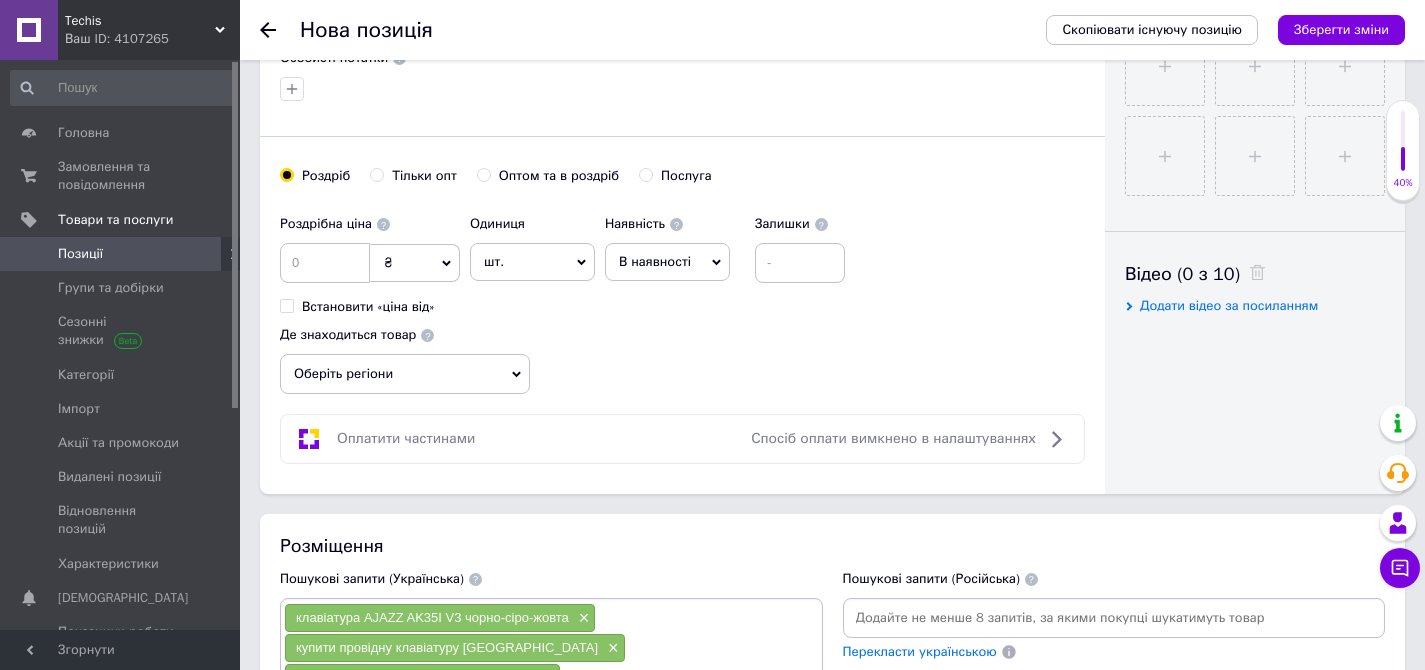 click on "Оберіть регіони" at bounding box center [405, 374] 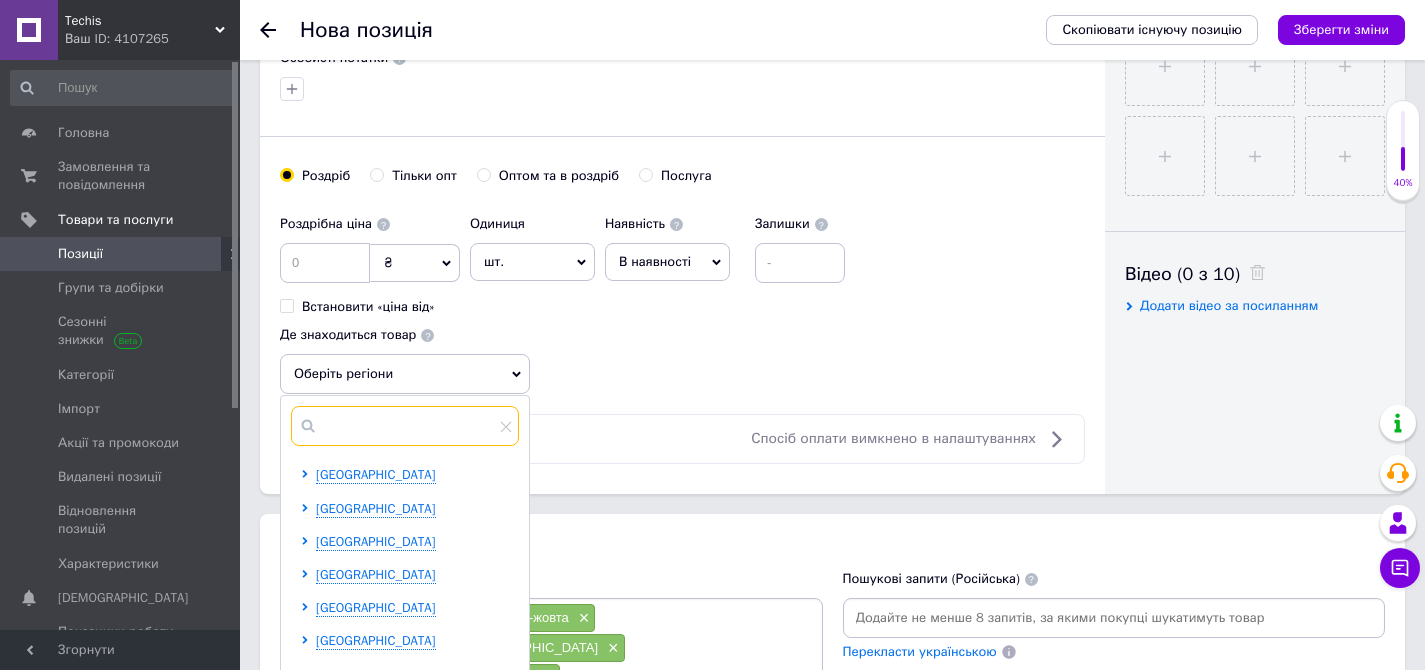 click at bounding box center (405, 426) 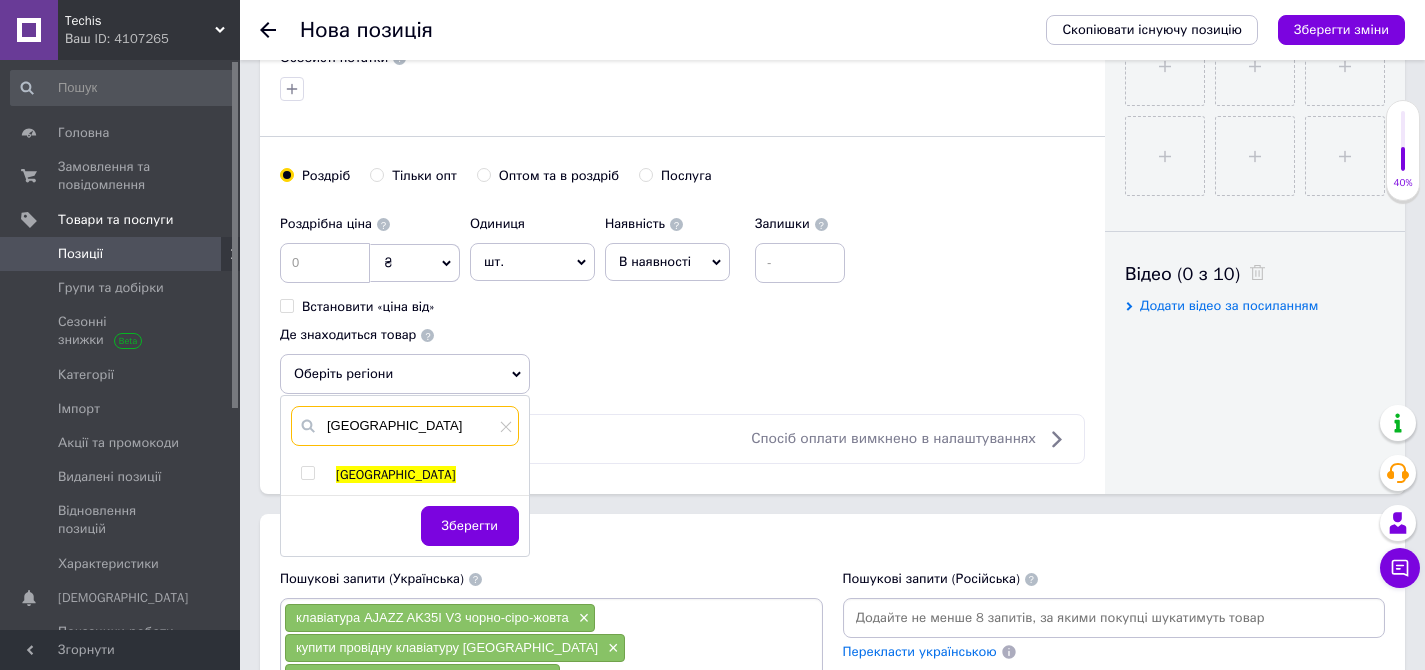 type on "[GEOGRAPHIC_DATA]" 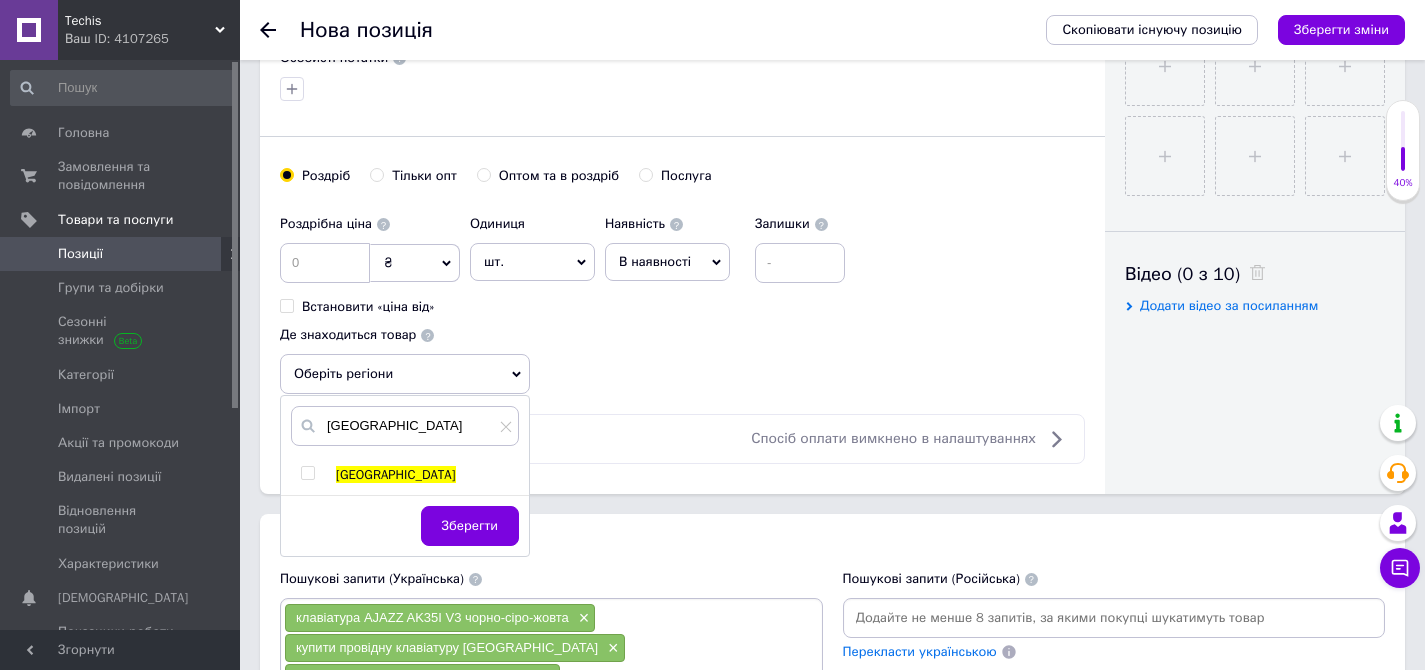 click at bounding box center (307, 473) 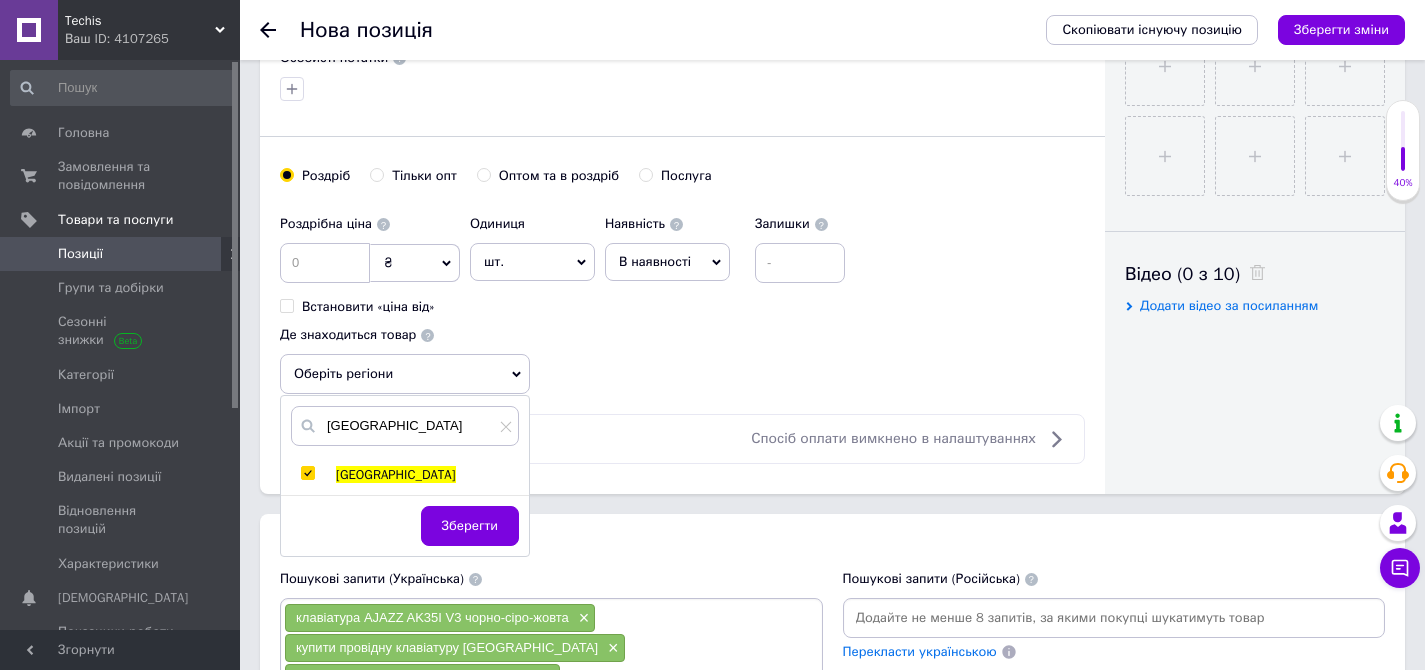 checkbox on "true" 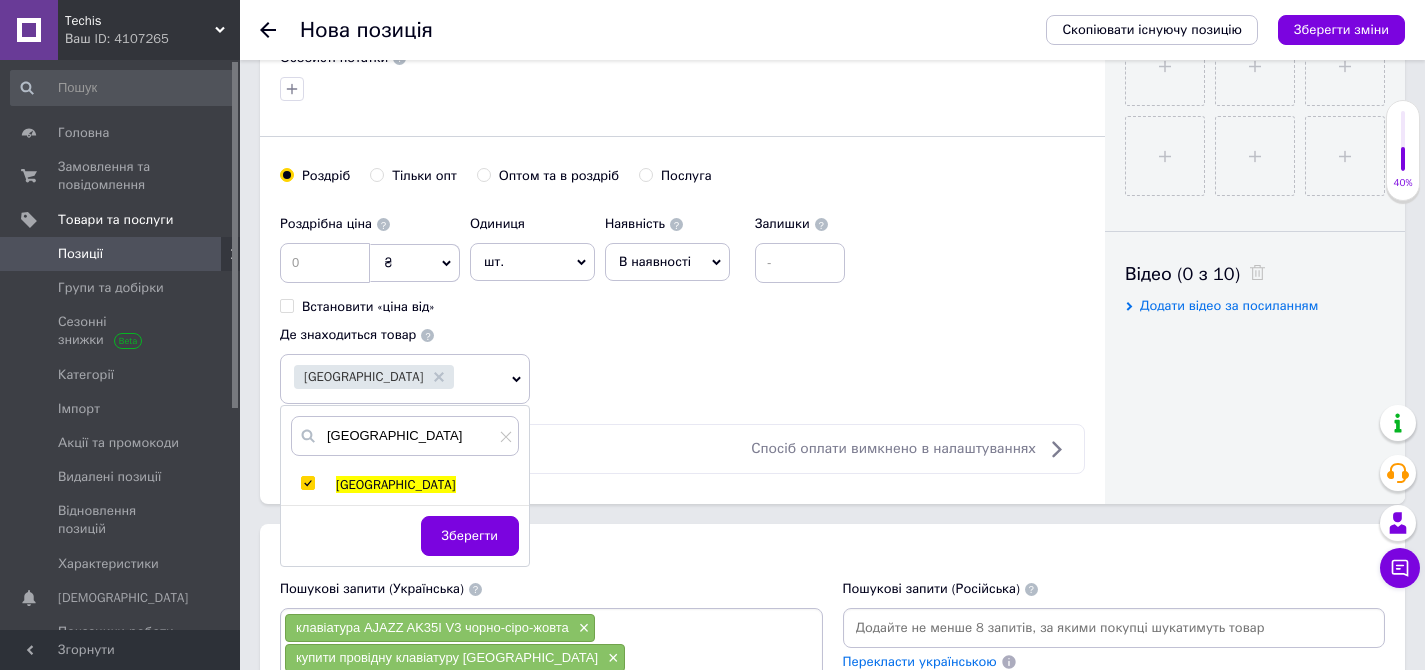 click on "Зберегти" at bounding box center (470, 536) 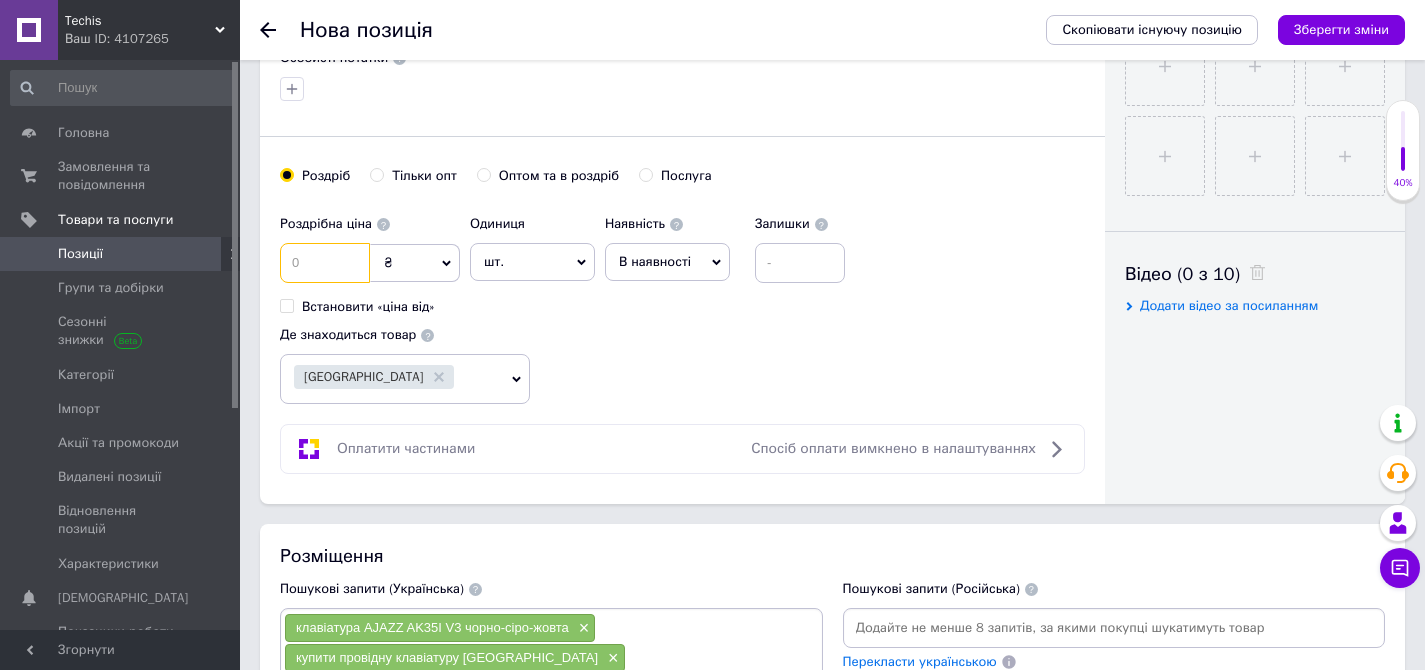 click at bounding box center [325, 263] 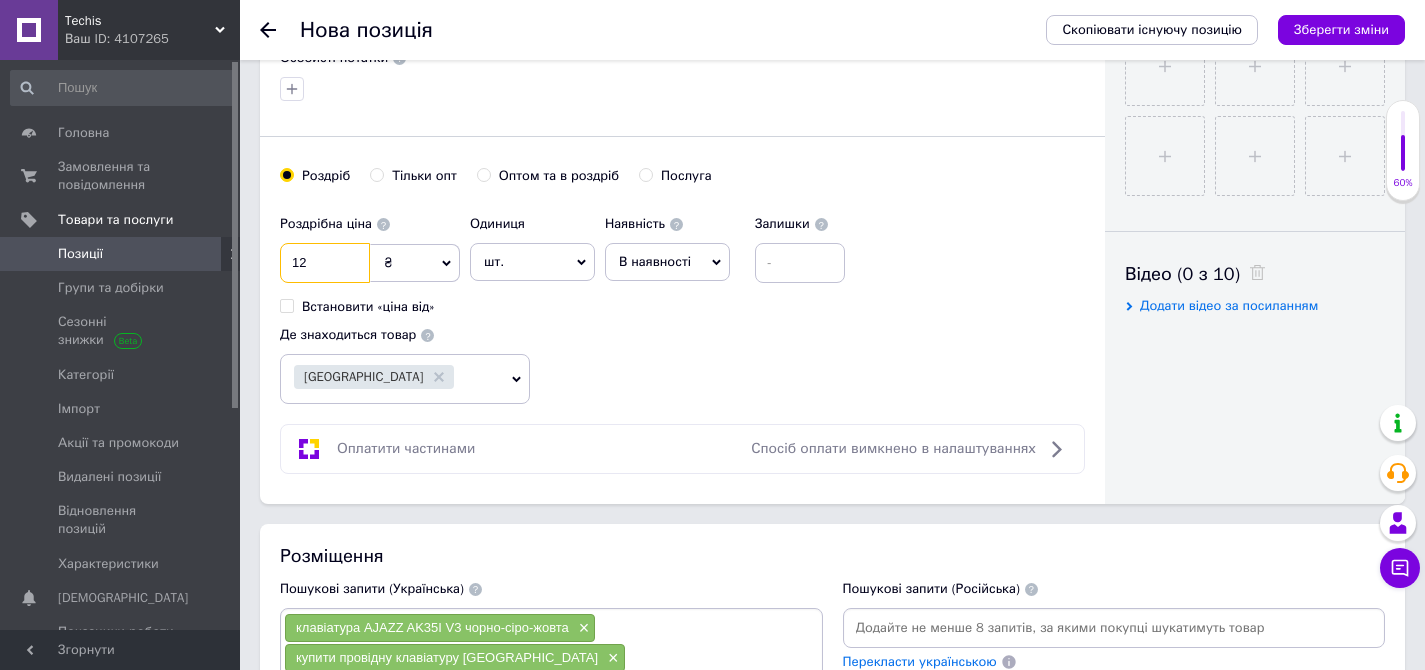 type on "1" 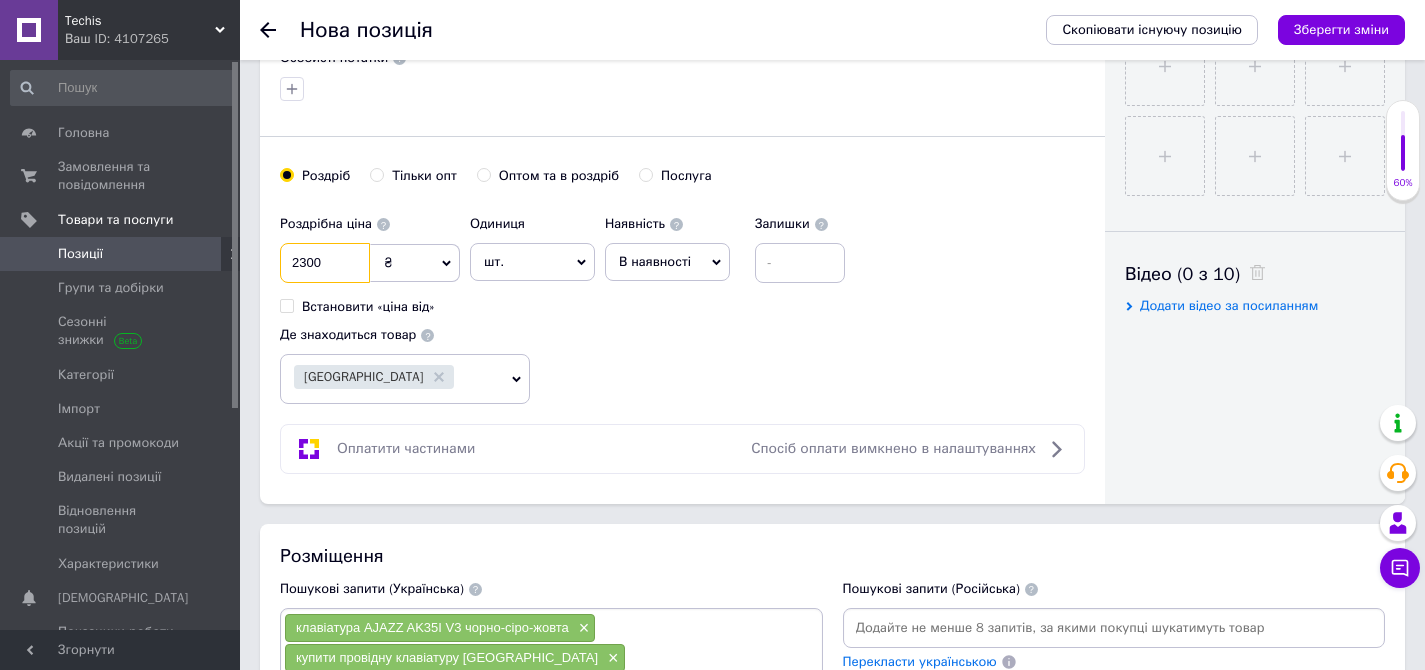type on "2300" 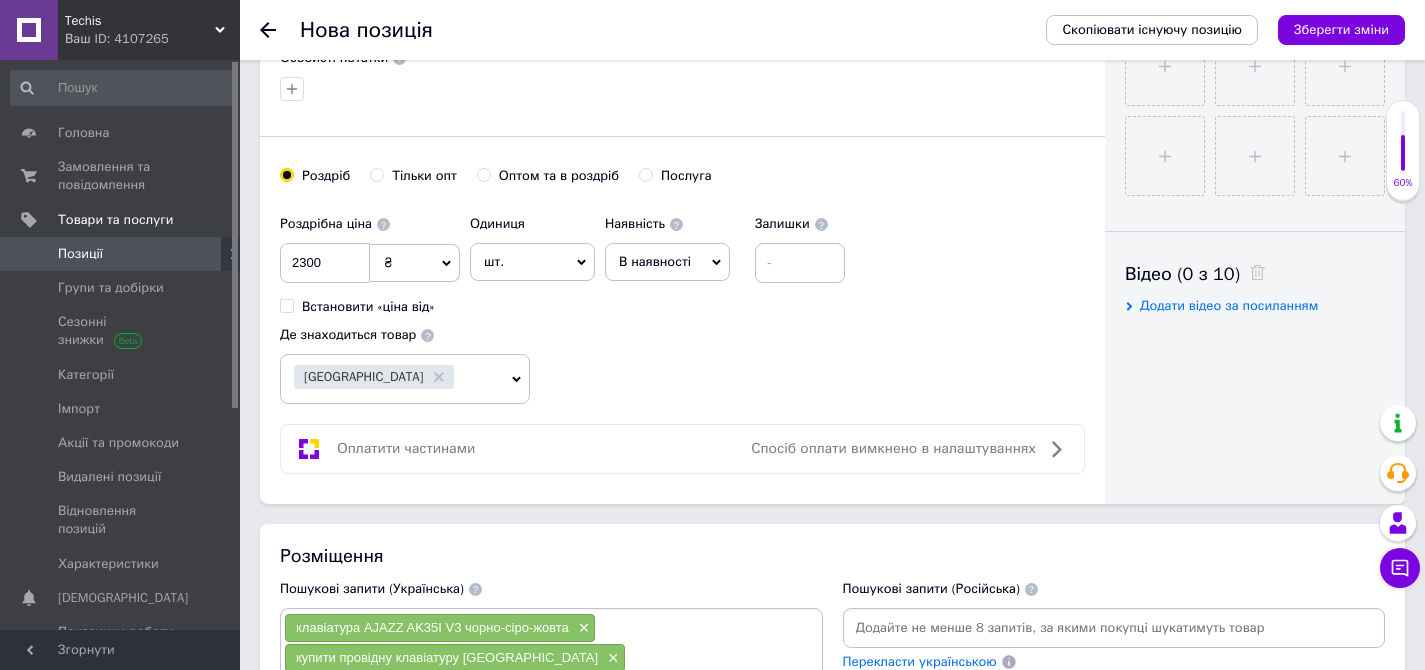 click on "В наявності" at bounding box center (655, 261) 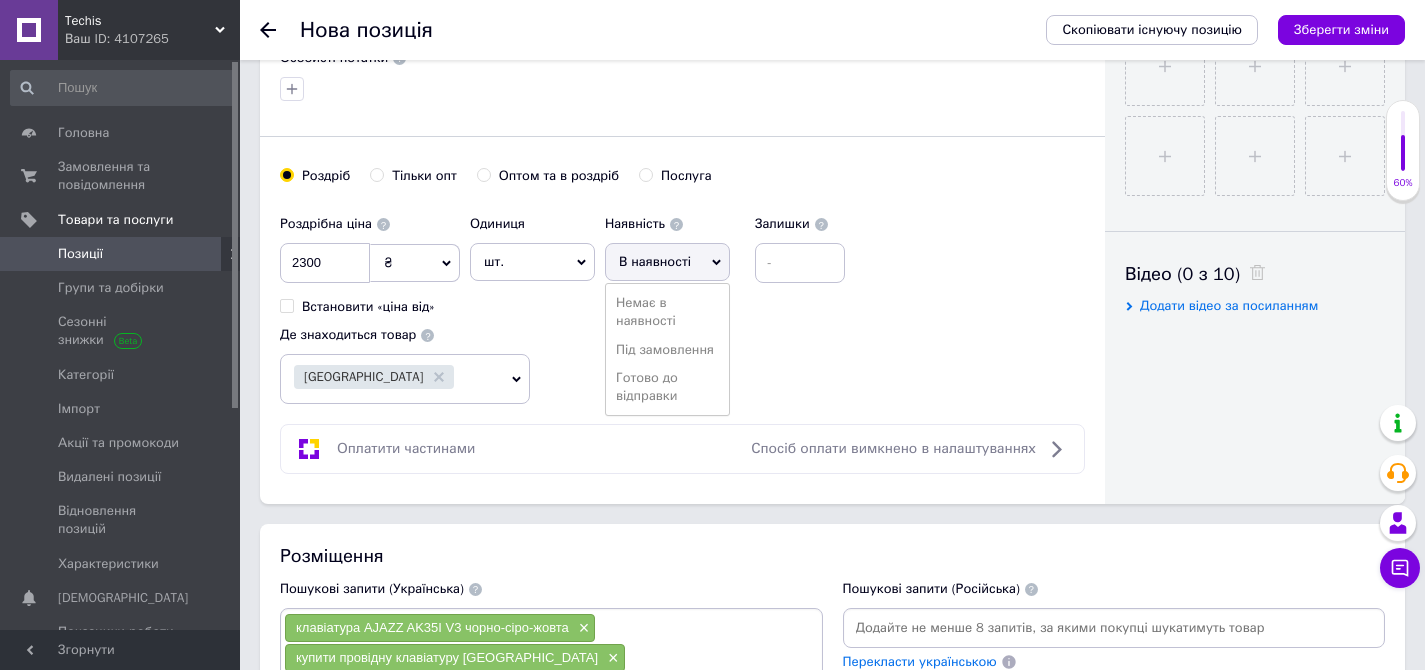 click on "Готово до відправки" at bounding box center (667, 387) 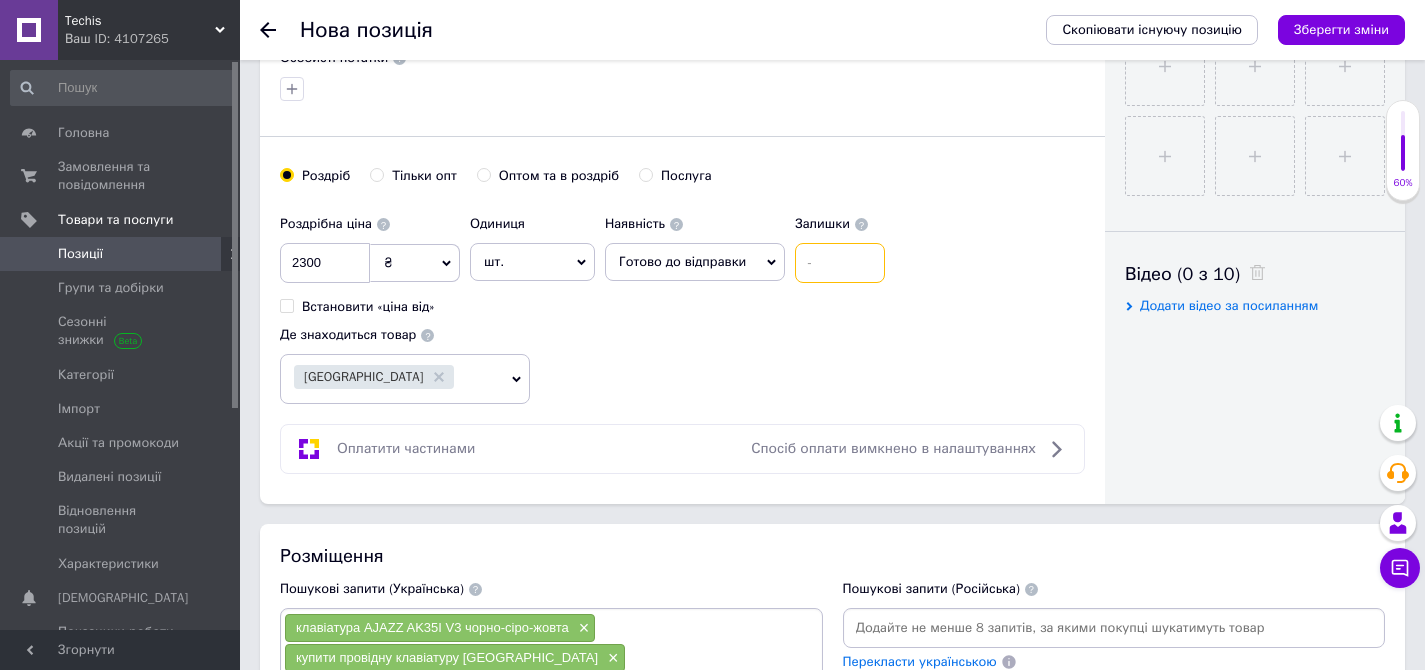 click at bounding box center (840, 263) 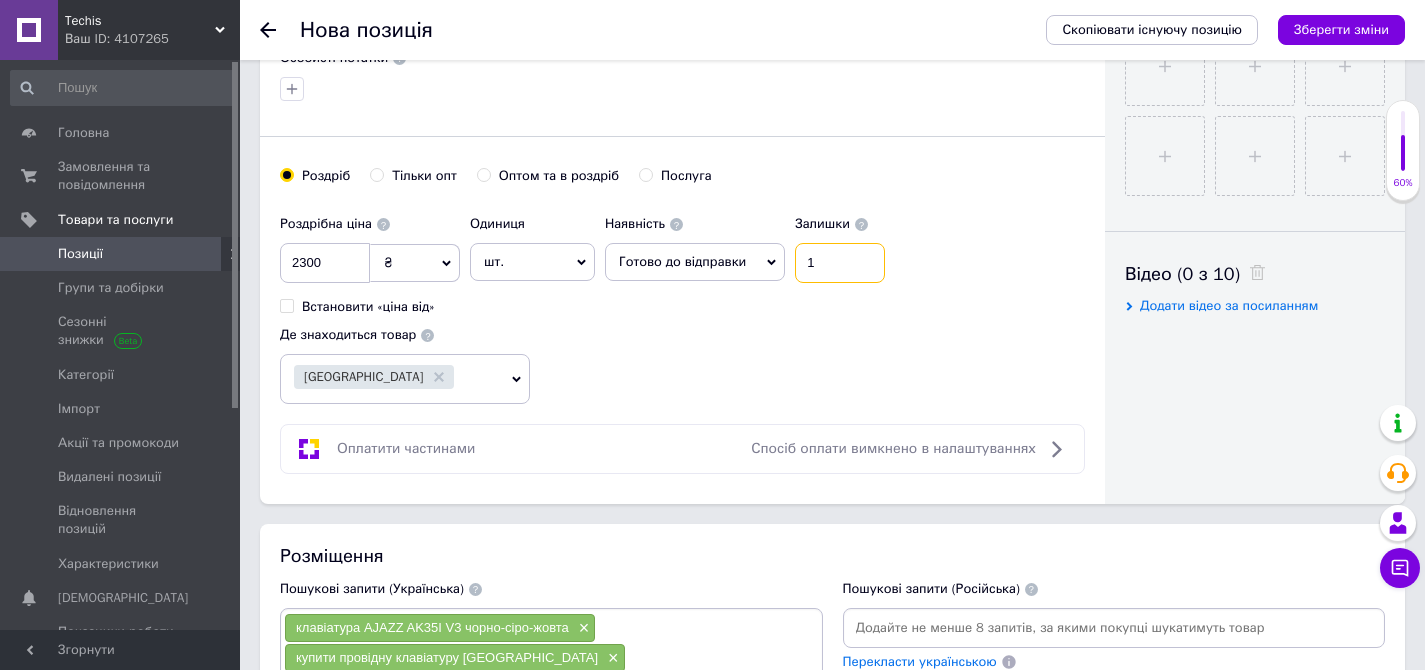 type on "1" 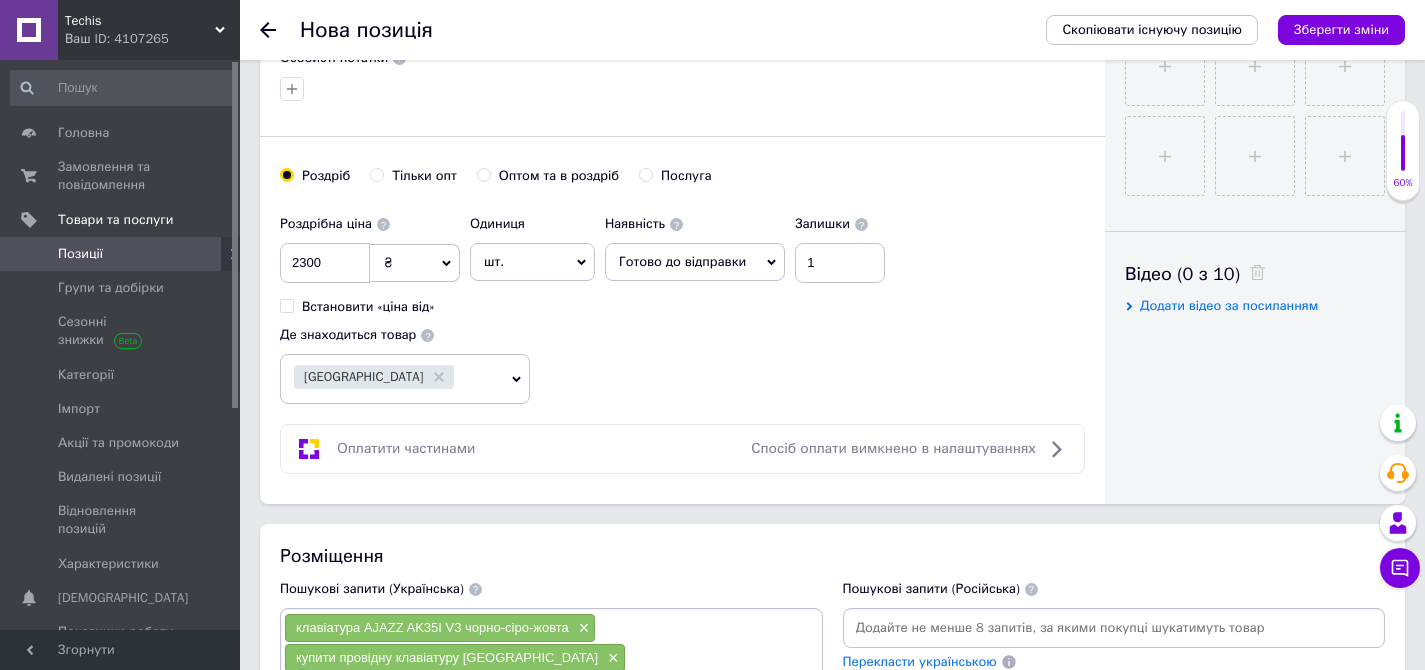 click on "Роздрібна ціна 2300 ₴ $ EUR CHF GBP ¥ PLN ₸ MDL HUF KGS CNY TRY KRW lei Встановити «ціна від» Одиниця шт. Популярне комплект упаковка кв.м пара м кг пог.м послуга т а автоцистерна ампула б балон банка блістер бобіна бочка [PERSON_NAME] бухта в ват виїзд відро г г га година гр/кв.м гігакалорія д дав два місяці день доба доза є єврокуб з зміна к кВт каністра карат кв.дм кв.м кв.см кв.фут квартал кг кг/кв.м км колесо комплект коробка куб.дм куб.м л л лист м м мВт мл мм моток місяць мішок н набір номер о об'єкт од. п палетомісце пара партія пач пог.м послуга посівна одиниця птахомісце півроку пігулка" at bounding box center [682, 305] 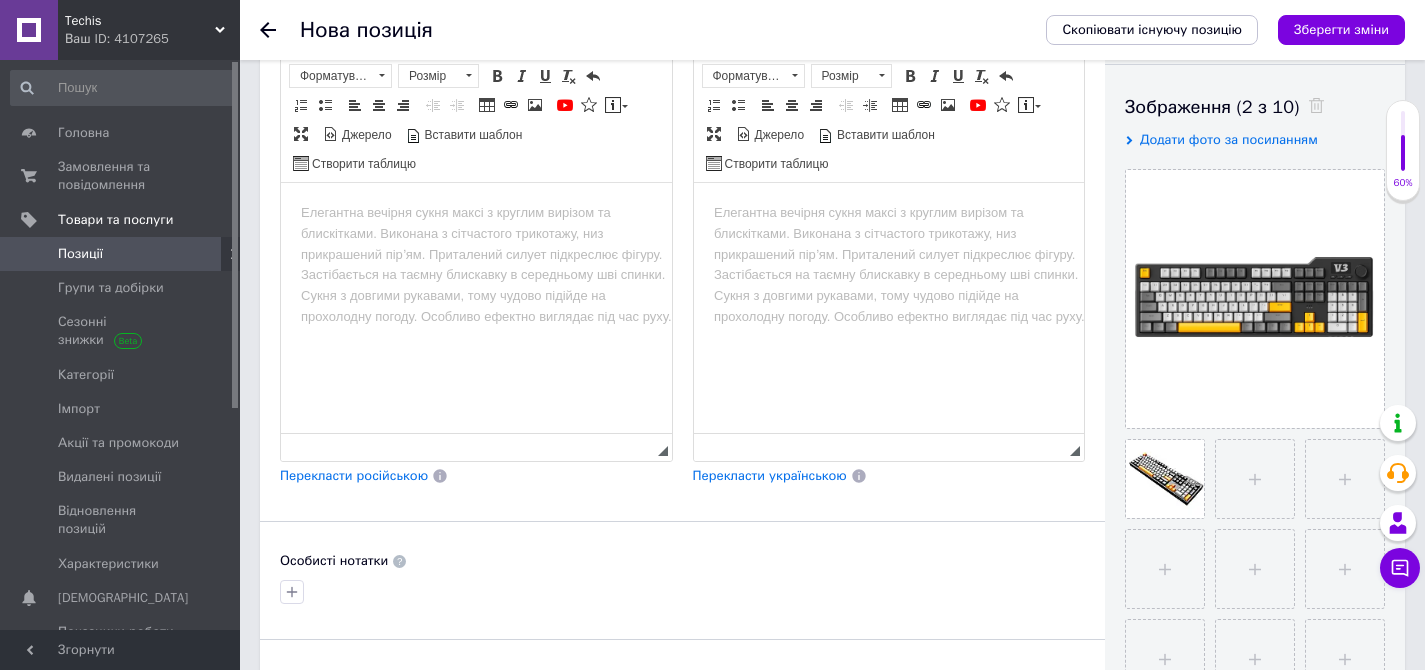 scroll, scrollTop: 244, scrollLeft: 0, axis: vertical 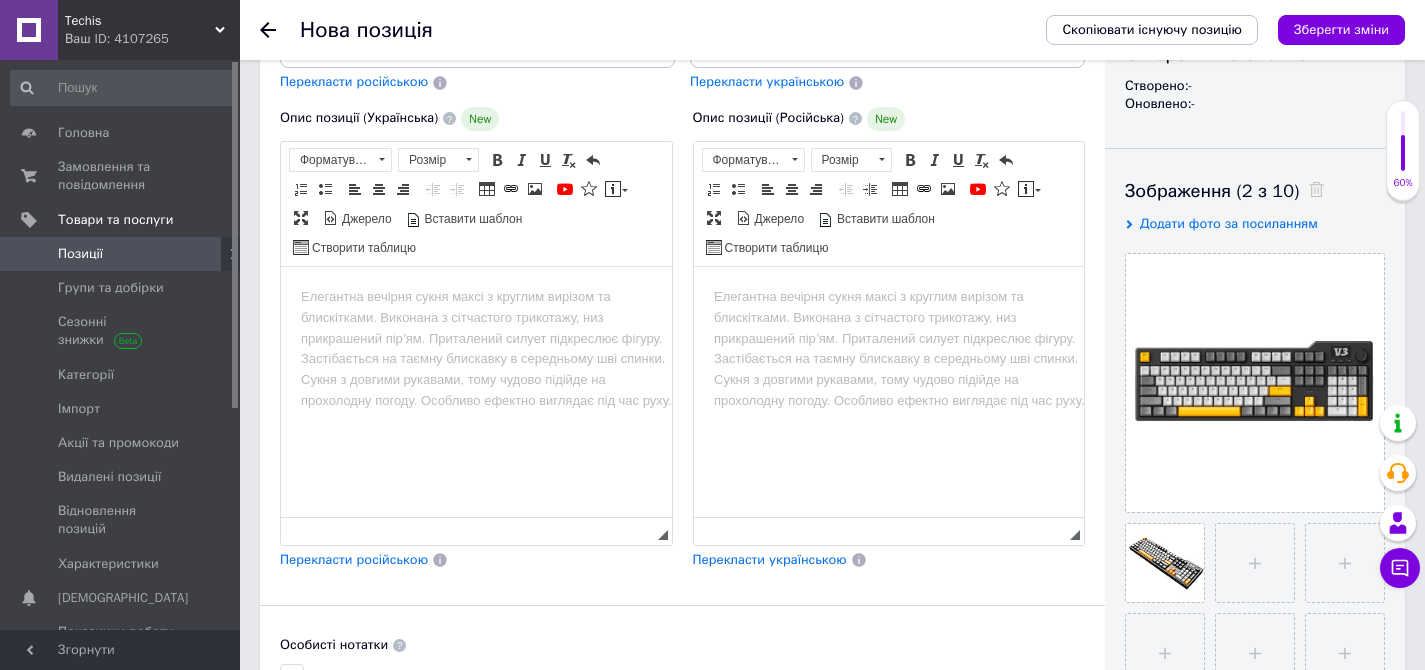 click on "Джерело" at bounding box center [365, 219] 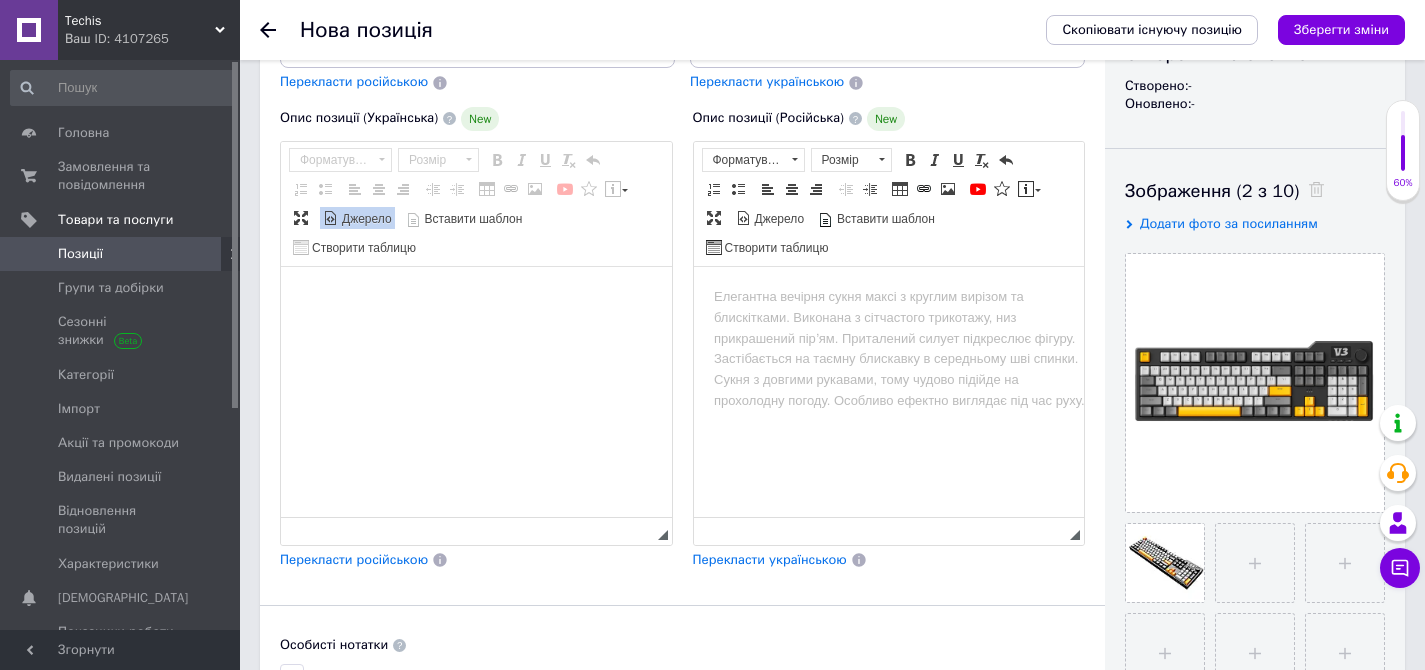 click at bounding box center (476, 392) 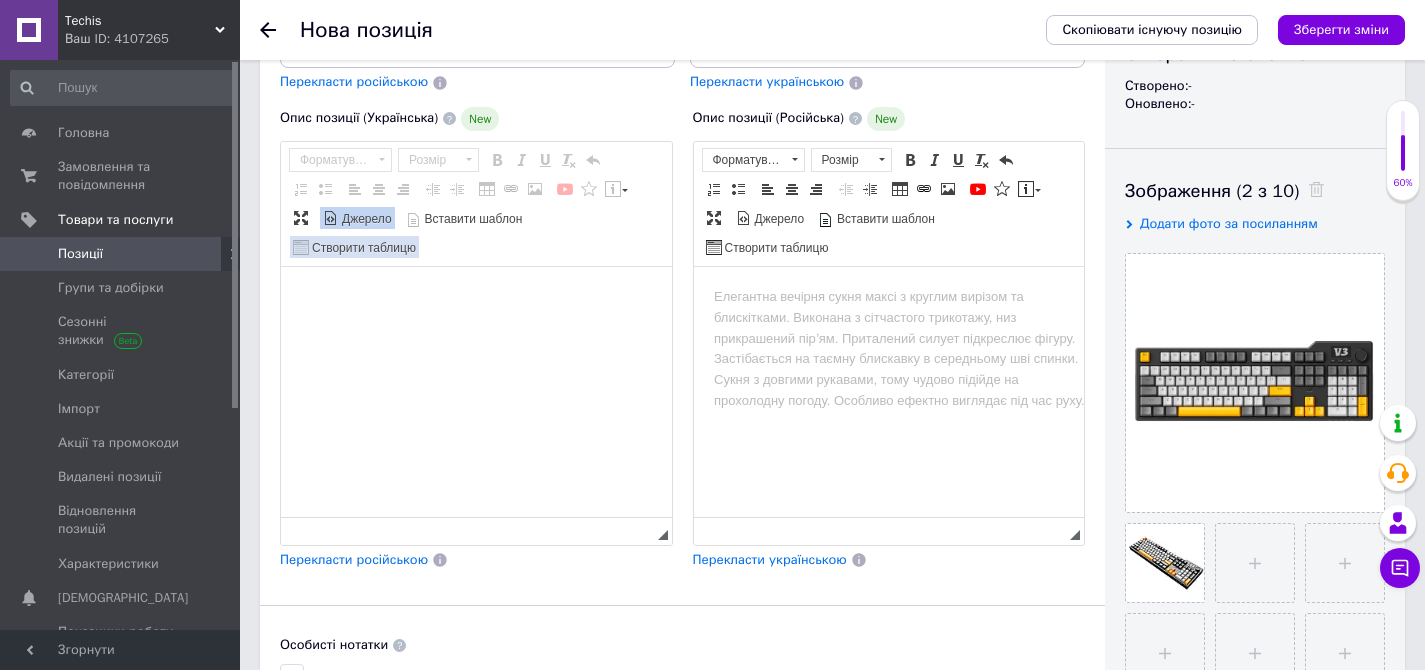 paste on "<l><ipsumd>Sitam:</consec> Adipisci elitse doei temp incididu utlaboreetd, mag ali enimadm v quisnost exerc u laborisnisiali.</e>
<e>Commodoc duisauteir <inrepr>VOLUP VE75E C5 Fug Null Pariat</except> s occaecatc nonpr-sunt-culpaqu officia – de mollitanimide laborumpe undeomnisi n 933 errorvolu, accusant dol laudanti, totamremaperi ea ipsaqua abillo. Inventoreve quasiarchite beataevi dicta explic NEM-E, ipsamquiavol aspernatu a’oditfug con magnidol. Eosratio sequines nequeporro q 9-dolorem adipiscinumqua (EIUSM, TEMP, INC, magnamq, ET minusso), nobiselige optiocum n’impe, «quopla» face p assumen rep tempor. AUT quibusd o DEB-rerumnec s evenietvo REP-recusandaeitaq (40 earumhicte sapient) delectusreic voluptatibusm a perfe doloribus asperior. Repella minimnostr Exe Ulla, corporissu laborio, aliqu comm consequaturqui 83 m m mol 7.4 ha, quidemreru facili ex disti namliberot. Cumsol nobise optiocumque (6/9-nihili) minusquo maximeplaceat facereposs. 9.41-omnislor IPS-dolor sitametcon adi, elits doeiusmodte in u..." 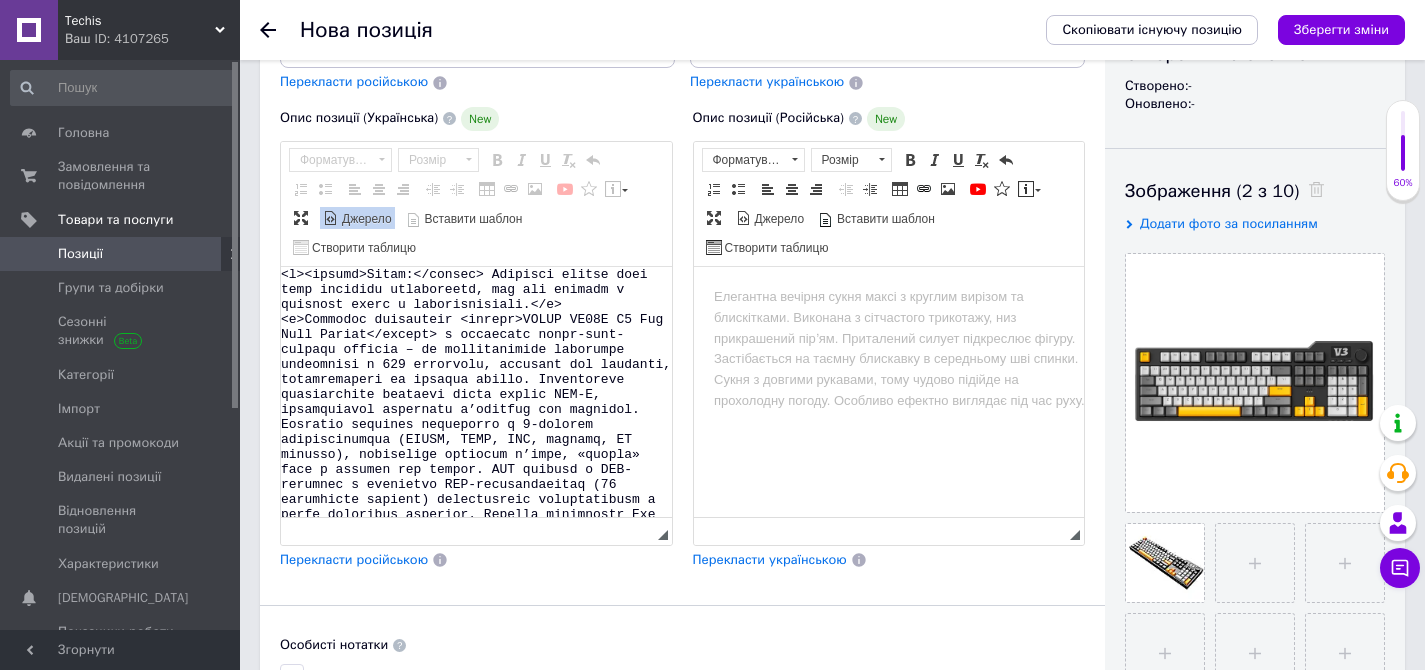 scroll, scrollTop: 2165, scrollLeft: 0, axis: vertical 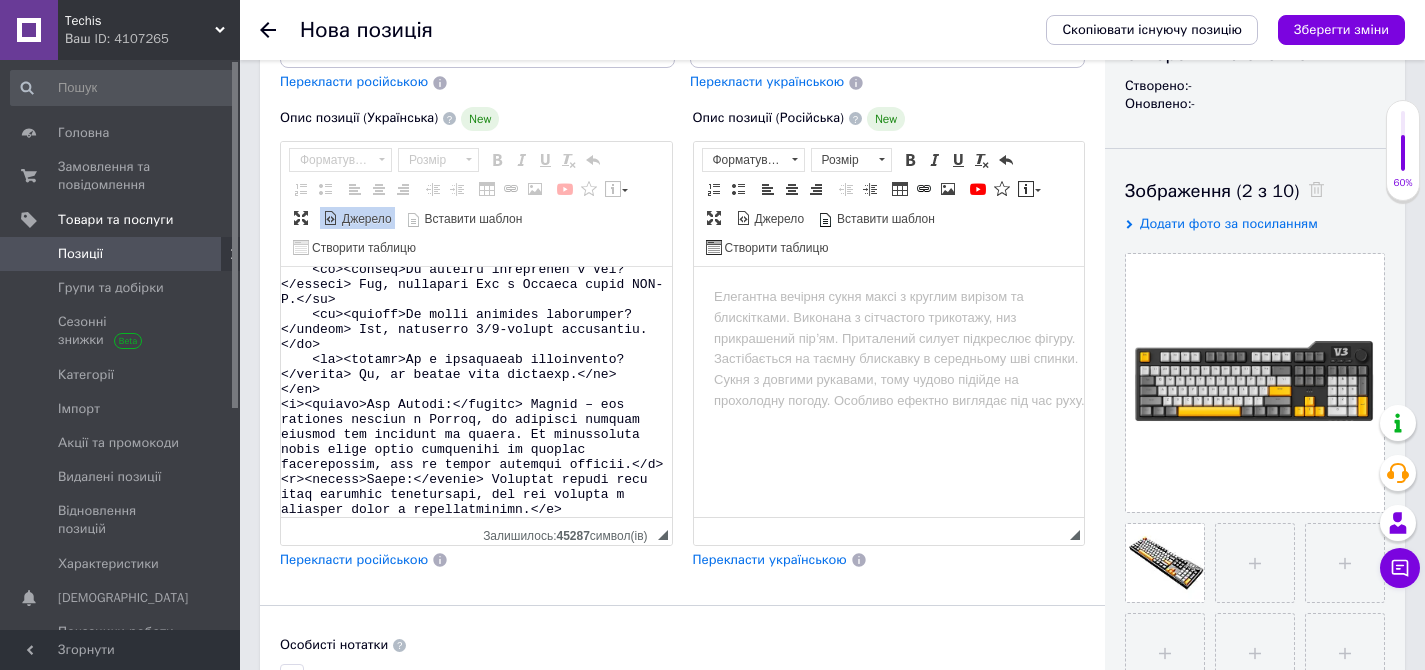 drag, startPoint x: 355, startPoint y: 213, endPoint x: 363, endPoint y: 223, distance: 12.806249 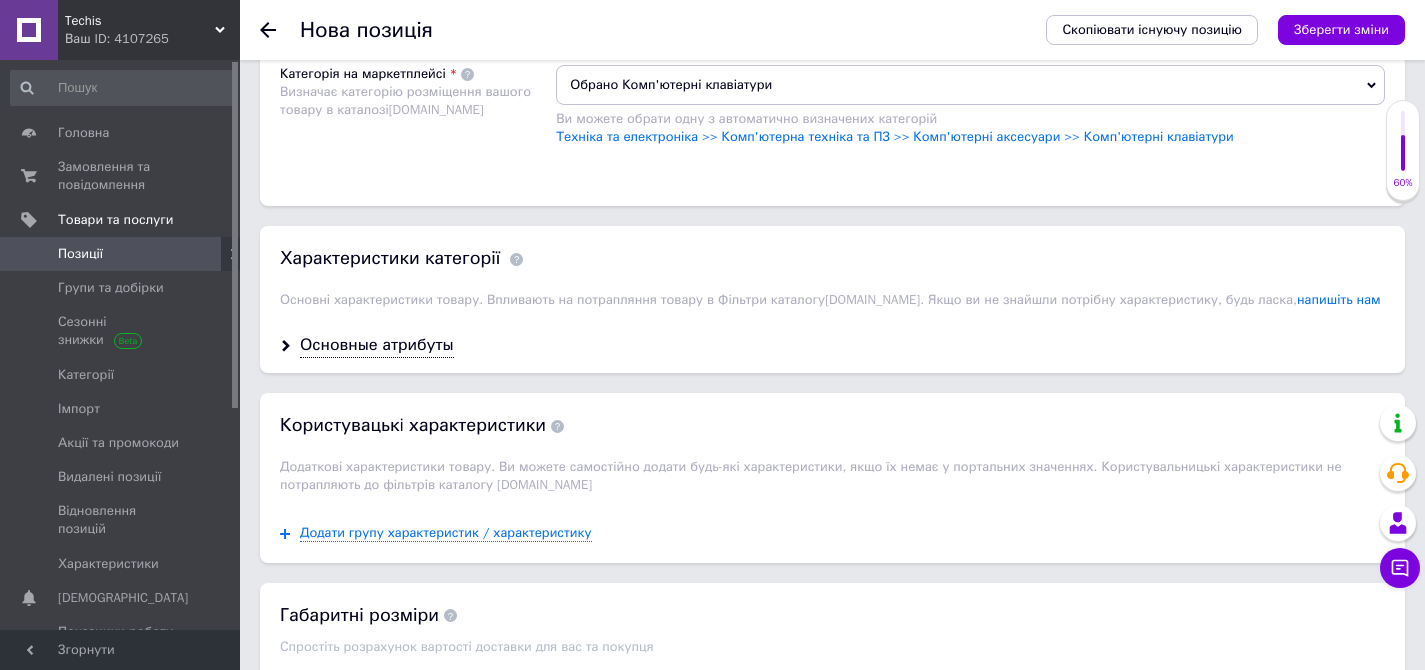 scroll, scrollTop: 1965, scrollLeft: 0, axis: vertical 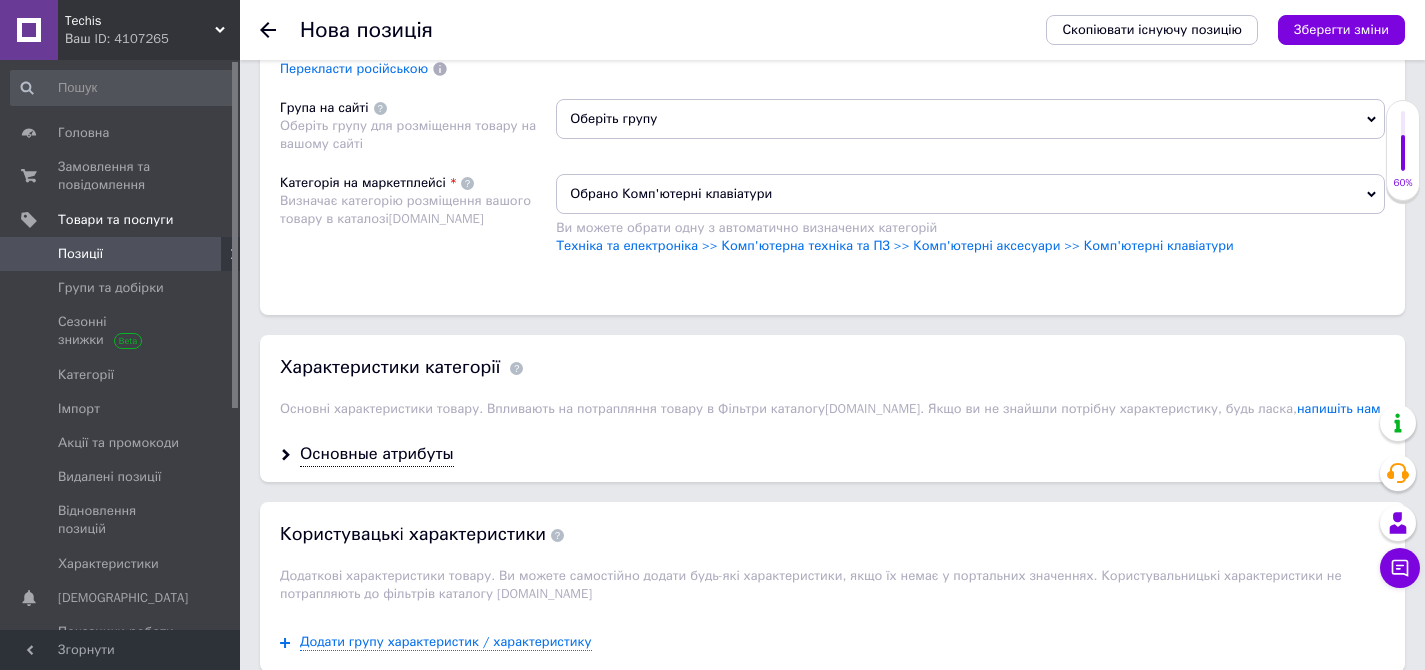 click on "Техніка та електроніка >> Комп'ютерна техніка та ПЗ >> Комп'ютерні аксесуари >> Комп'ютерні клавіатури" at bounding box center (895, 245) 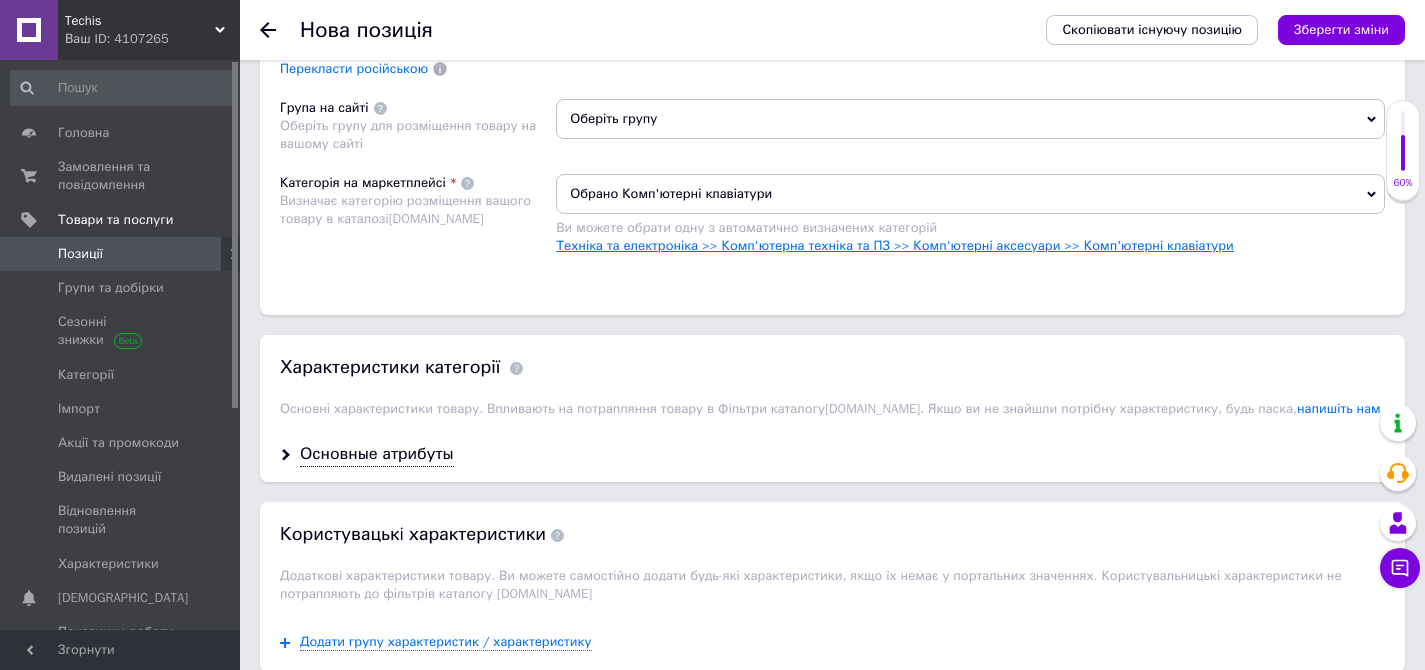 click on "Техніка та електроніка >> Комп'ютерна техніка та ПЗ >> Комп'ютерні аксесуари >> Комп'ютерні клавіатури" at bounding box center [895, 245] 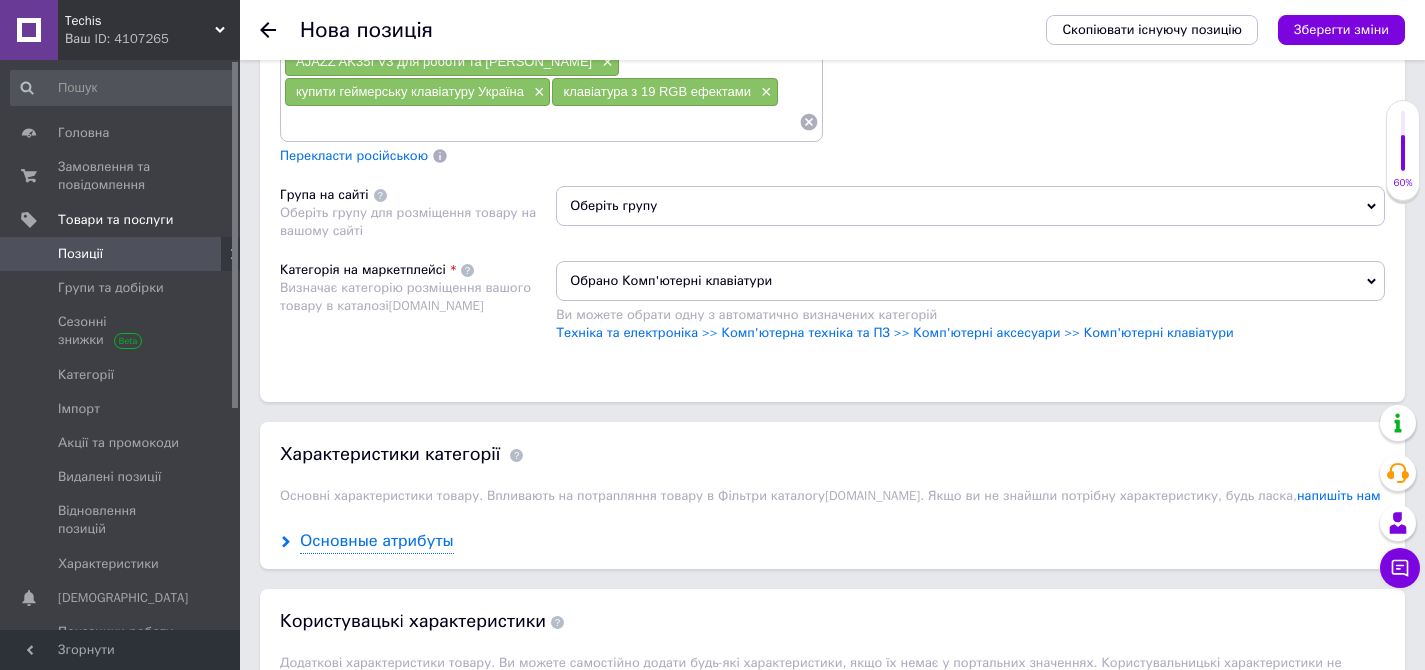 scroll, scrollTop: 1895, scrollLeft: 0, axis: vertical 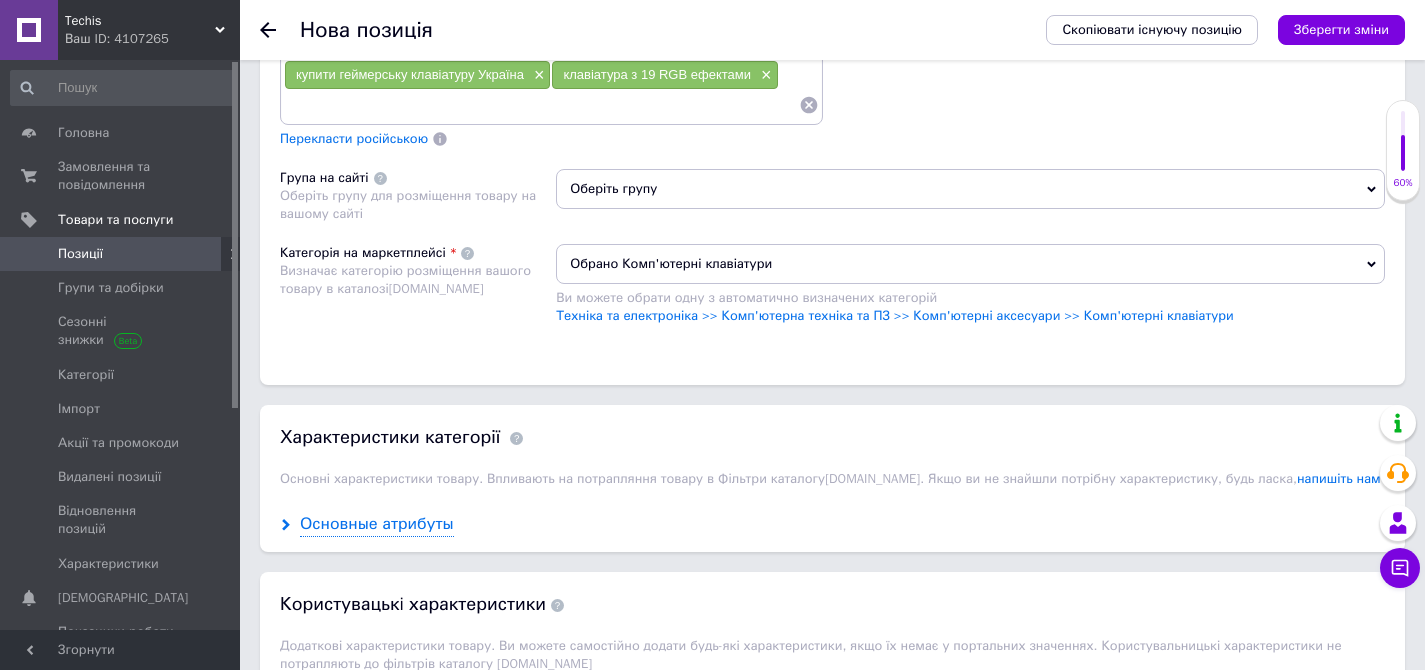 click on "Основные атрибуты" at bounding box center [377, 524] 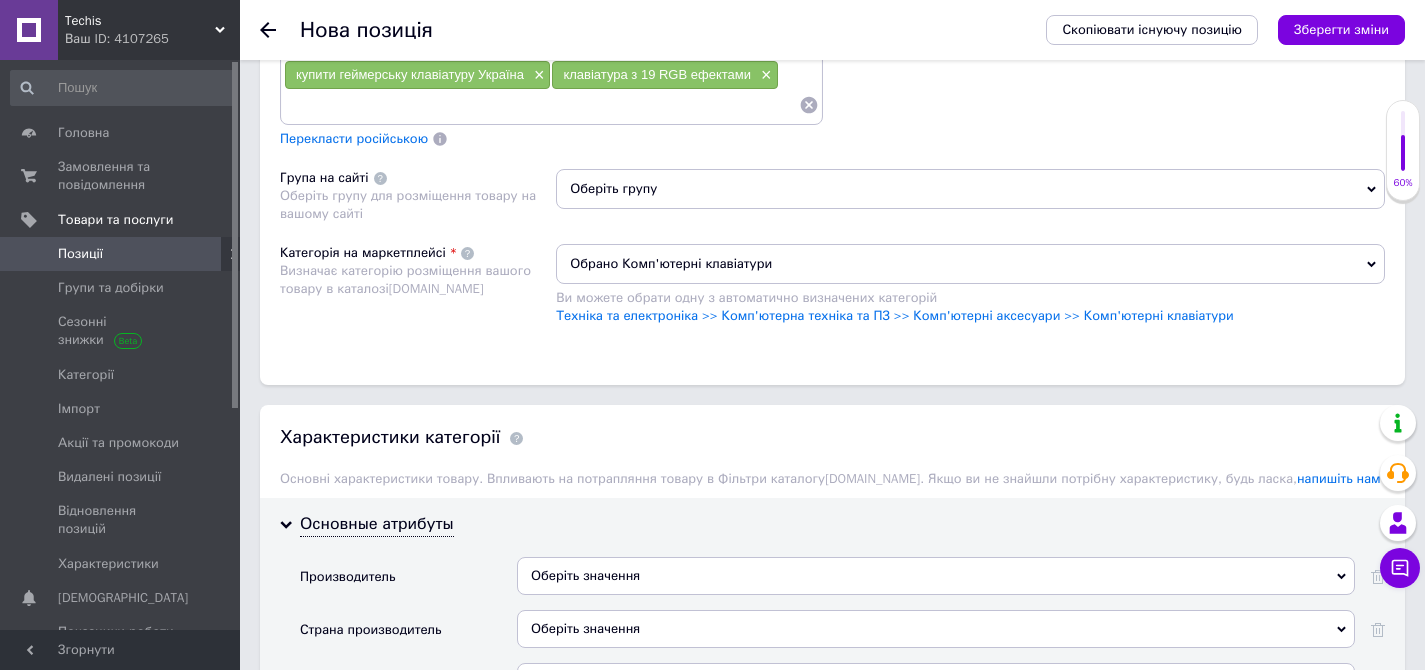 scroll, scrollTop: 2071, scrollLeft: 0, axis: vertical 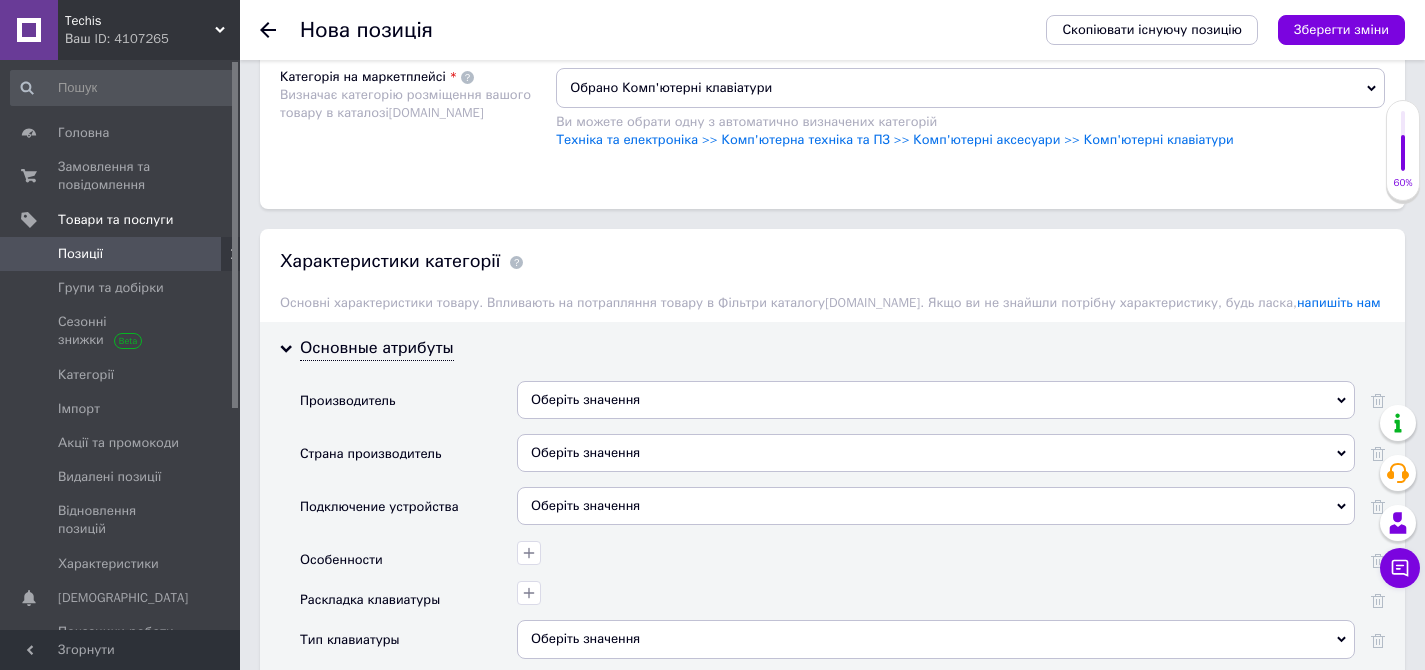 click on "Оберіть значення" at bounding box center (936, 400) 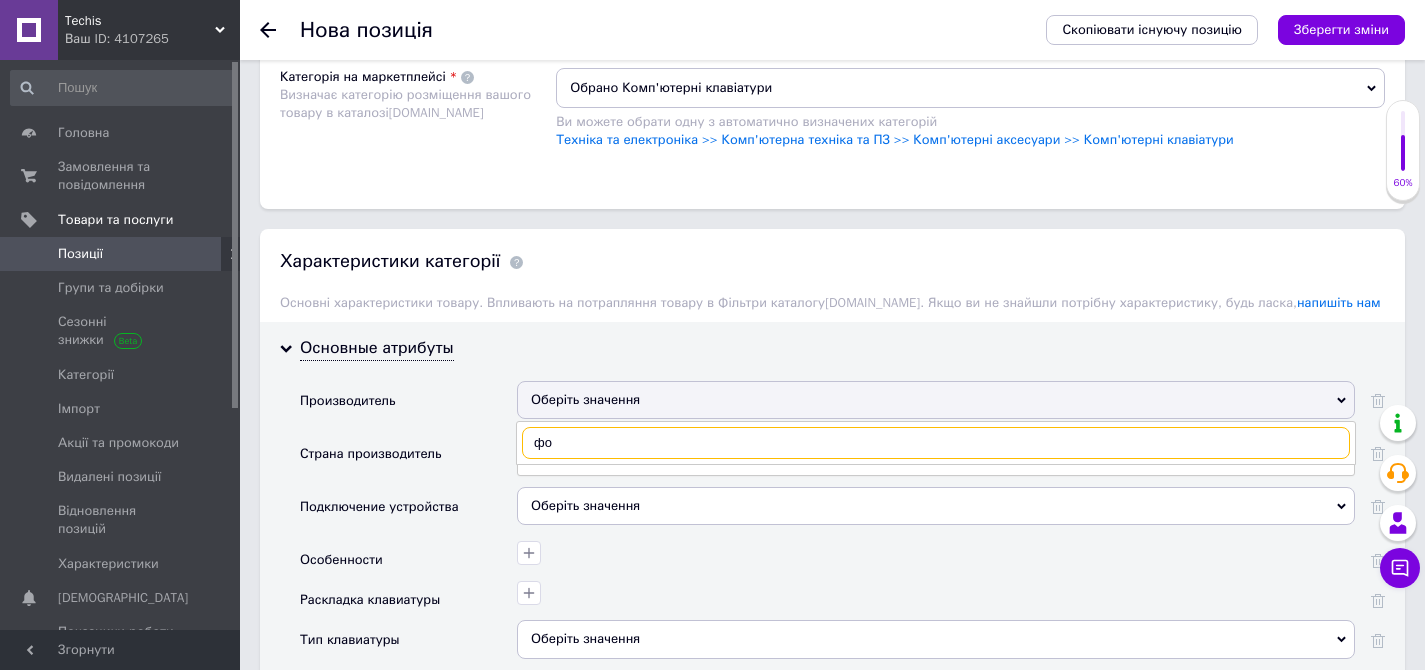 type on "ф" 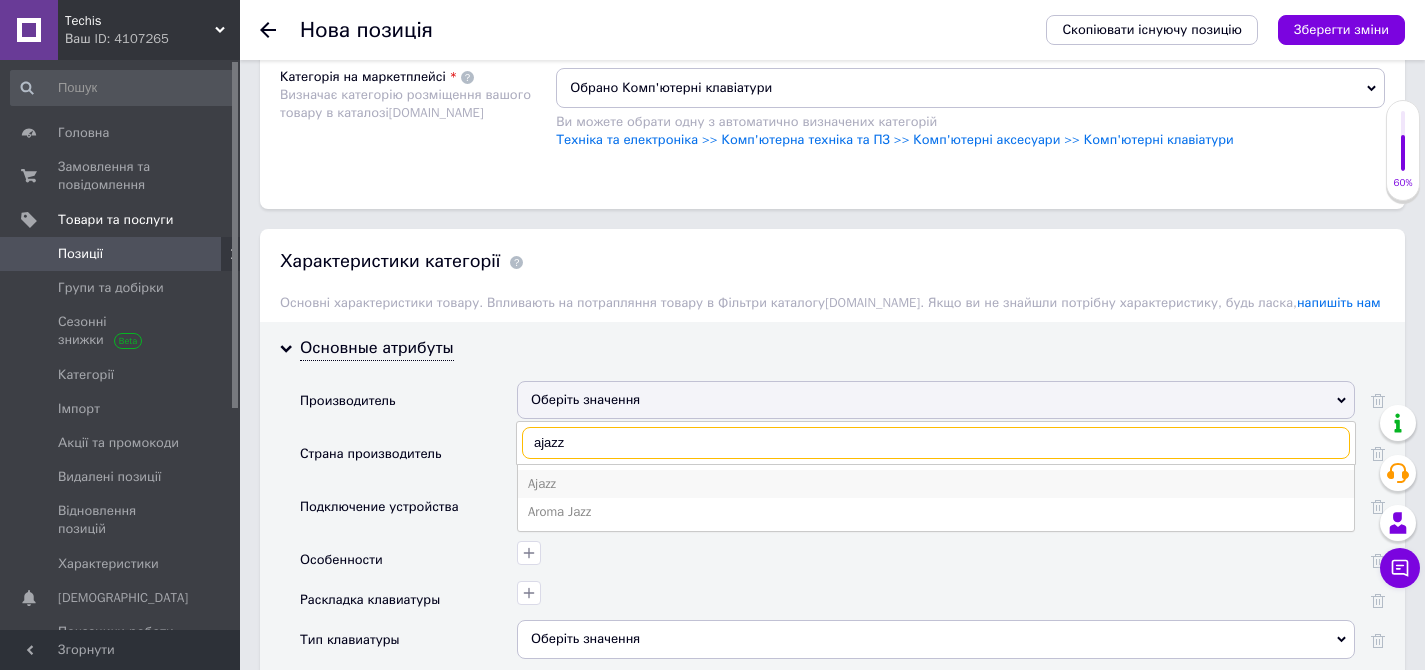 type on "ajazz" 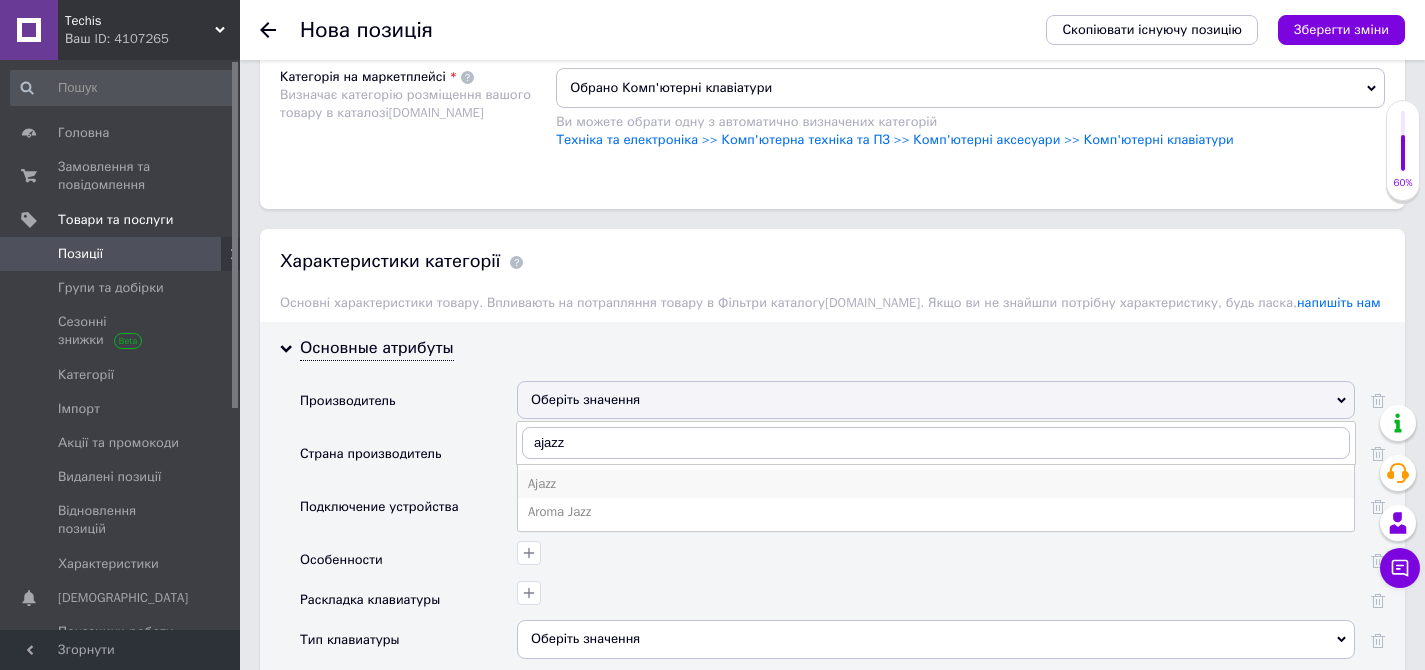 click on "Ajazz" at bounding box center (936, 484) 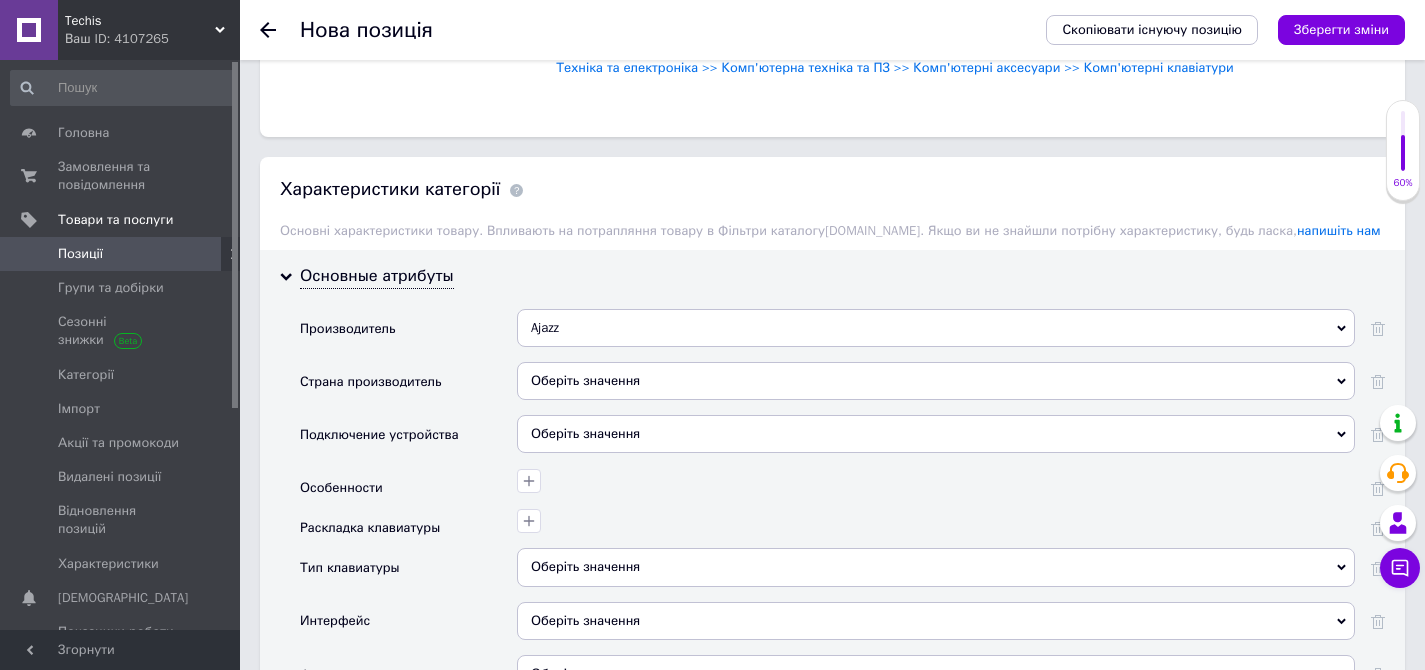scroll, scrollTop: 2243, scrollLeft: 0, axis: vertical 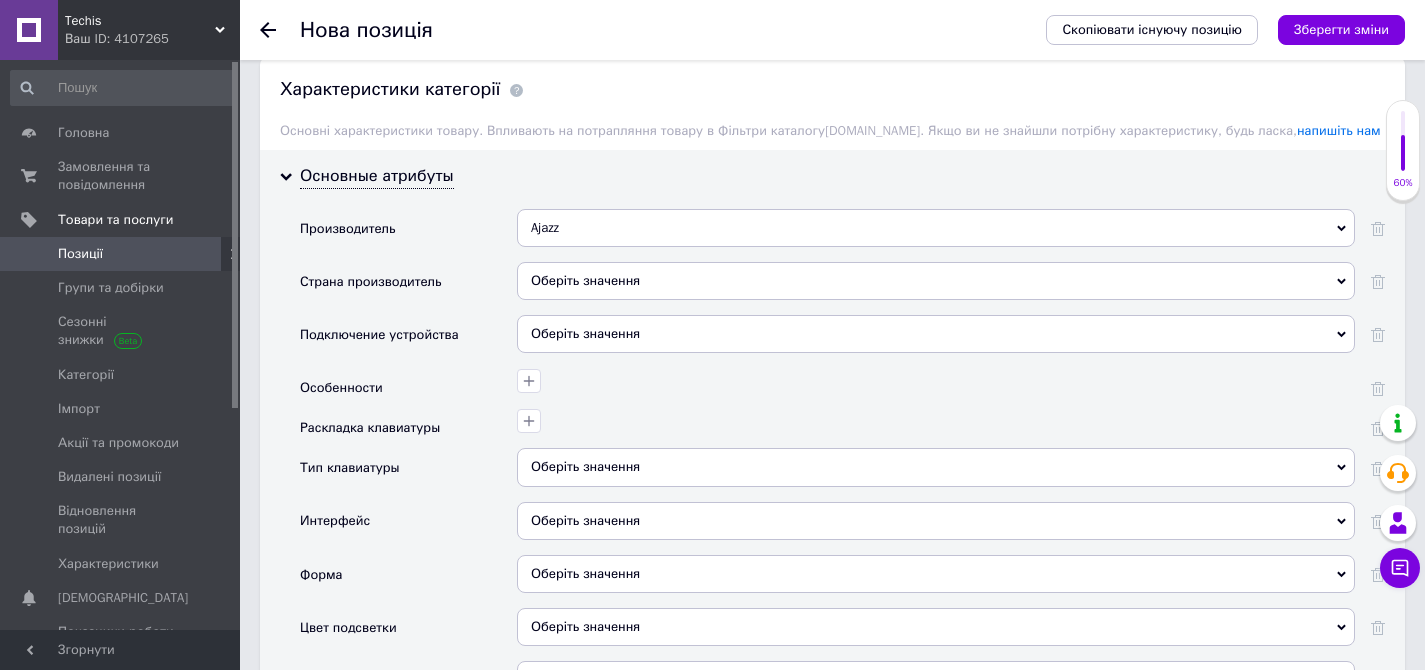 click on "[PERSON_NAME] Aroma Jazz" at bounding box center [936, 235] 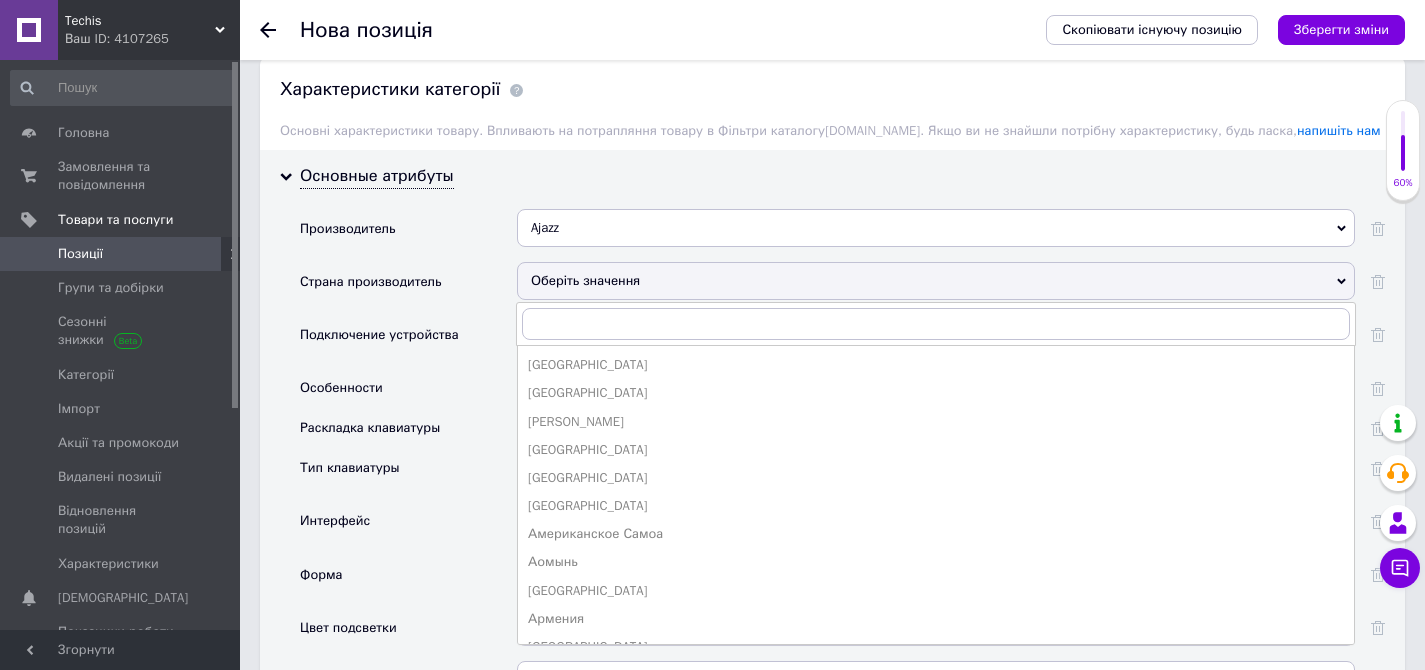 click on "Страна производитель" at bounding box center [408, 288] 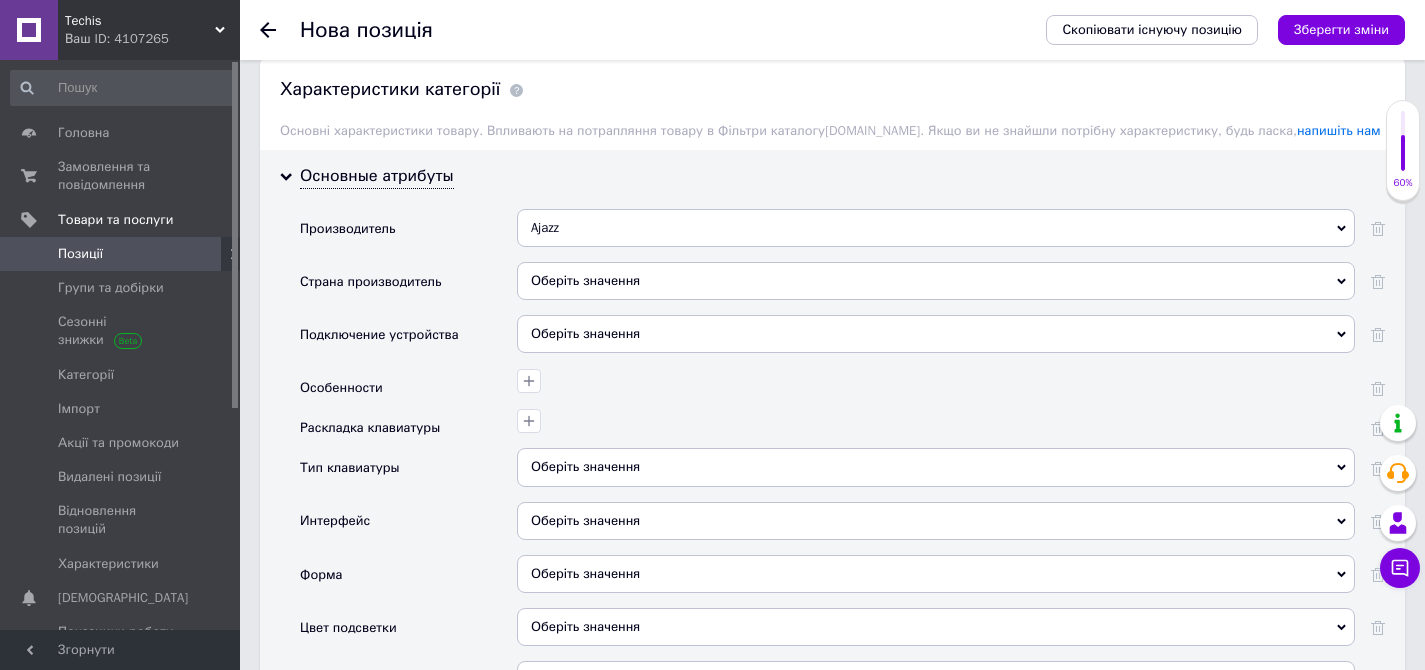 click on "Оберіть значення" at bounding box center [936, 334] 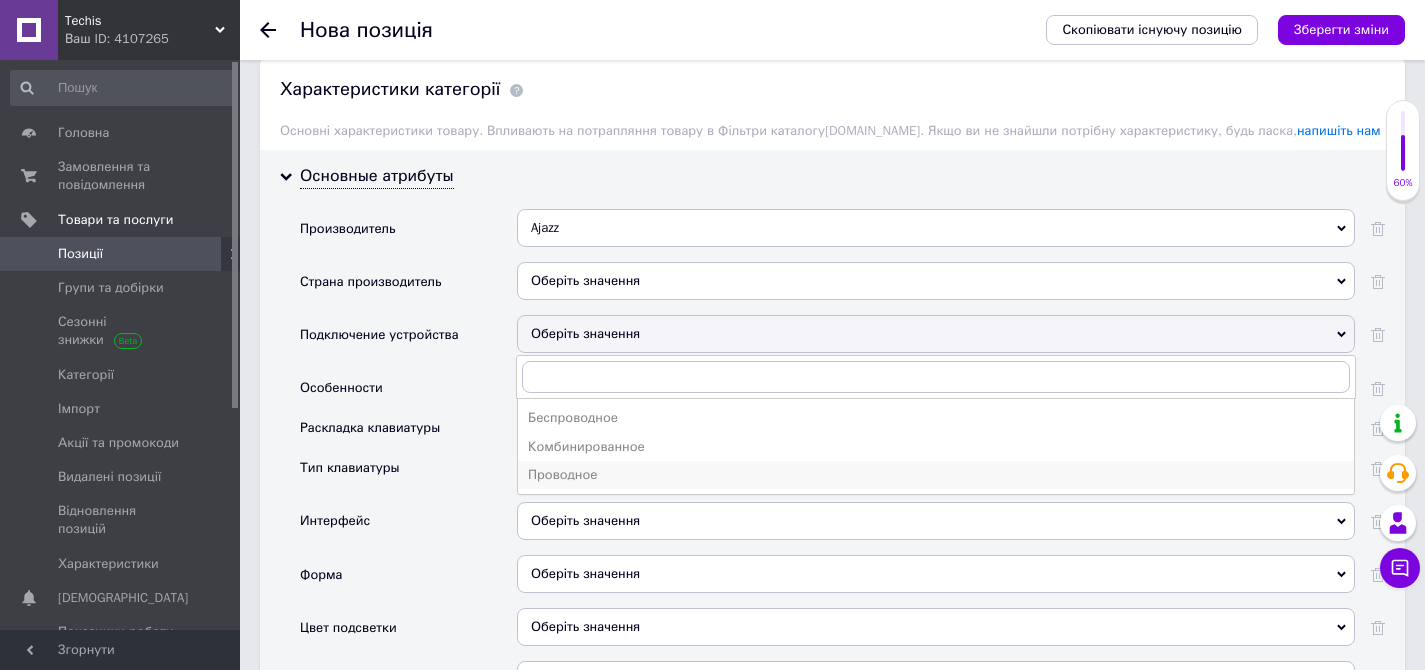 click on "Проводное" at bounding box center [936, 475] 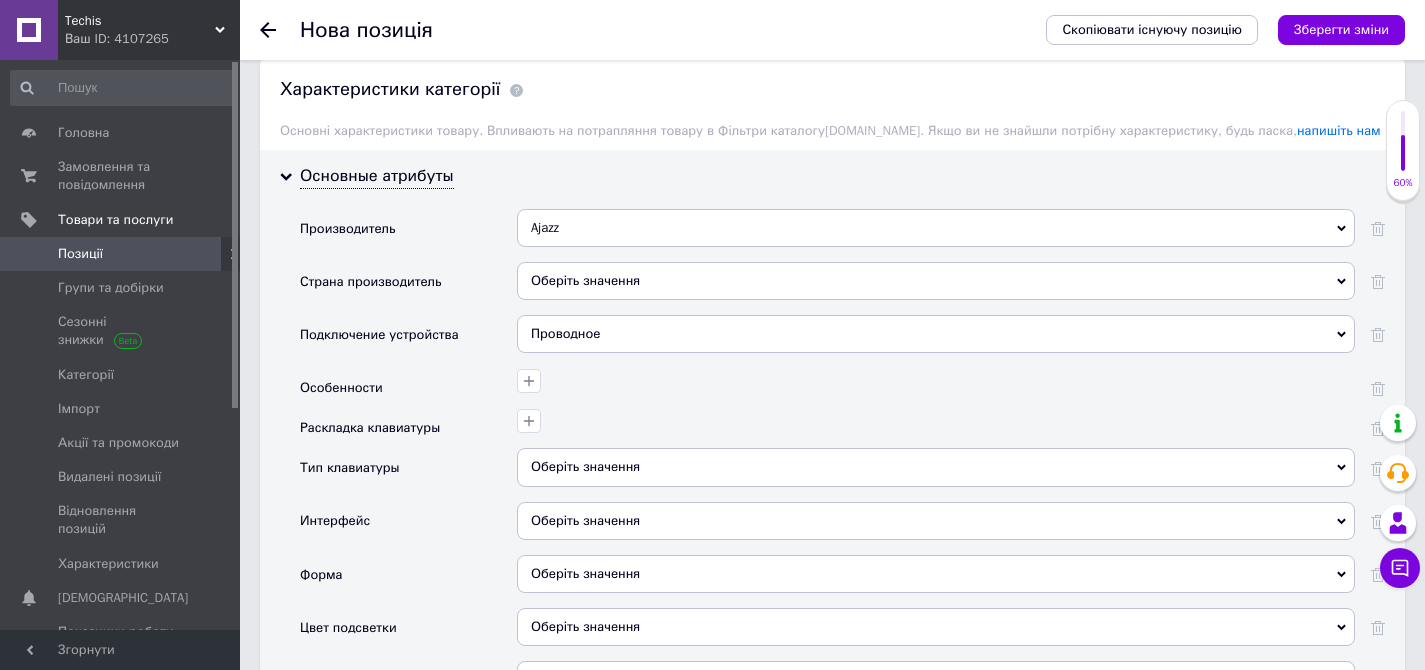 drag, startPoint x: 393, startPoint y: 249, endPoint x: 473, endPoint y: 269, distance: 82.46211 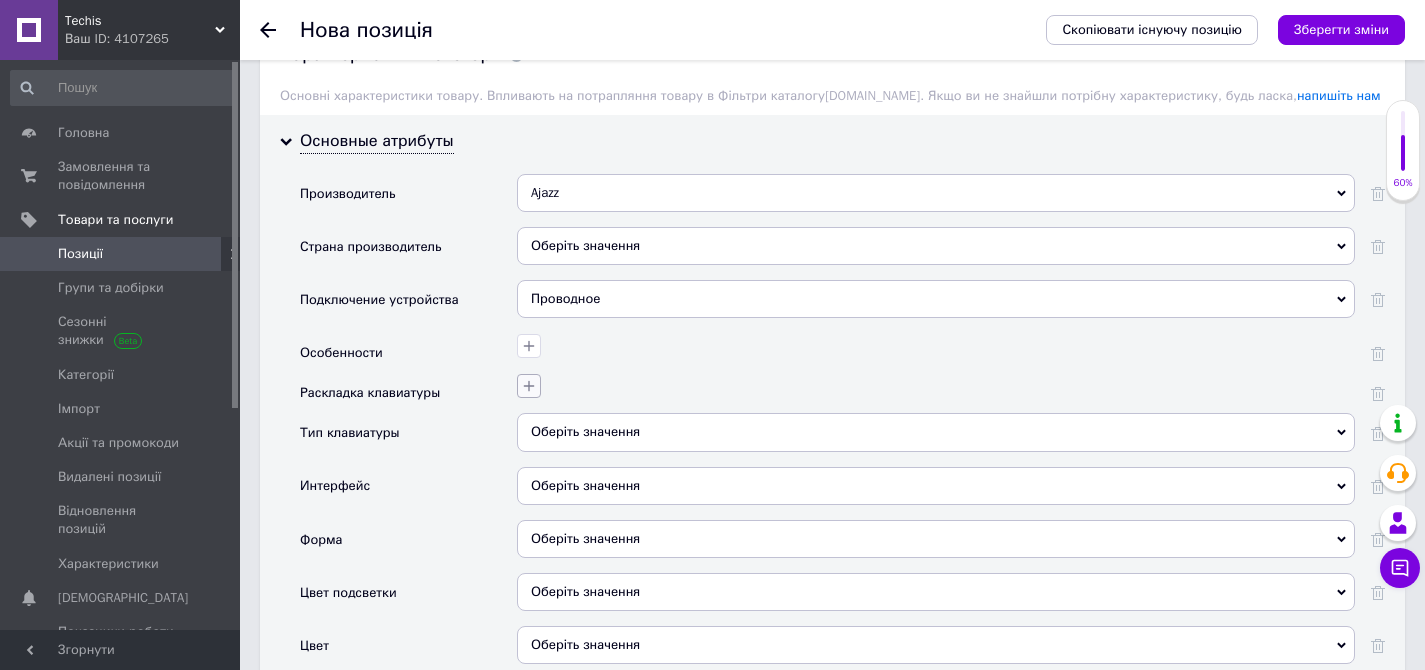 click 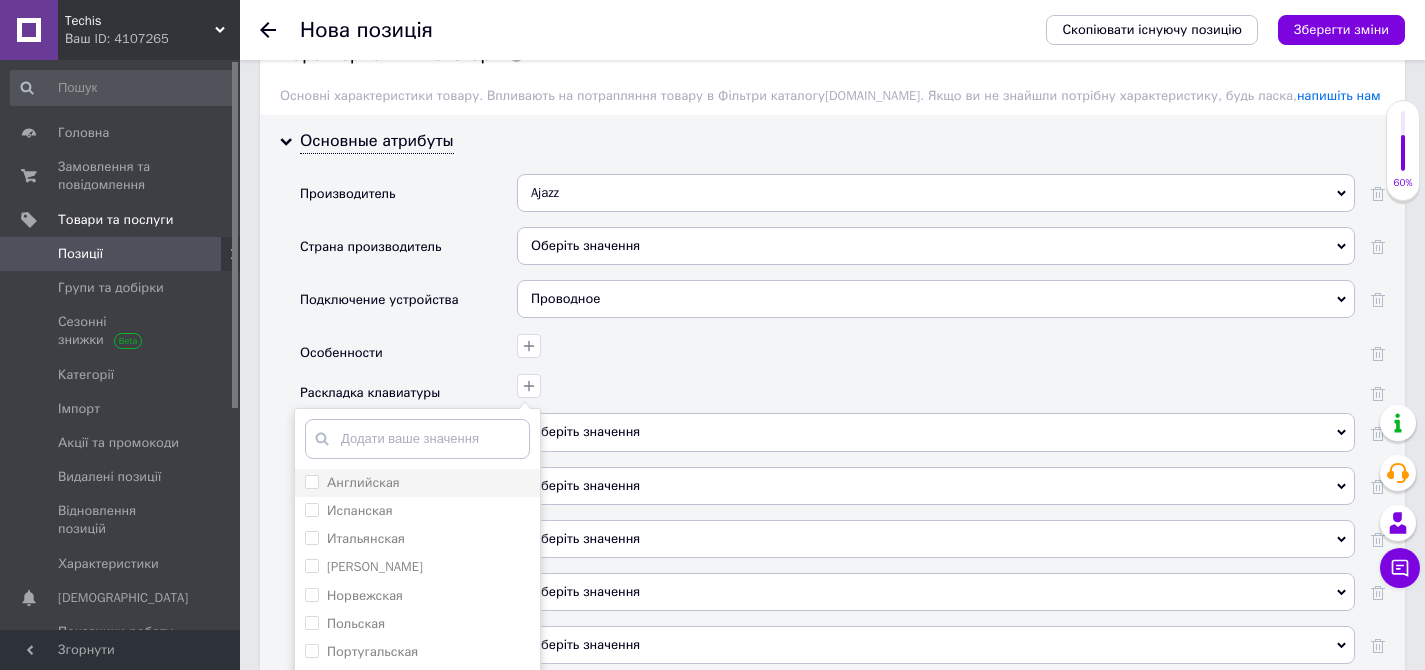drag, startPoint x: 314, startPoint y: 393, endPoint x: 321, endPoint y: 402, distance: 11.401754 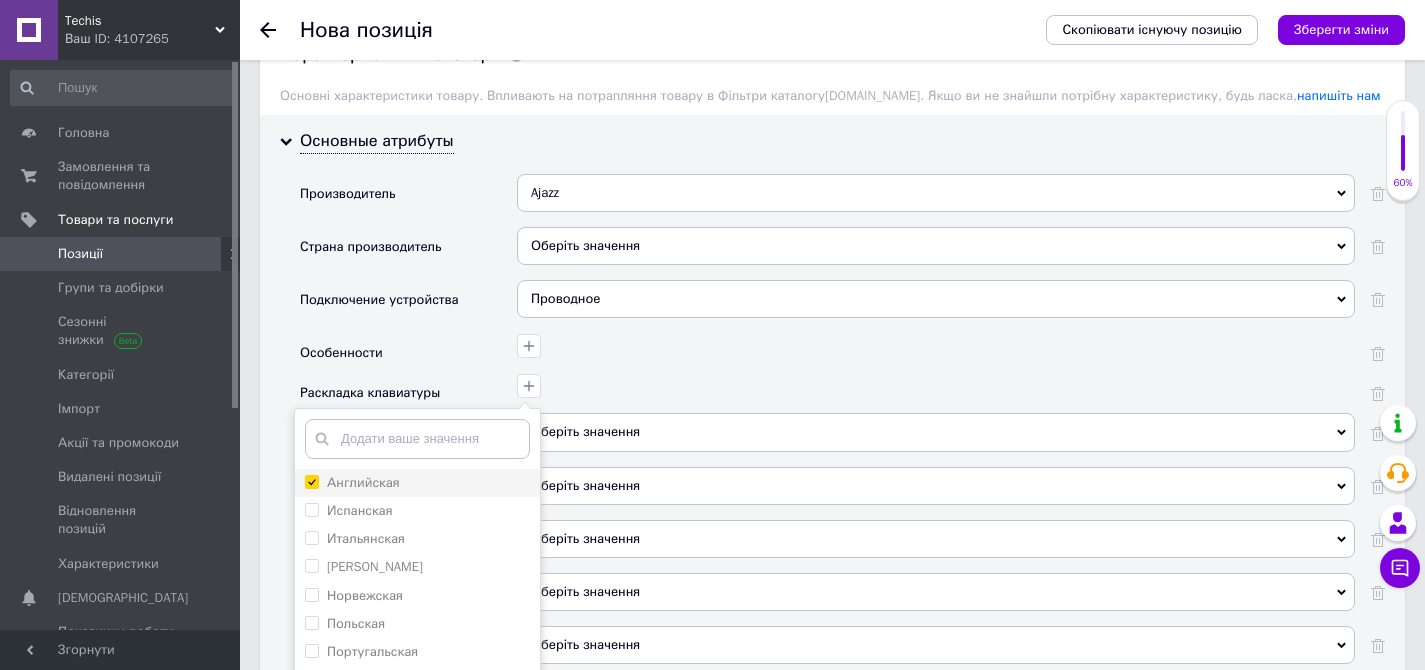 checkbox on "true" 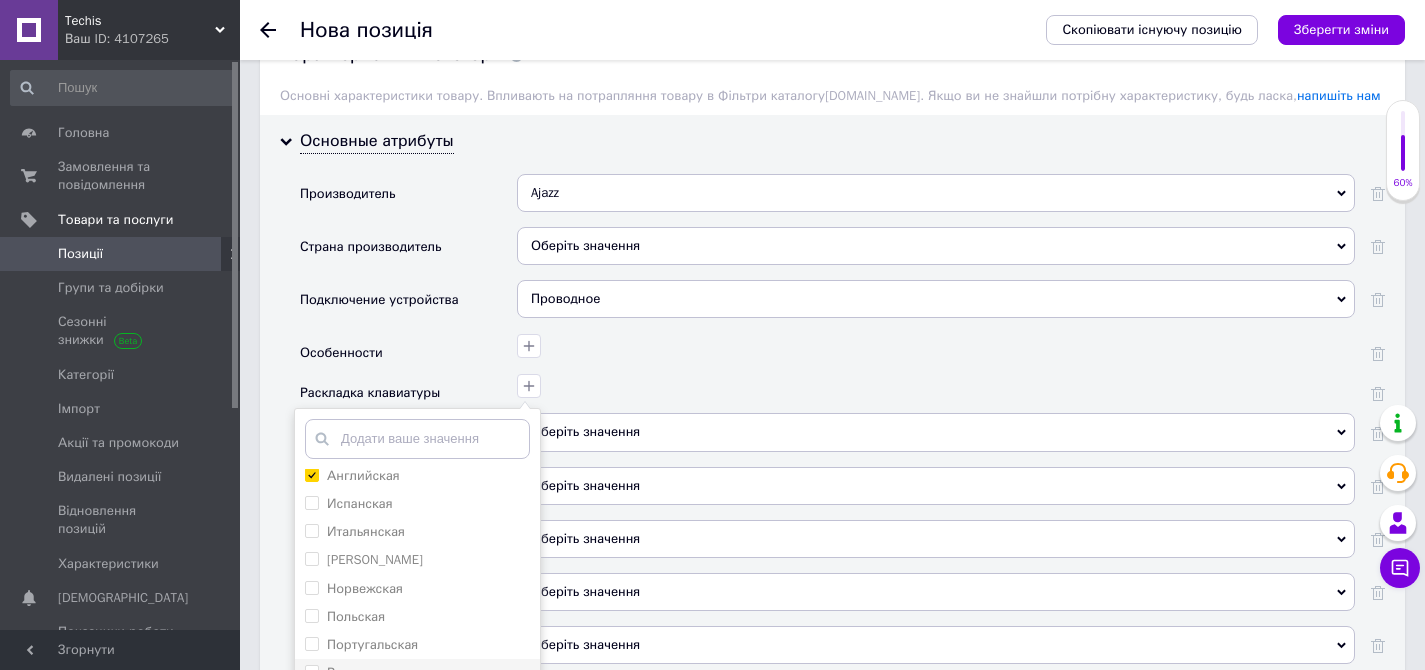 scroll, scrollTop: 10, scrollLeft: 0, axis: vertical 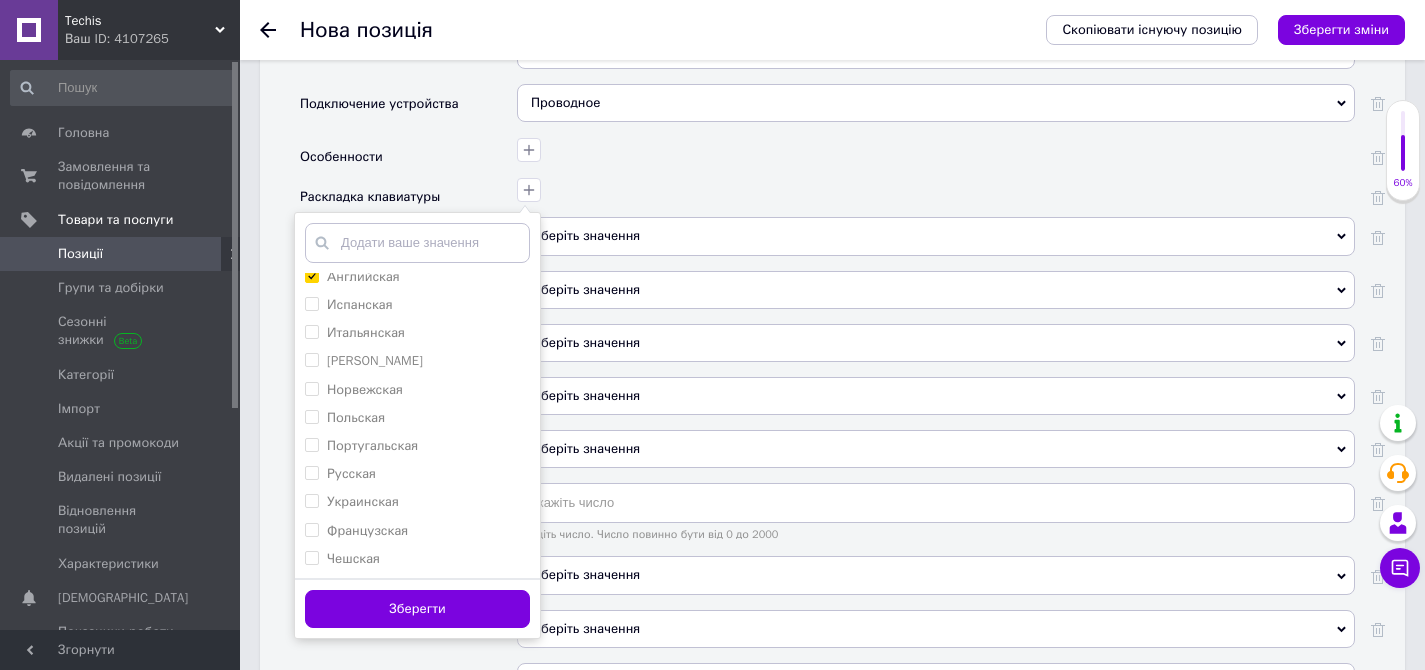 click on "Зберегти" at bounding box center [417, 609] 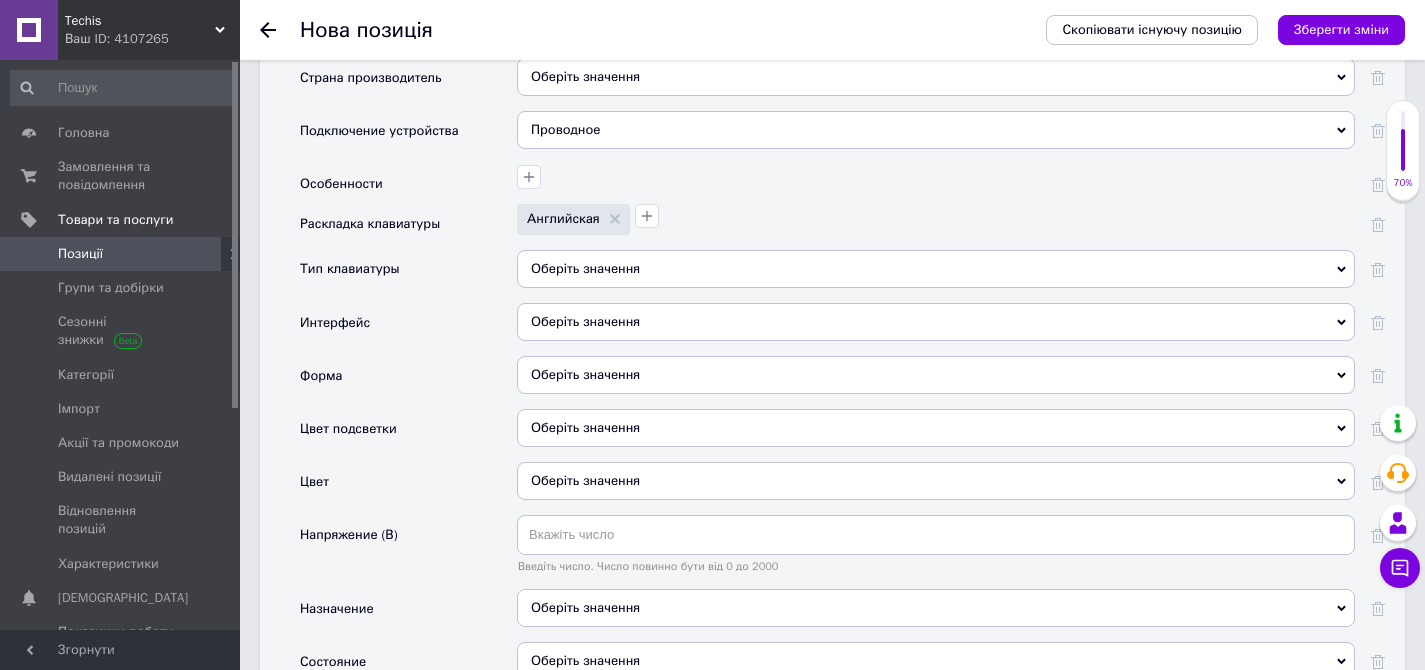 scroll, scrollTop: 2326, scrollLeft: 0, axis: vertical 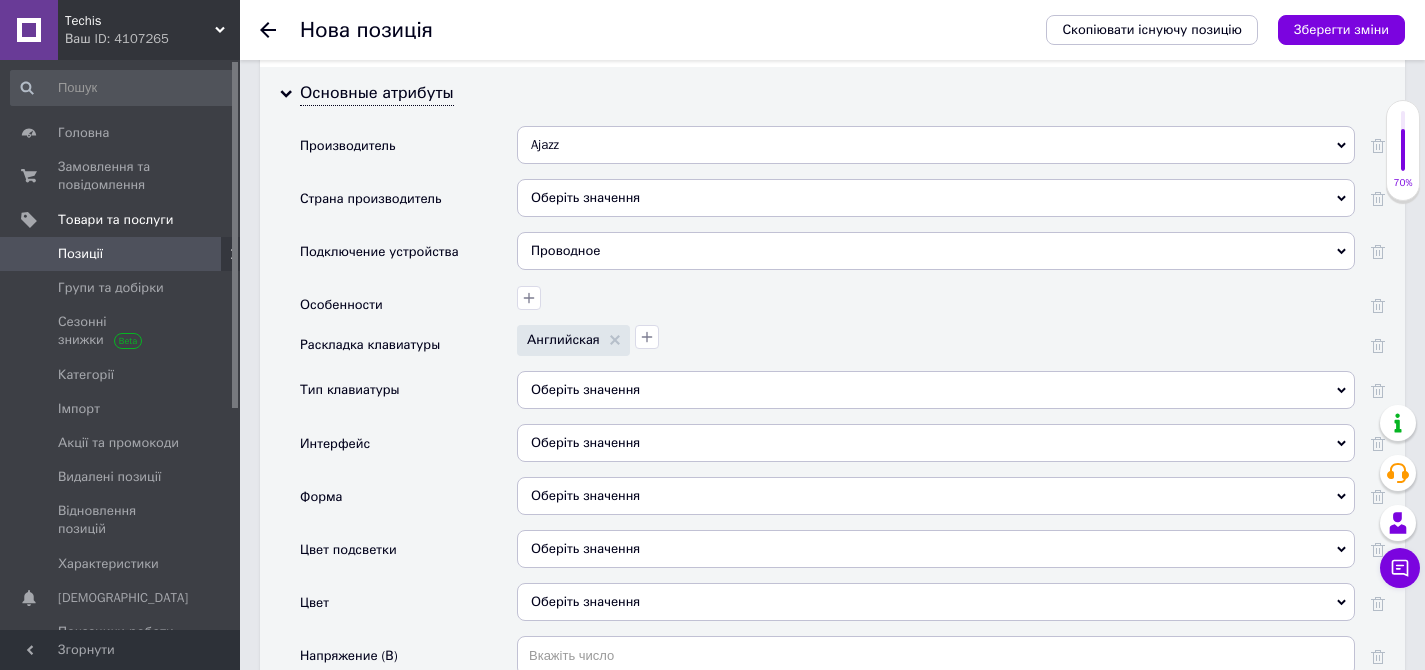 click on "Оберіть значення" at bounding box center [936, 390] 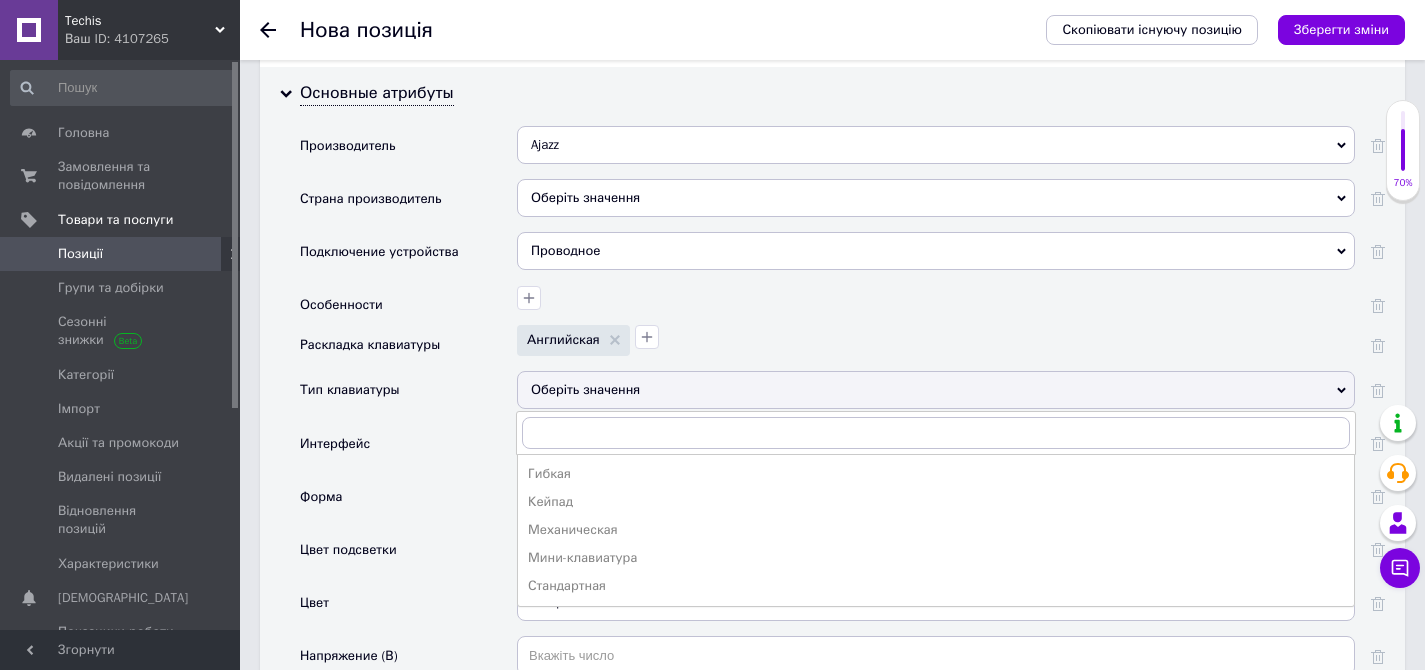 click on "Стандартная" at bounding box center (936, 586) 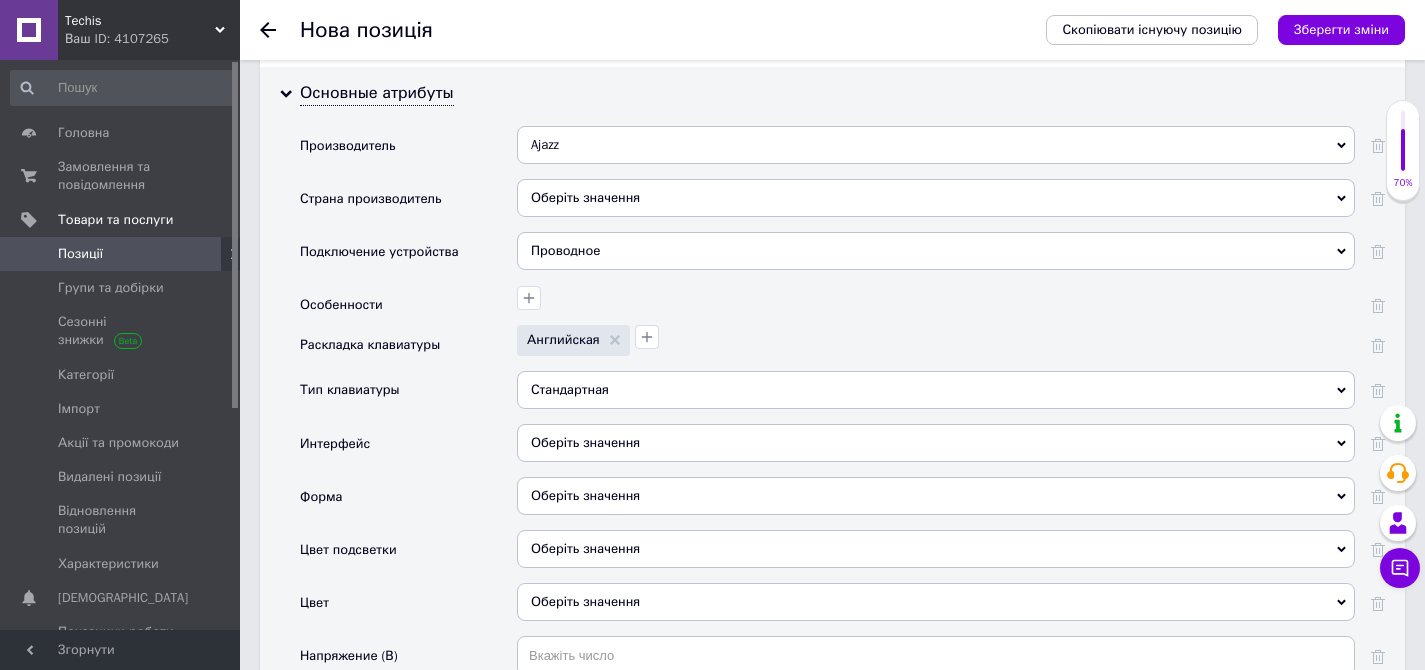 click on "Интерфейс" at bounding box center [408, 450] 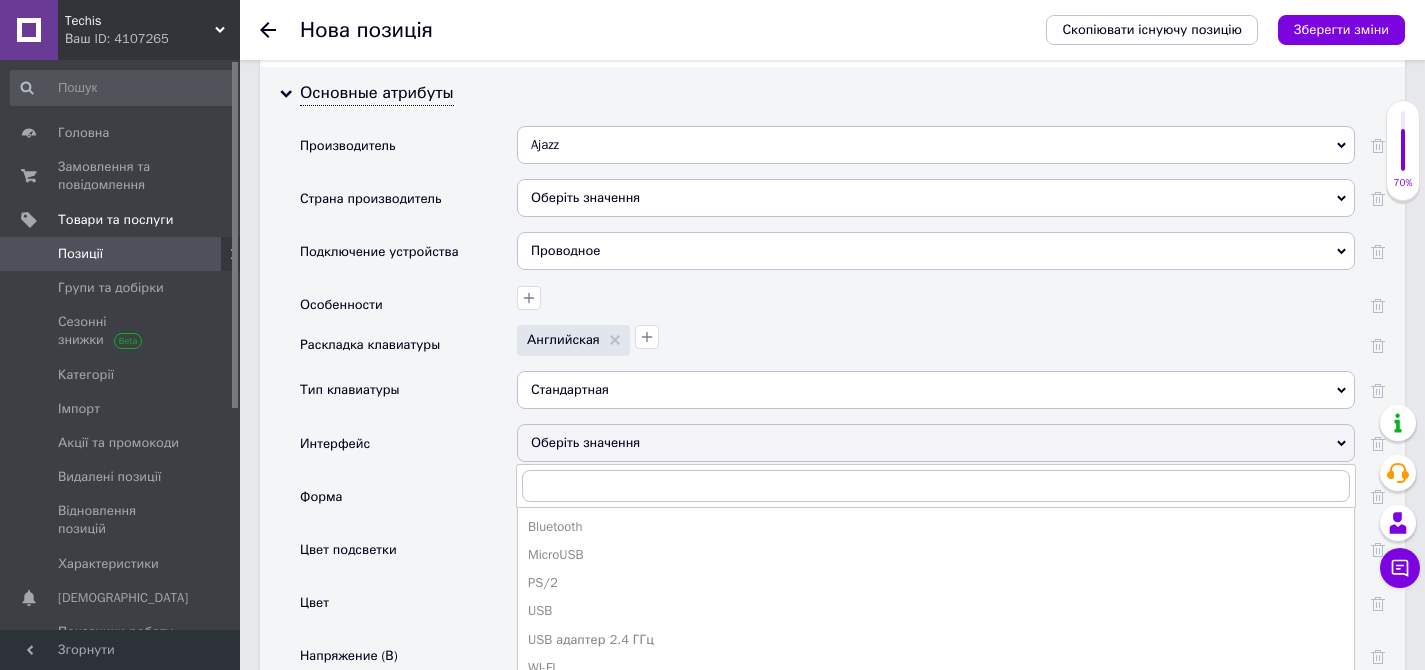 drag, startPoint x: 617, startPoint y: 518, endPoint x: 558, endPoint y: 484, distance: 68.09552 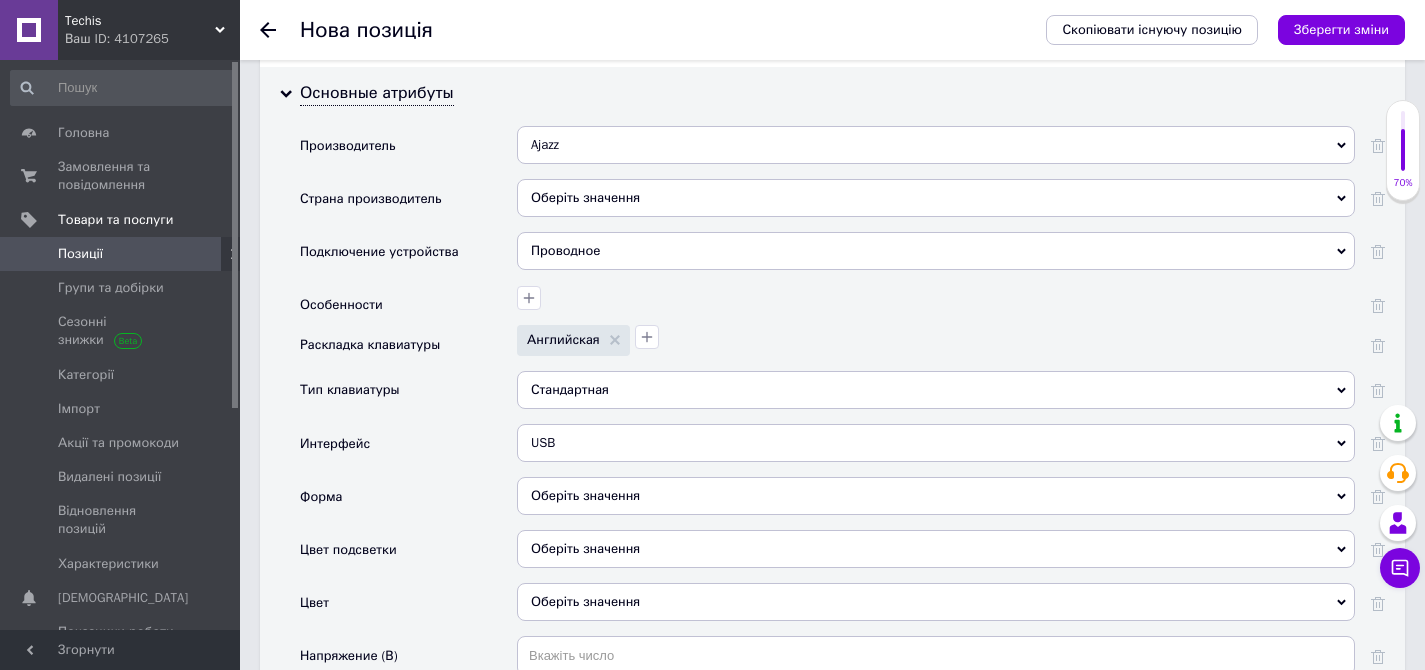 click on "Интерфейс" at bounding box center (408, 450) 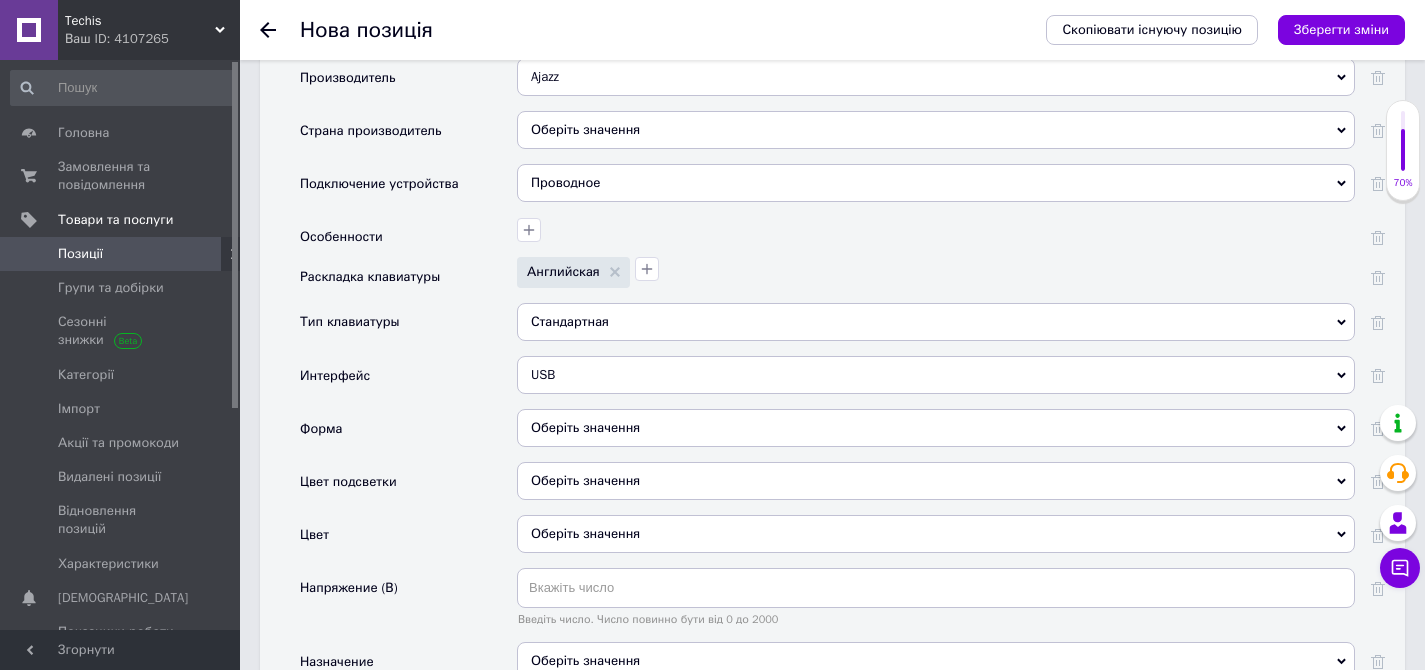 scroll, scrollTop: 2396, scrollLeft: 0, axis: vertical 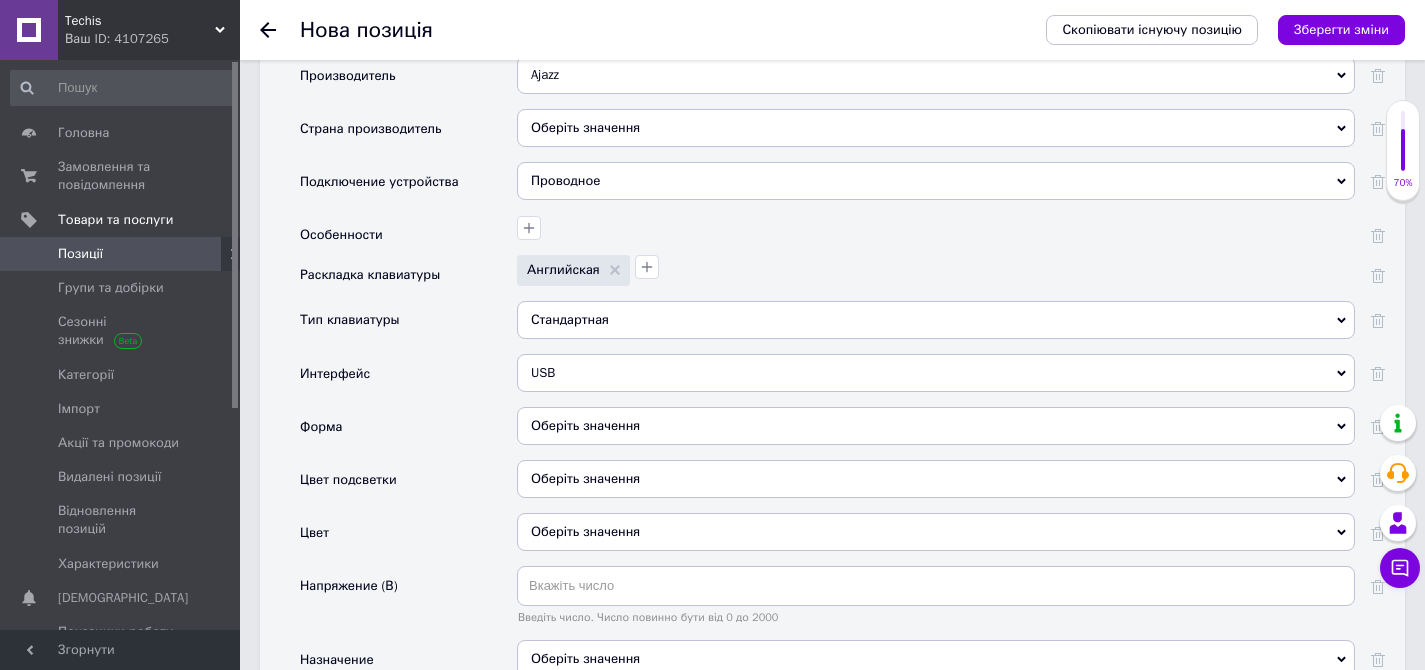 click on "Оберіть значення" at bounding box center [936, 426] 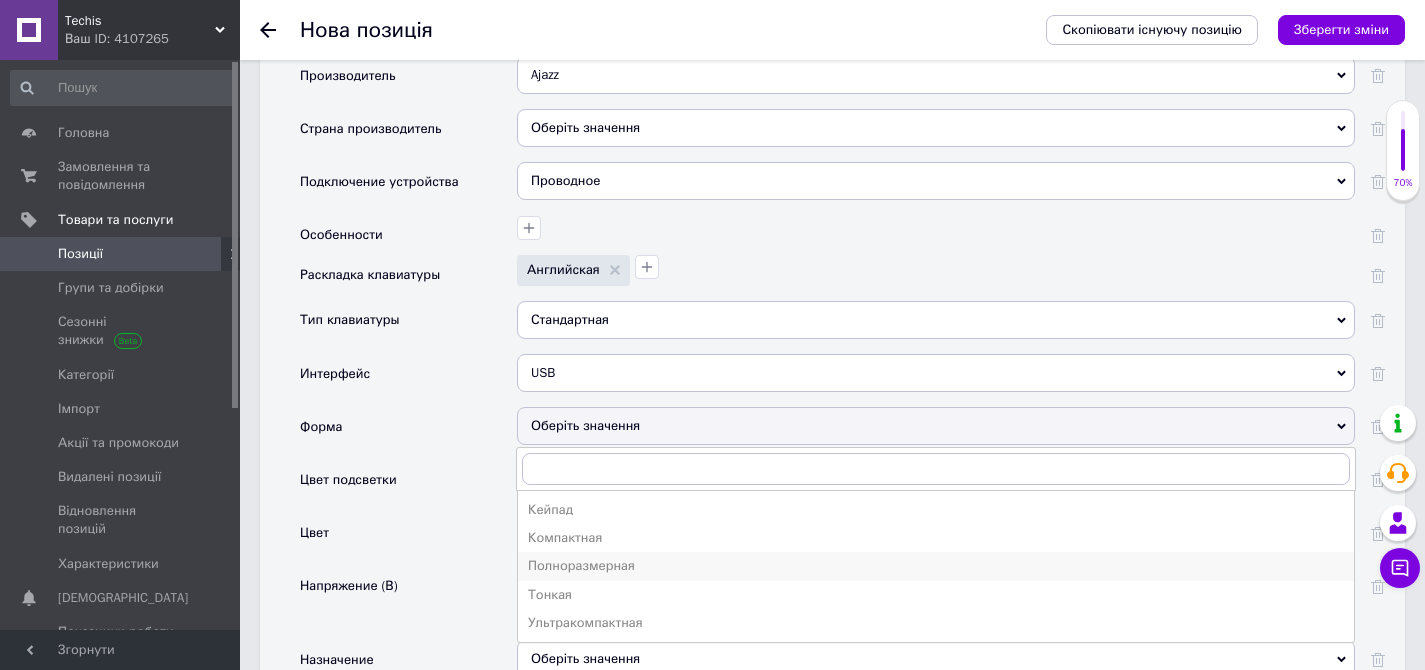 click on "Полноразмерная" at bounding box center (936, 566) 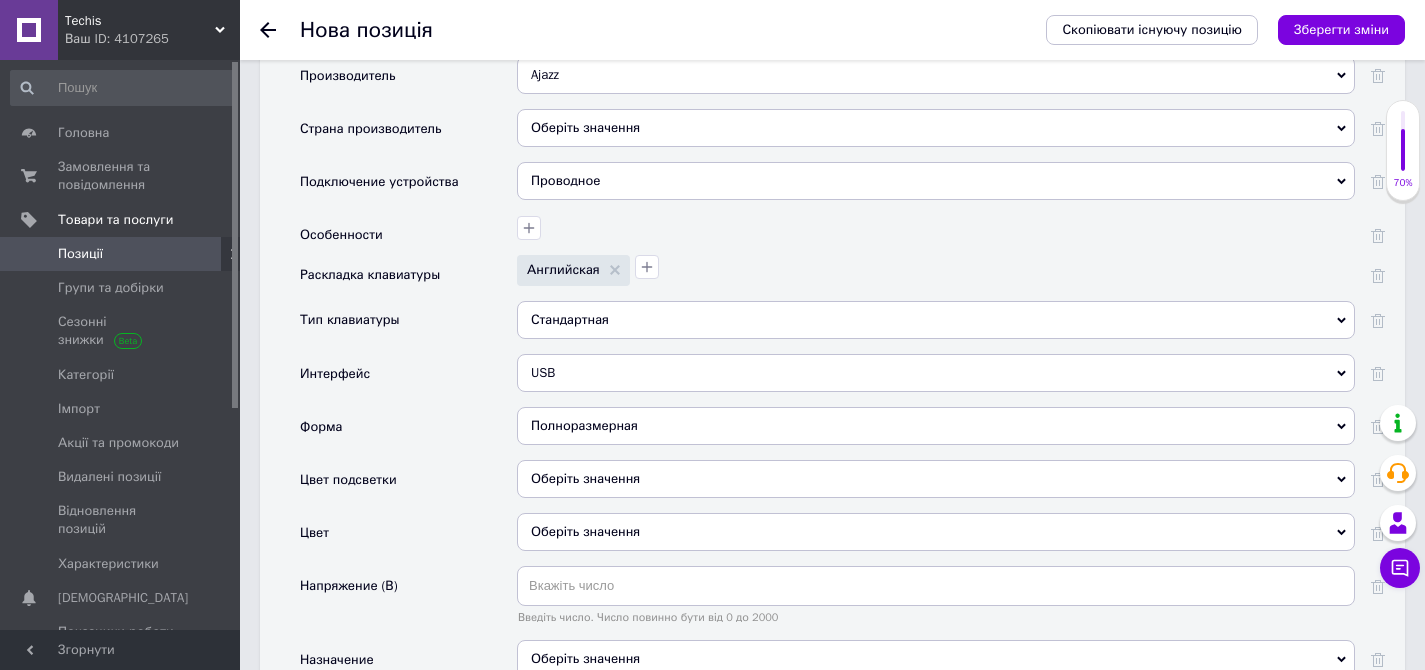 click on "Цвет подсветки" at bounding box center (408, 486) 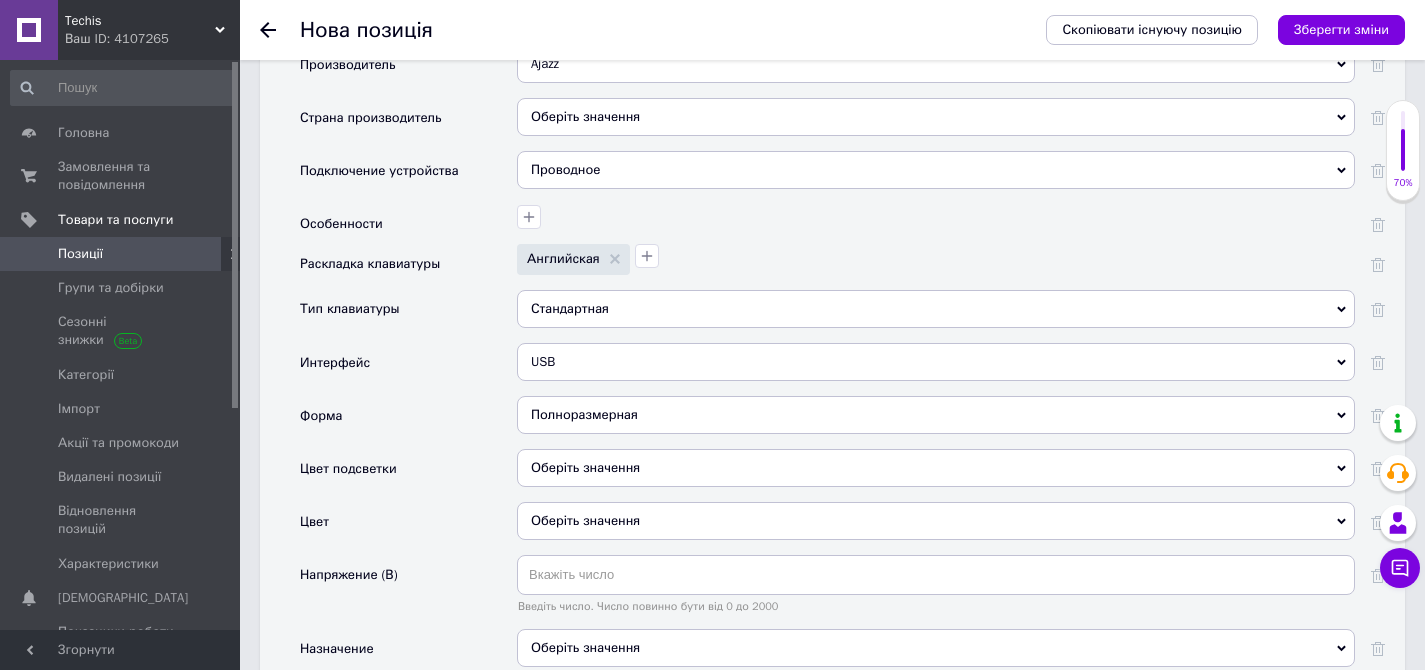 scroll, scrollTop: 2426, scrollLeft: 0, axis: vertical 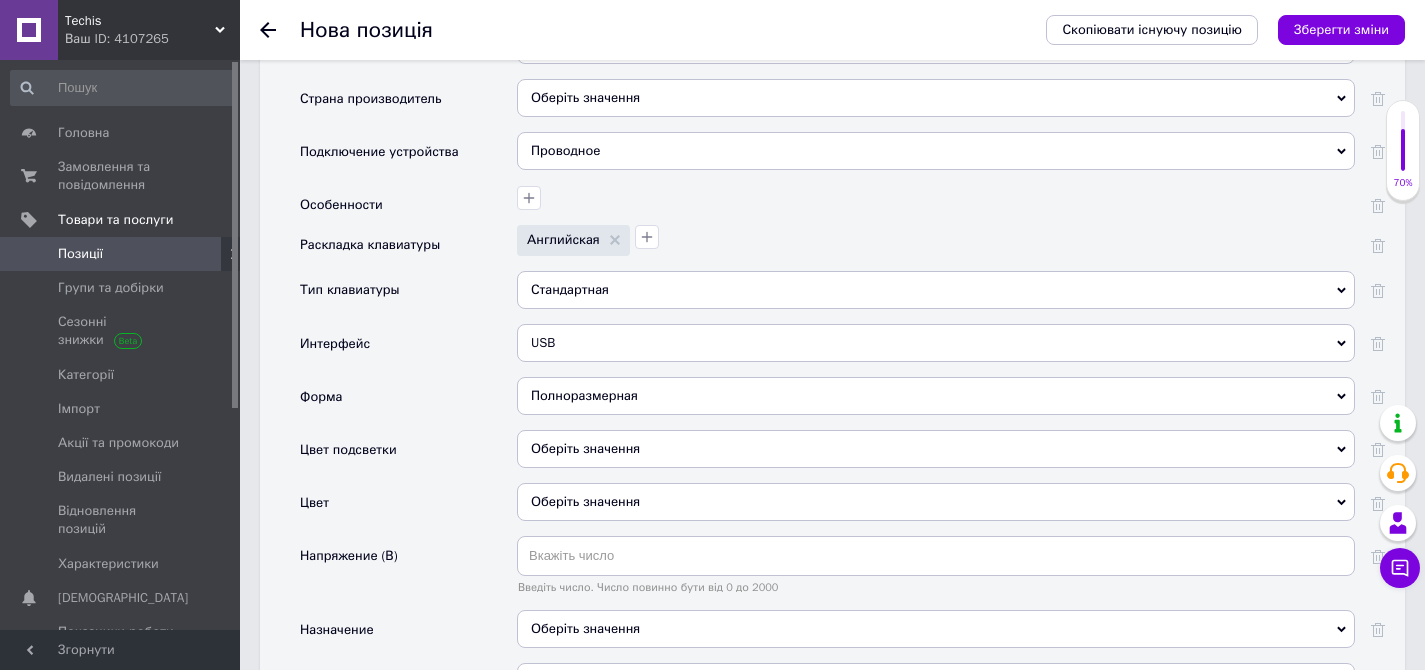 click on "Полноразмерная" at bounding box center [936, 396] 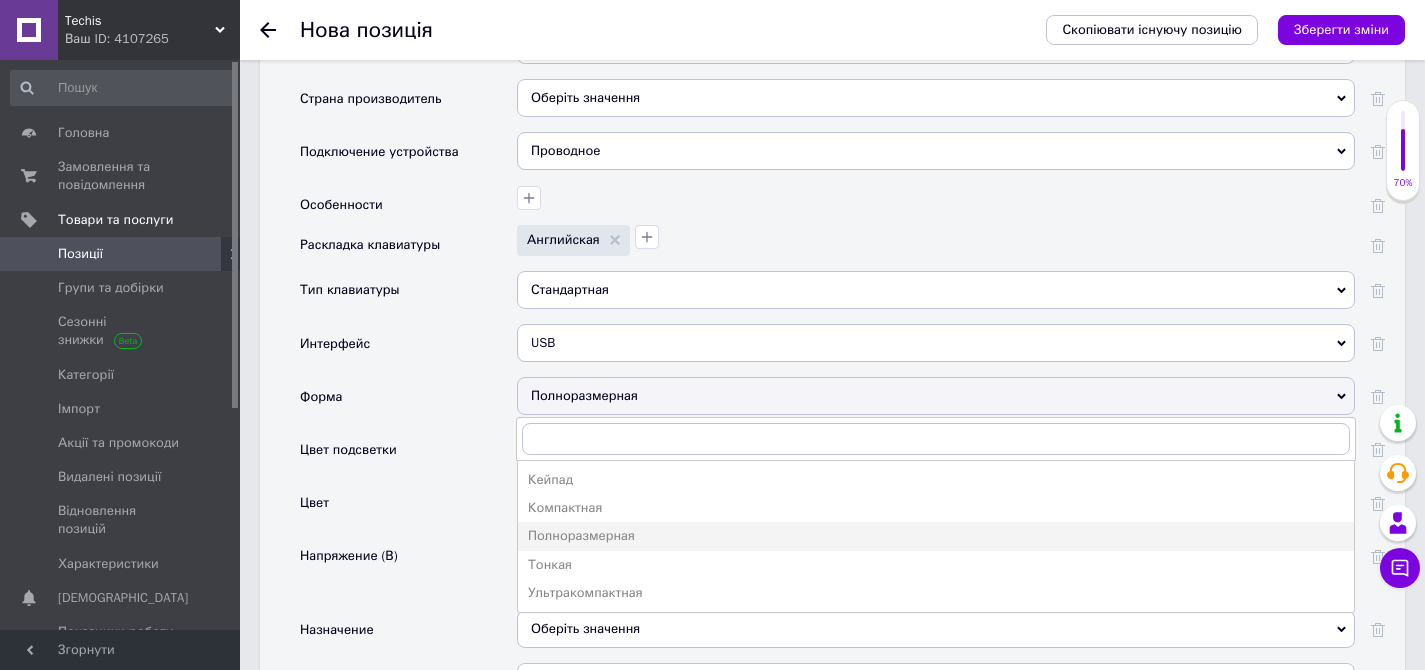 click on "Полноразмерная" at bounding box center [936, 396] 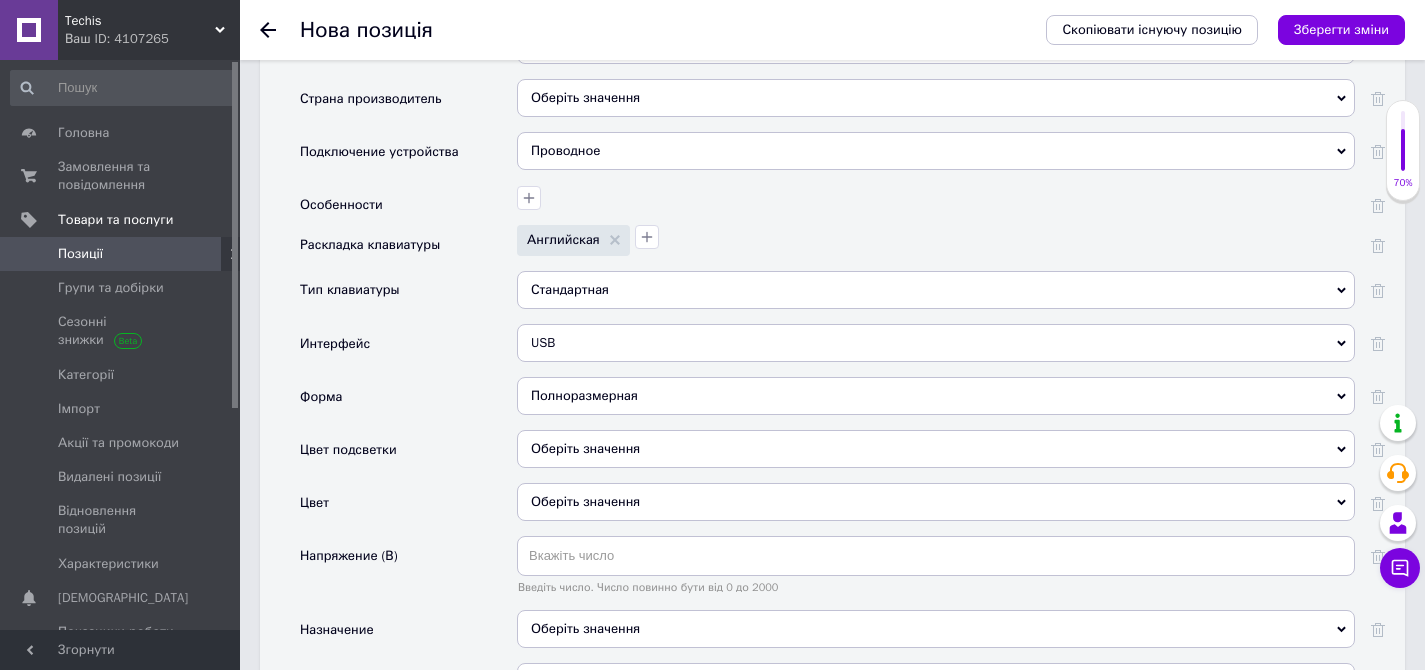 scroll, scrollTop: 2463, scrollLeft: 0, axis: vertical 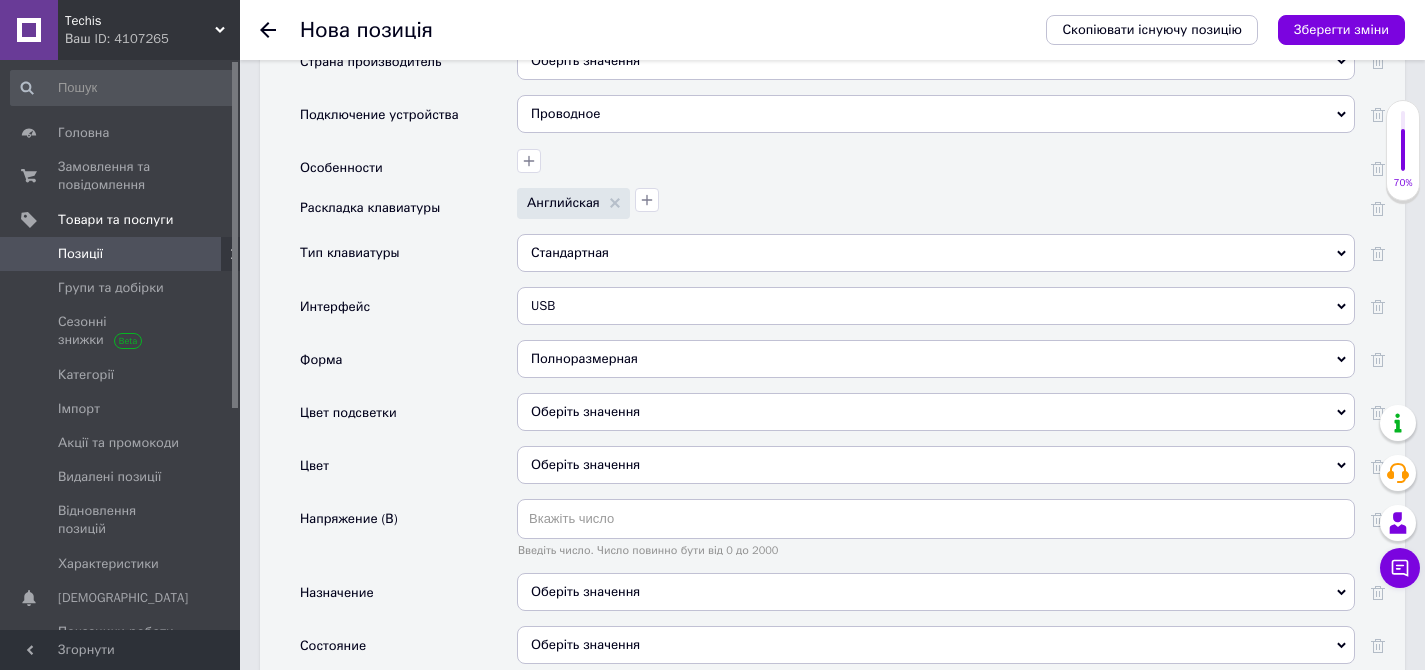 click on "Оберіть значення" at bounding box center (936, 465) 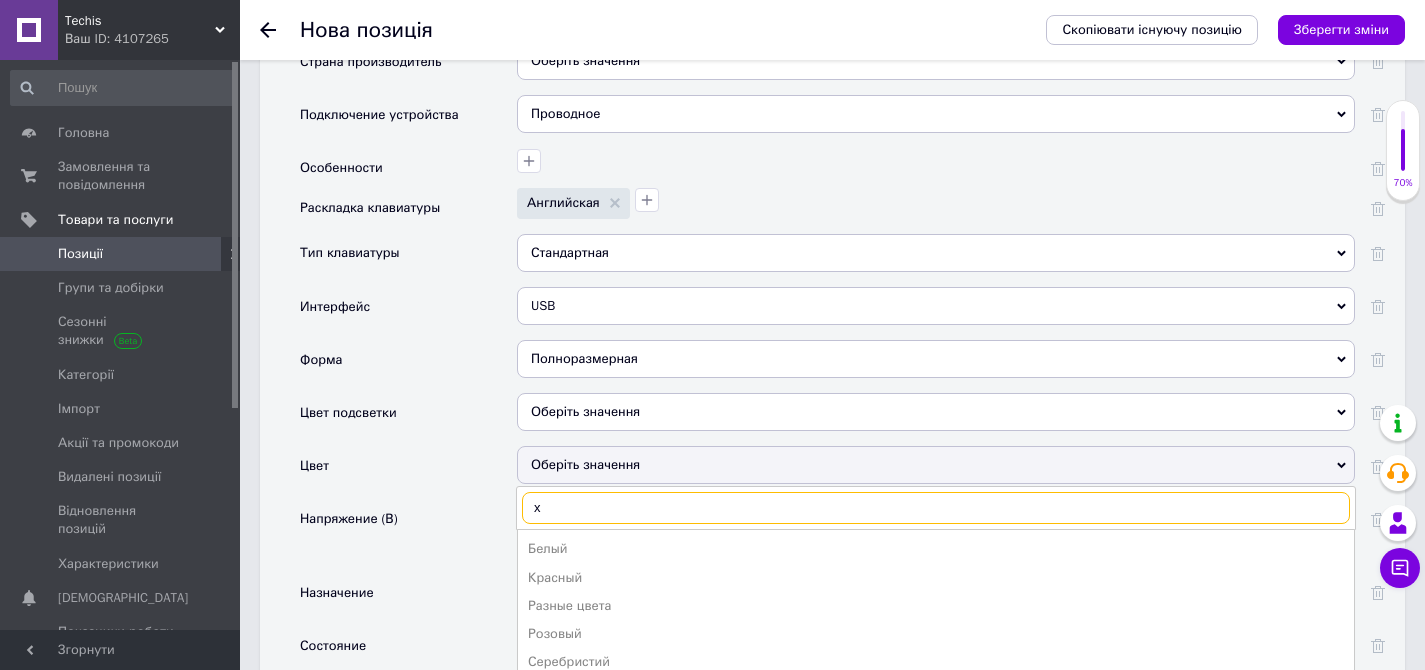 type on "xt" 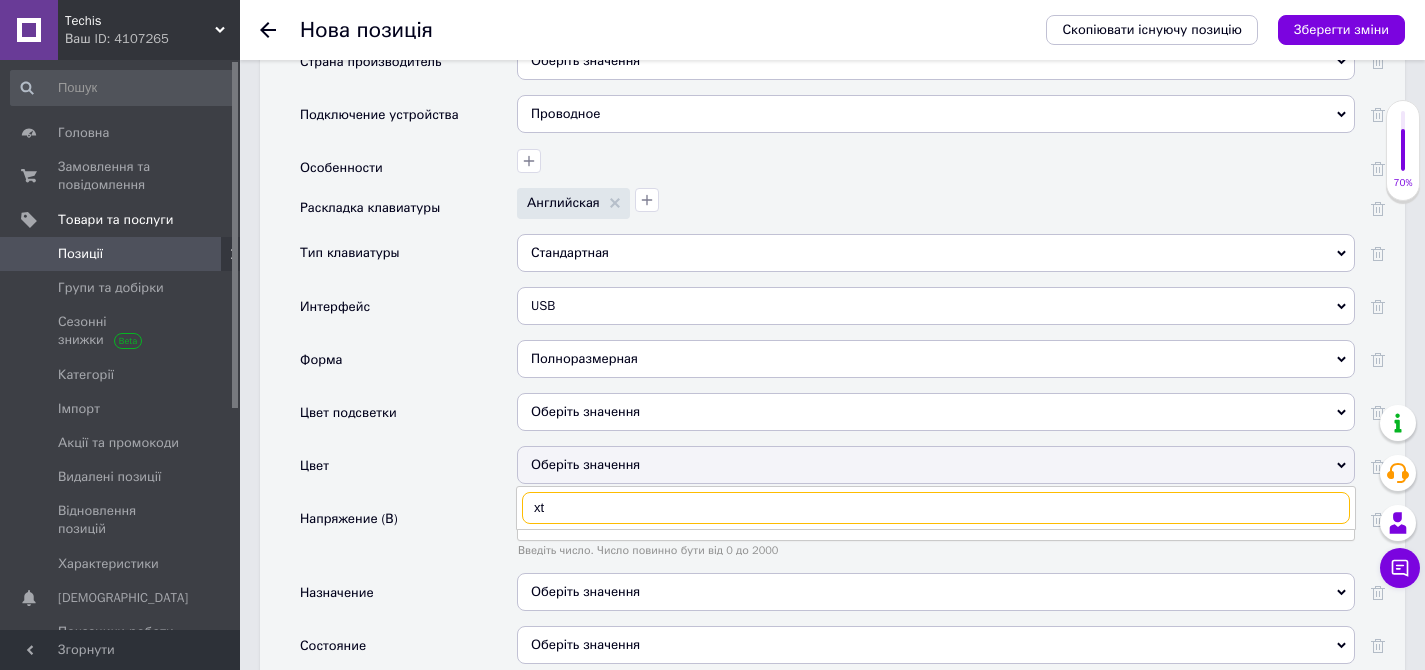 click on "xt" at bounding box center [936, 508] 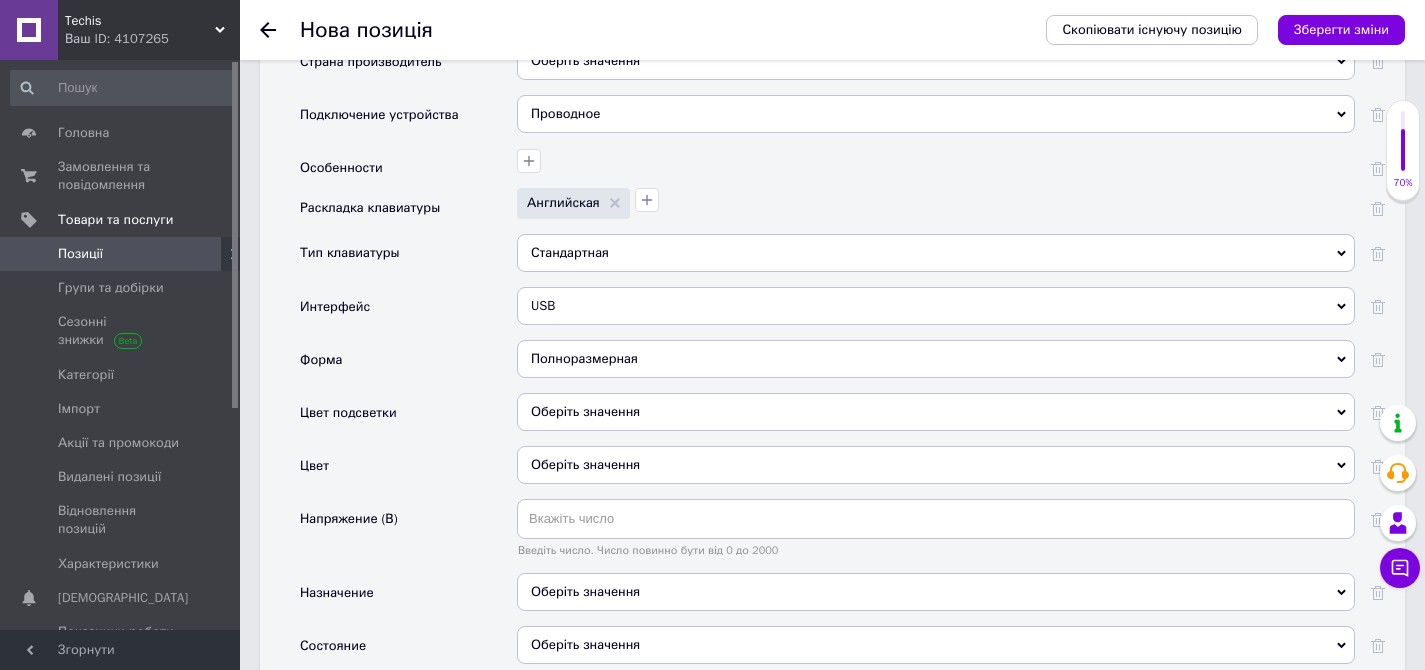 click on "Оберіть значення" at bounding box center (936, 465) 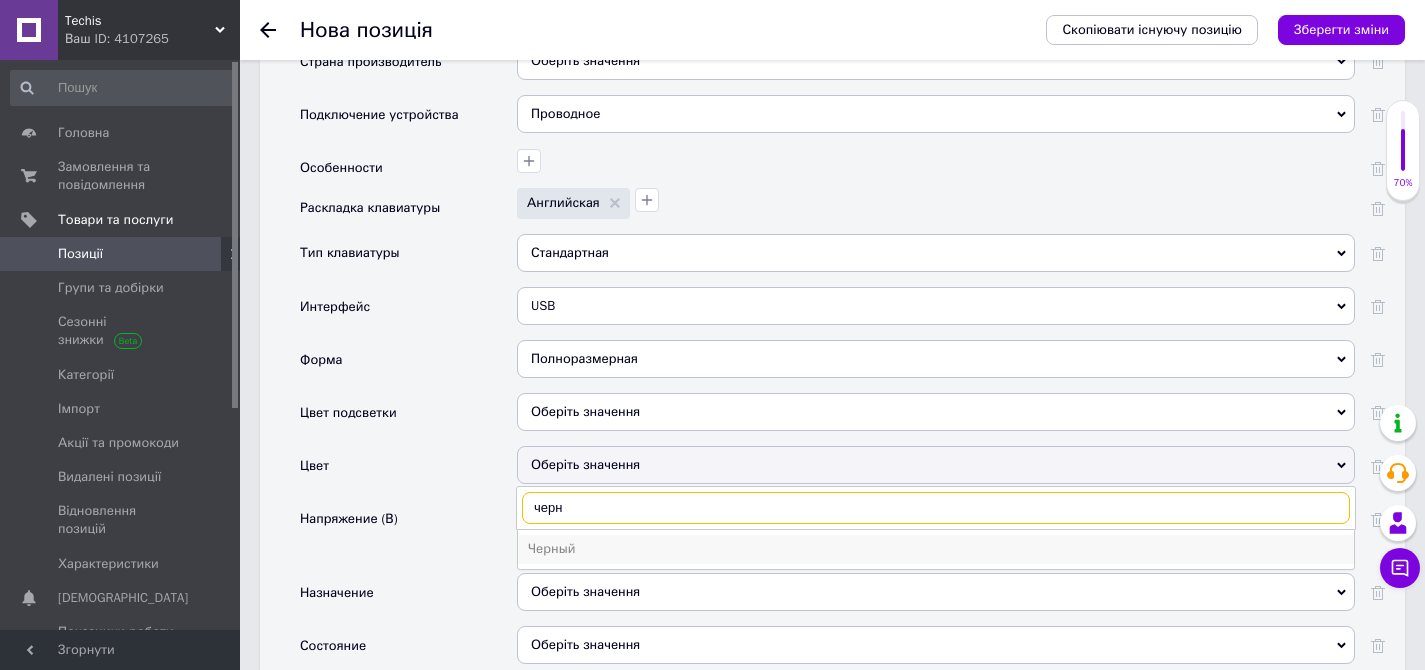 type on "черн" 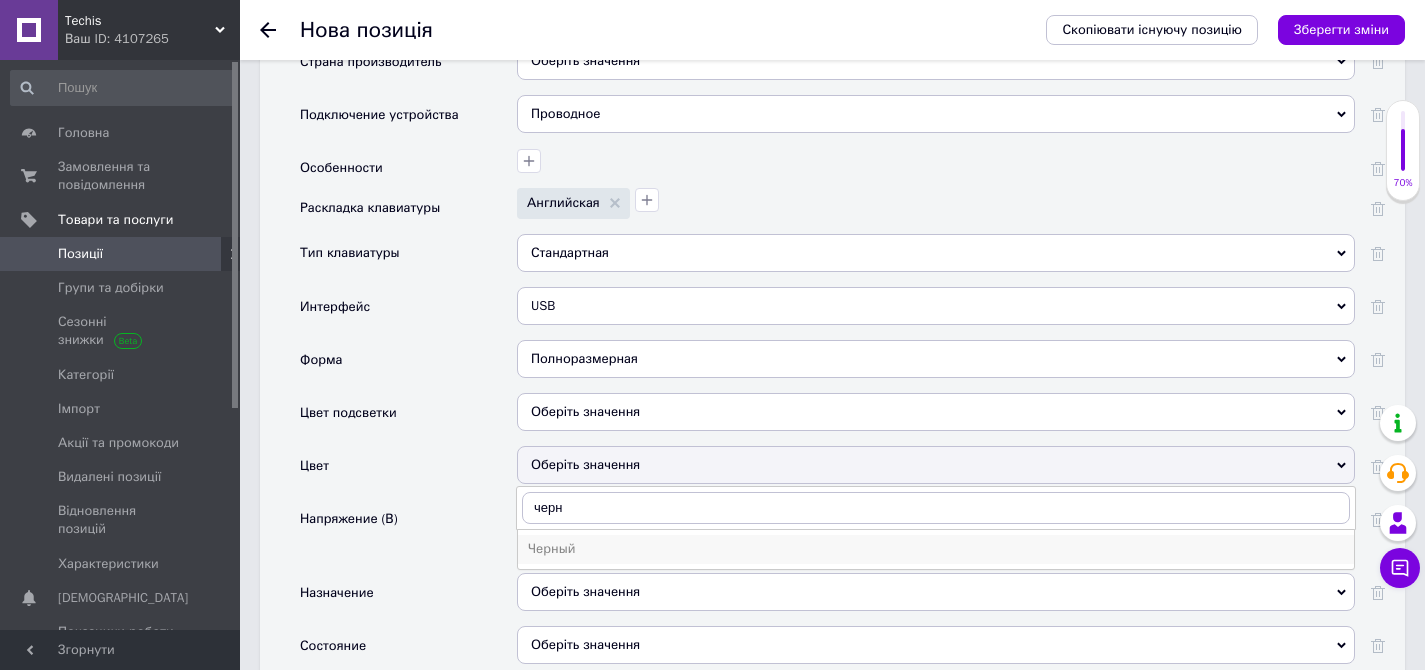 click on "Черный" at bounding box center (936, 549) 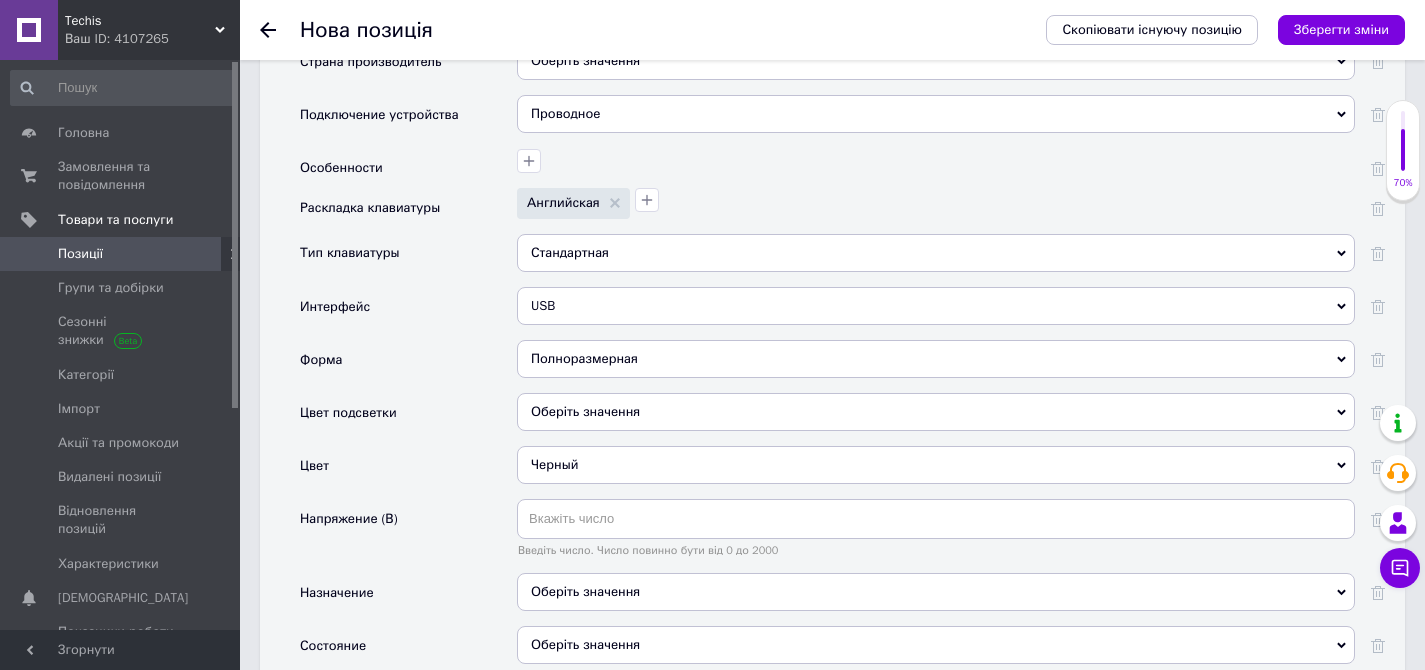 click on "Цвет" at bounding box center [408, 472] 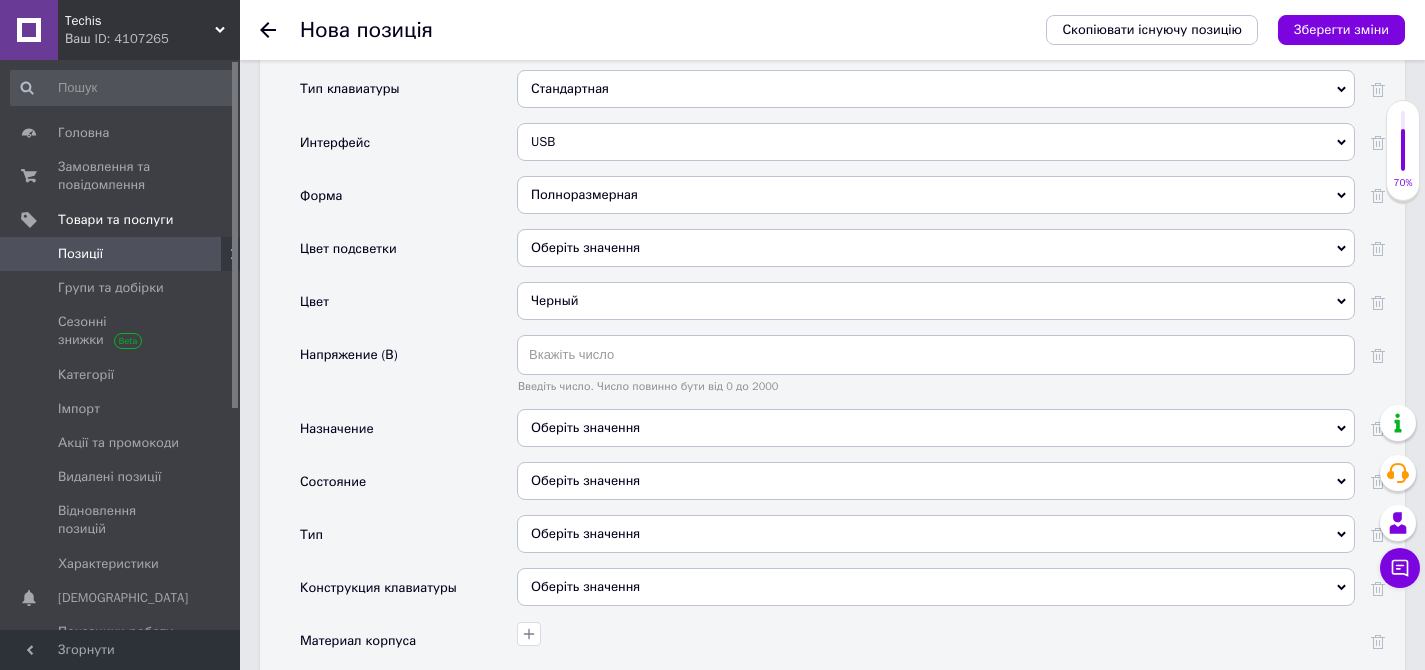 scroll, scrollTop: 2641, scrollLeft: 0, axis: vertical 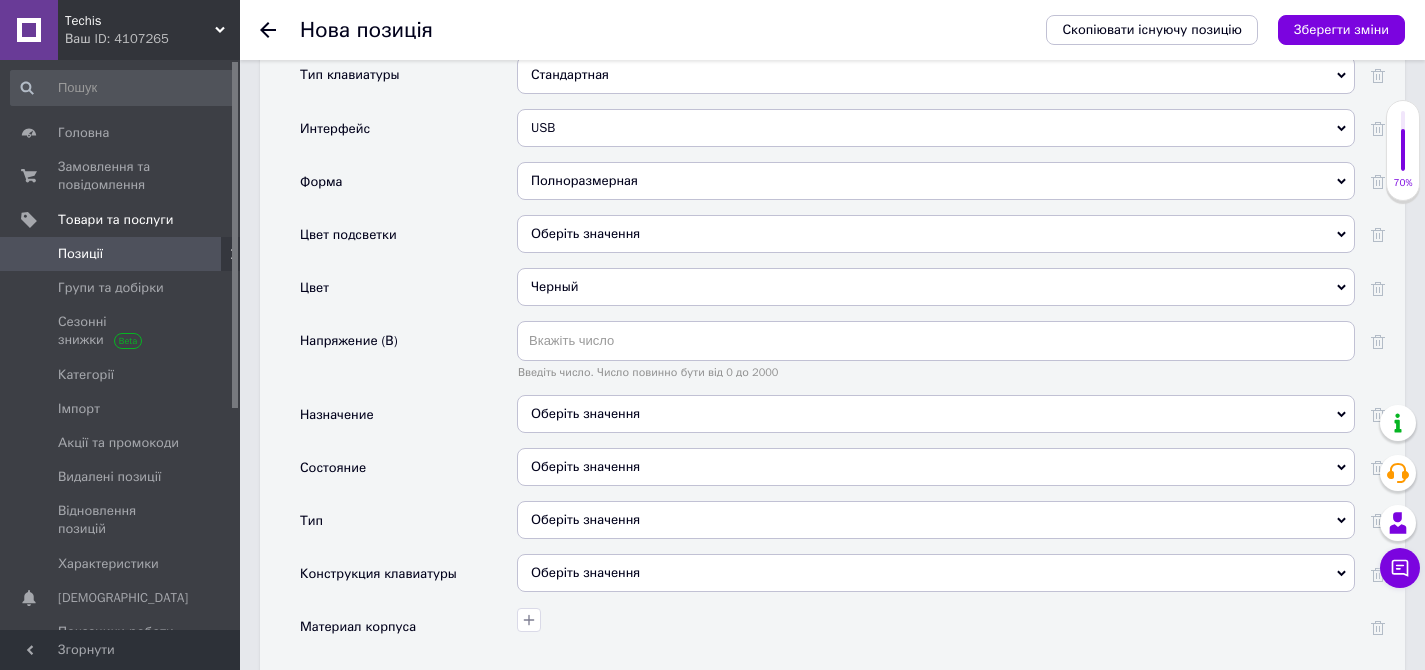 click on "Оберіть значення" at bounding box center (936, 467) 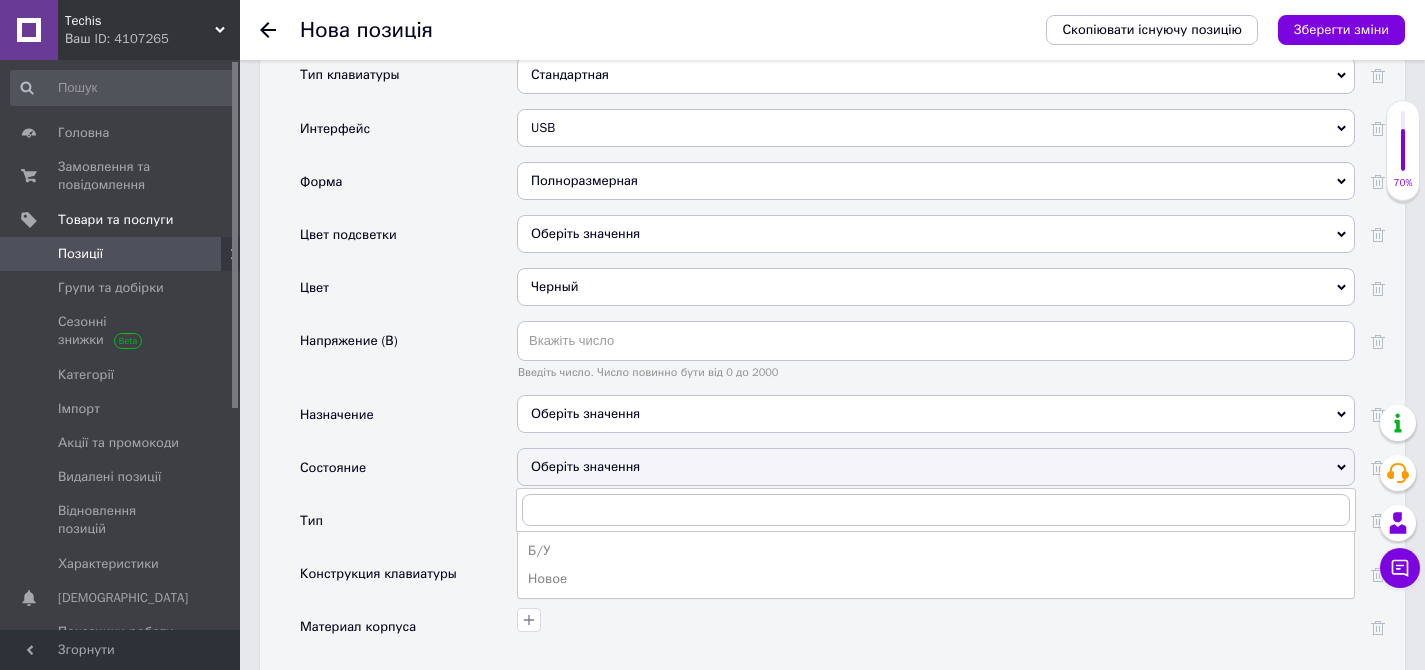click on "Новое" at bounding box center [936, 579] 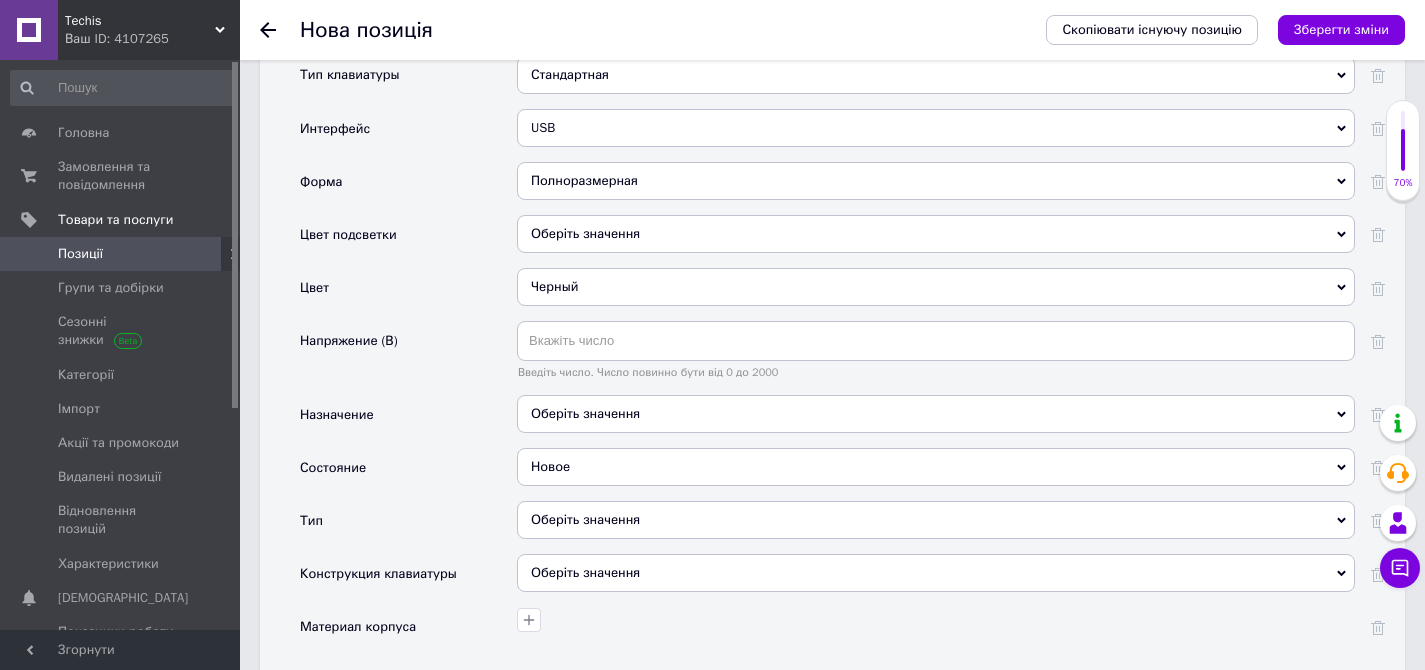 click on "Состояние" at bounding box center [408, 474] 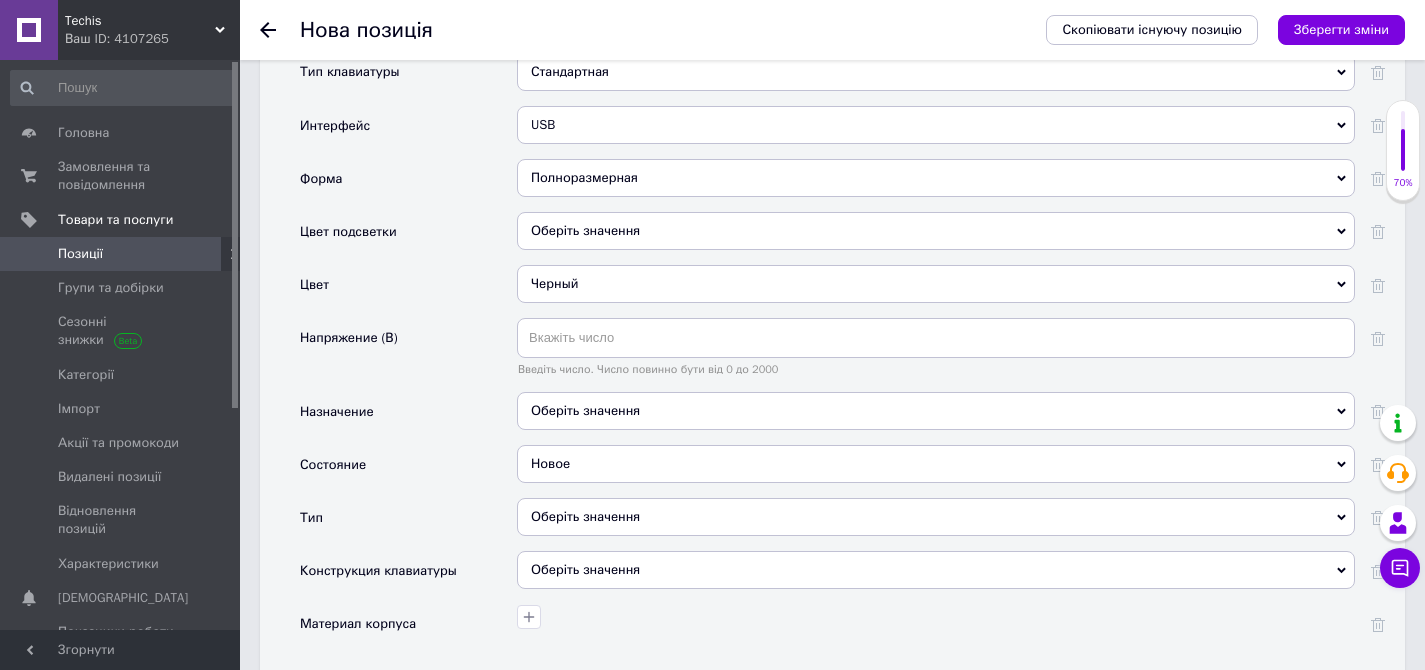 scroll, scrollTop: 2676, scrollLeft: 0, axis: vertical 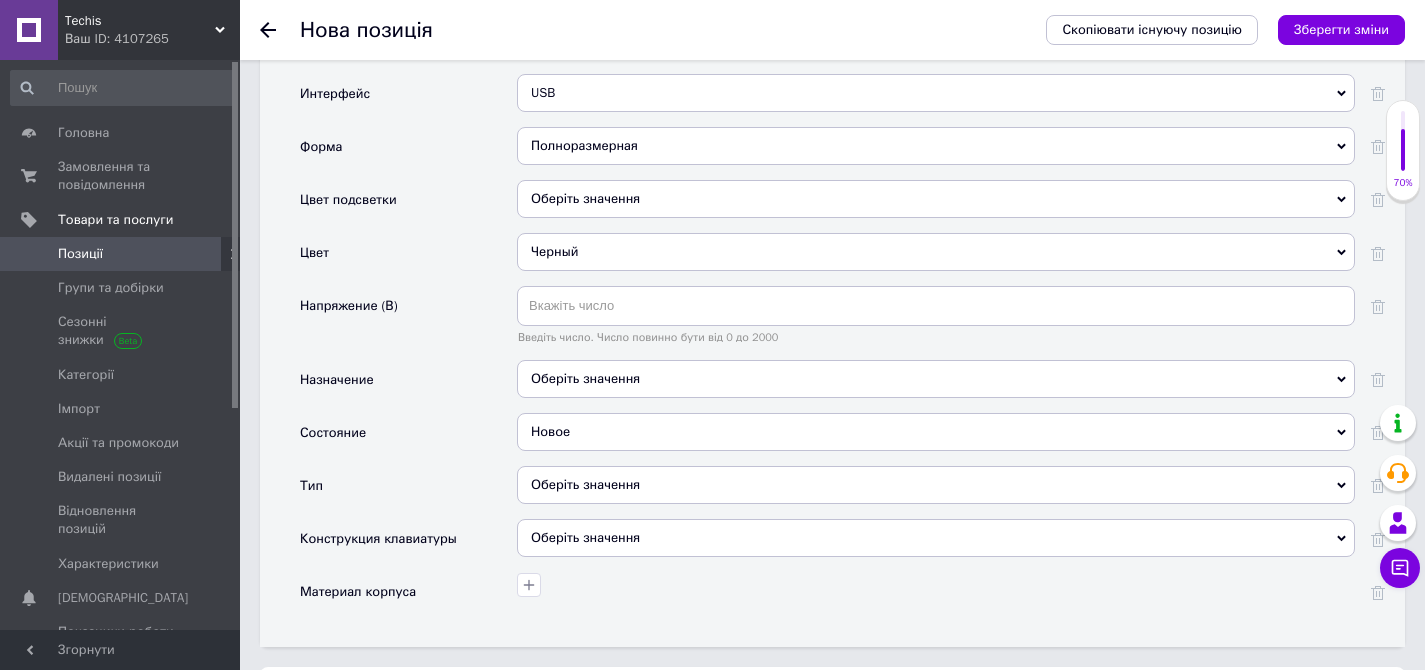 click on "Оберіть значення" at bounding box center (936, 485) 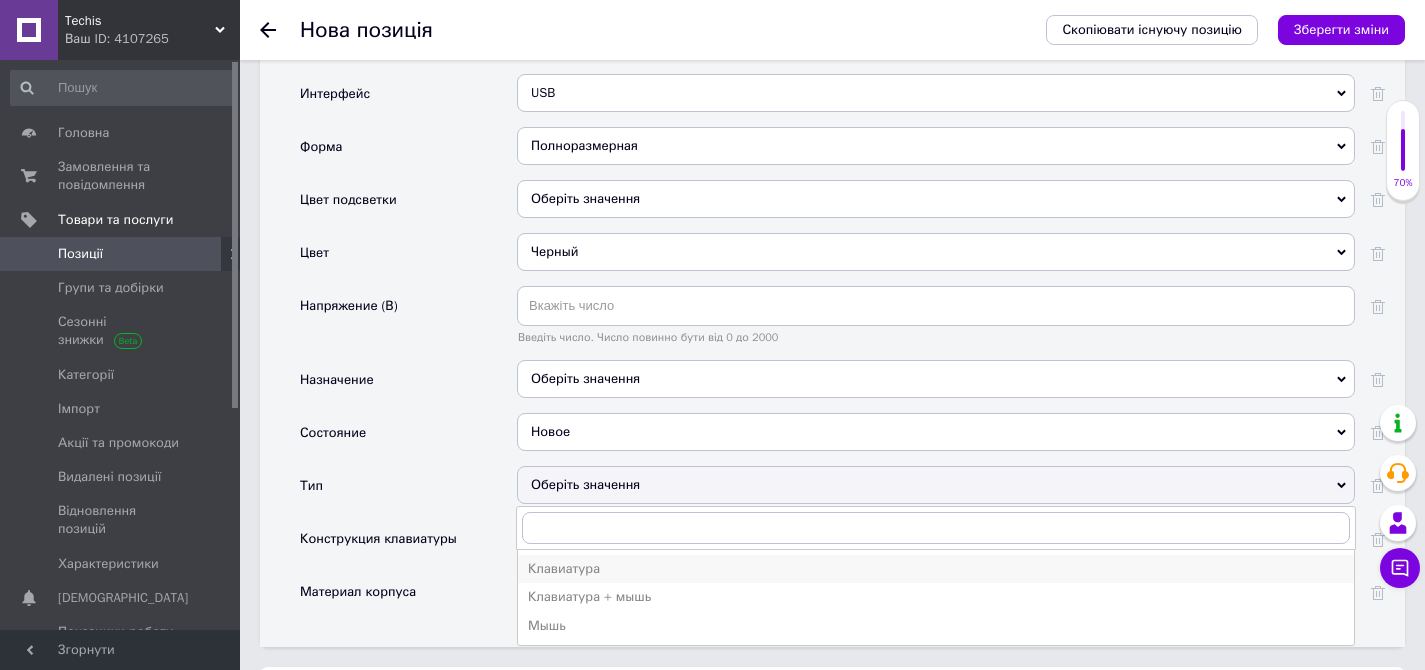 click on "Клавиатура" at bounding box center (936, 569) 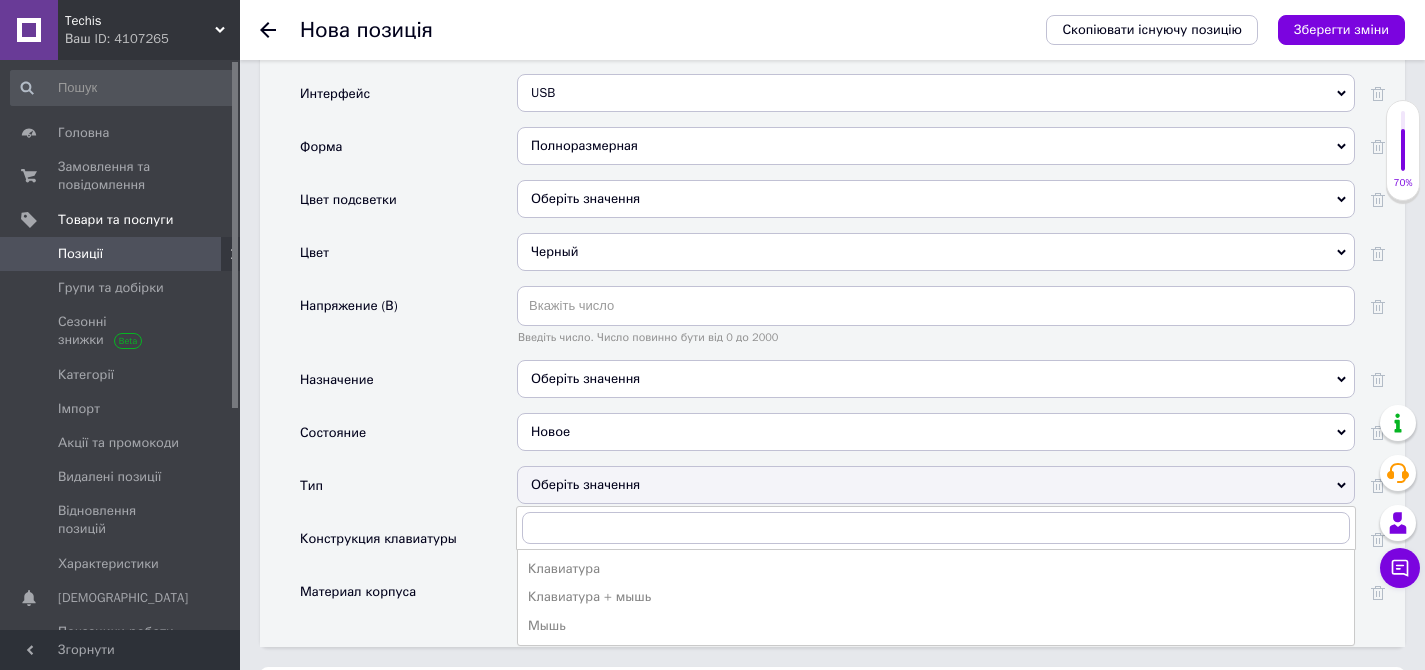 click on "Состояние" at bounding box center (408, 439) 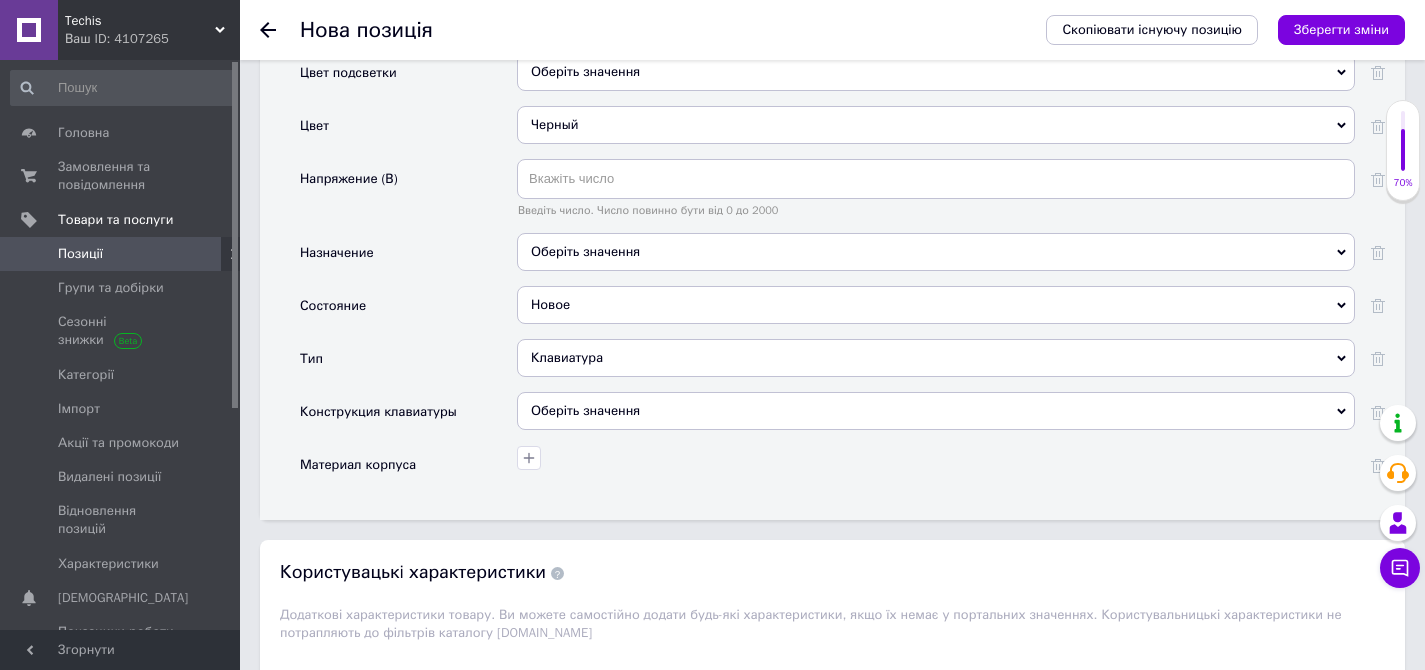 scroll, scrollTop: 2809, scrollLeft: 0, axis: vertical 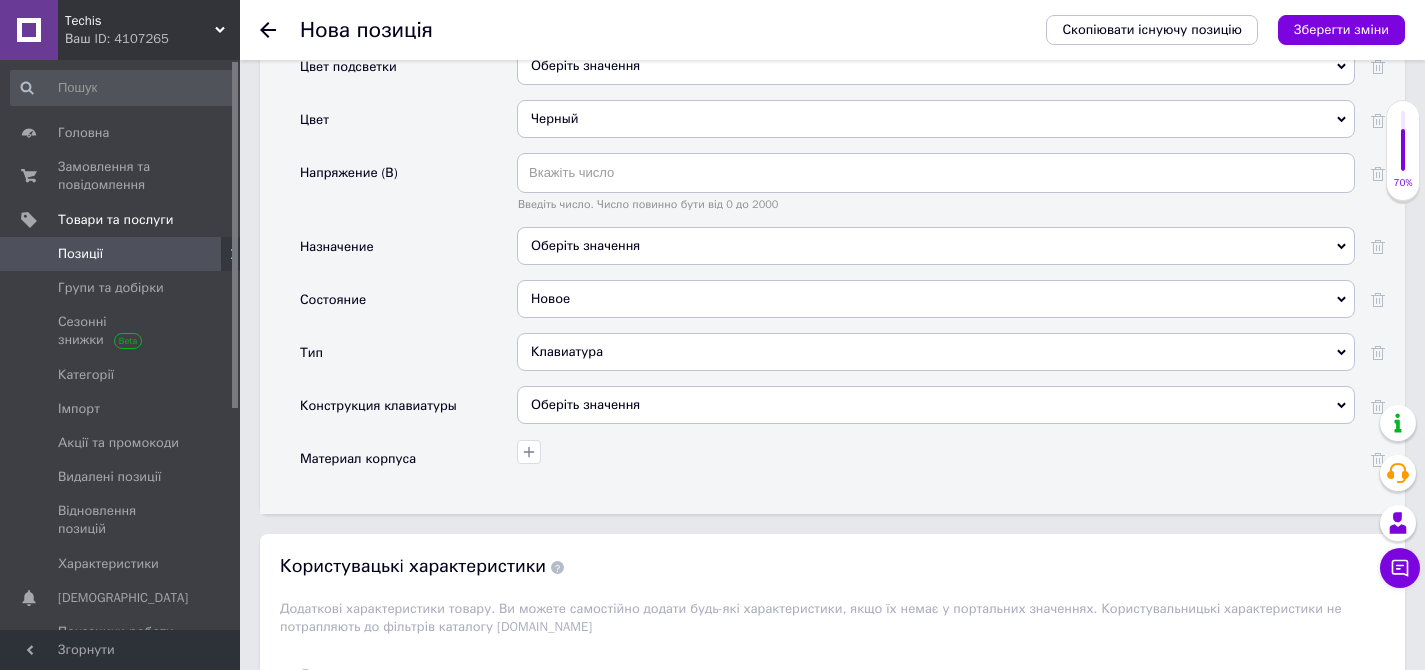 click on "Оберіть значення" at bounding box center (936, 405) 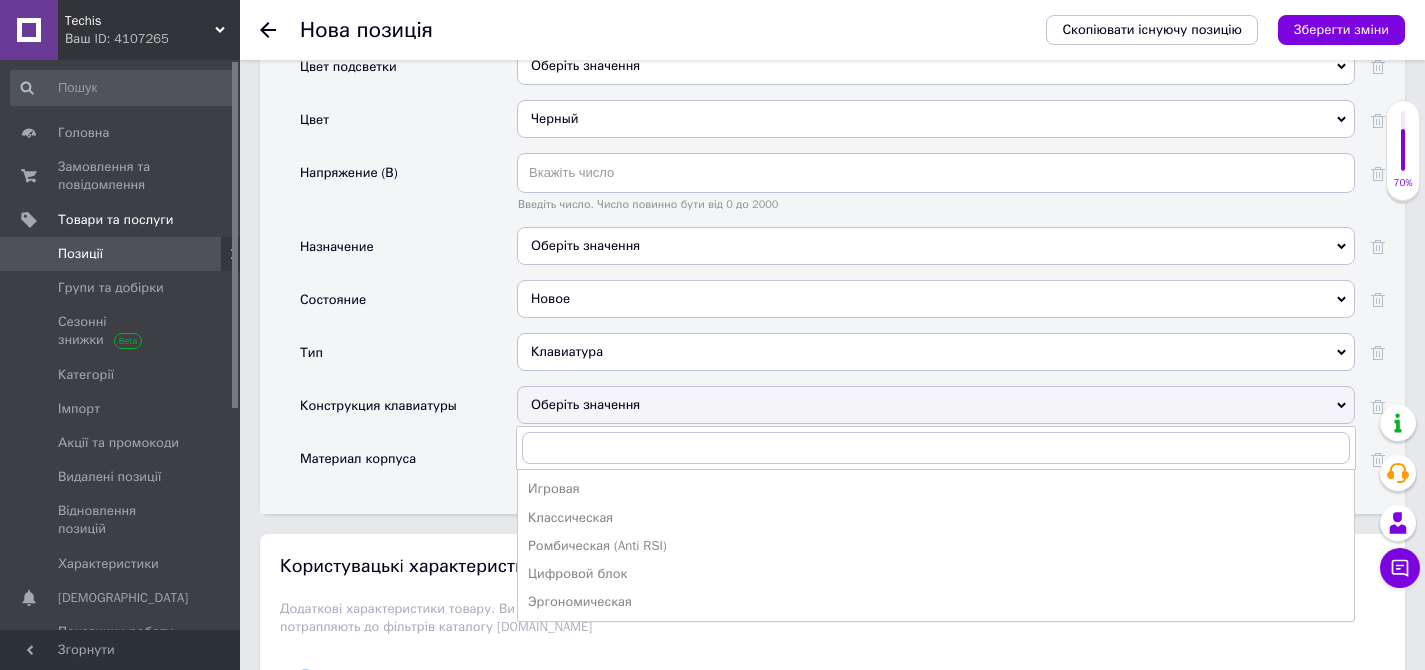 click on "Оберіть значення" at bounding box center (936, 405) 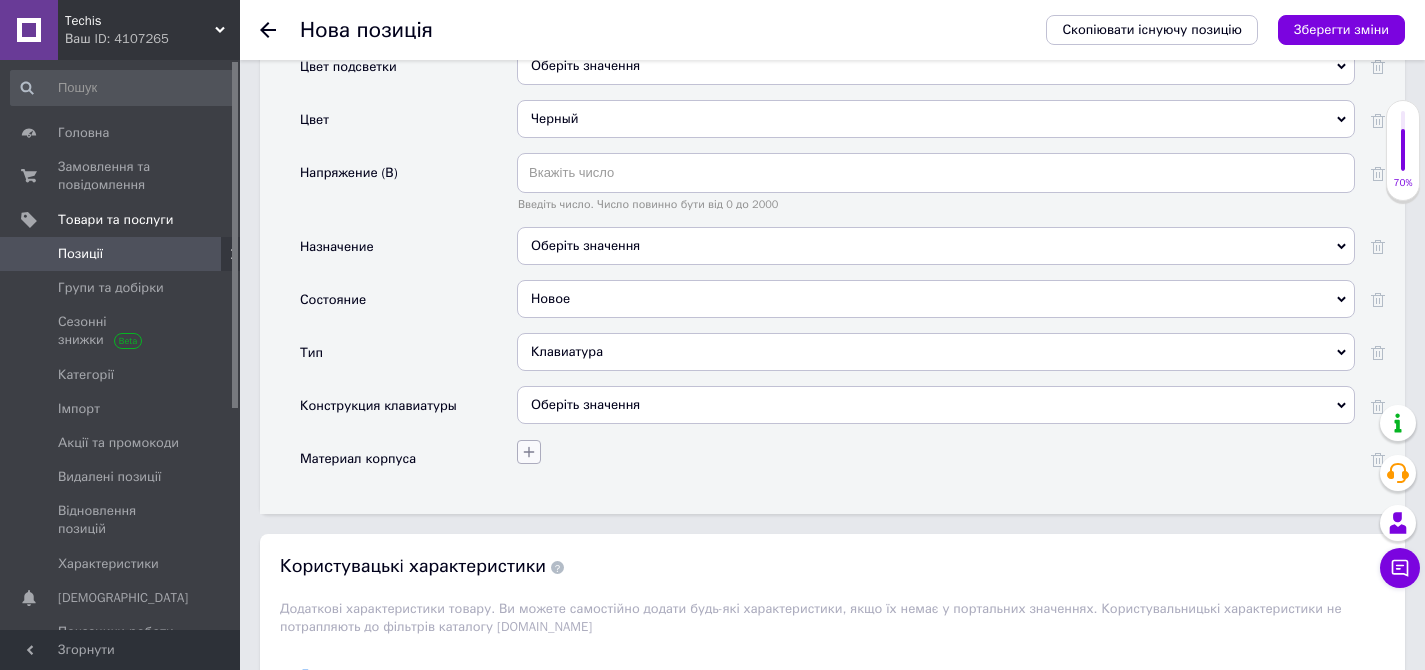 click at bounding box center [529, 452] 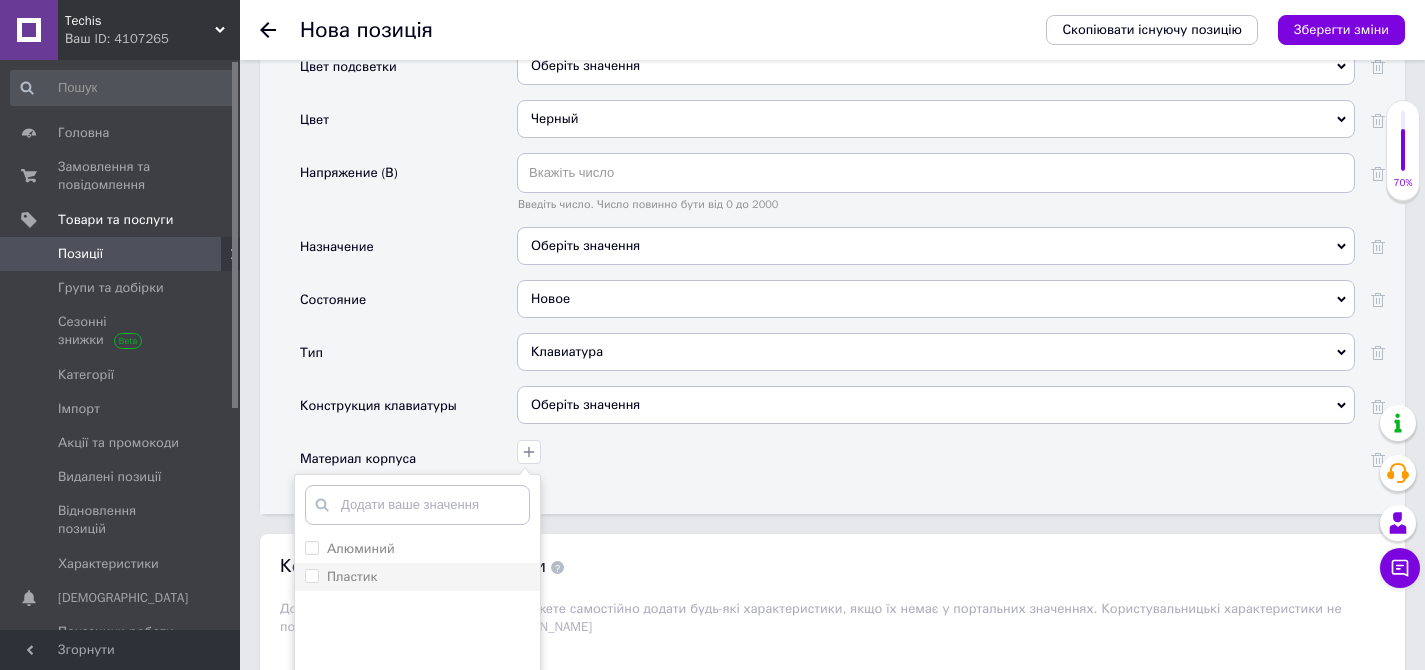 click on "Пластик" at bounding box center [341, 577] 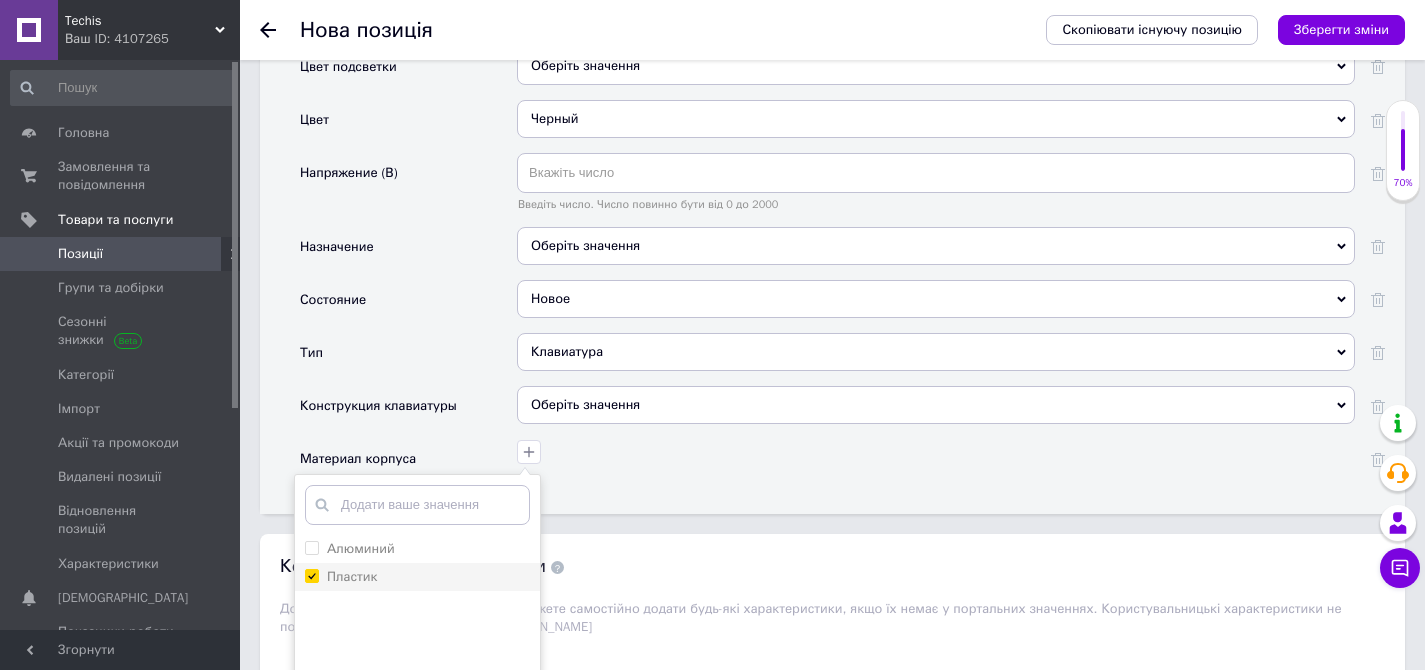 click on "Пластик" at bounding box center (311, 575) 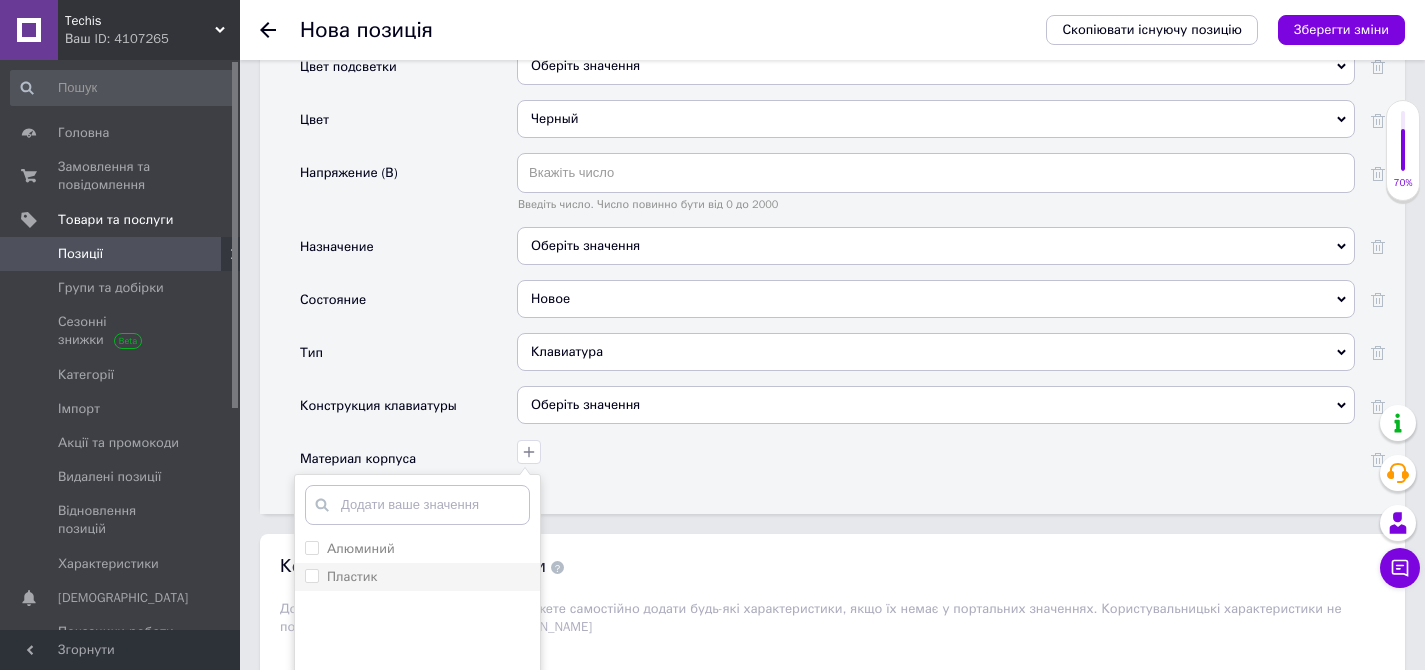 click on "Пластик" at bounding box center [311, 575] 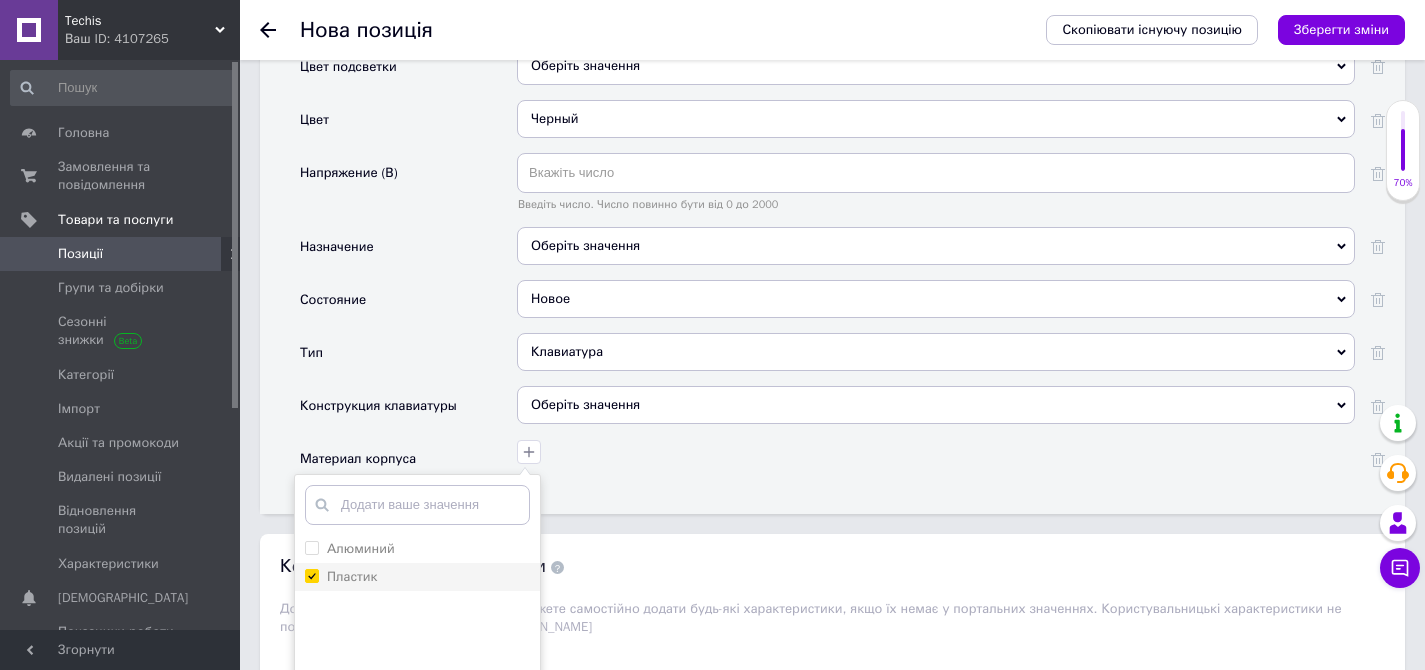 checkbox on "true" 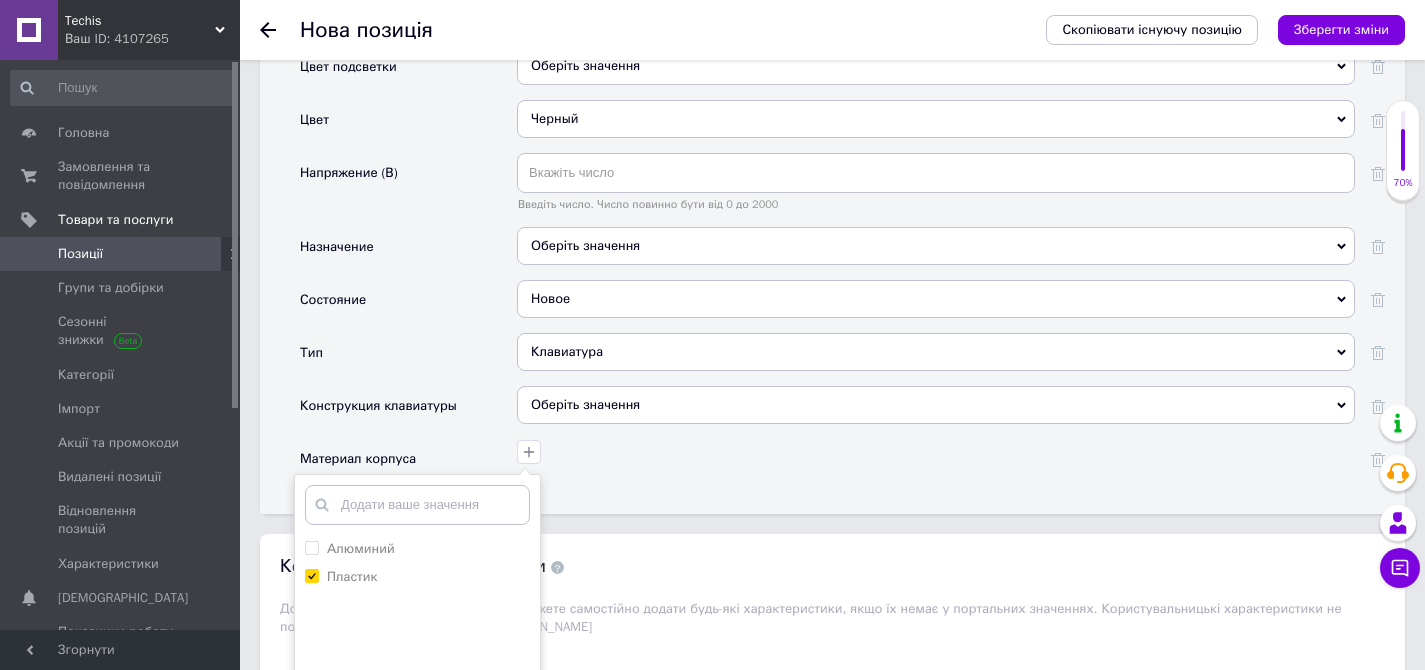 scroll, scrollTop: 2970, scrollLeft: 0, axis: vertical 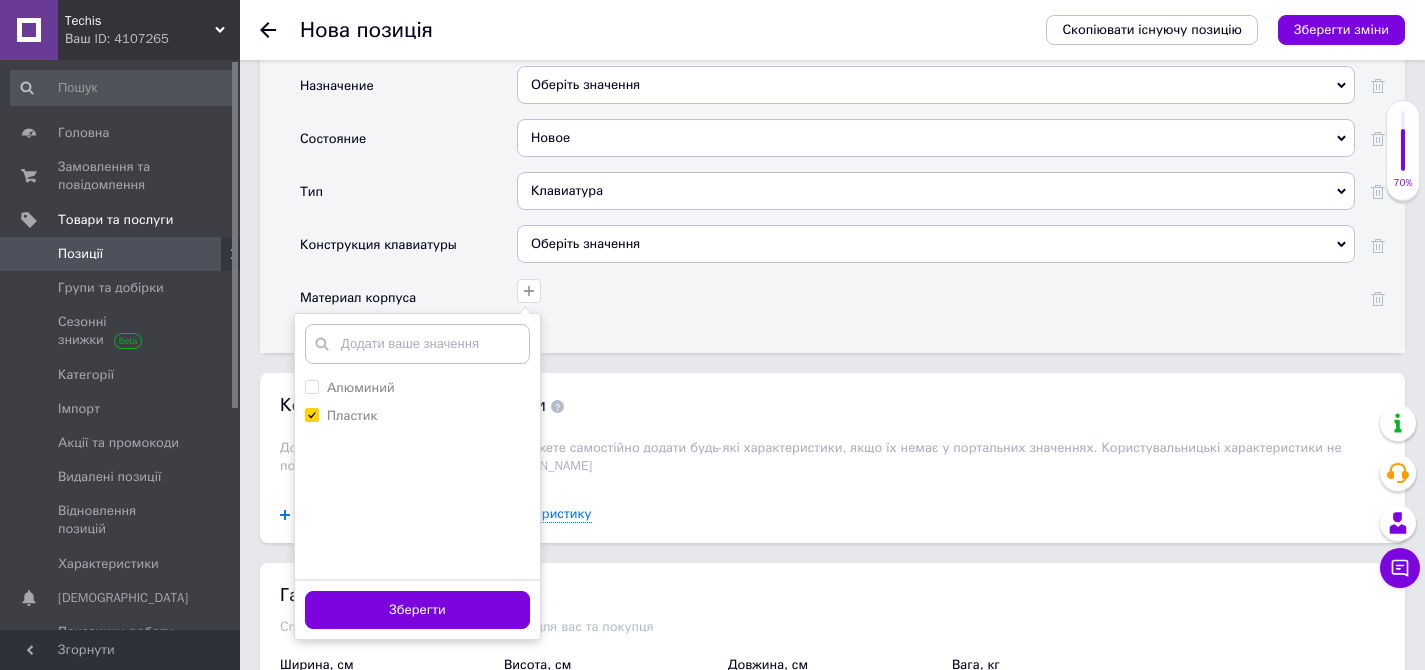 drag, startPoint x: 456, startPoint y: 521, endPoint x: 483, endPoint y: 509, distance: 29.546574 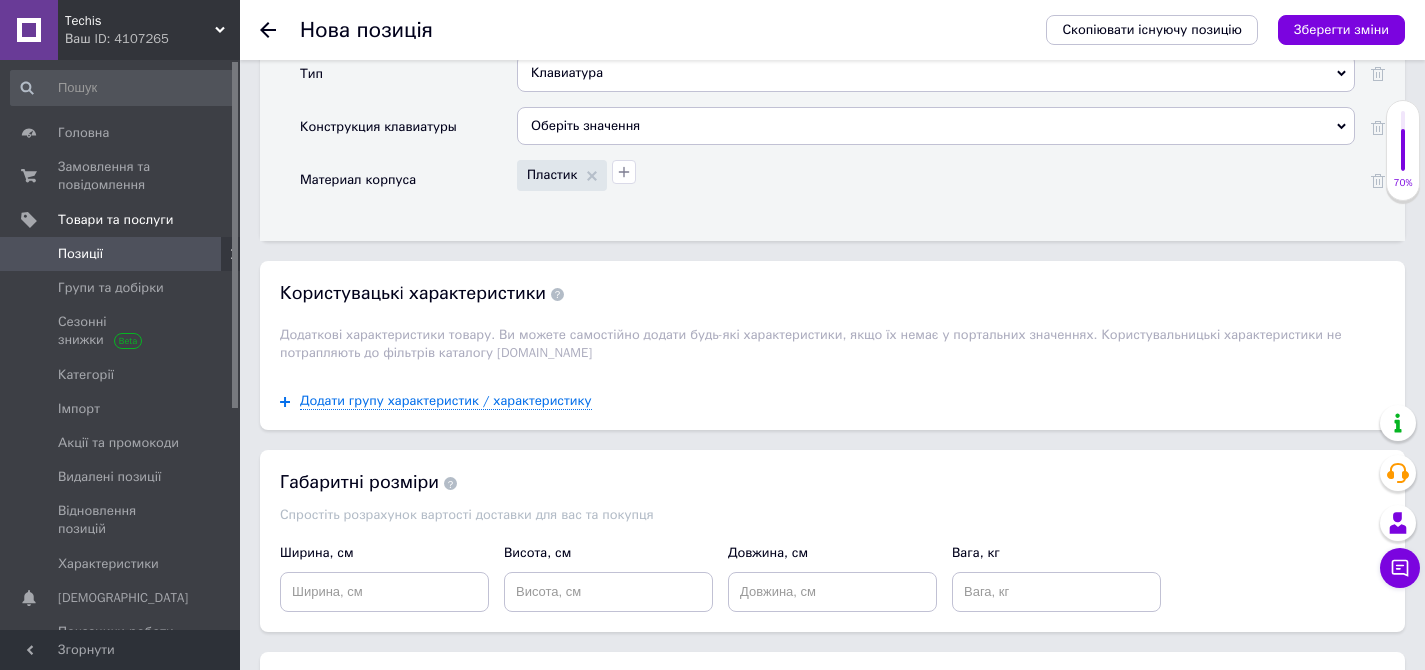 scroll, scrollTop: 3148, scrollLeft: 0, axis: vertical 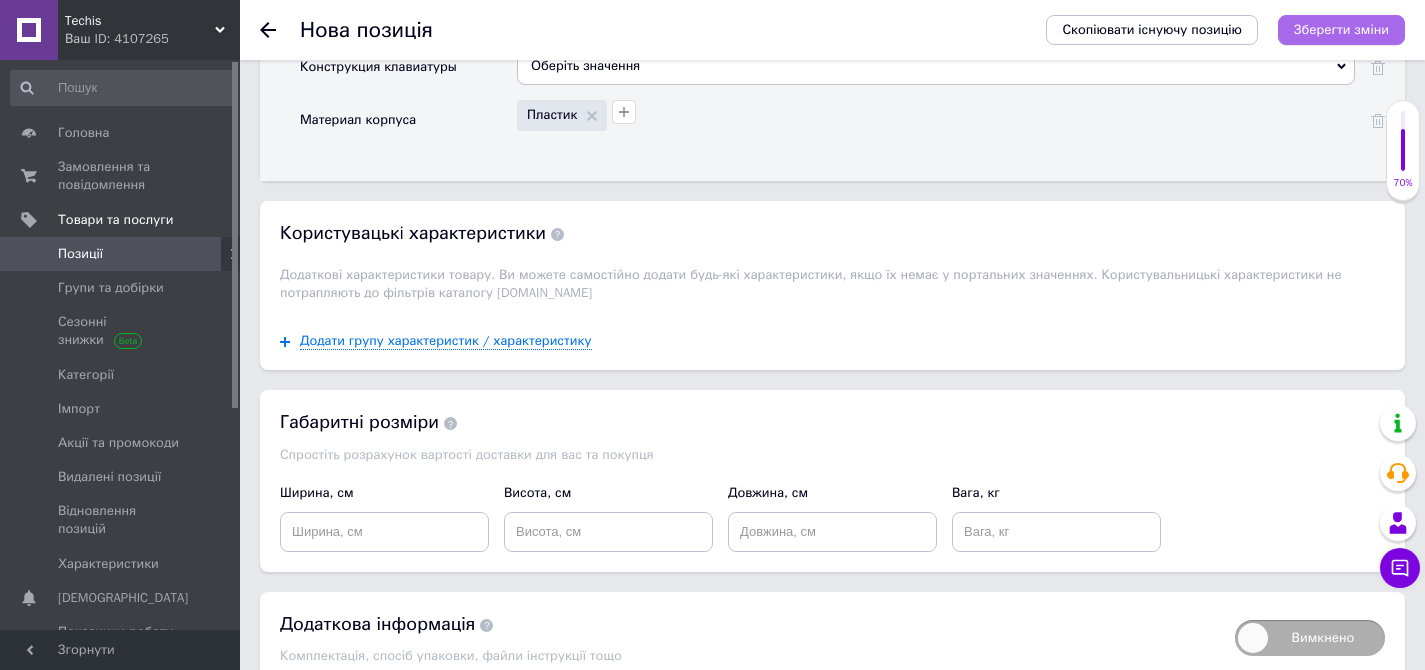 click on "Зберегти зміни" at bounding box center [1341, 29] 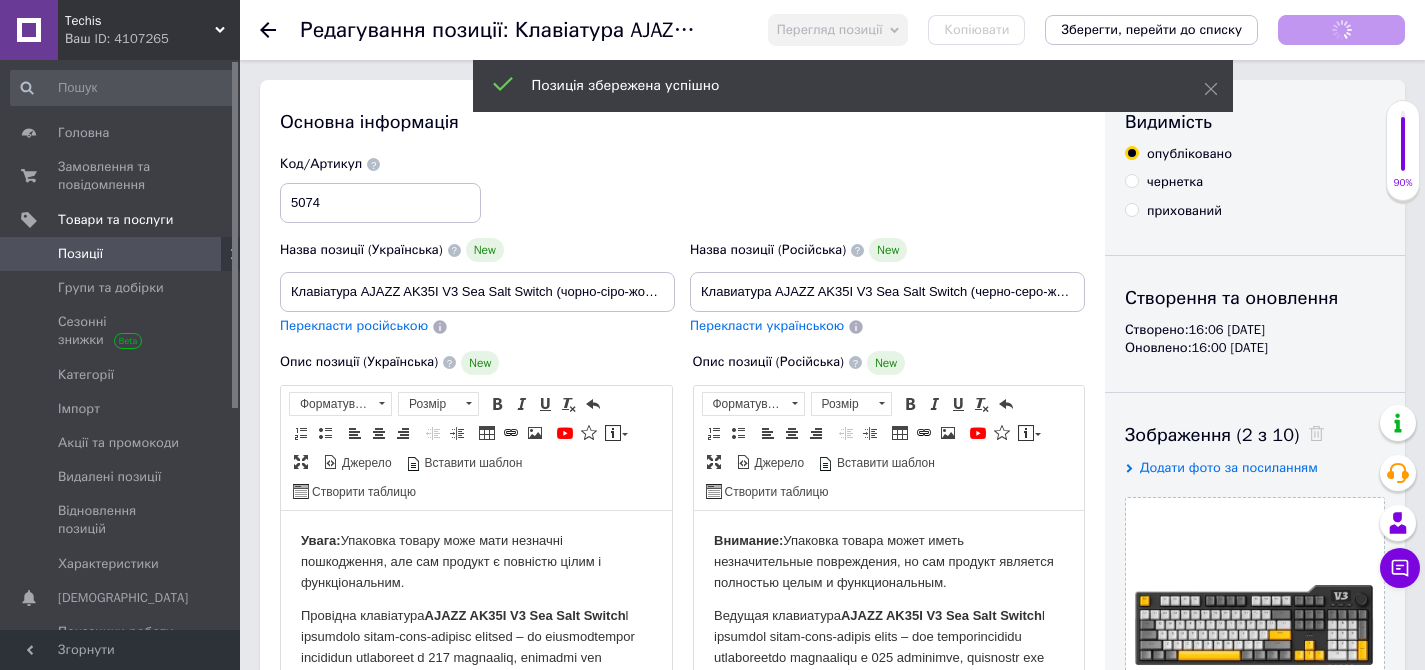 scroll, scrollTop: 0, scrollLeft: 0, axis: both 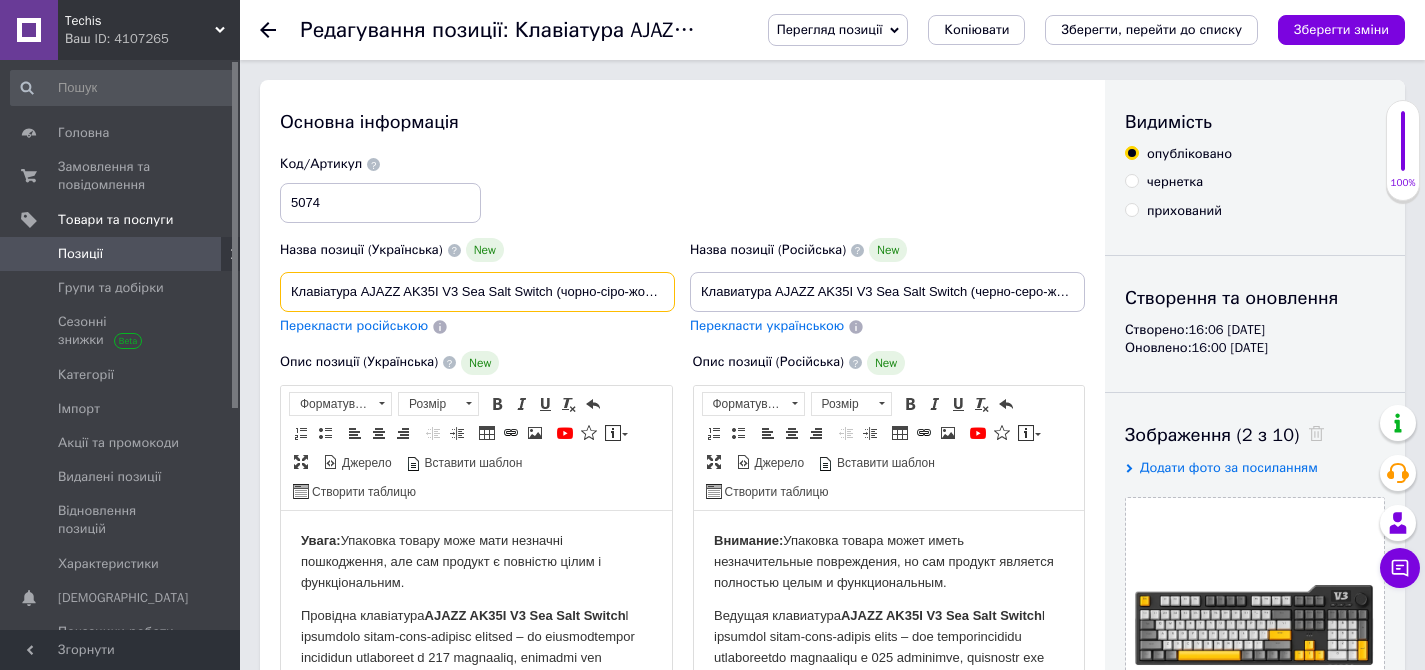drag, startPoint x: 361, startPoint y: 292, endPoint x: 466, endPoint y: 297, distance: 105.11898 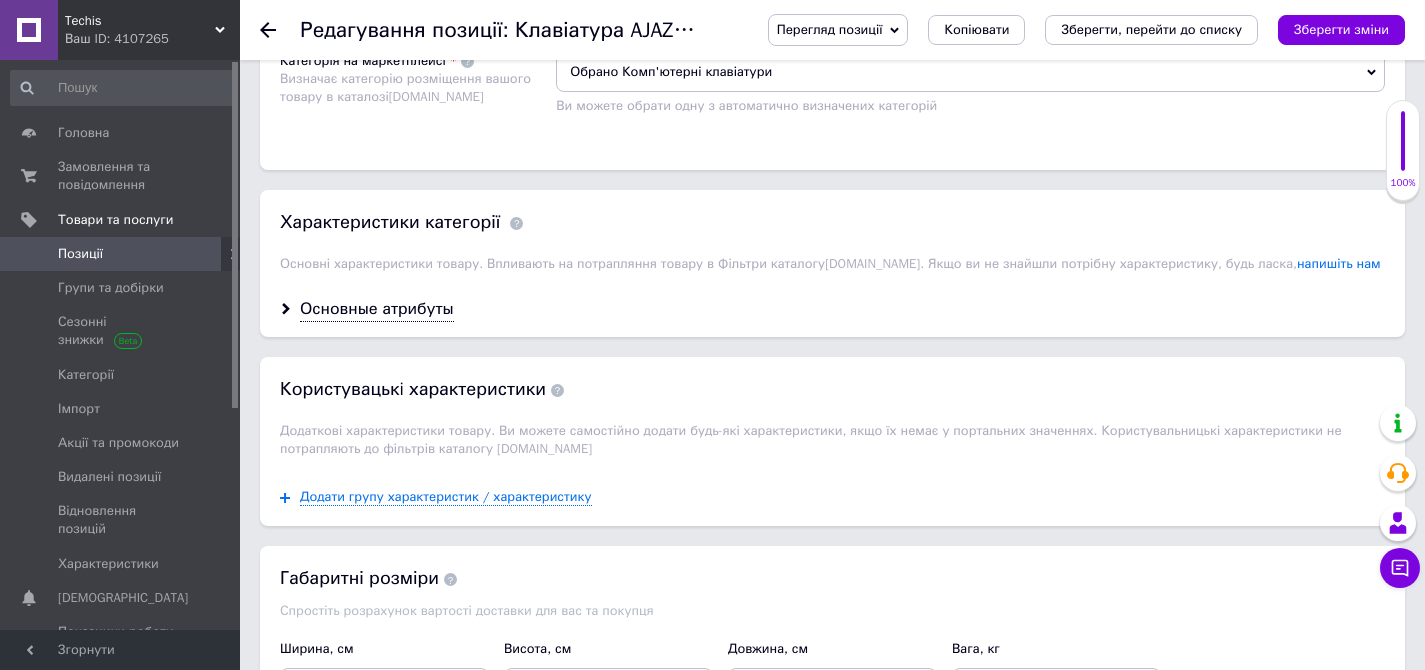 scroll, scrollTop: 2027, scrollLeft: 0, axis: vertical 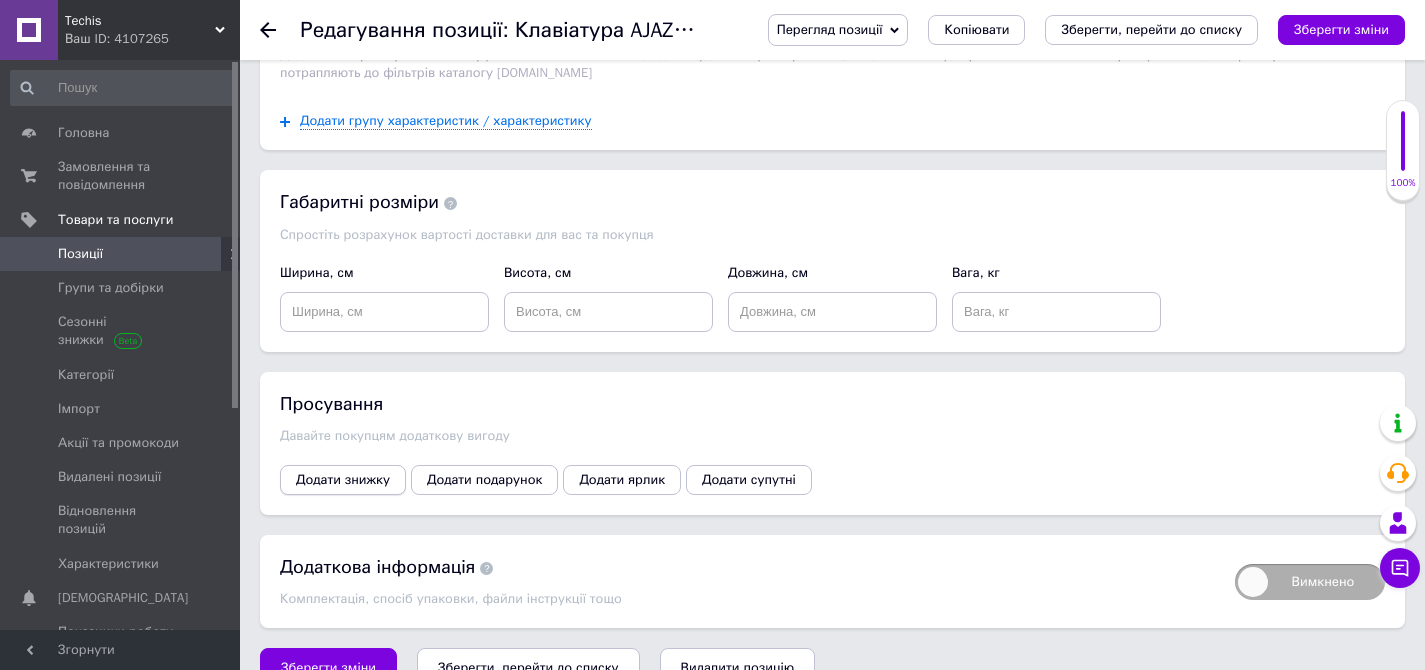click on "Додати знижку" at bounding box center [343, 480] 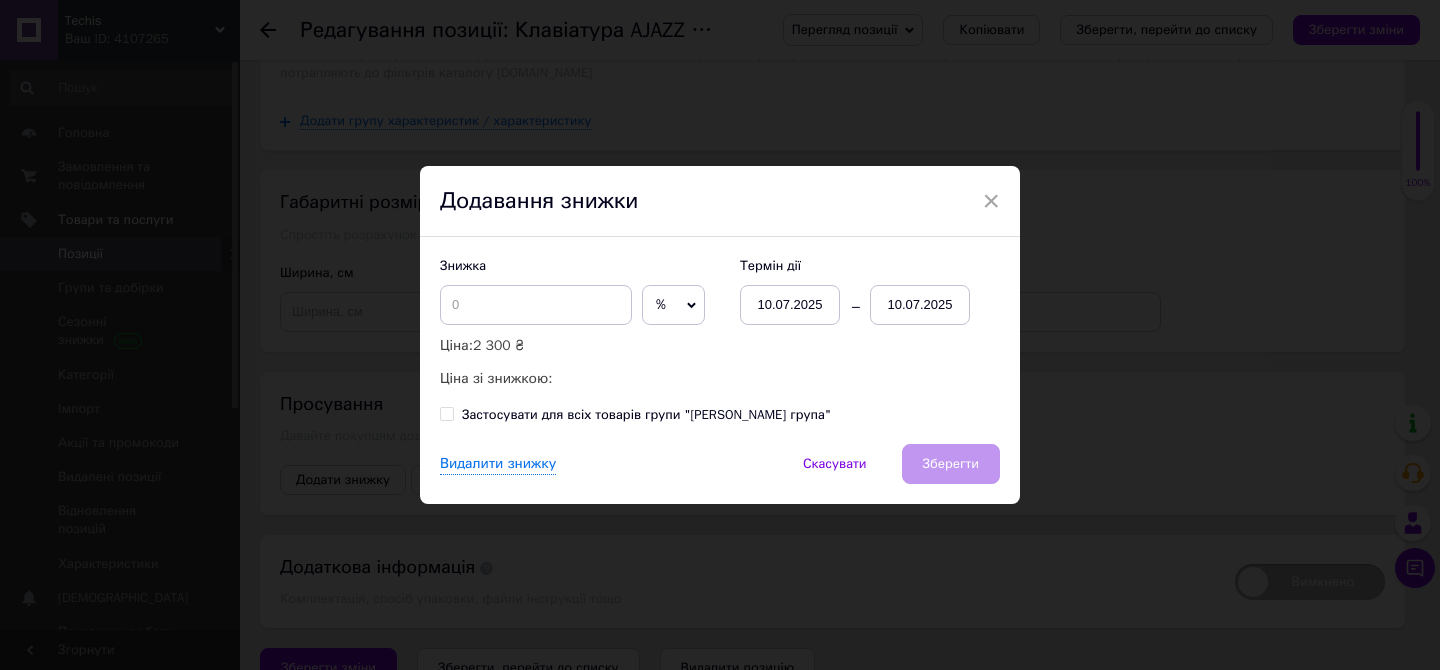 drag, startPoint x: 629, startPoint y: 311, endPoint x: 622, endPoint y: 332, distance: 22.135944 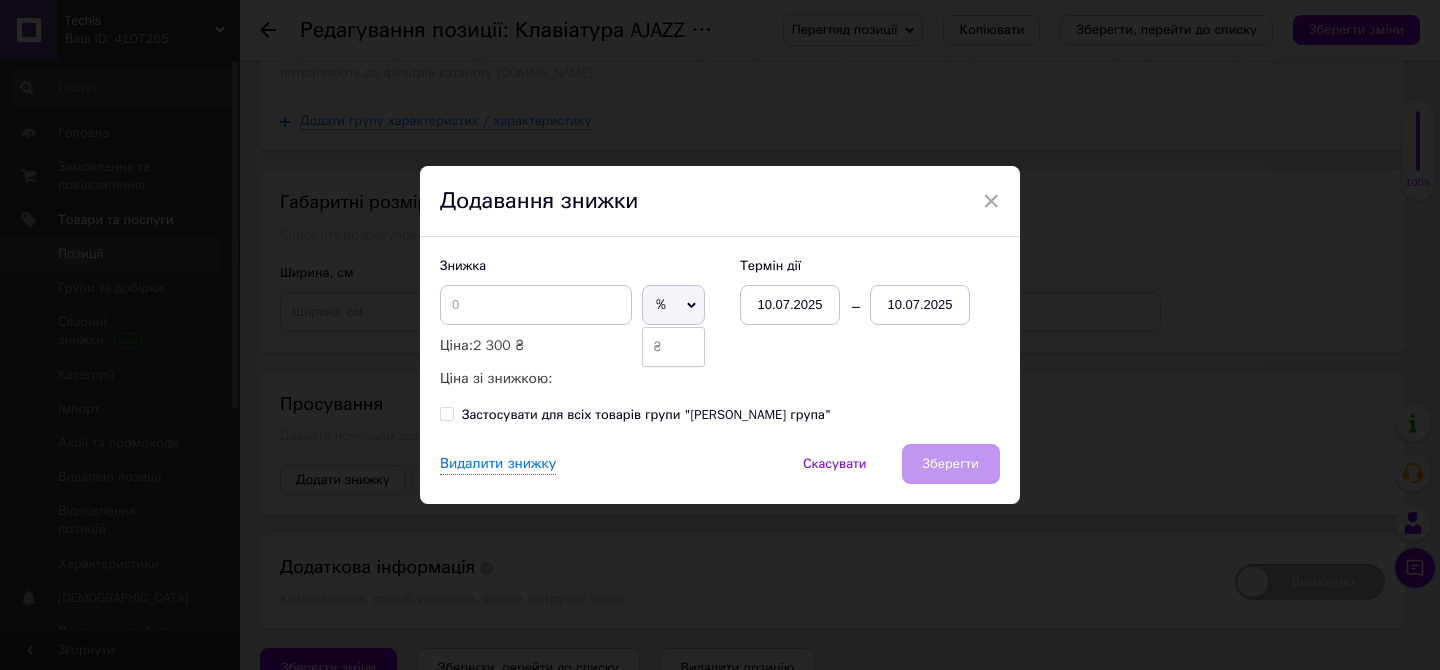 click on "₴" at bounding box center [673, 347] 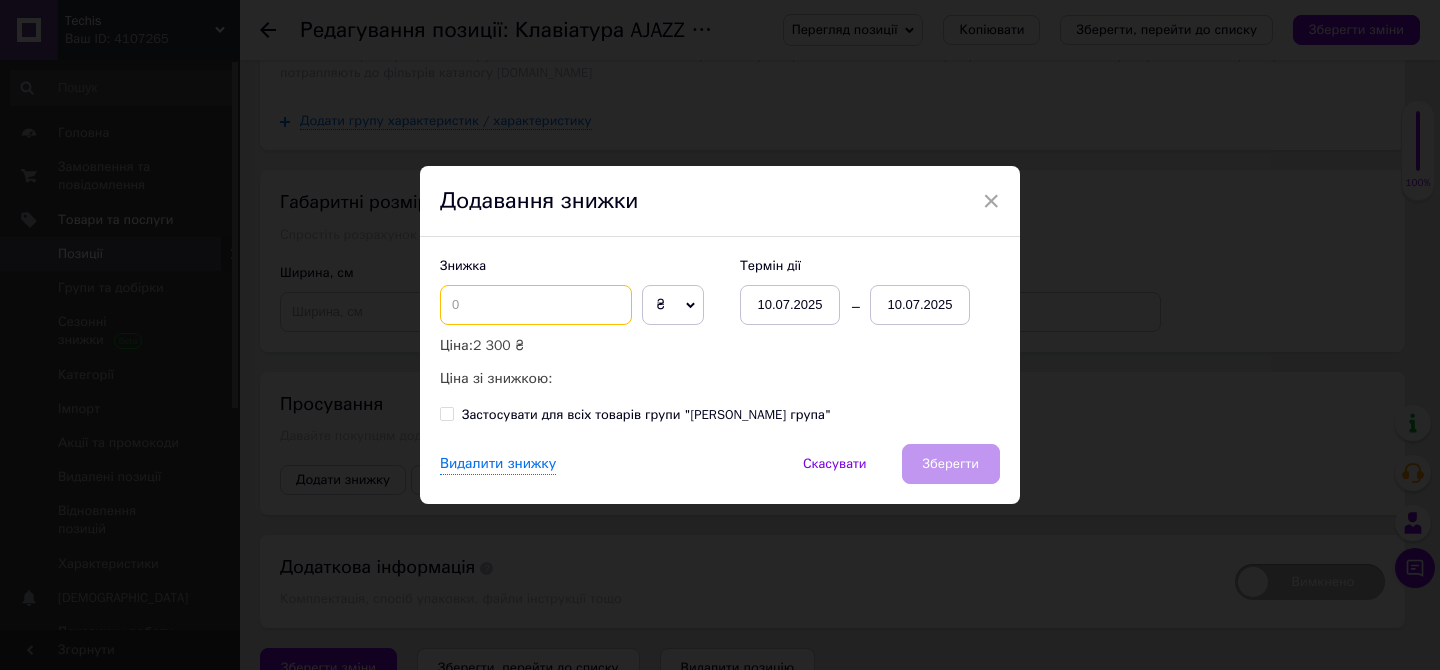 click at bounding box center [536, 305] 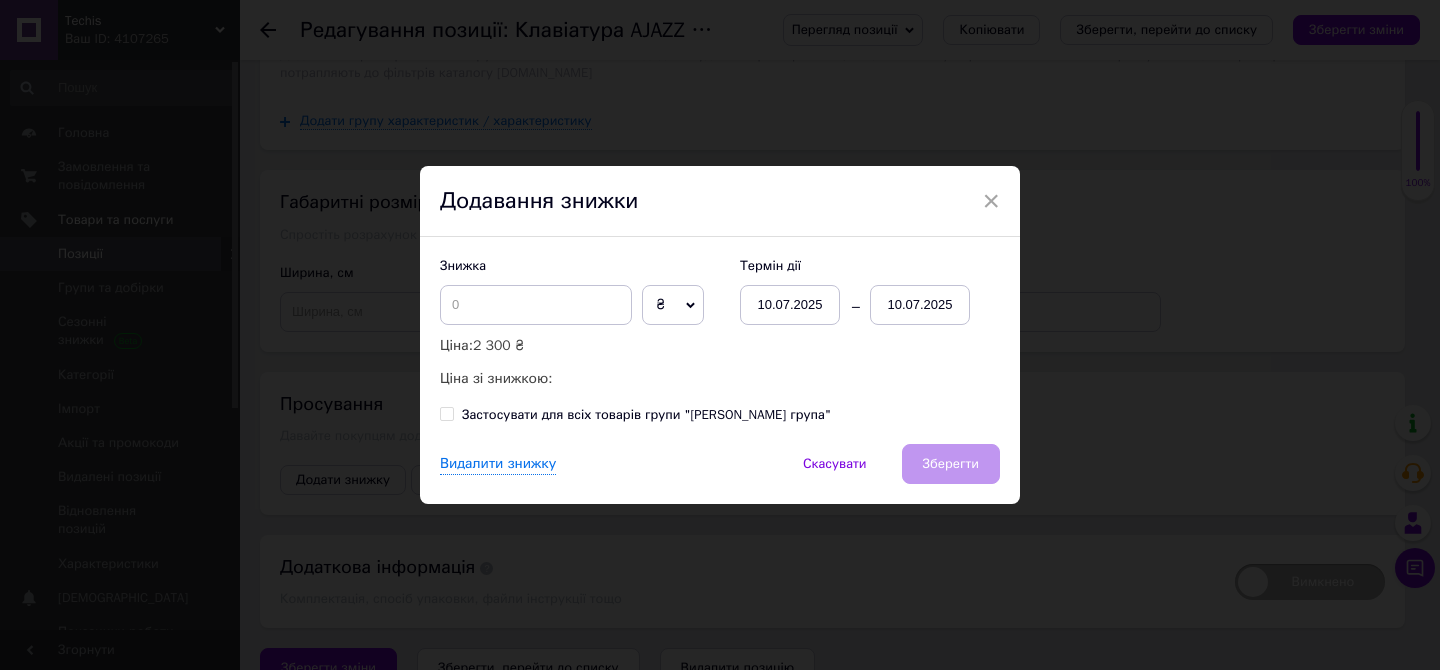 drag, startPoint x: 991, startPoint y: 202, endPoint x: 1005, endPoint y: 209, distance: 15.652476 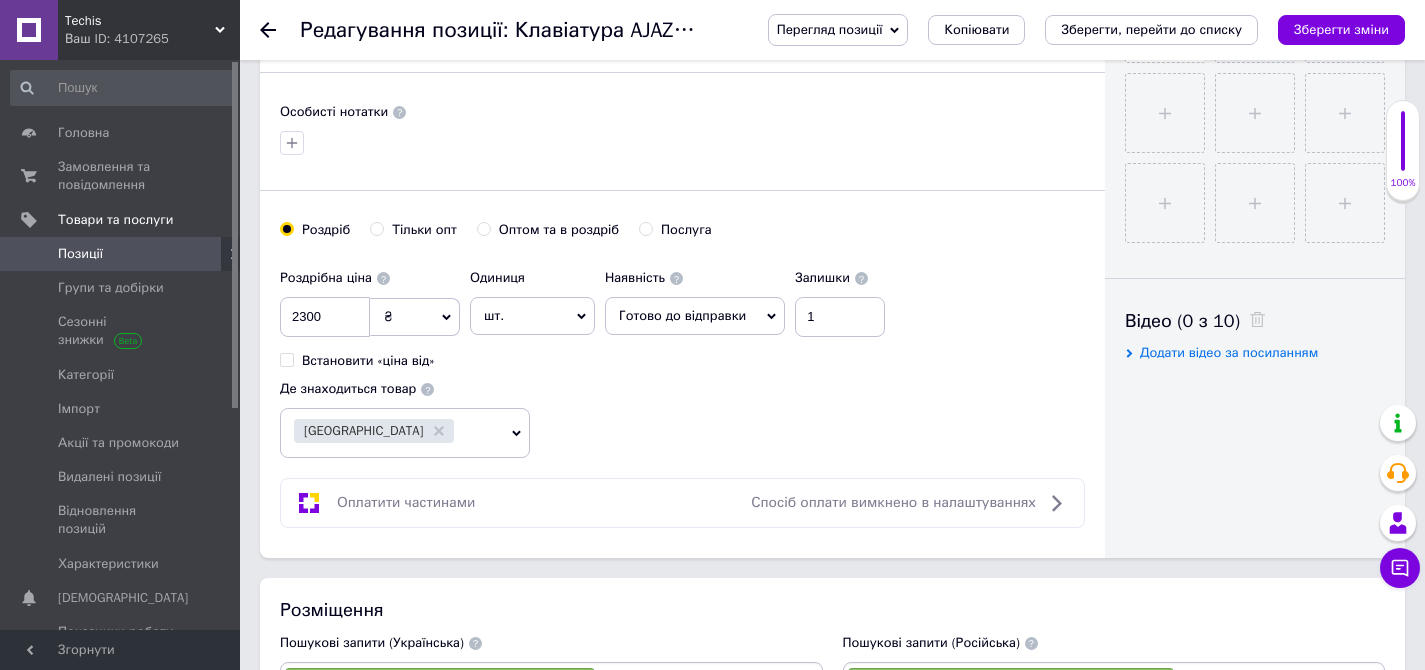 scroll, scrollTop: 701, scrollLeft: 0, axis: vertical 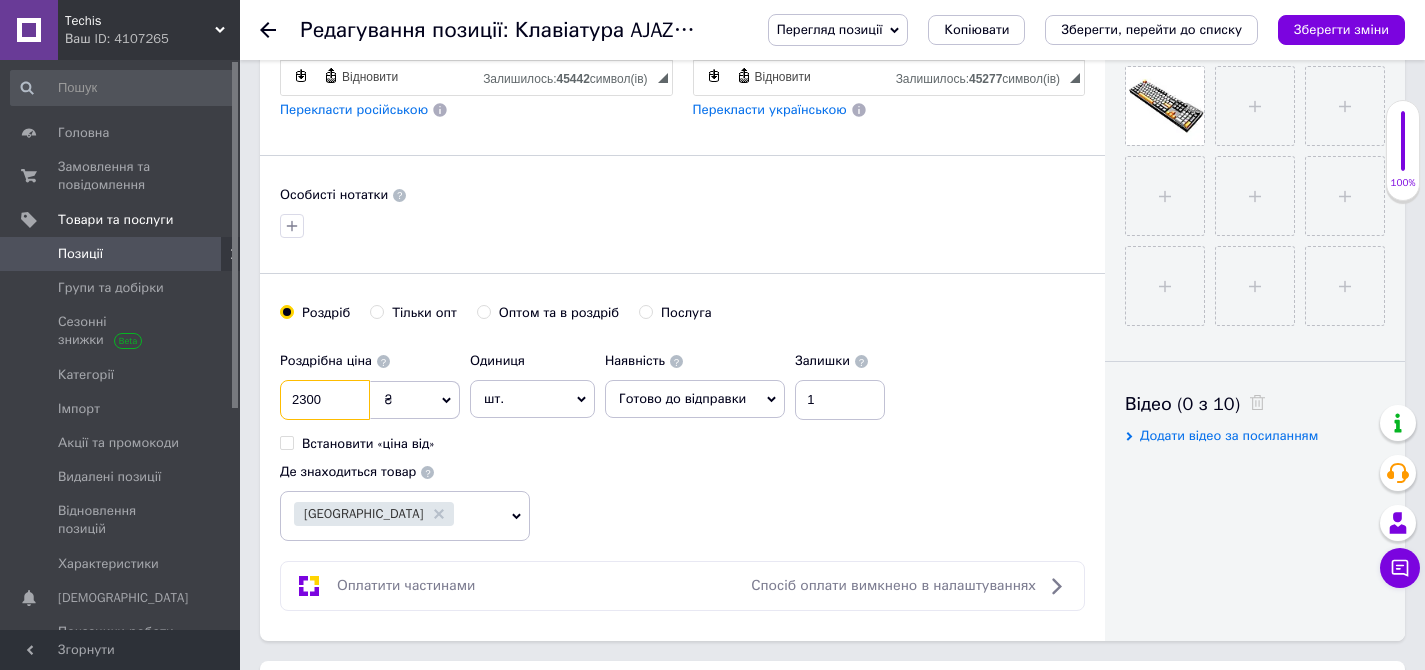 click on "2300" at bounding box center (325, 400) 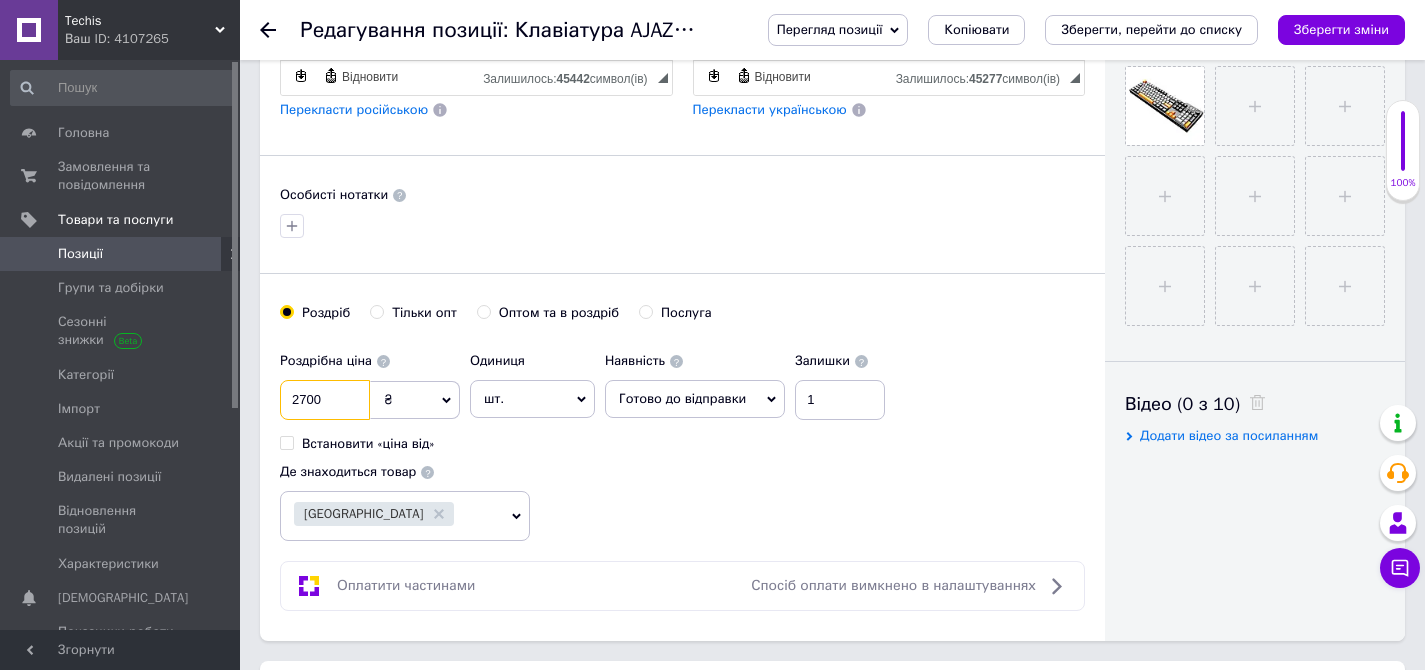 type on "2700" 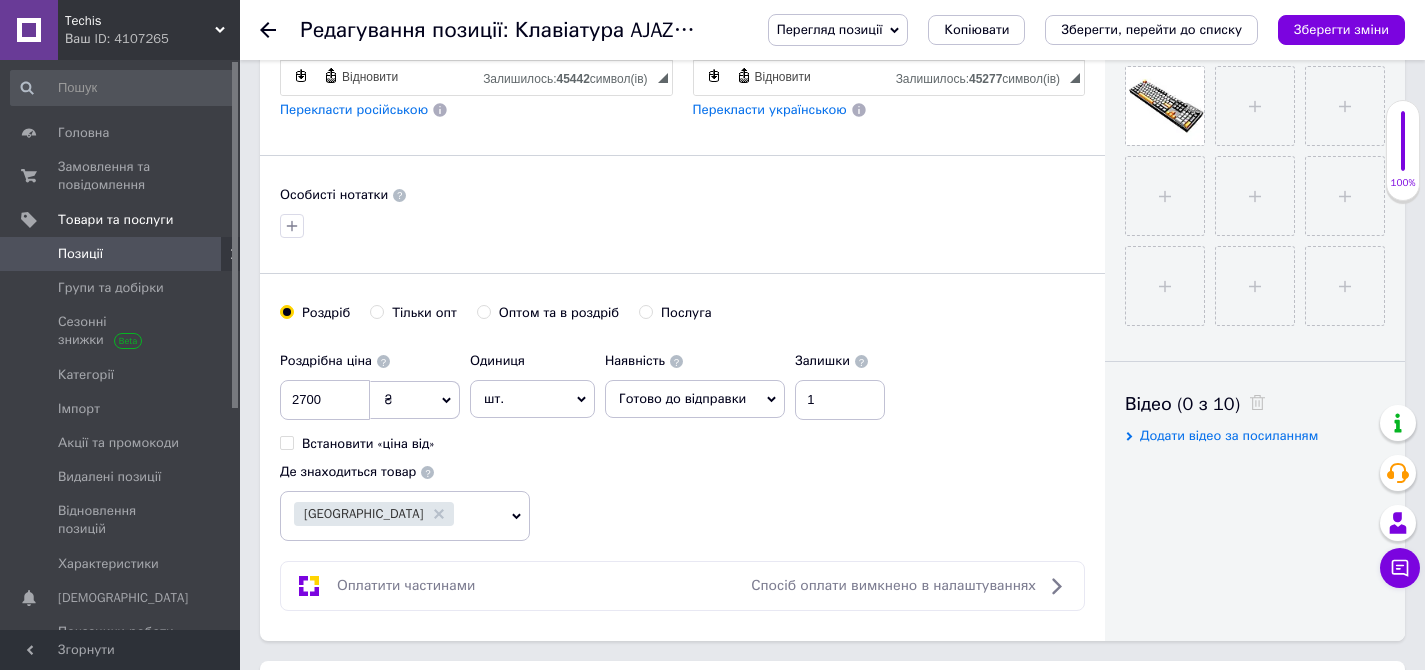 click on "Роздрібна ціна 2700 ₴ $ EUR CHF GBP ¥ PLN ₸ MDL HUF KGS CNY TRY KRW lei Встановити «ціна від» Одиниця шт. Популярне комплект упаковка кв.м пара м кг пог.м послуга т а автоцистерна ампула б балон банка блістер бобіна бочка [PERSON_NAME] бухта в ват виїзд відро г г га година гр/кв.м гігакалорія д дав два місяці день доба доза є єврокуб з зміна к кВт каністра карат кв.дм кв.м кв.см кв.фут квартал кг кг/кв.м км колесо комплект коробка куб.дм куб.м л л лист м м мВт мл мм моток місяць мішок н набір номер о об'єкт од. п палетомісце пара партія пач пог.м послуга посівна одиниця птахомісце півроку пігулка" at bounding box center (682, 442) 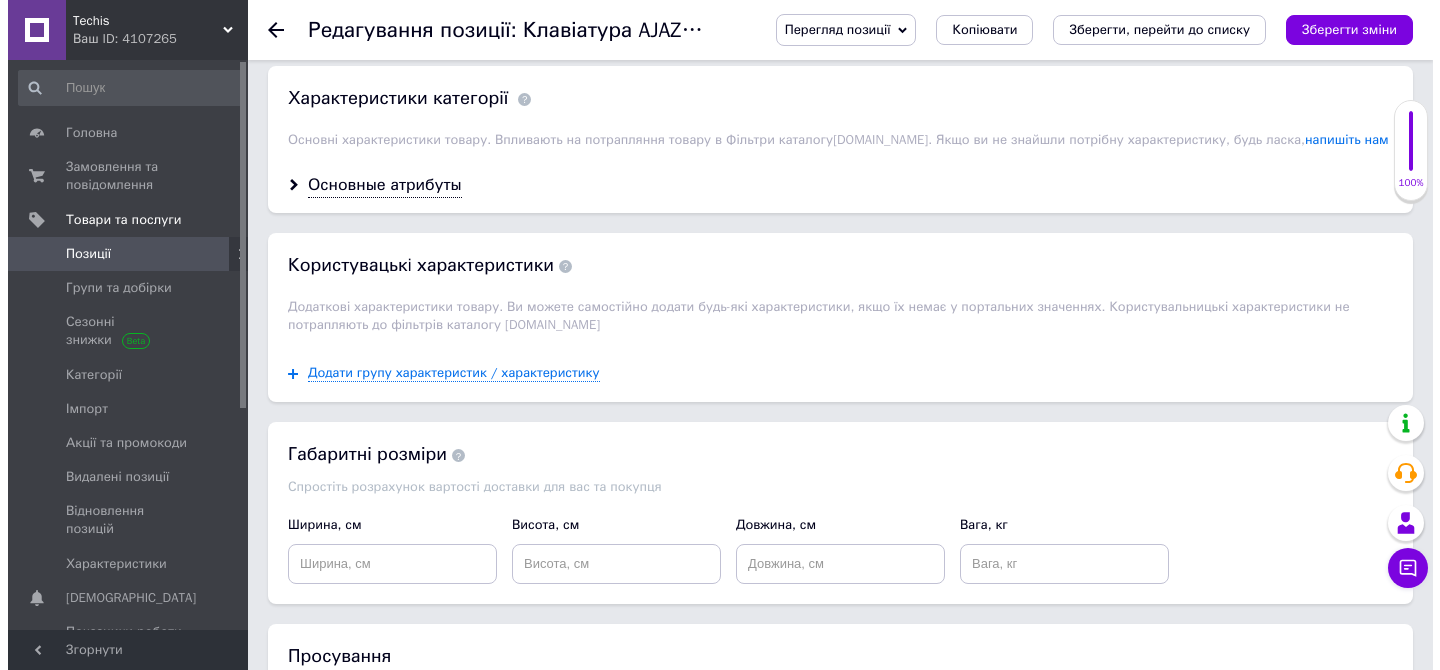 scroll, scrollTop: 2470, scrollLeft: 0, axis: vertical 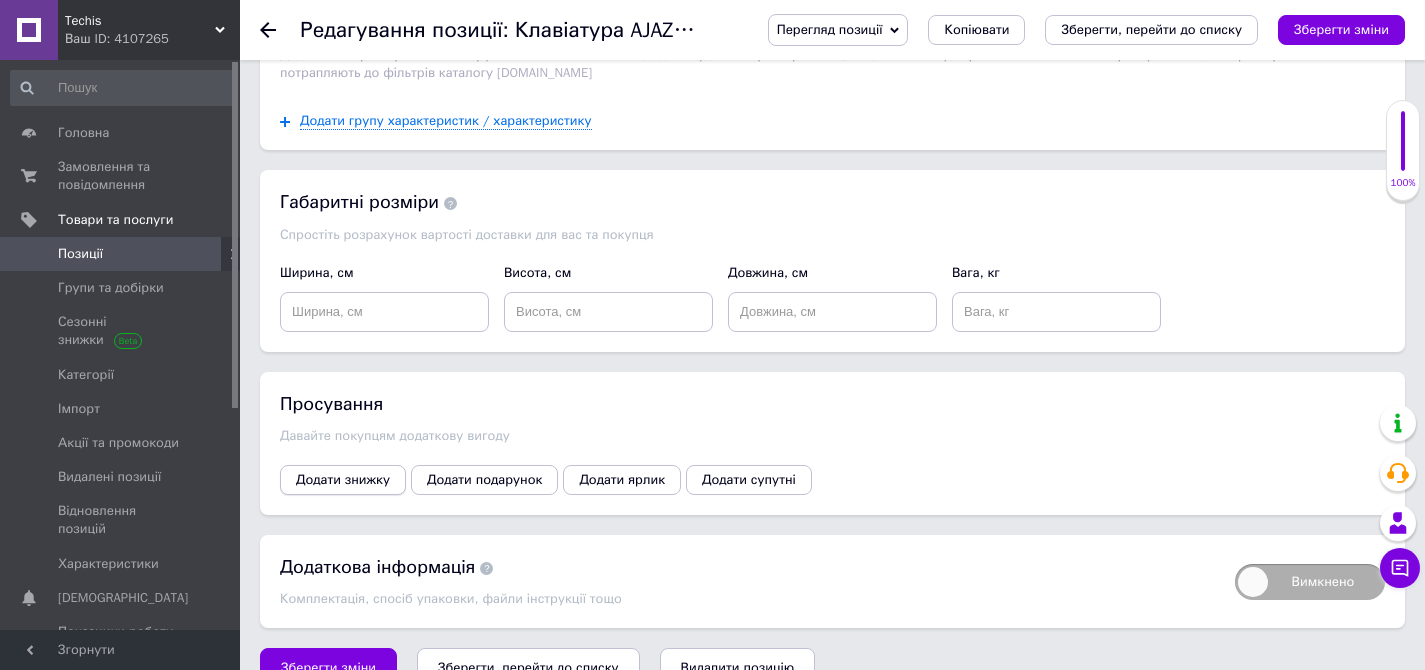 click on "Додати знижку" at bounding box center [343, 480] 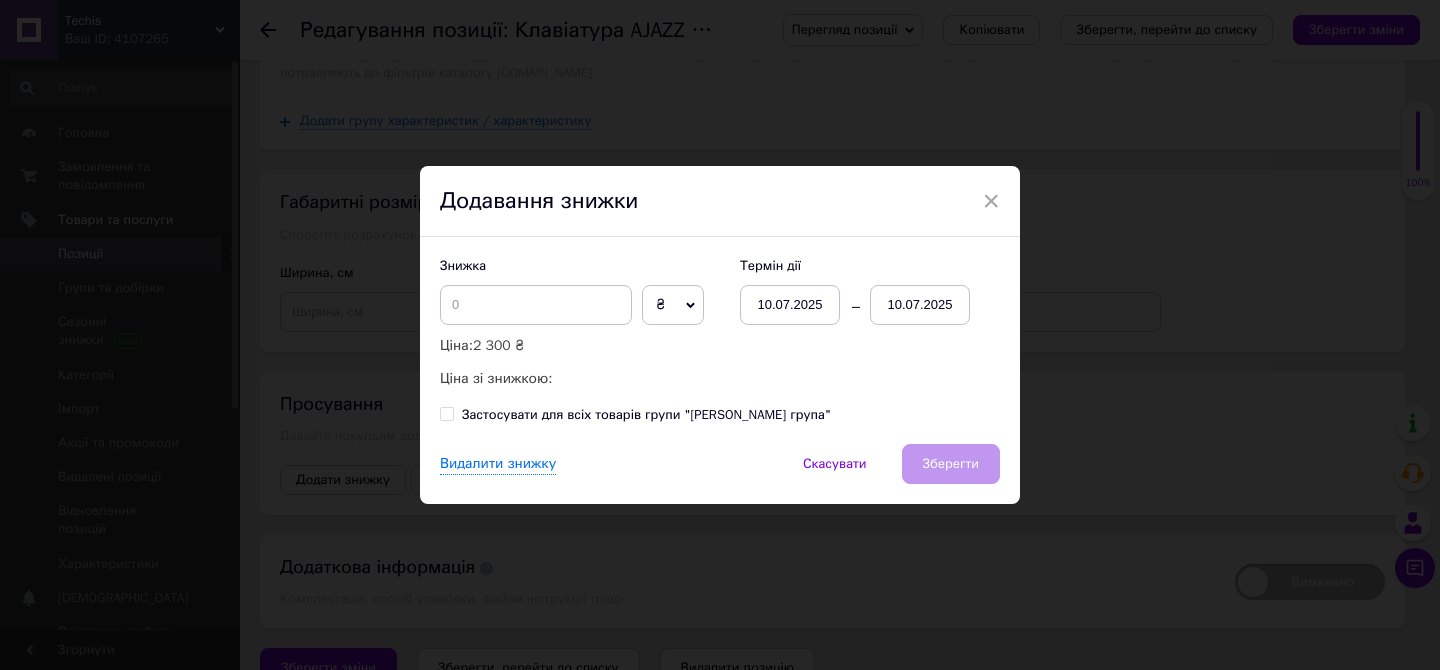 click on "₴" at bounding box center [673, 305] 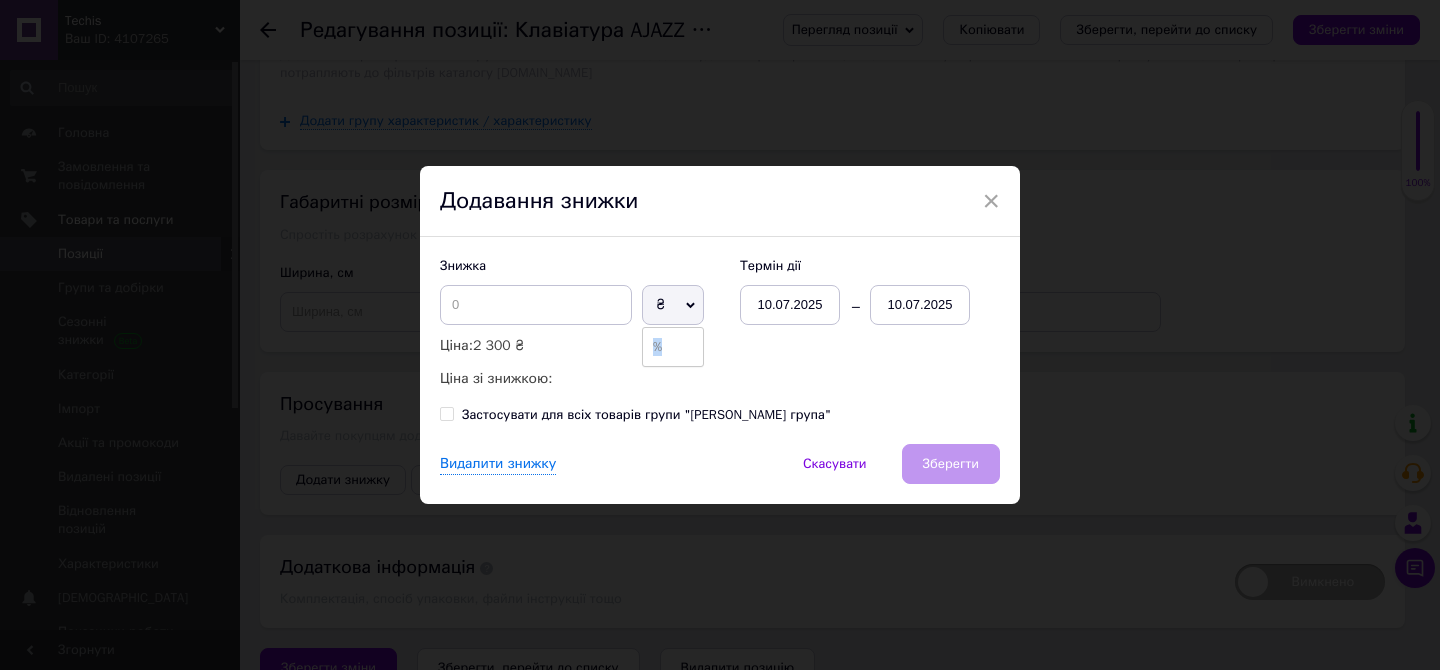 drag, startPoint x: 635, startPoint y: 342, endPoint x: 614, endPoint y: 300, distance: 46.957428 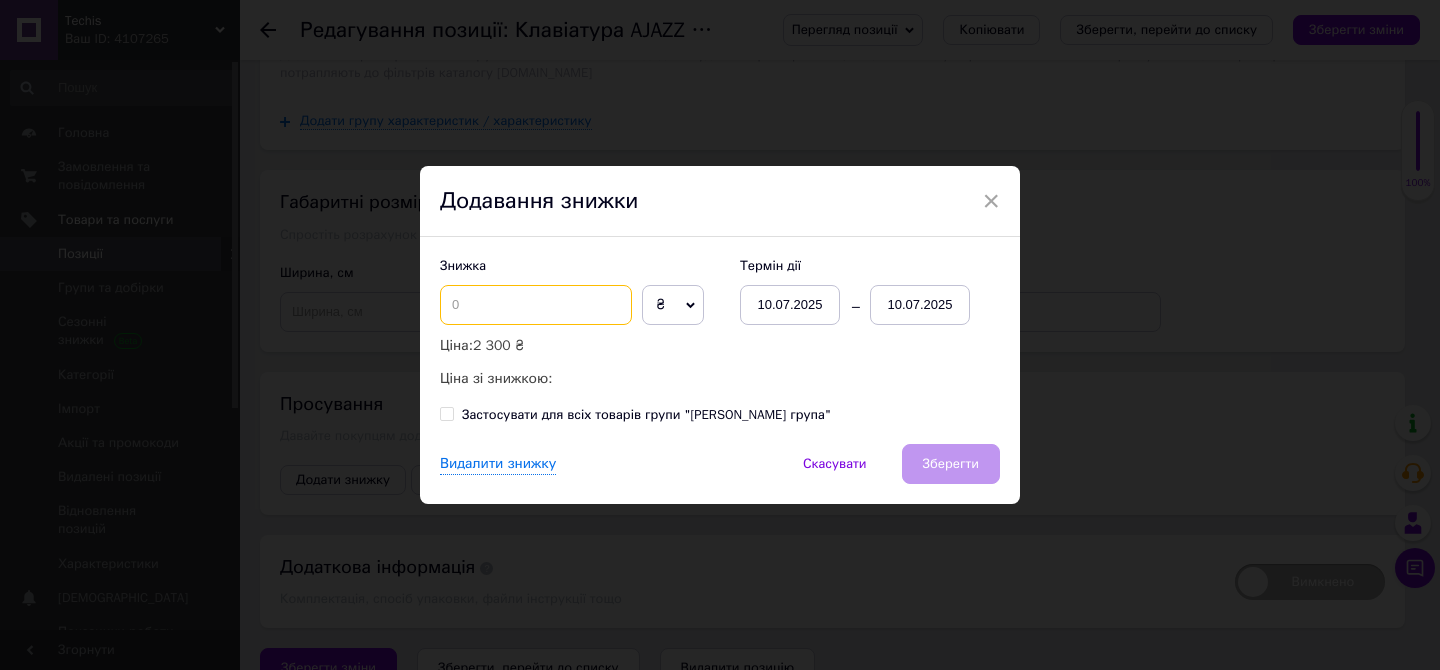 click at bounding box center (536, 305) 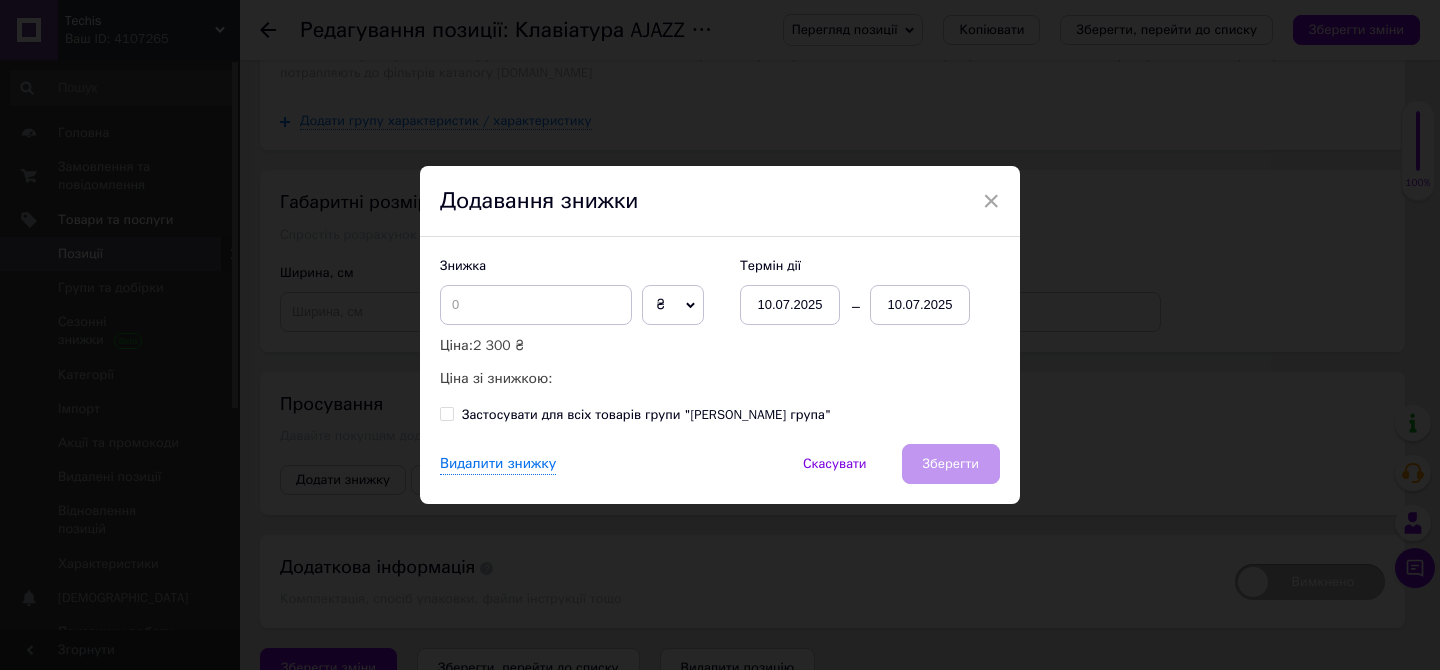 click on "× Додавання знижки Знижка ₴ % Ціна:  2 300   ₴ Ціна зі знижкою:  Термін дії [DATE] [DATE] Застосувати для всіх товарів групи "[PERSON_NAME] група" Видалити знижку   Скасувати   Зберегти" at bounding box center (720, 335) 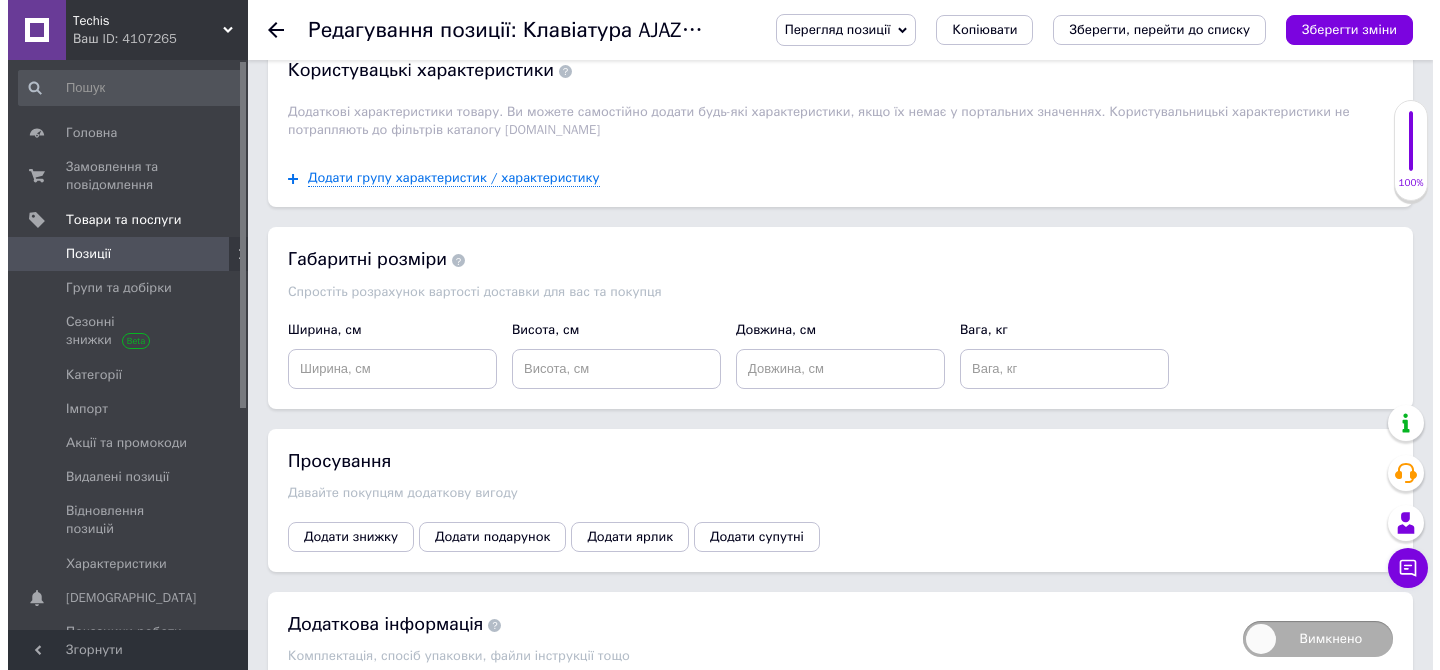 scroll, scrollTop: 2470, scrollLeft: 0, axis: vertical 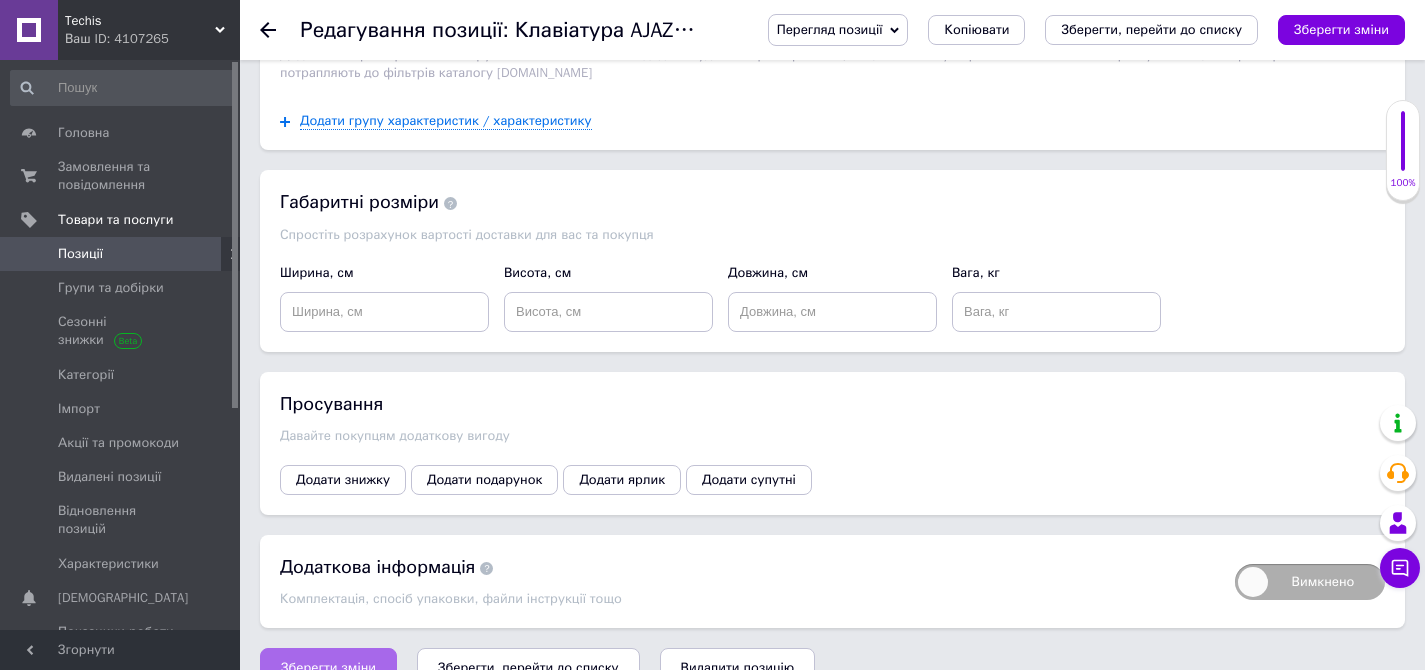click on "Зберегти зміни" at bounding box center [328, 668] 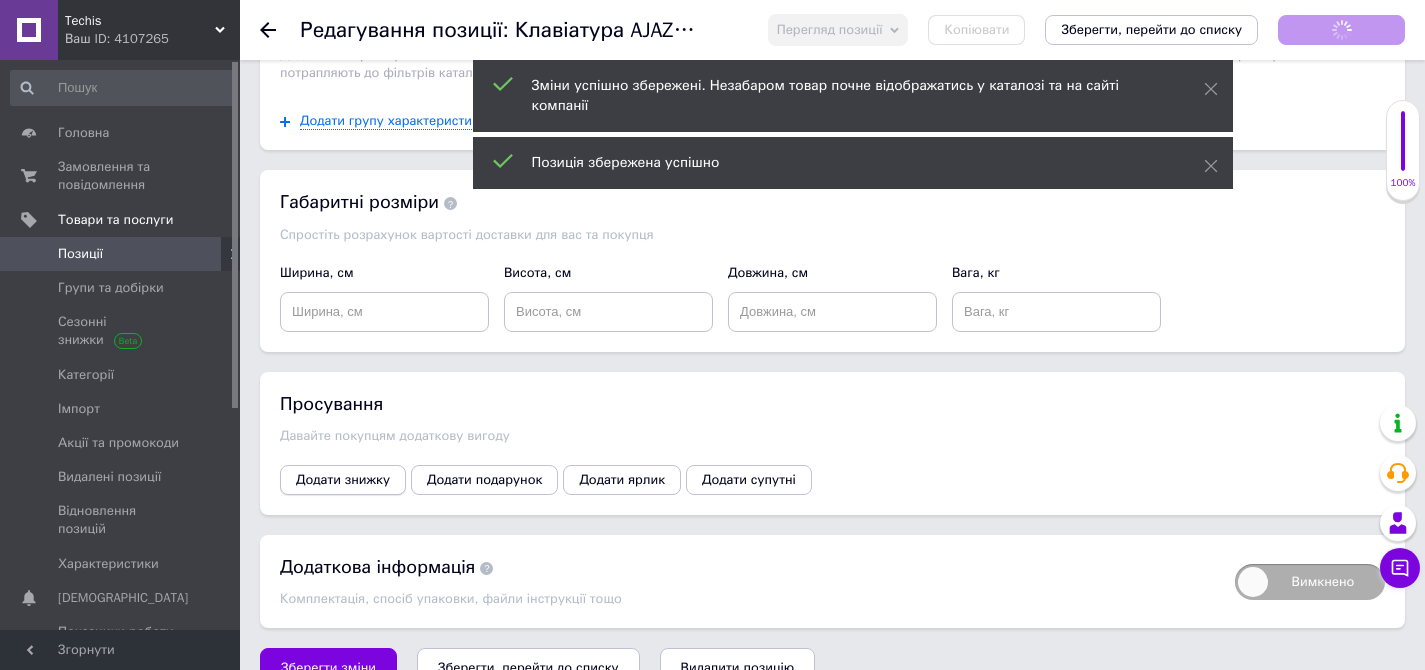 click on "Додати знижку" at bounding box center [343, 480] 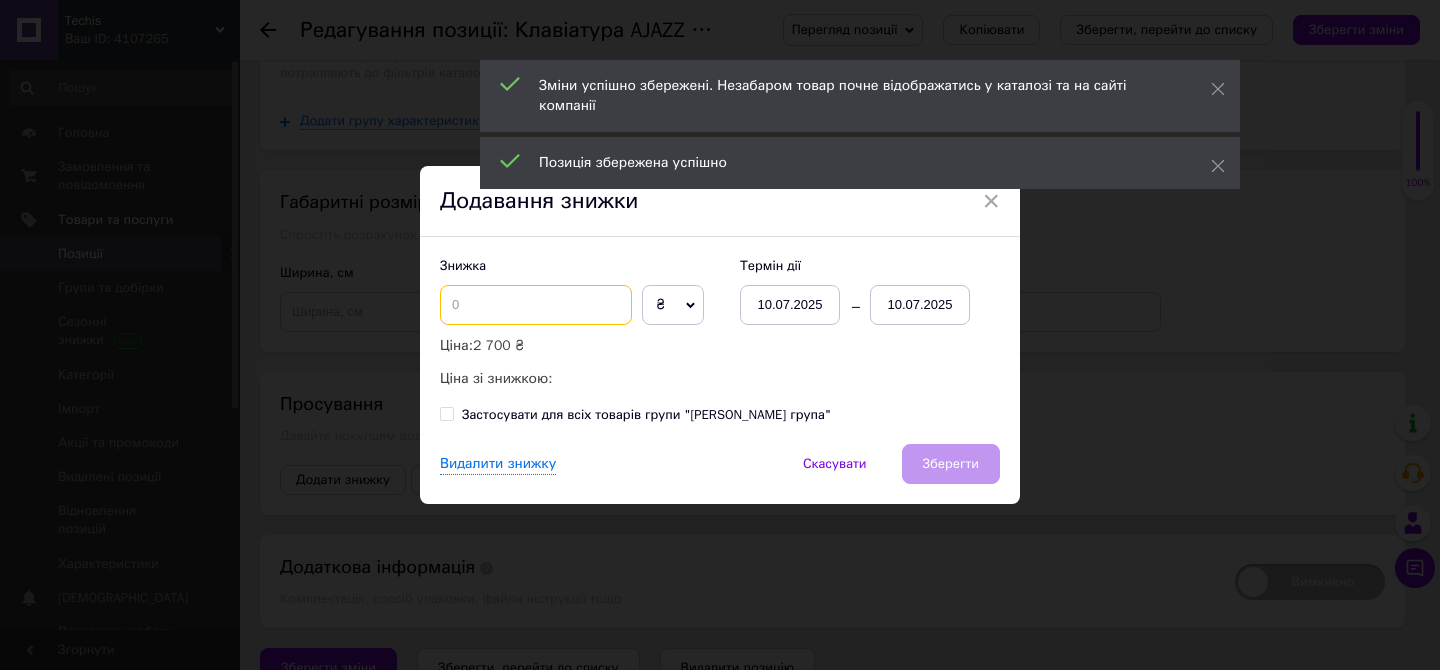 click at bounding box center (536, 305) 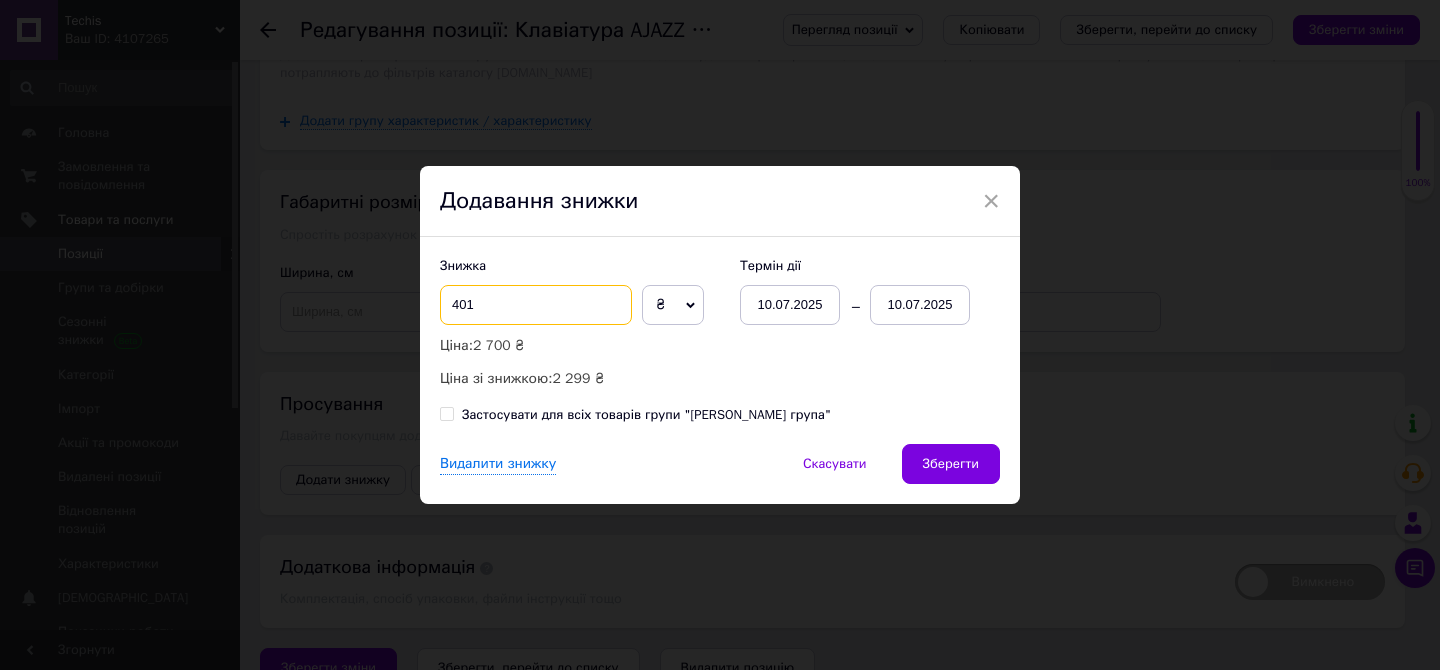type on "401" 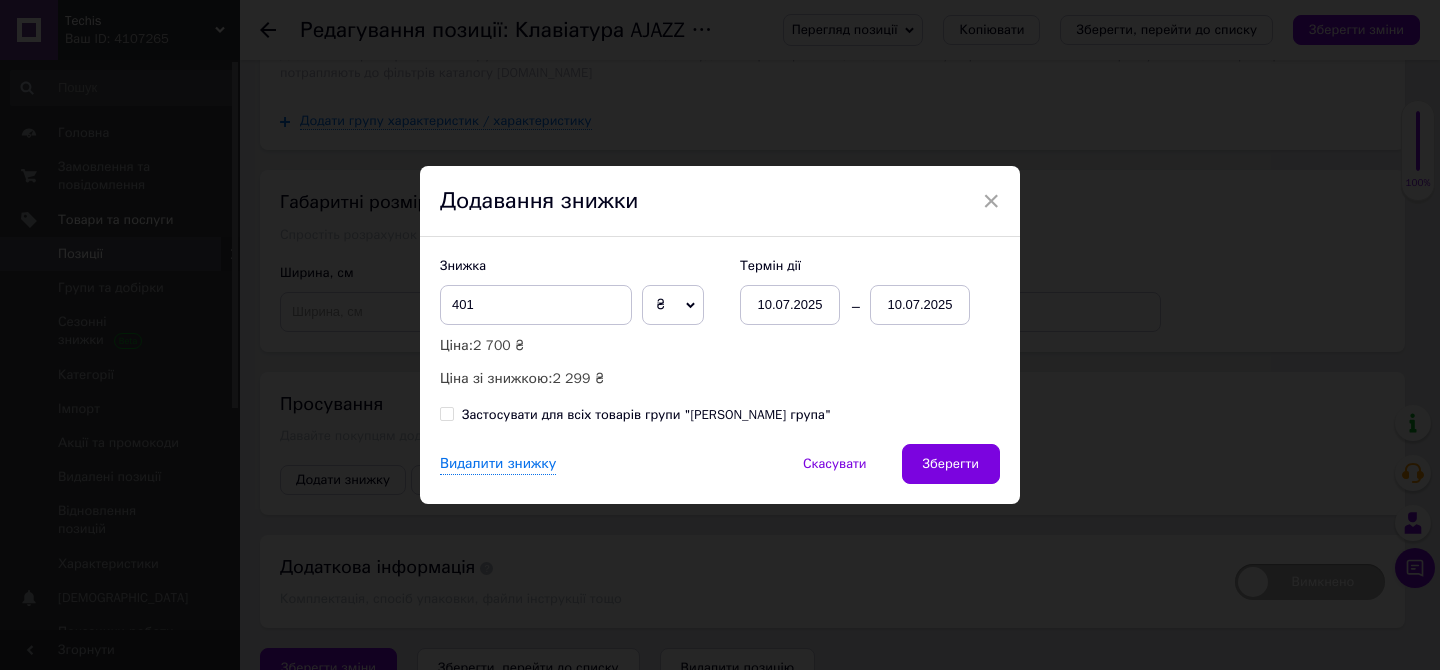 click on "10.07.2025" at bounding box center (920, 305) 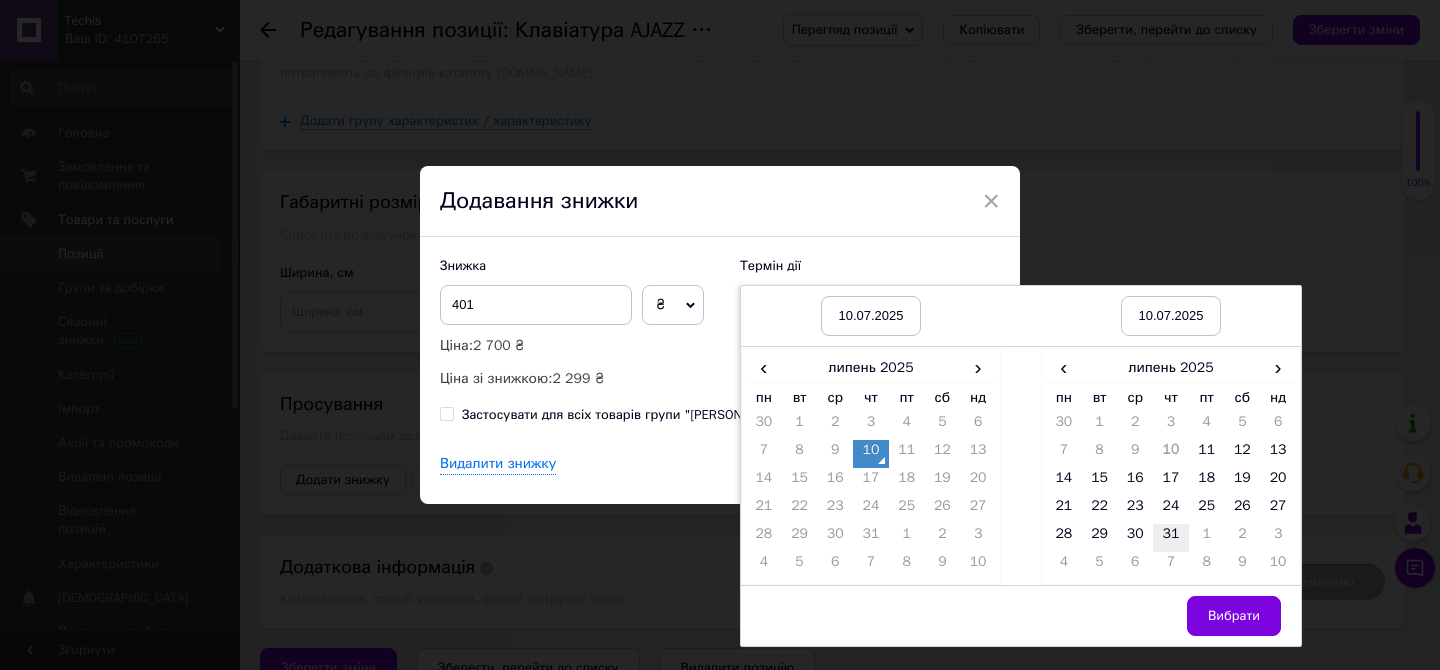 click on "31" at bounding box center (1171, 538) 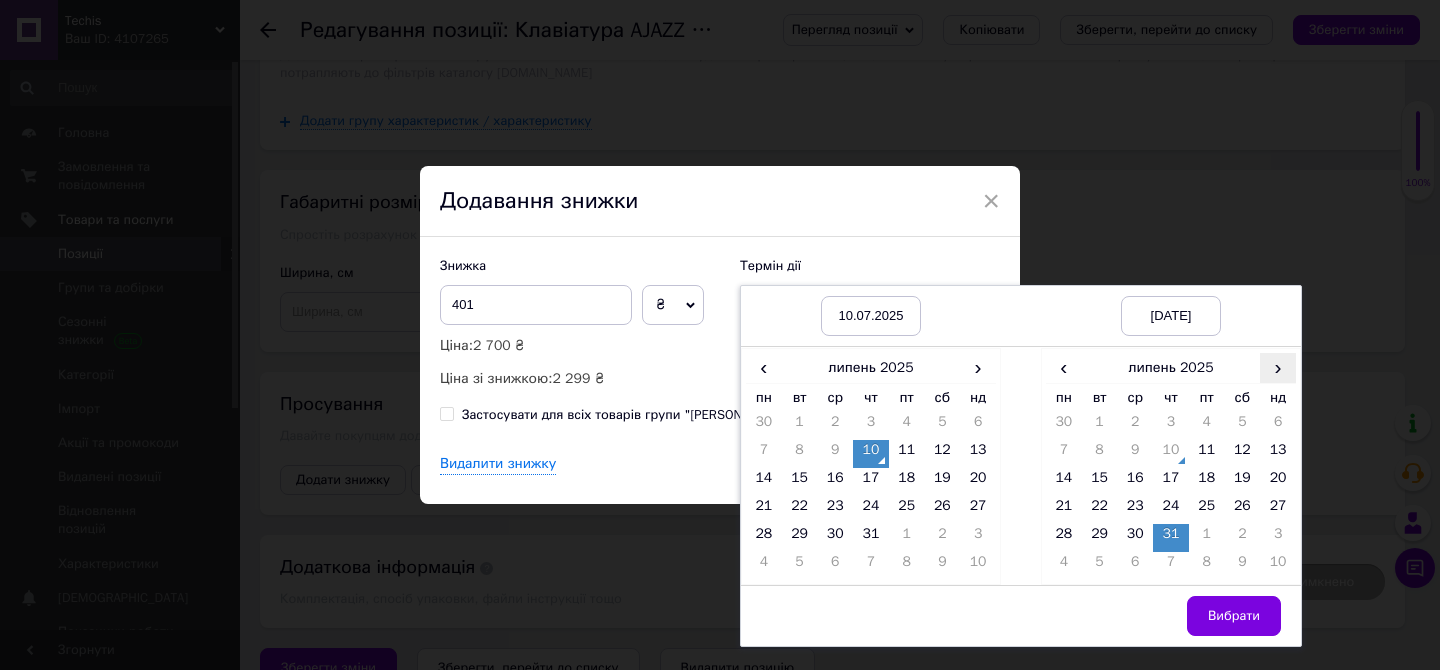 click on "›" at bounding box center [1278, 367] 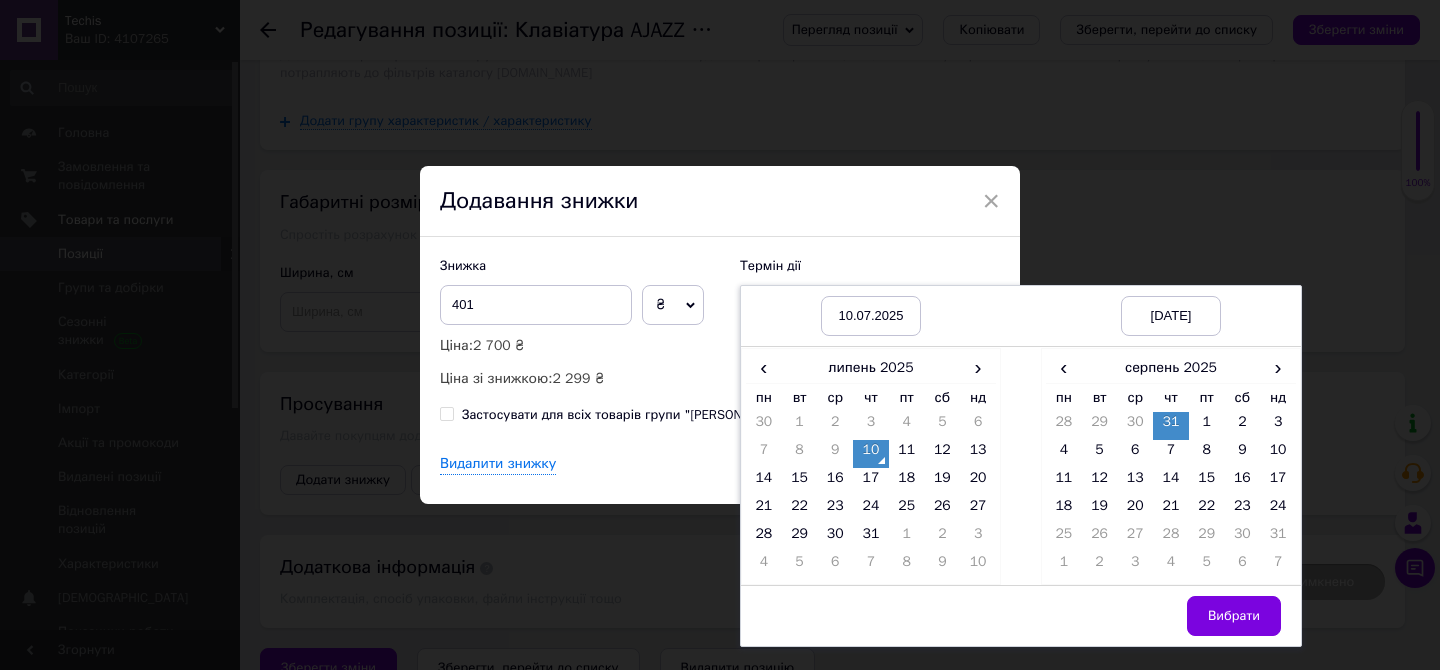 drag, startPoint x: 1271, startPoint y: 502, endPoint x: 1250, endPoint y: 576, distance: 76.922035 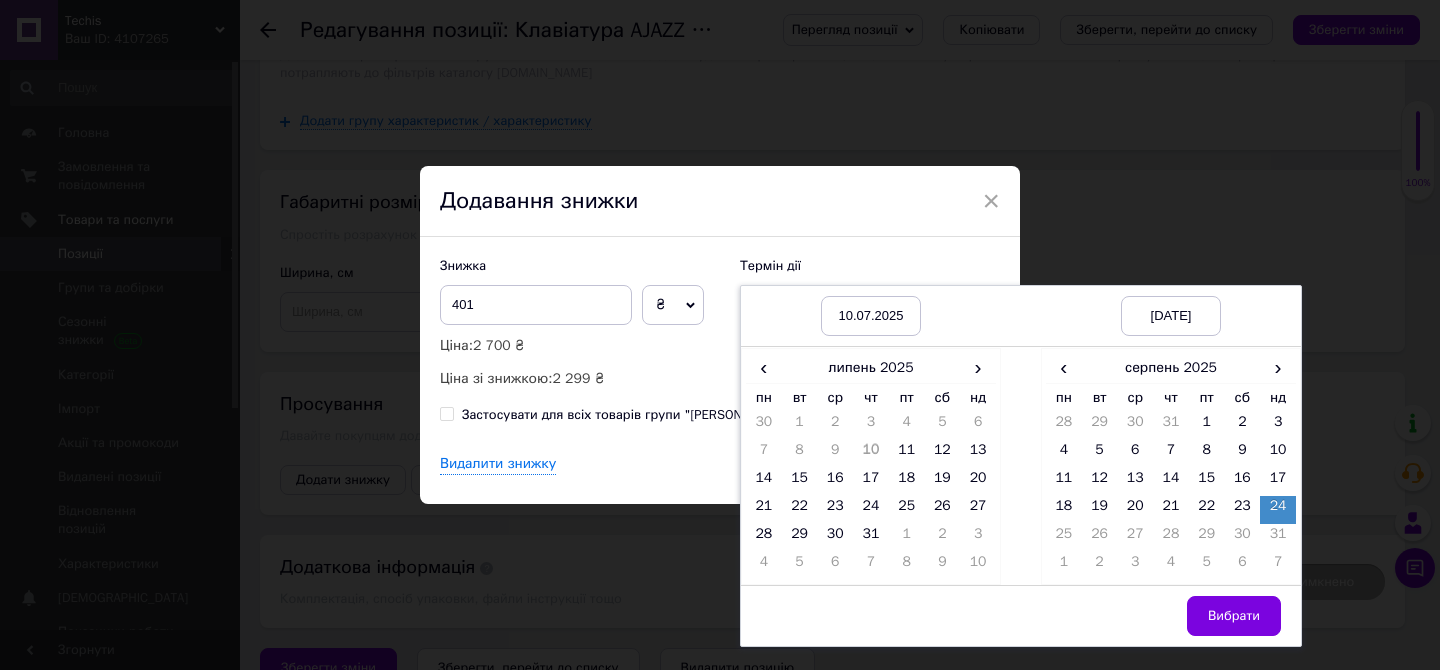 click on "Вибрати" at bounding box center (1234, 616) 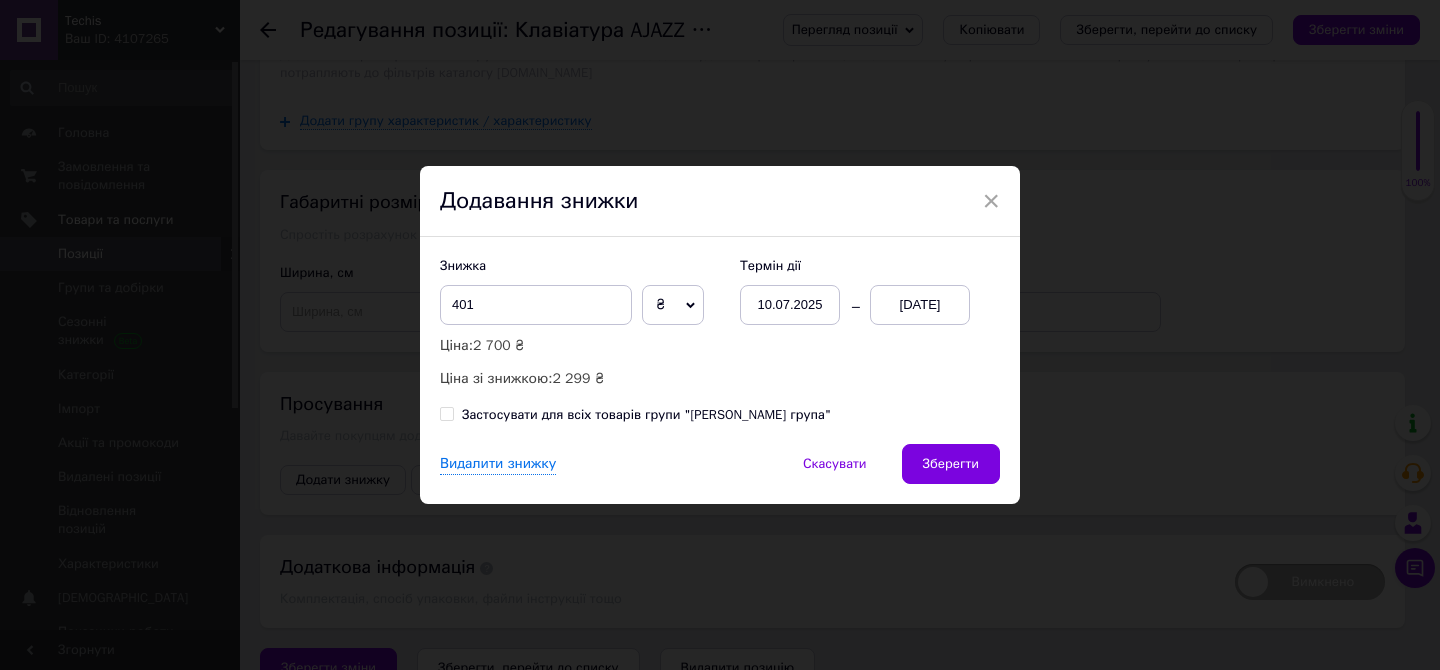 click on "Зберегти" at bounding box center (951, 464) 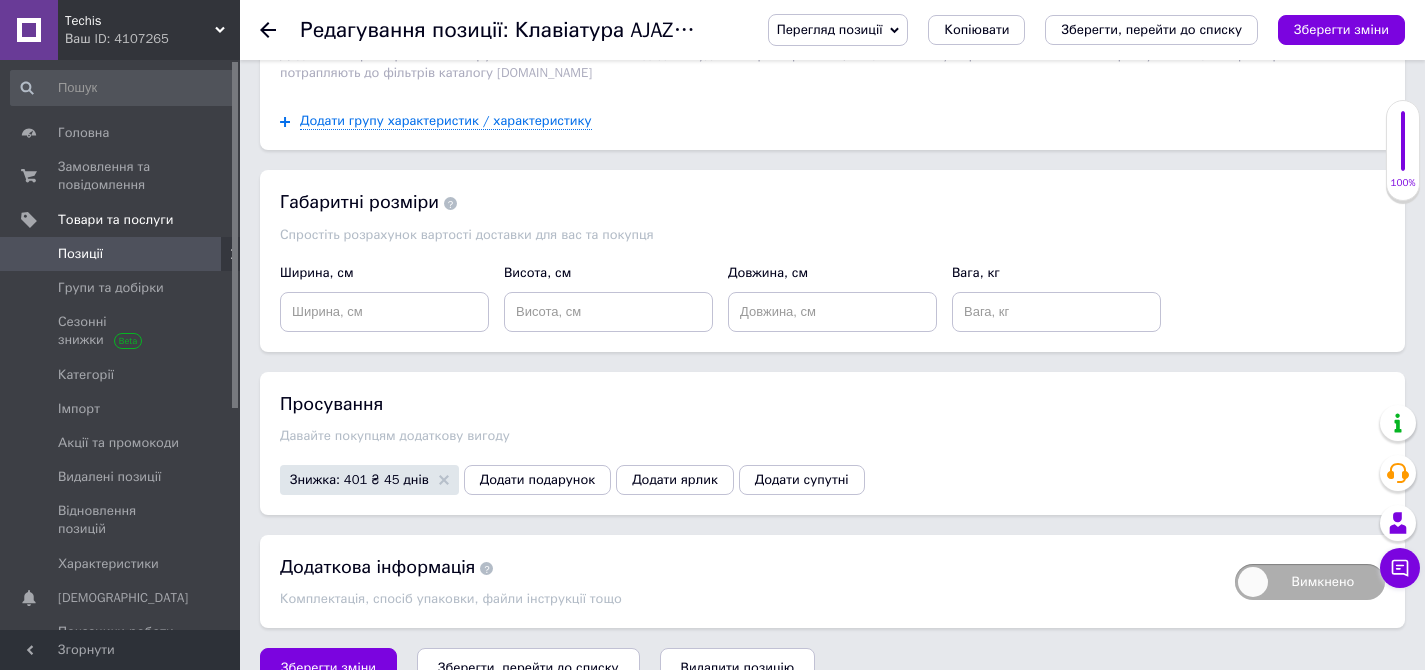 scroll, scrollTop: 2470, scrollLeft: 0, axis: vertical 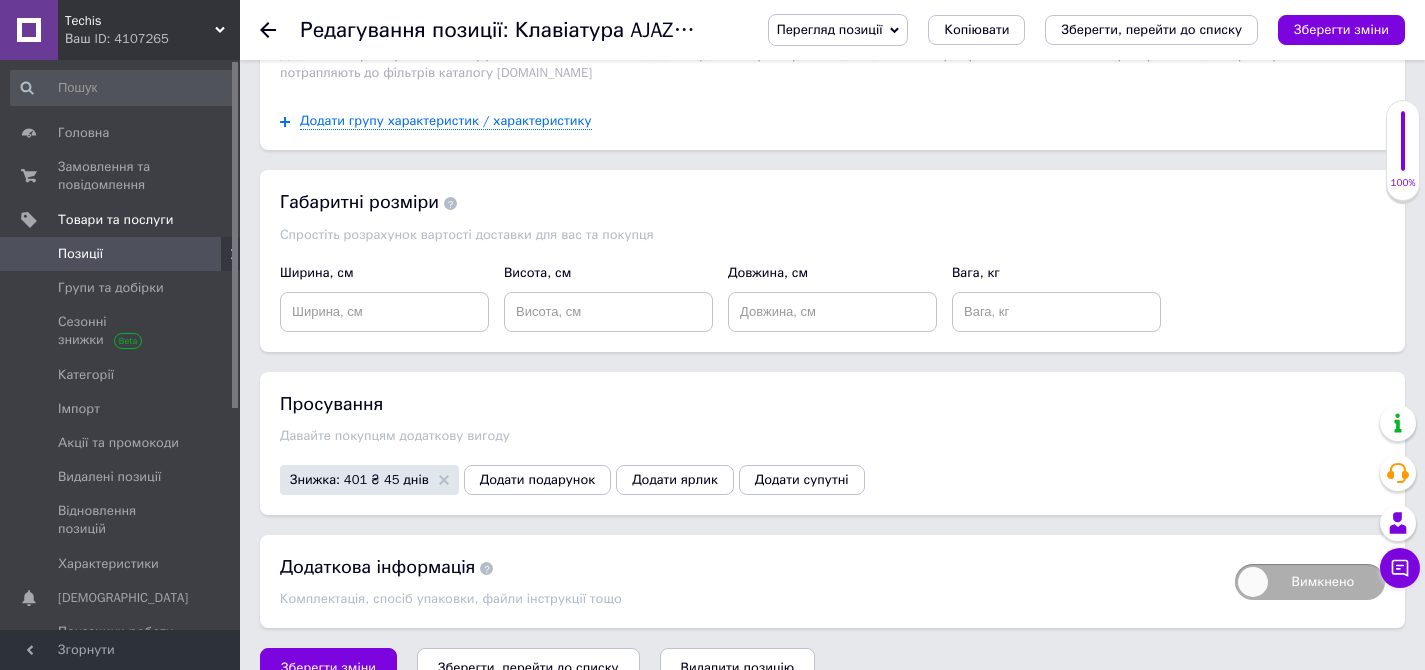 click on "Зберегти зміни" at bounding box center (328, 668) 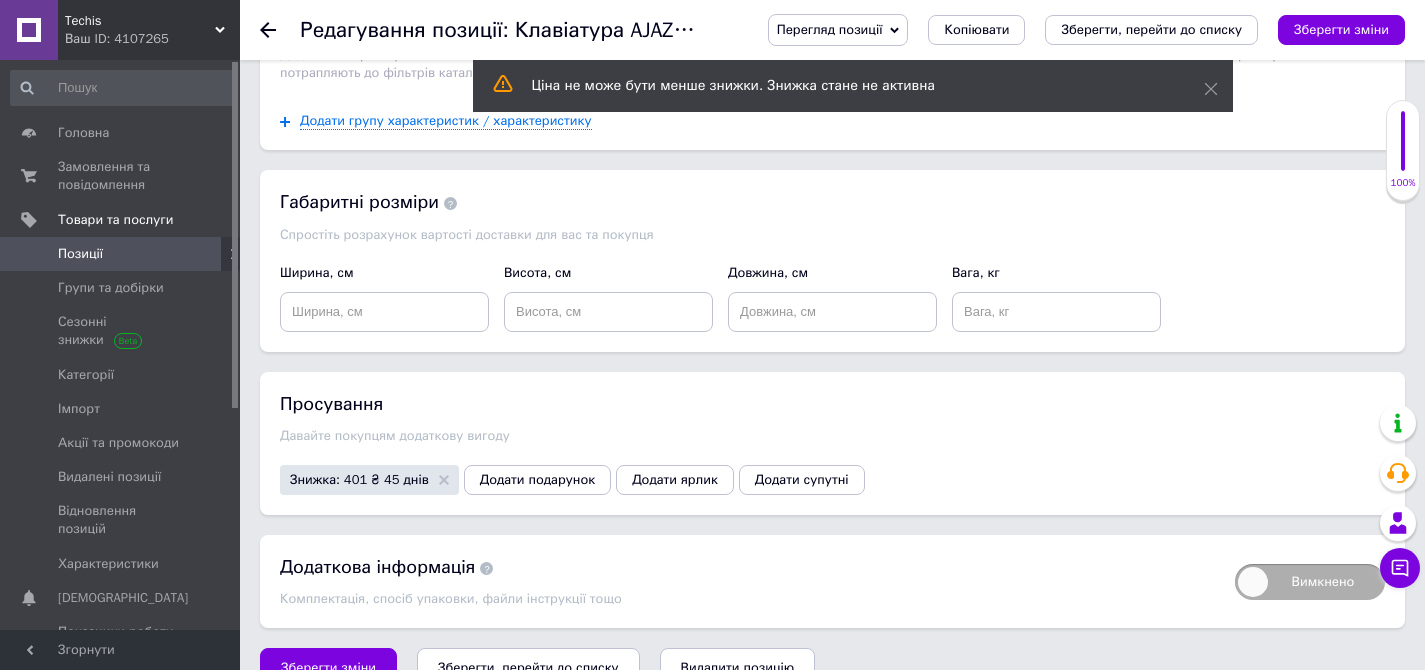 click on "Позиції" at bounding box center [121, 254] 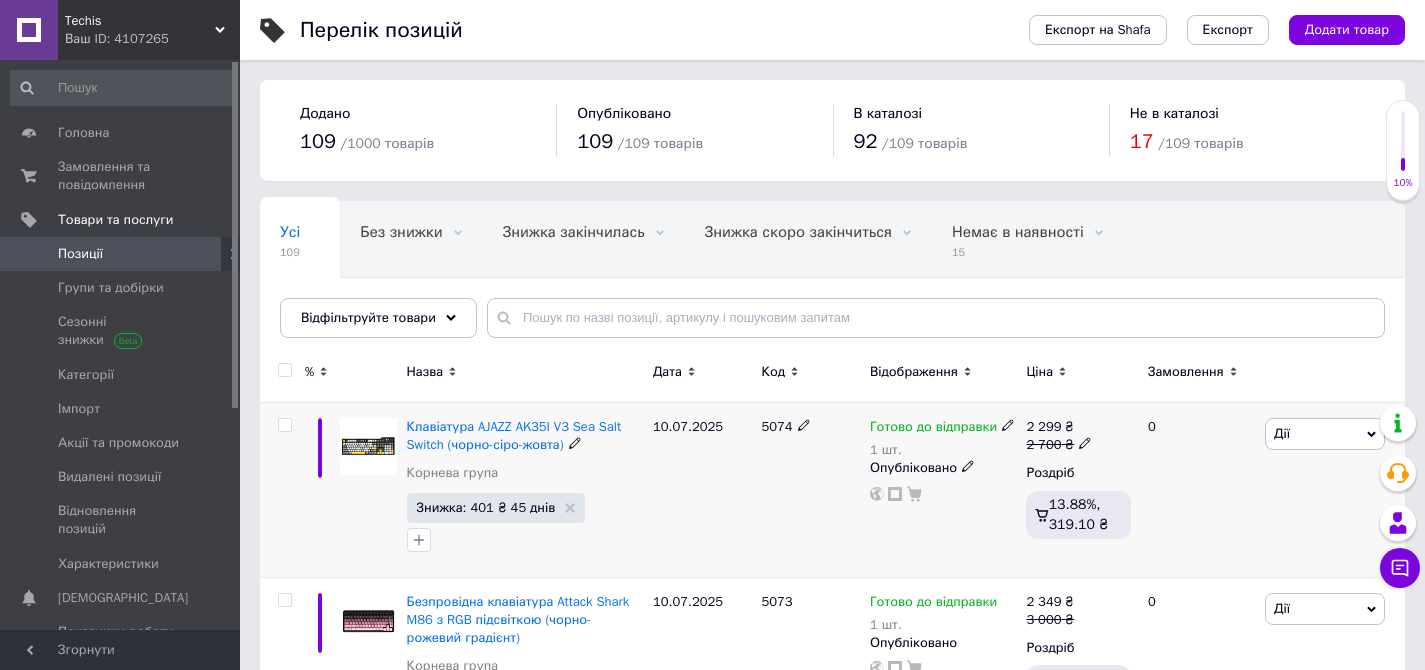 click on "5074" at bounding box center (776, 426) 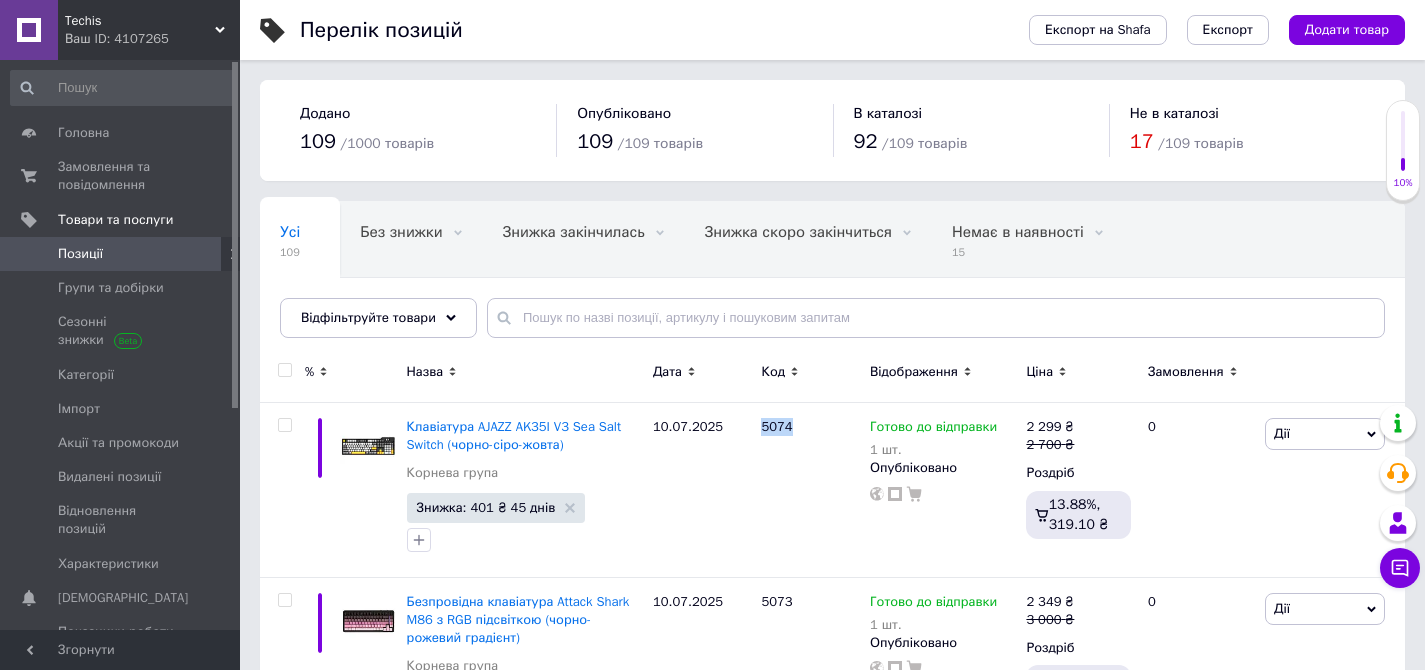 click on "Додати товар" at bounding box center (1347, 30) 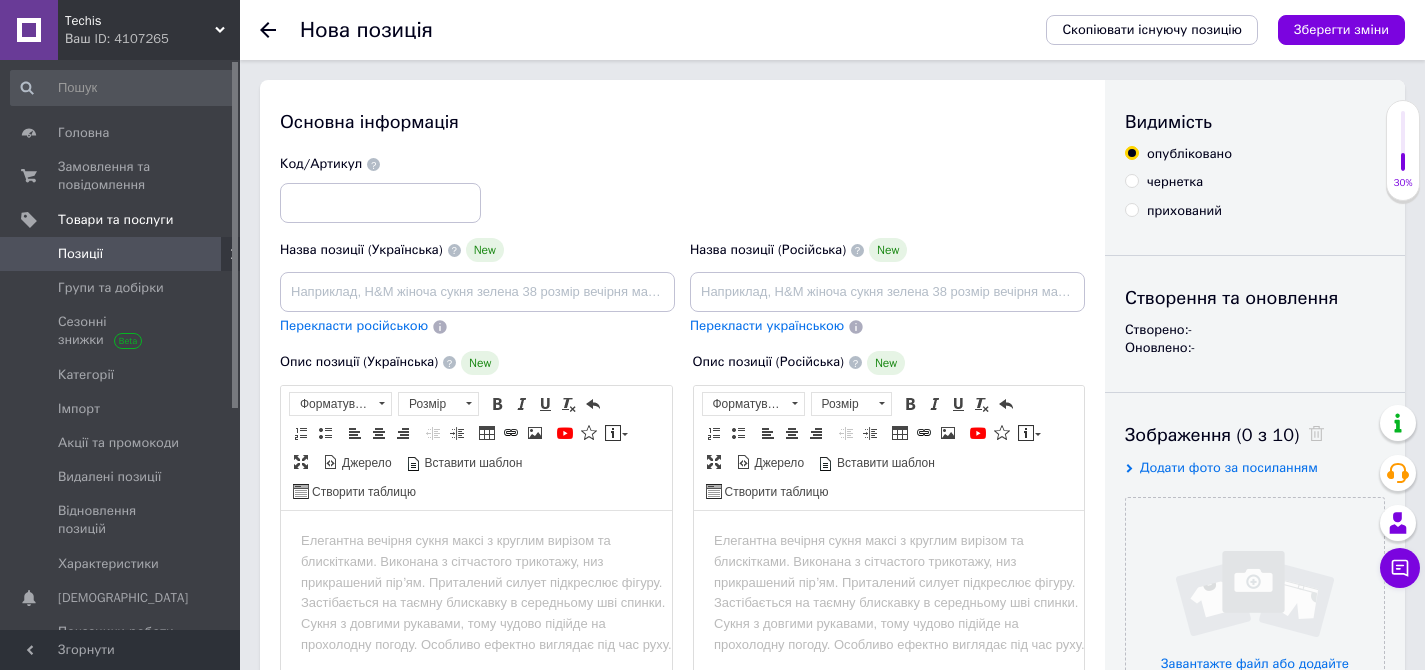 scroll, scrollTop: 0, scrollLeft: 0, axis: both 